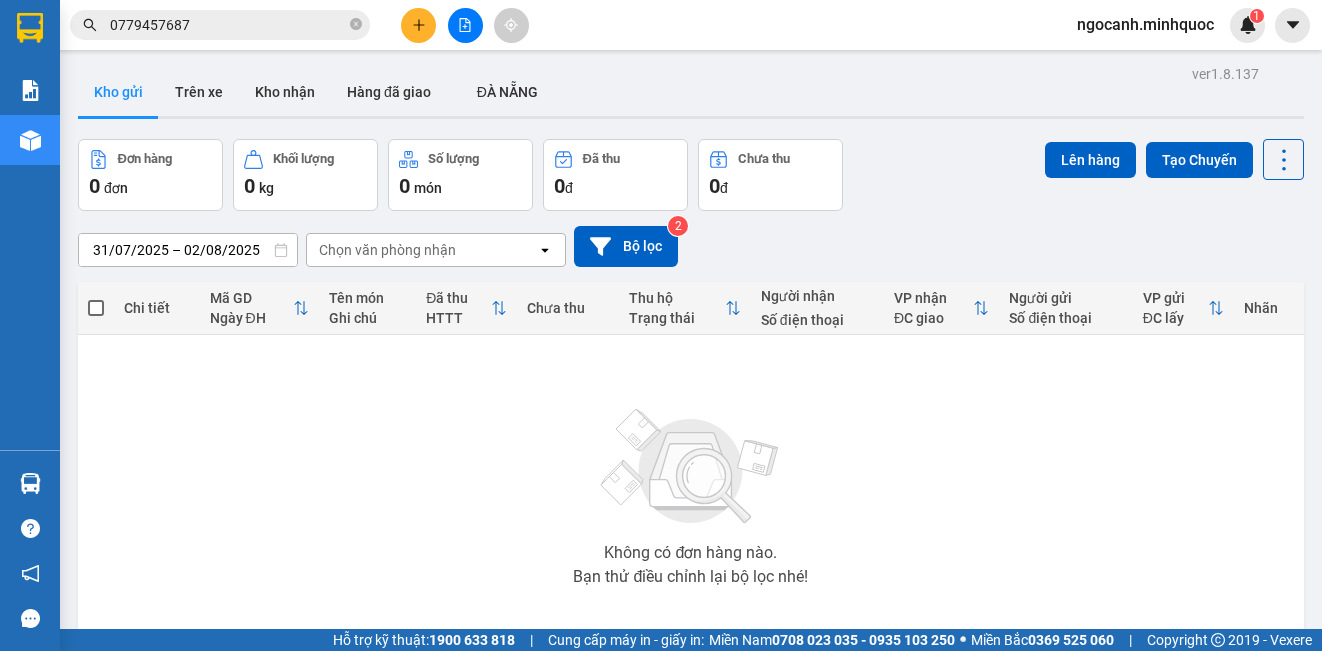 scroll, scrollTop: 0, scrollLeft: 0, axis: both 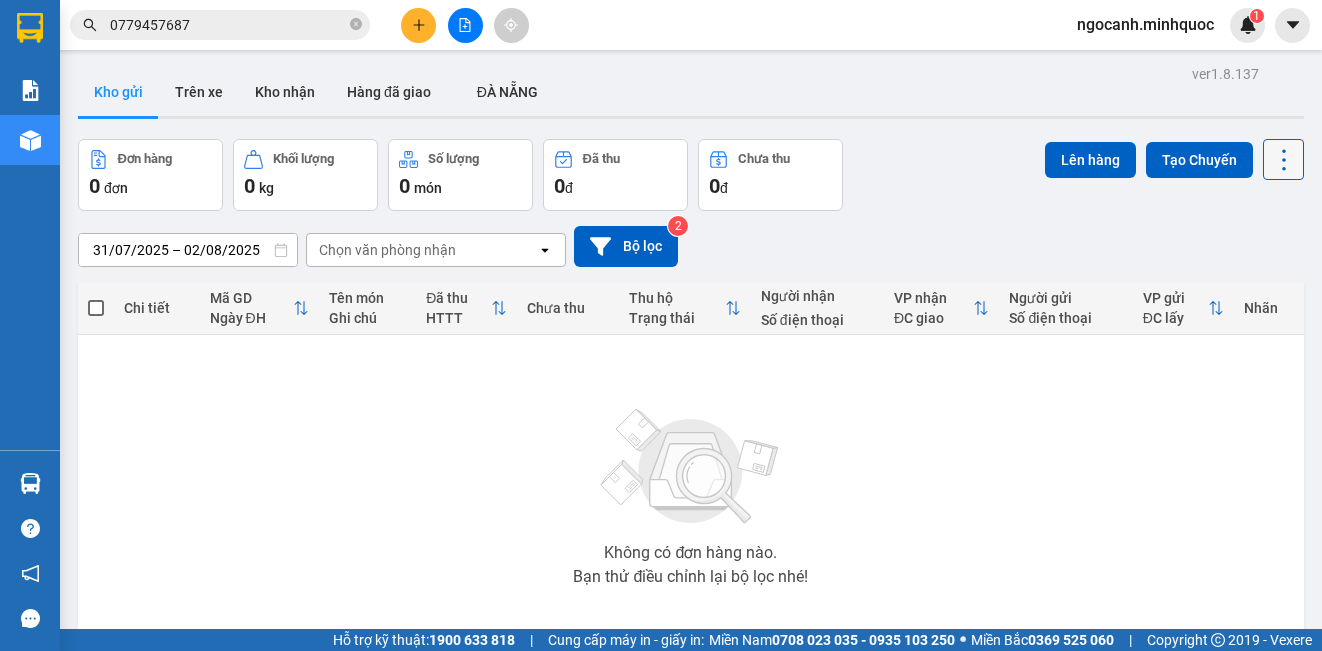 click at bounding box center (1283, 159) 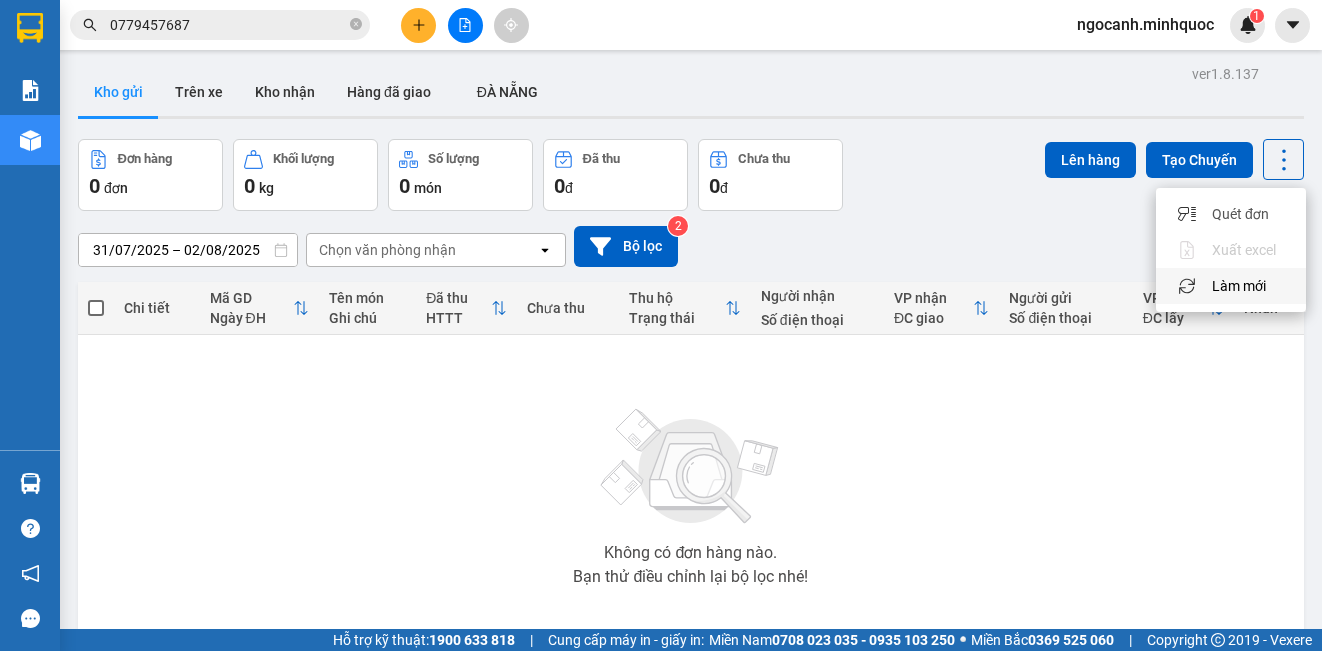 click on "Làm mới" at bounding box center [1239, 286] 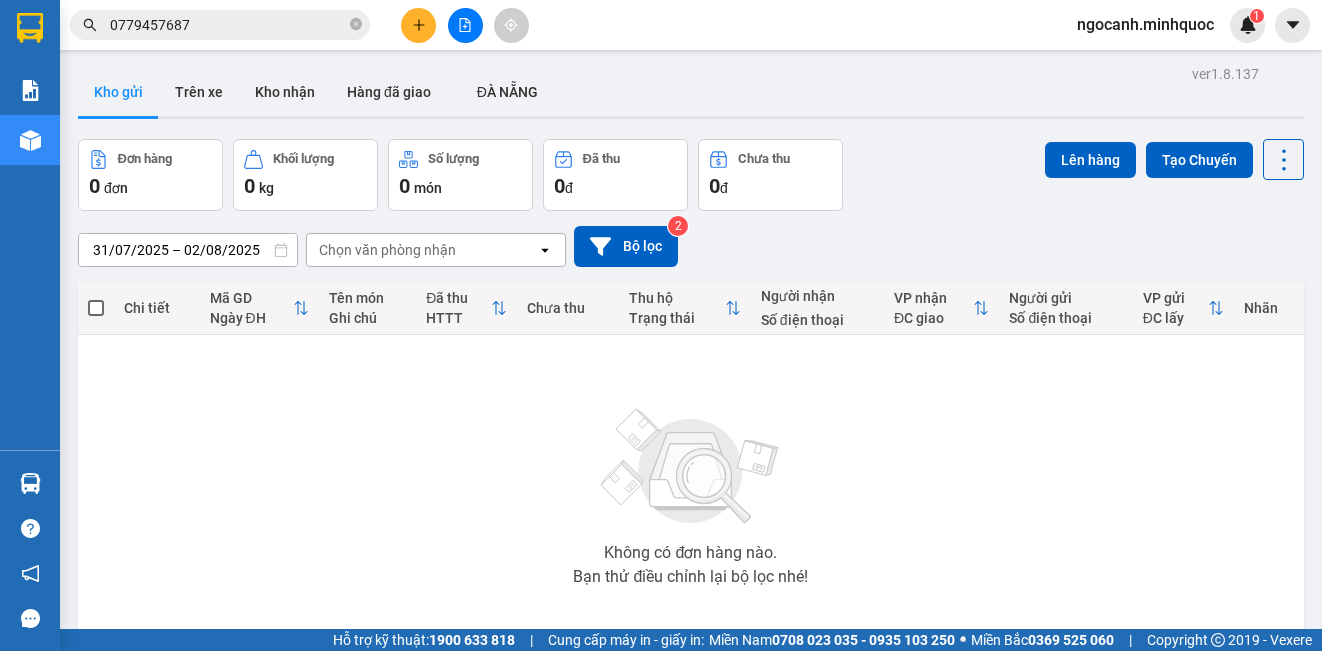 click at bounding box center (418, 25) 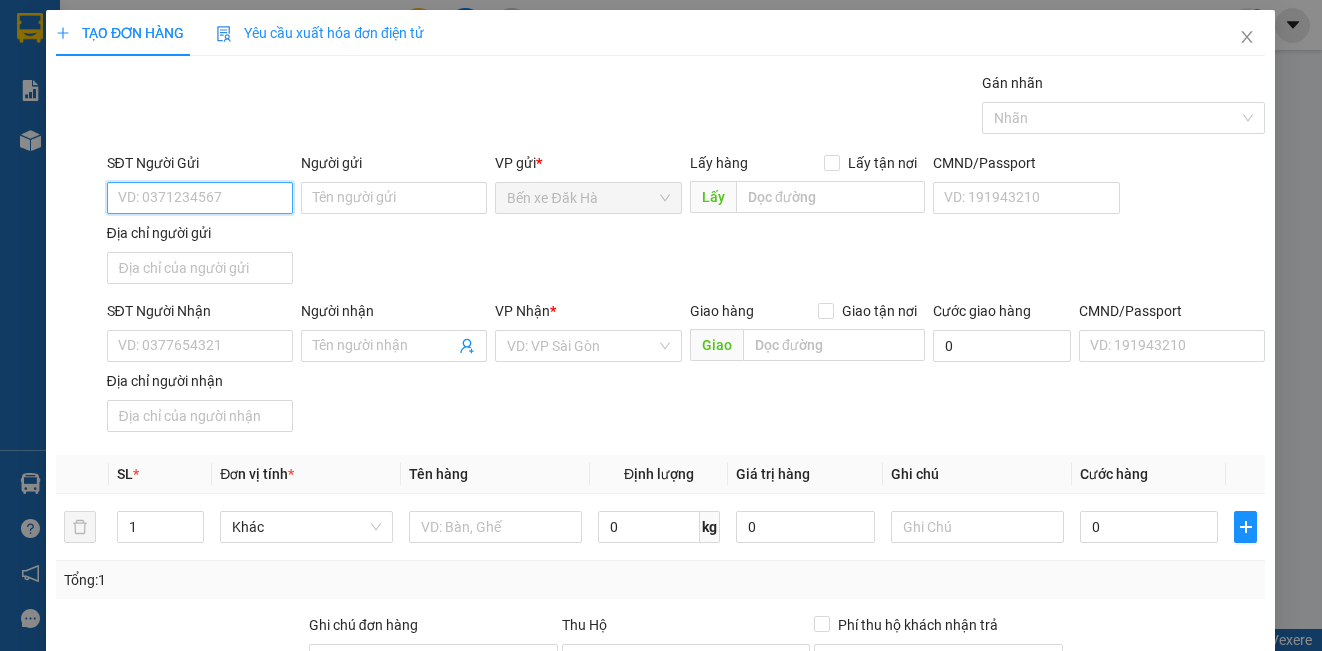 click on "Yêu cầu xuất hóa đơn điện tử" at bounding box center [320, 33] 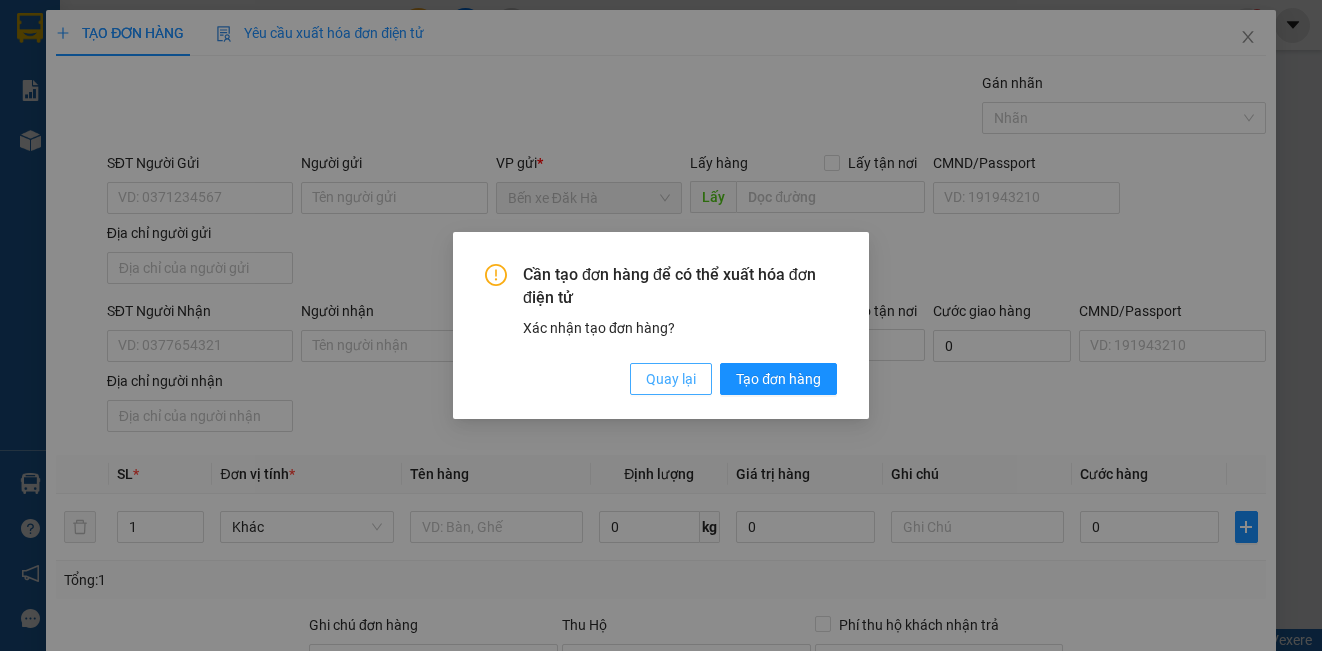 click on "Quay lại" at bounding box center (671, 379) 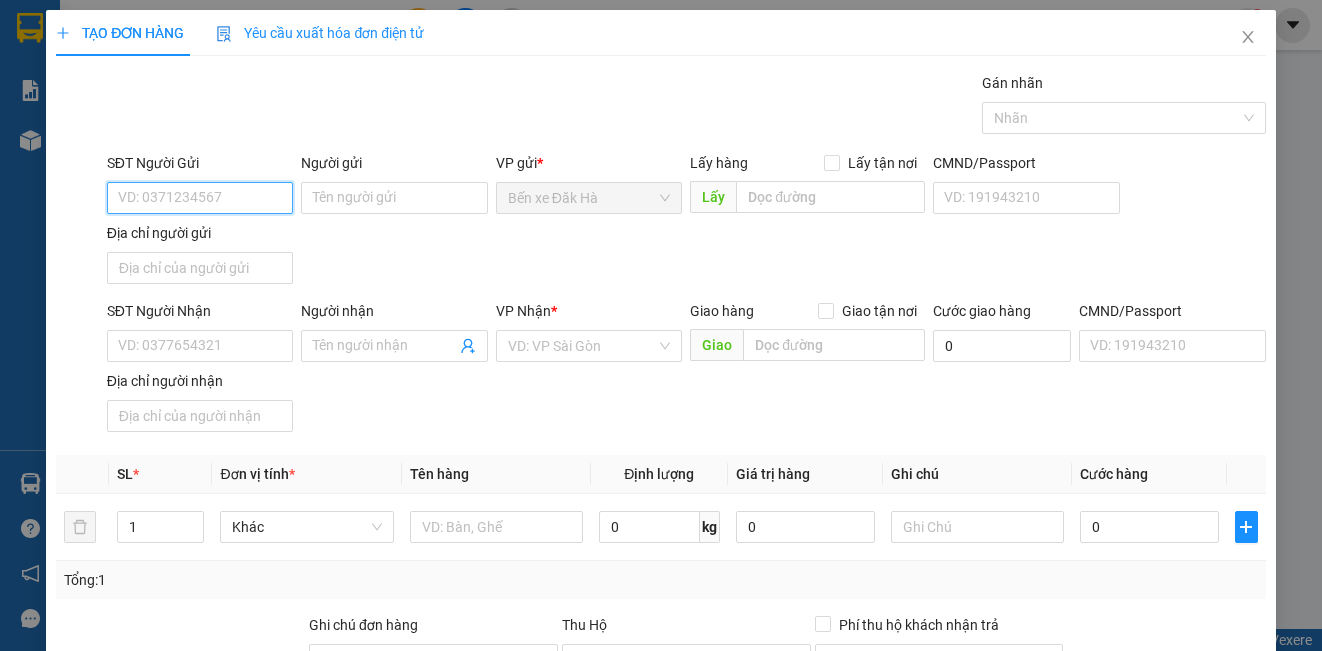 click on "SĐT Người Gửi" at bounding box center (200, 198) 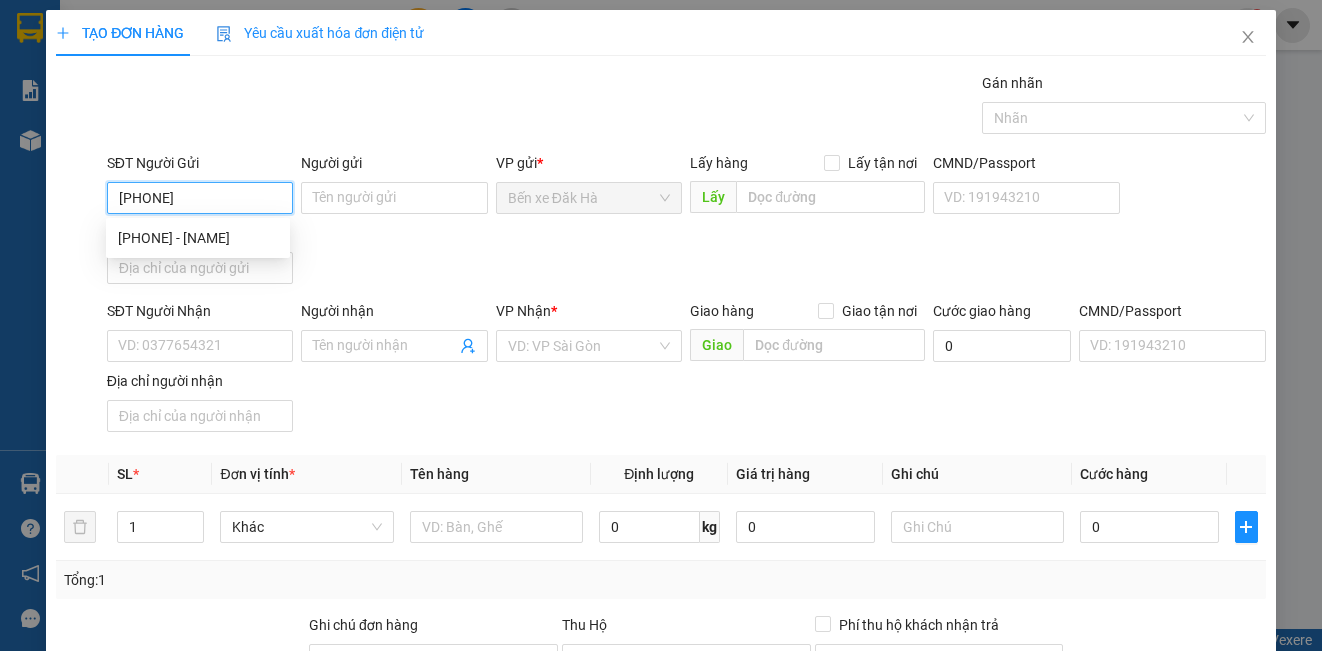 type on "0343102219" 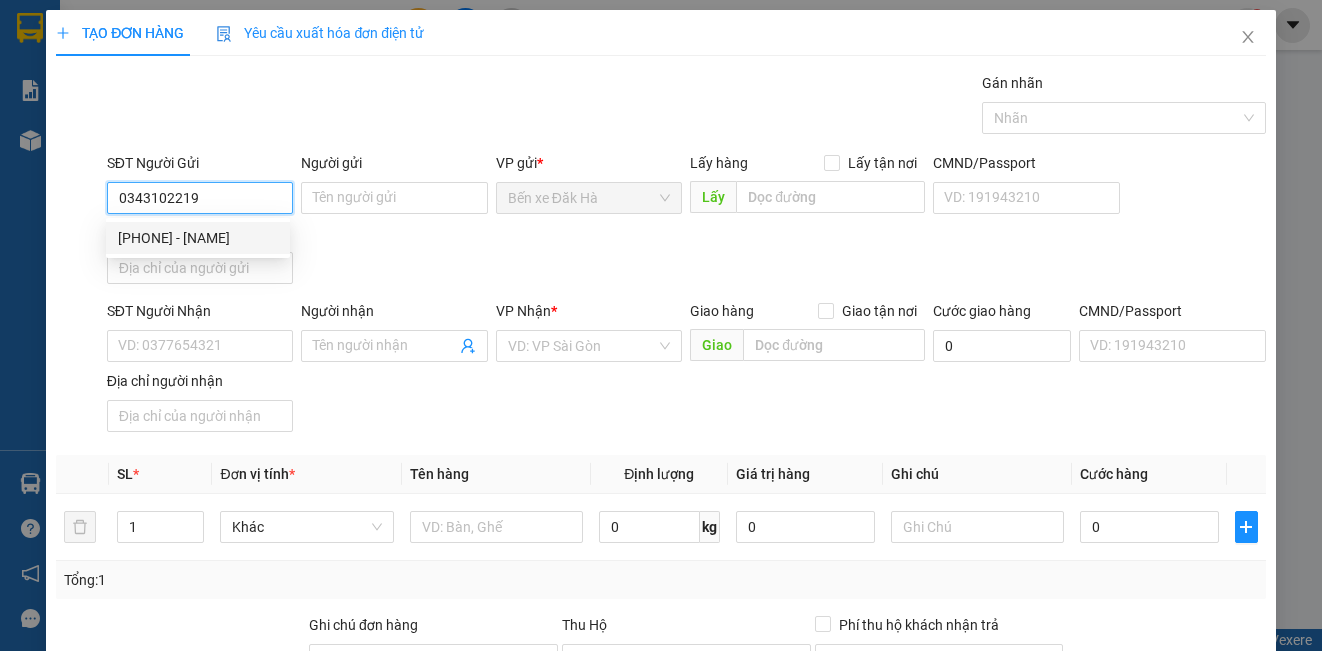 click on "[PHONE] - [NAME]" at bounding box center [198, 238] 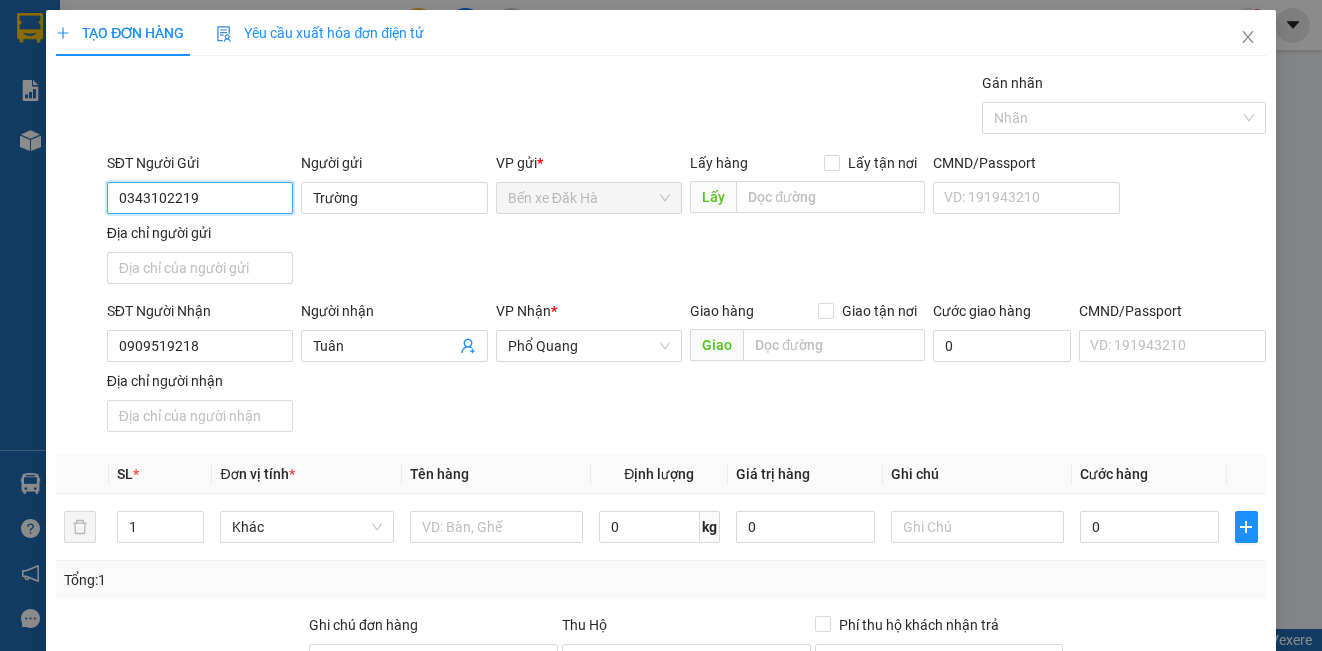 type on "0343102219" 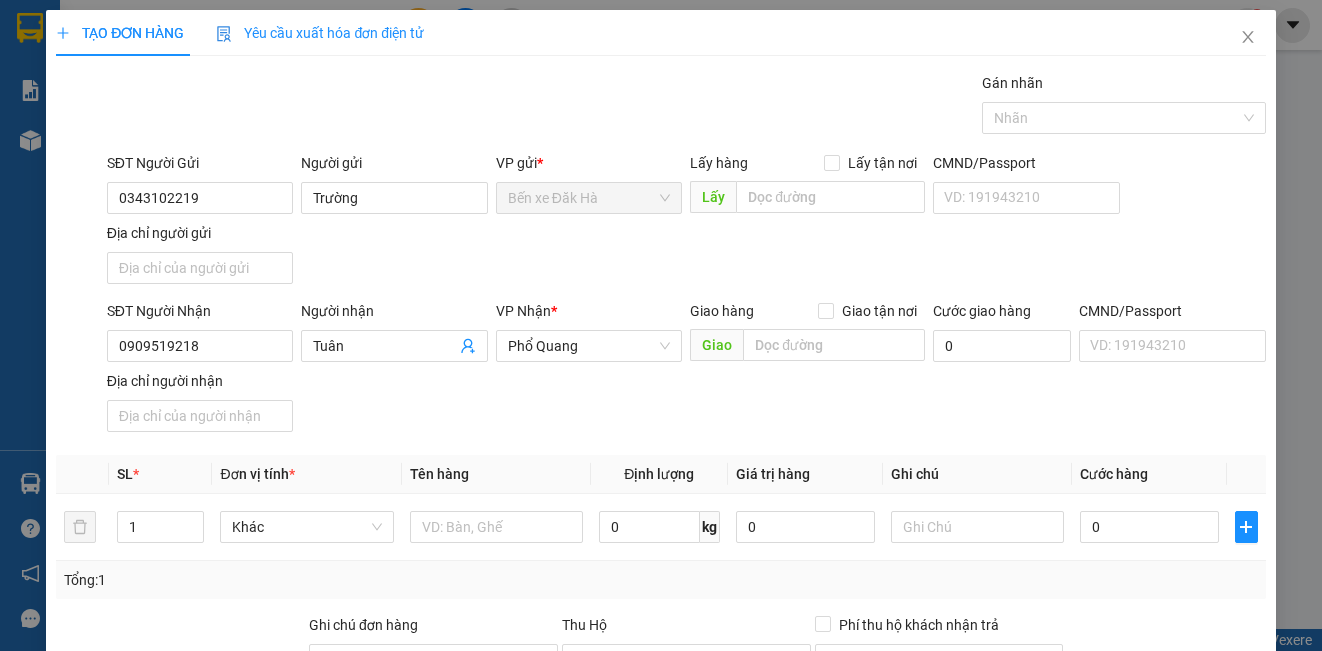 click on "SĐT Người Nhận [PHONE] Người nhận [LAST] VP Nhận  * Phổ Quang Giao hàng Giao tận nơi Giao Cước giao hàng 0 CMND/Passport VD: [ID_NUMBER] Địa chỉ người nhận" at bounding box center (686, 370) 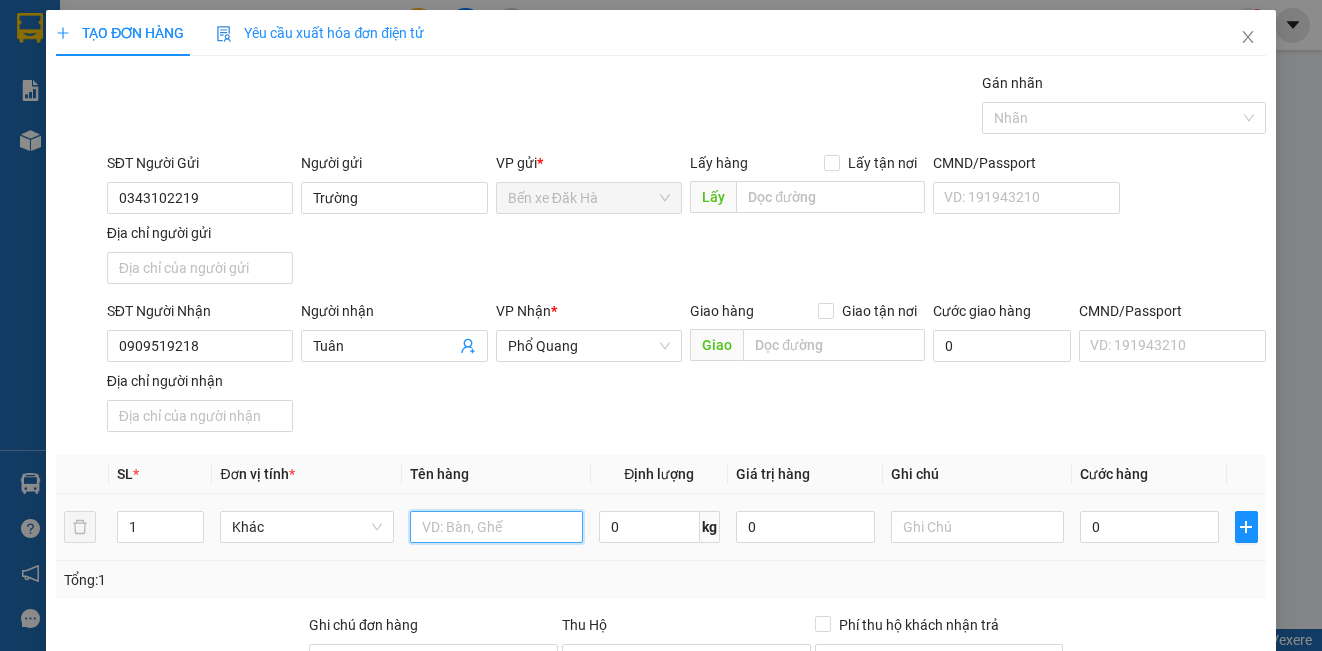 click at bounding box center (496, 527) 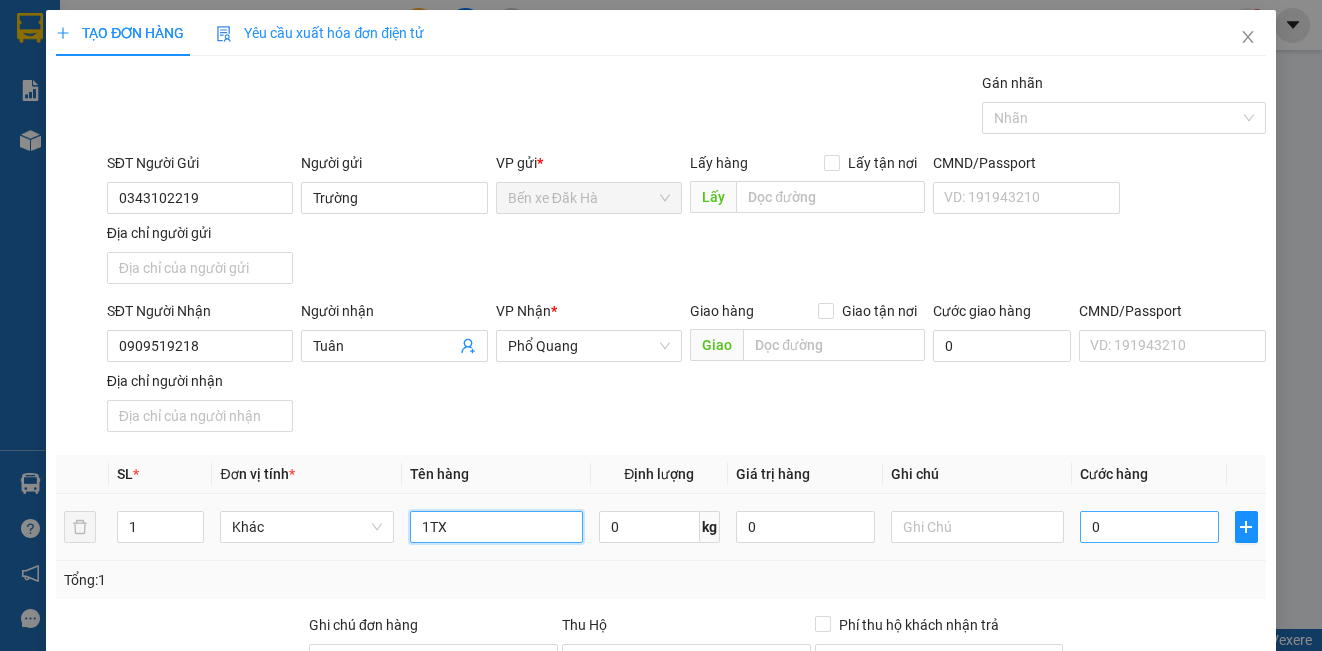 type on "1TX" 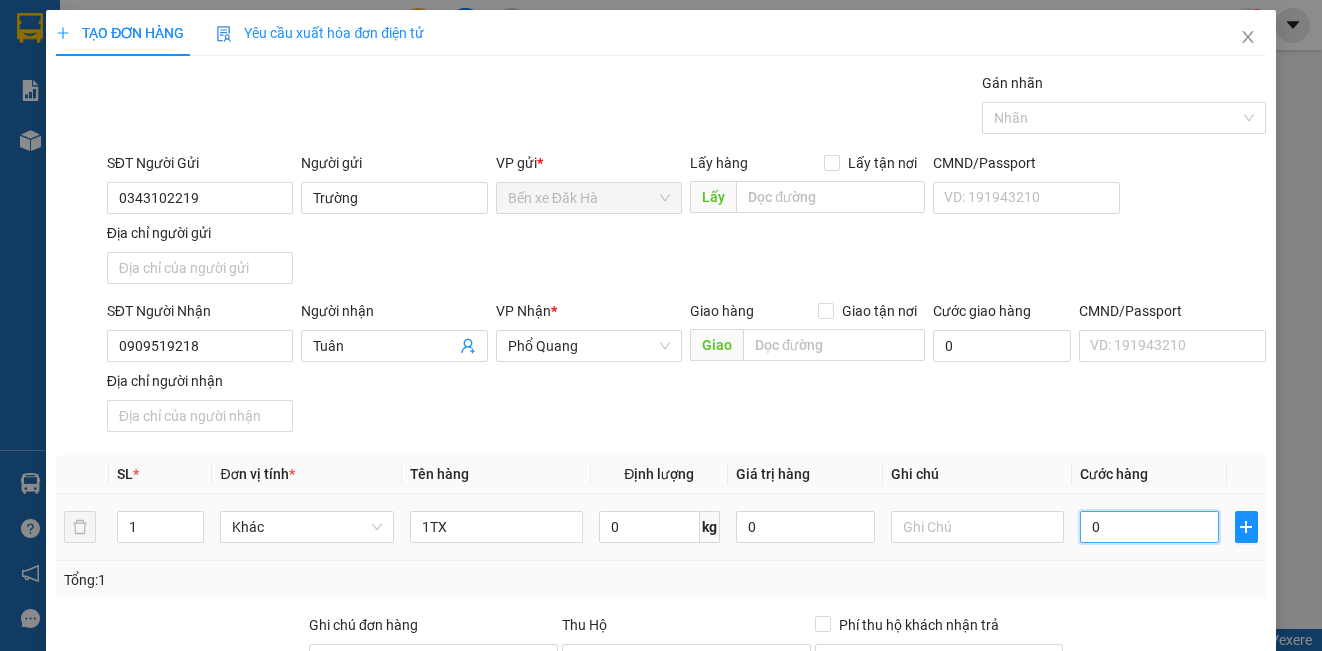 click on "0" at bounding box center (1149, 527) 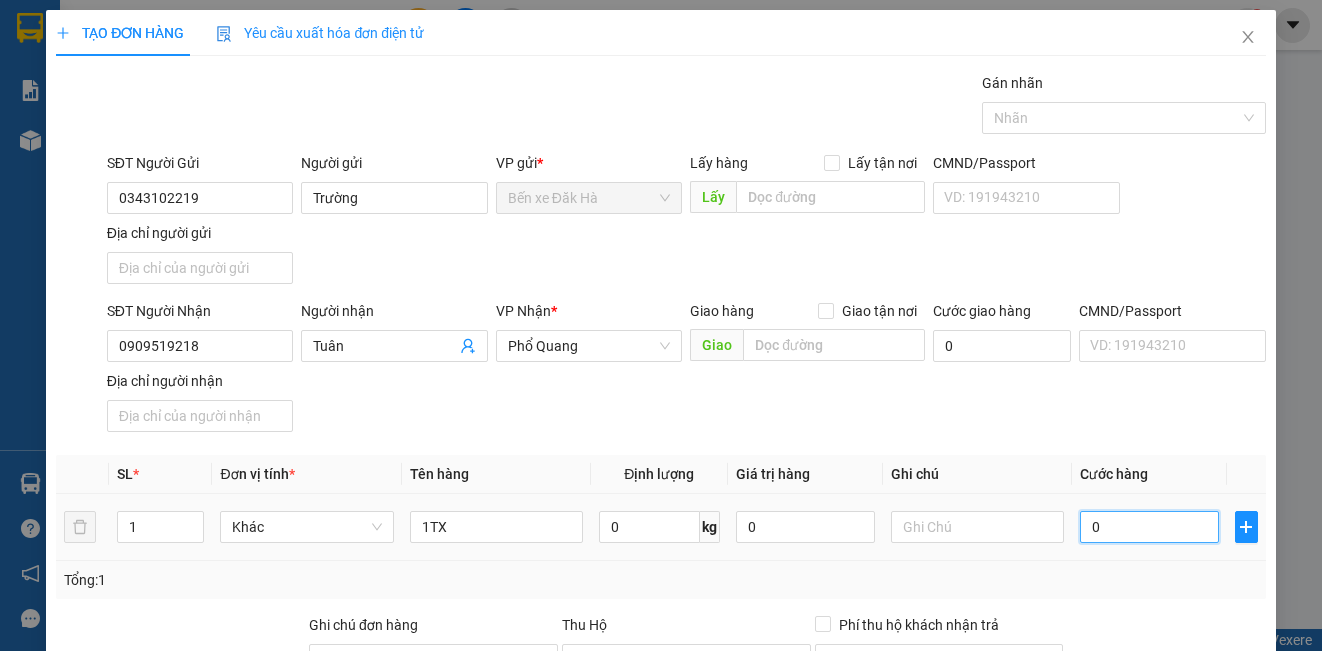 type on "8" 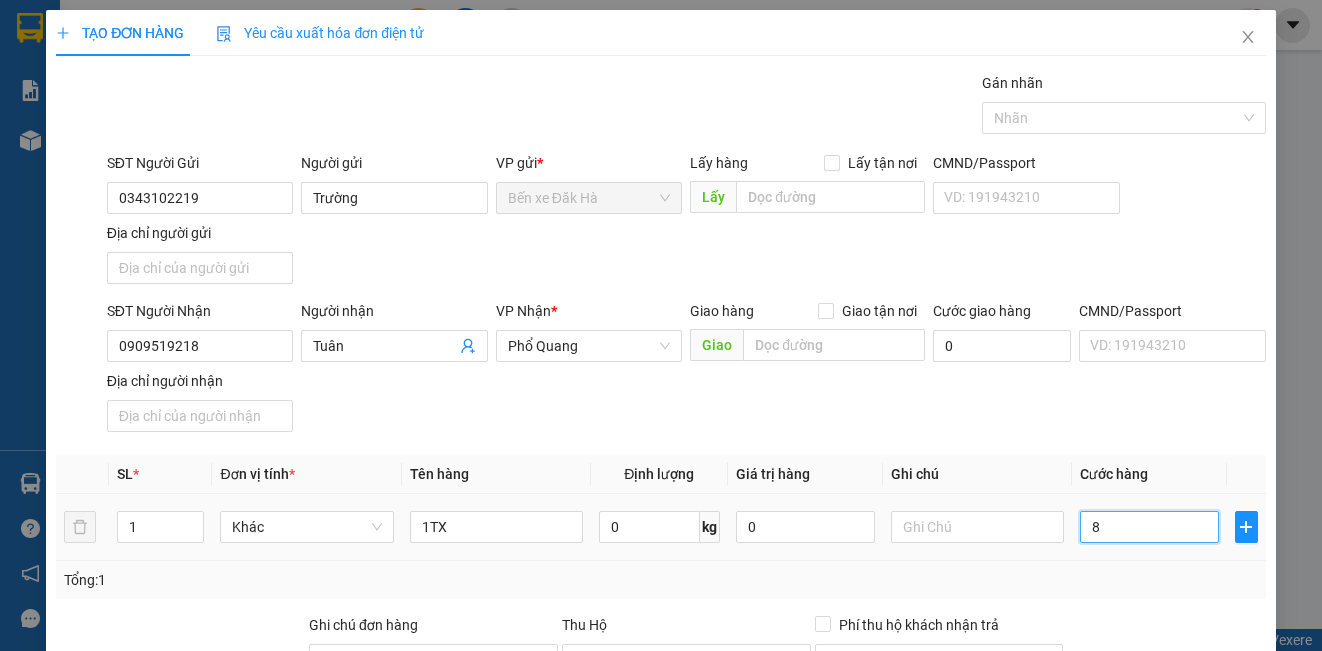 type on "8" 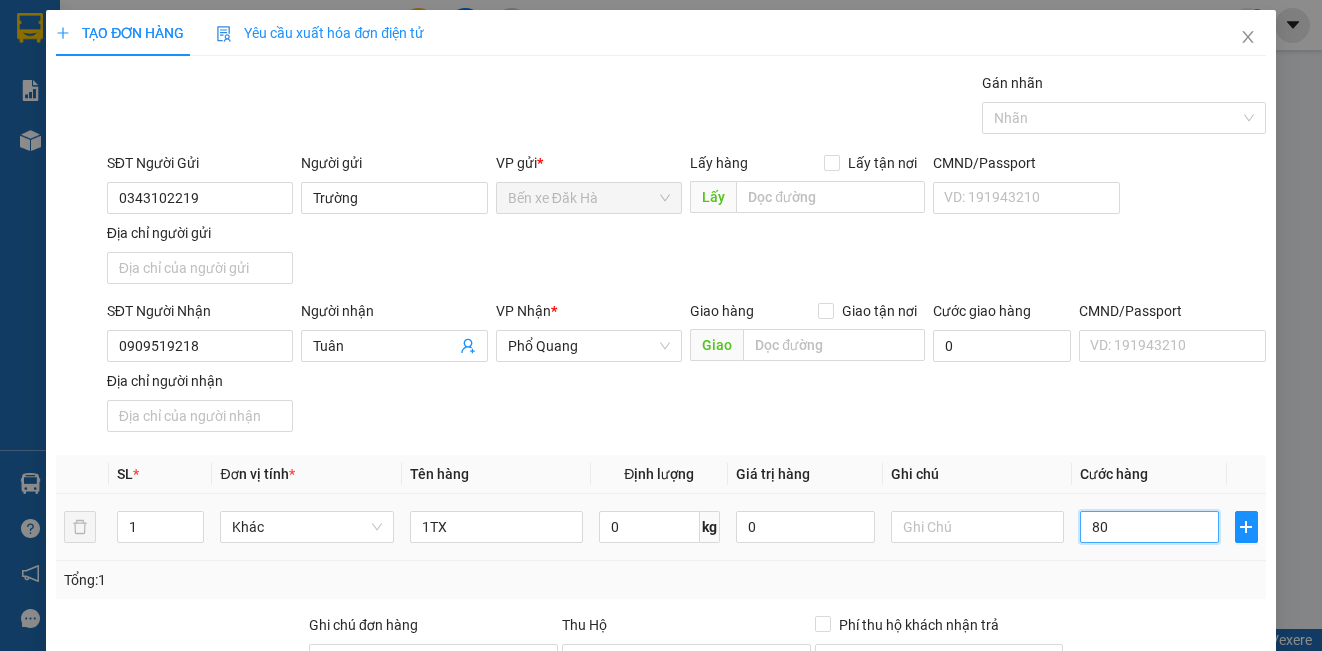 type on "80" 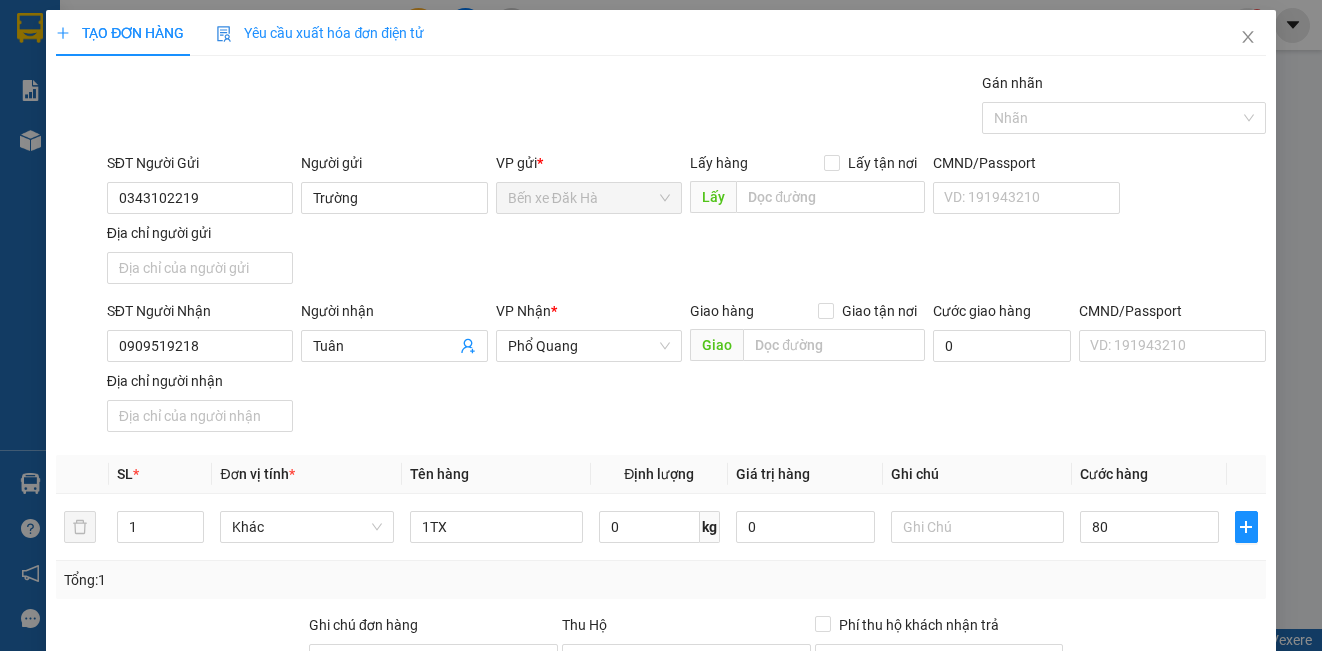 type on "80.000" 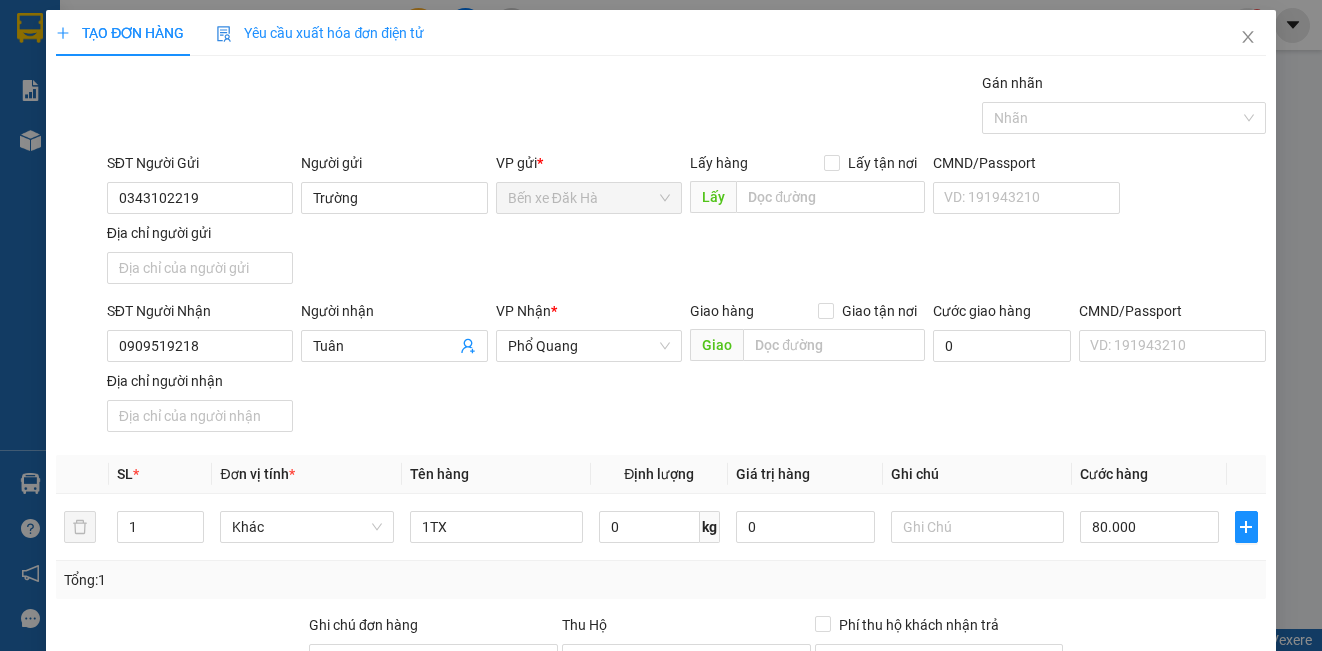 click on "SĐT Người Nhận [PHONE] Người nhận [LAST] VP Nhận  * Phổ Quang Giao hàng Giao tận nơi Giao Cước giao hàng 0 CMND/Passport VD: [ID_NUMBER] Địa chỉ người nhận" at bounding box center (686, 370) 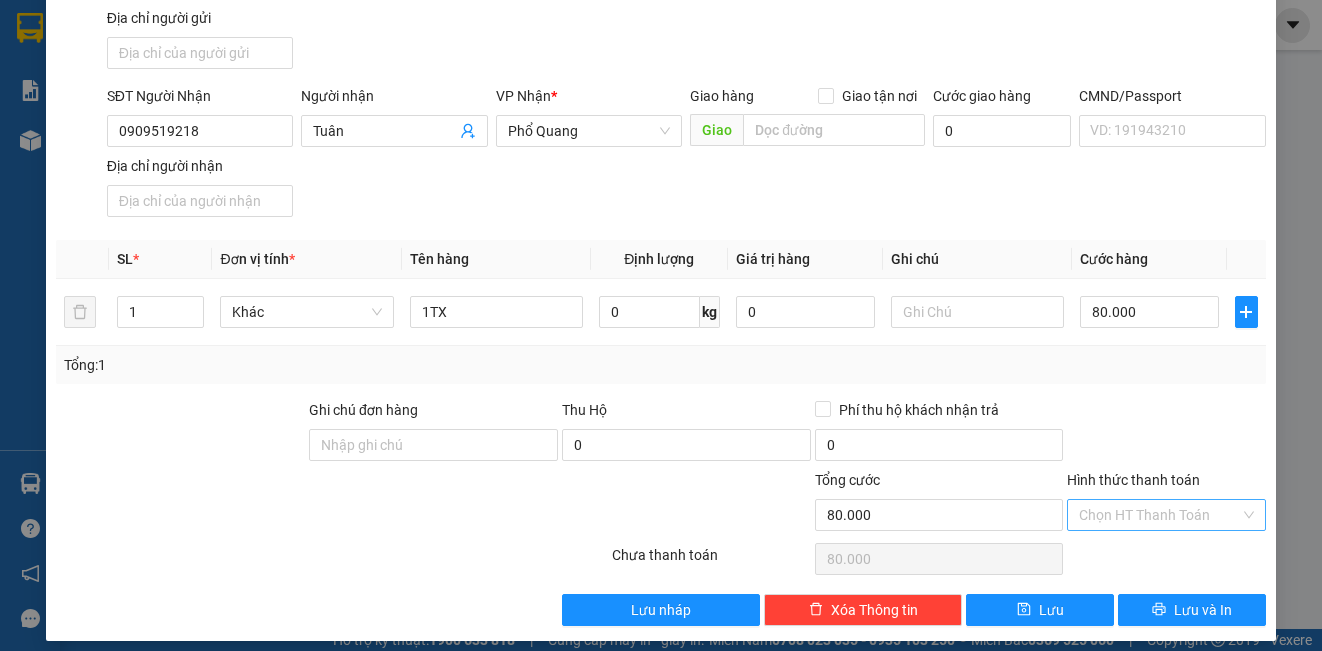 scroll, scrollTop: 229, scrollLeft: 0, axis: vertical 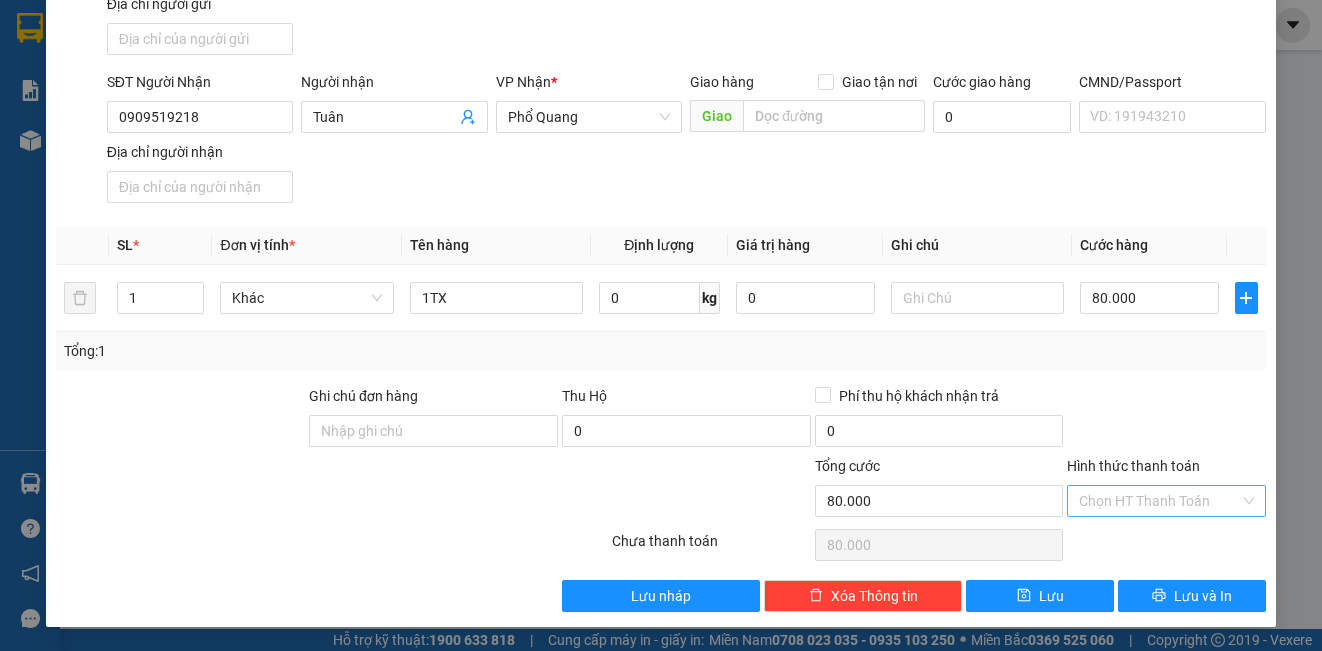 click on "Hình thức thanh toán" at bounding box center [1159, 501] 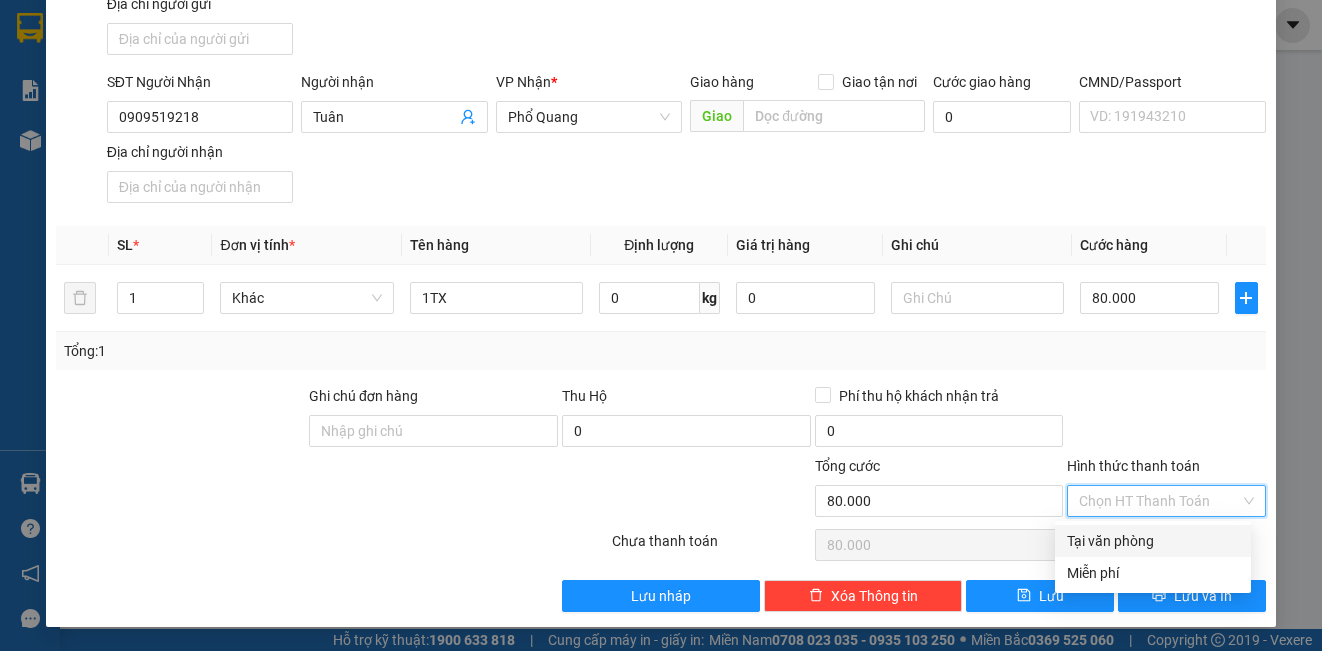 click on "Tại văn phòng" at bounding box center [1153, 541] 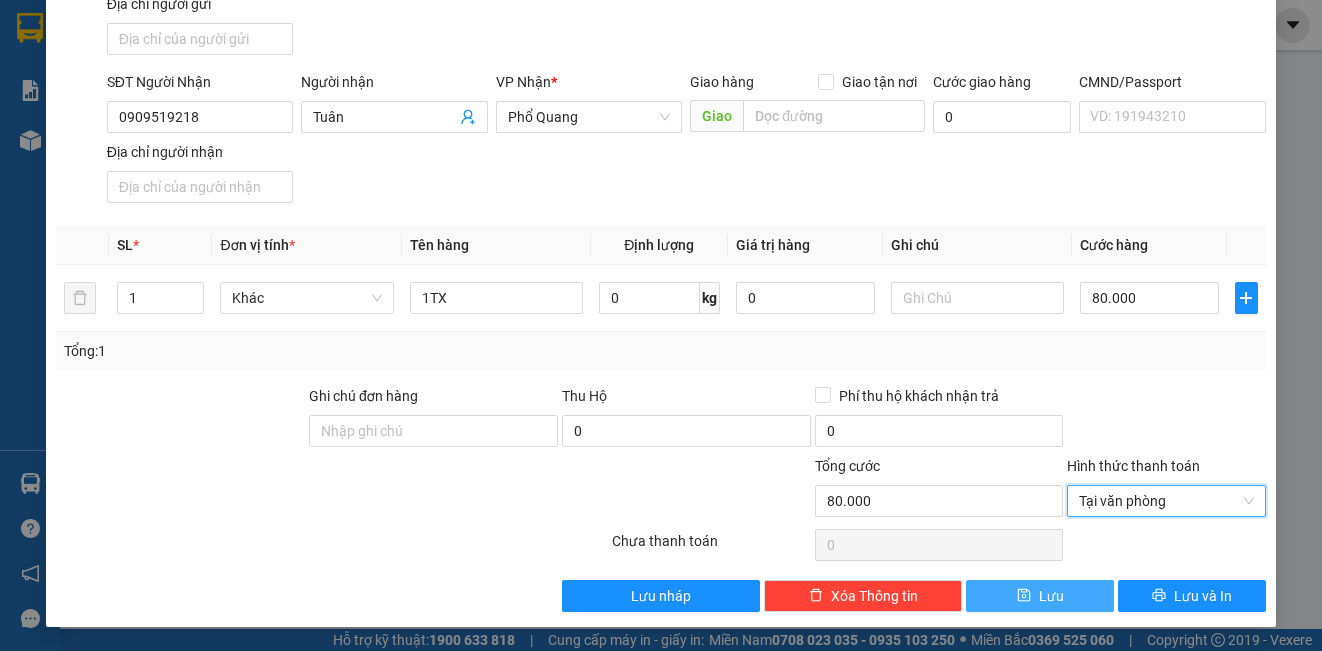 click on "Lưu" at bounding box center [1040, 596] 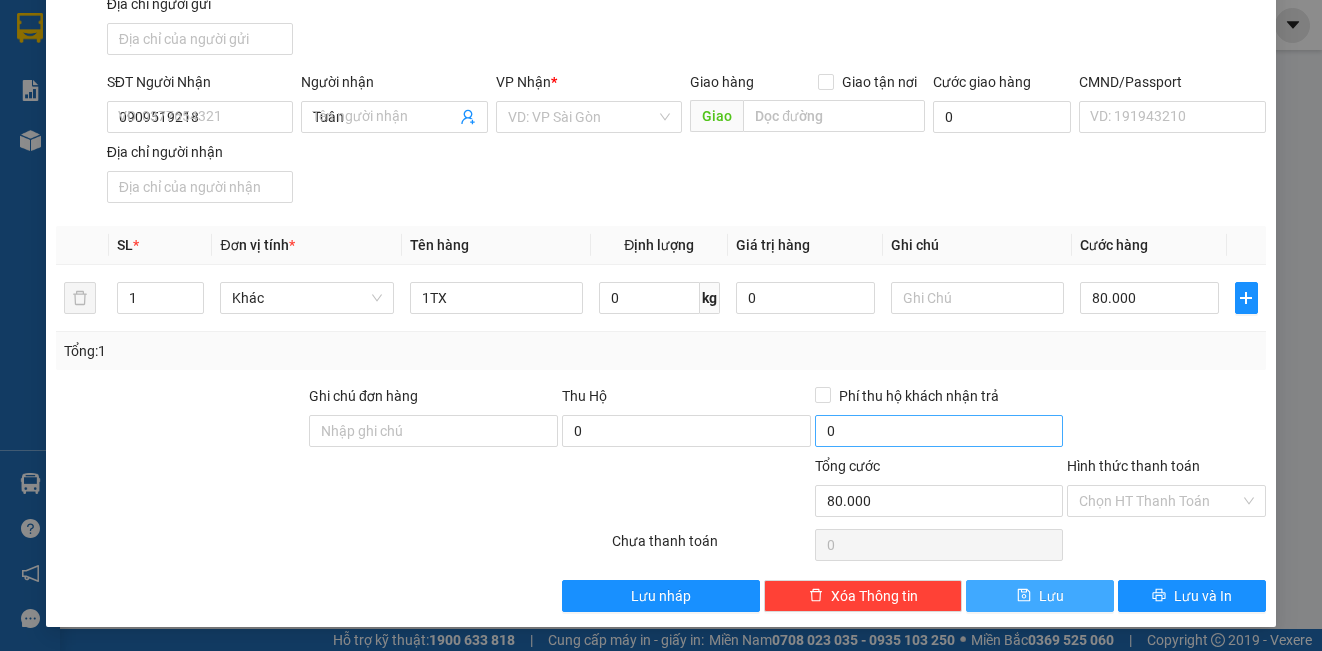 type 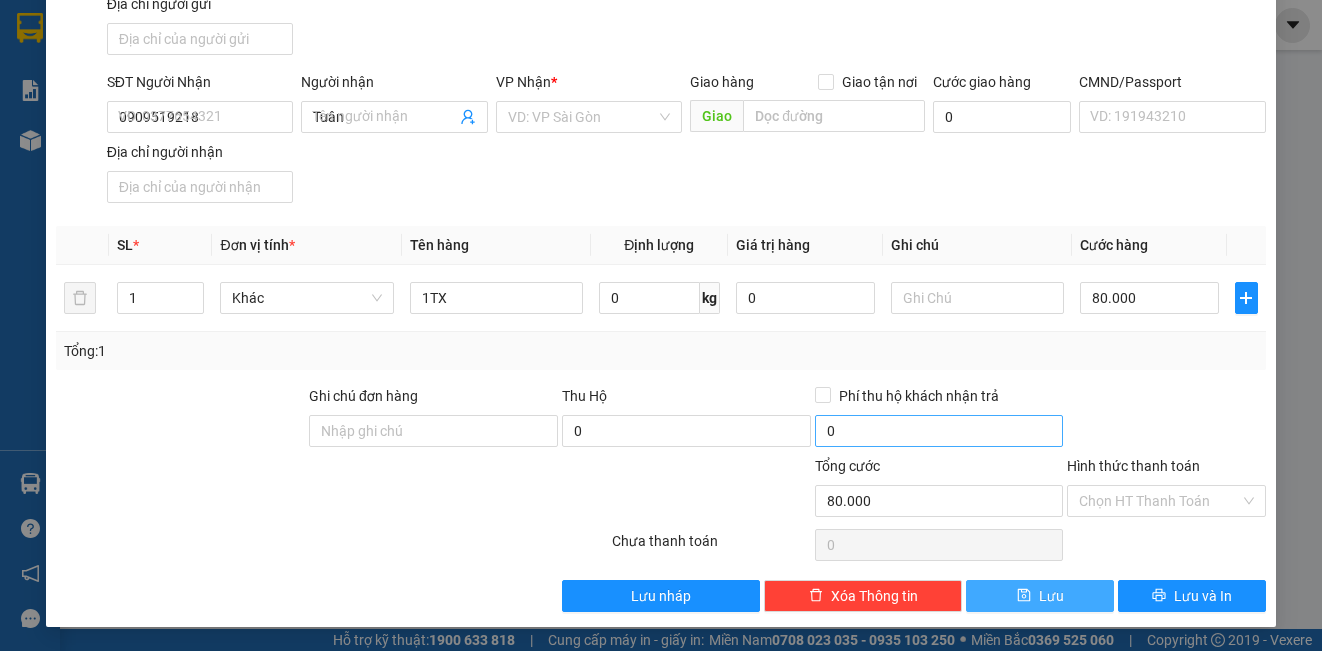 type 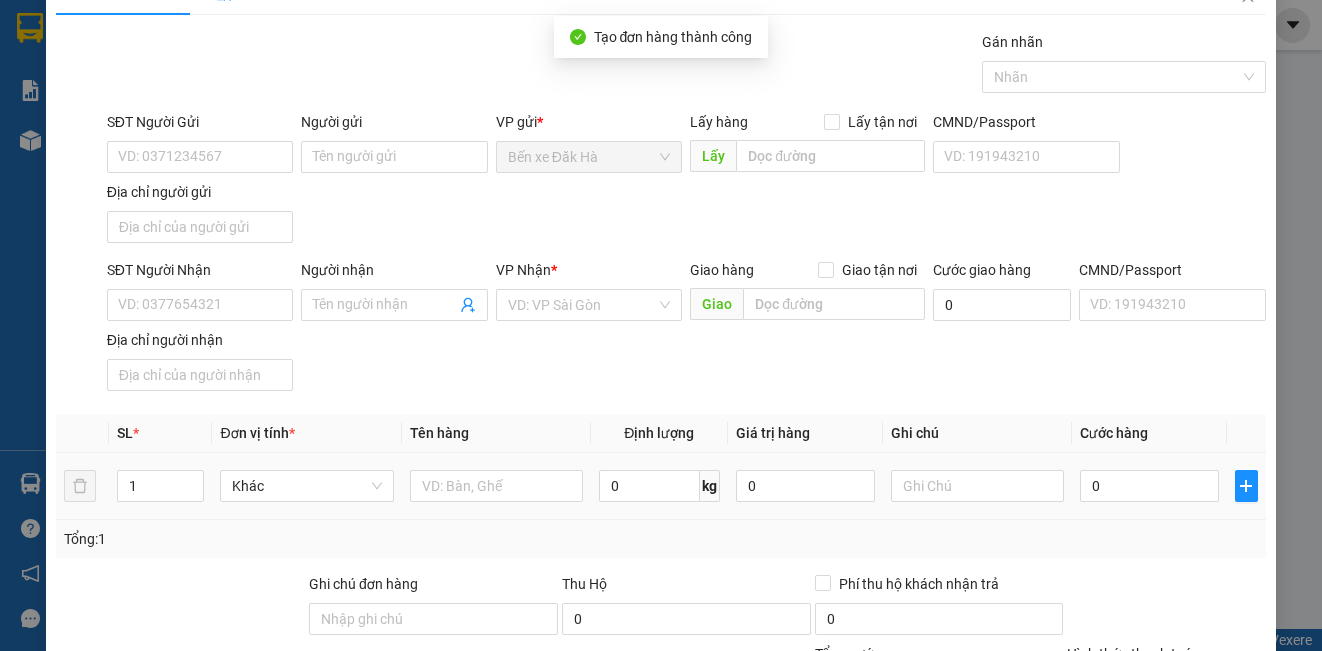 scroll, scrollTop: 0, scrollLeft: 0, axis: both 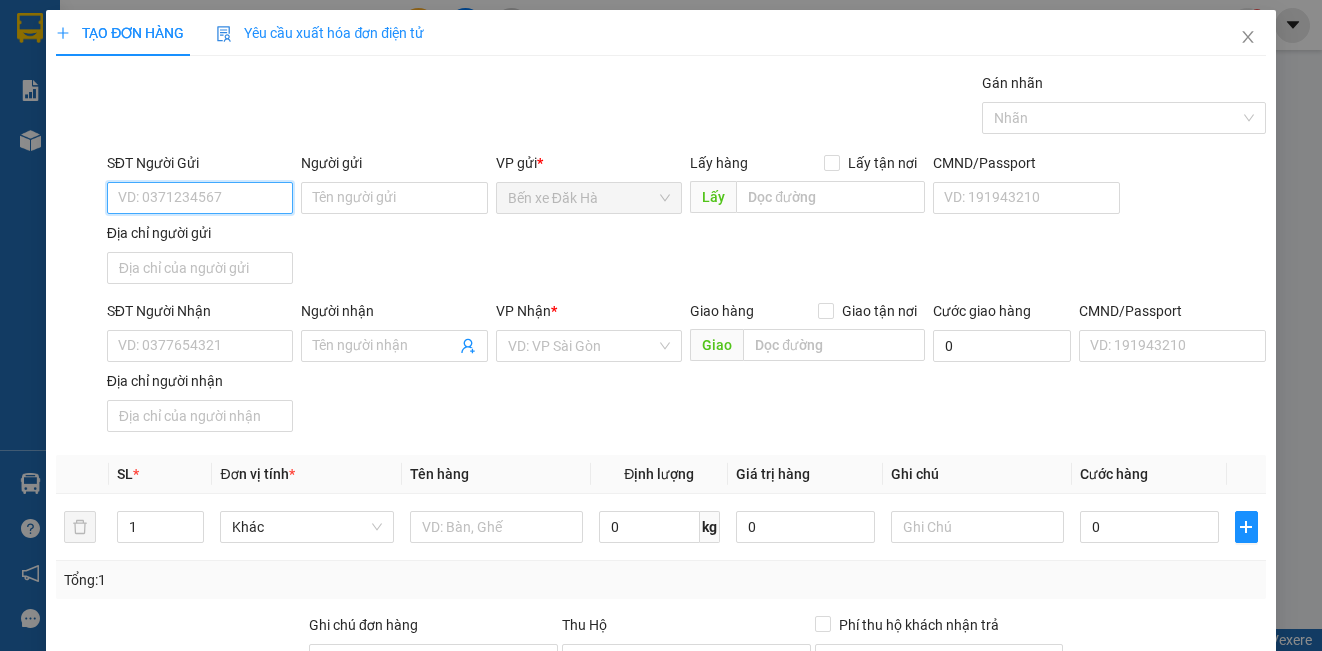 click on "SĐT Người Gửi" at bounding box center [200, 198] 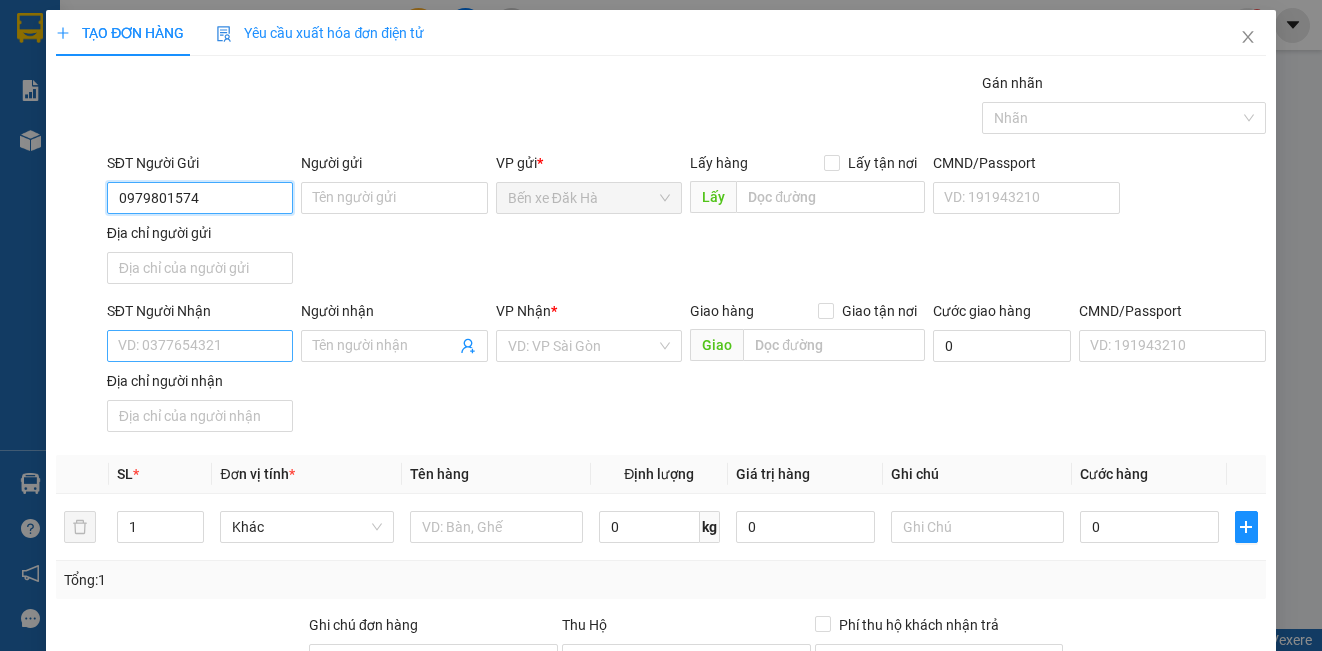 type on "0979801574" 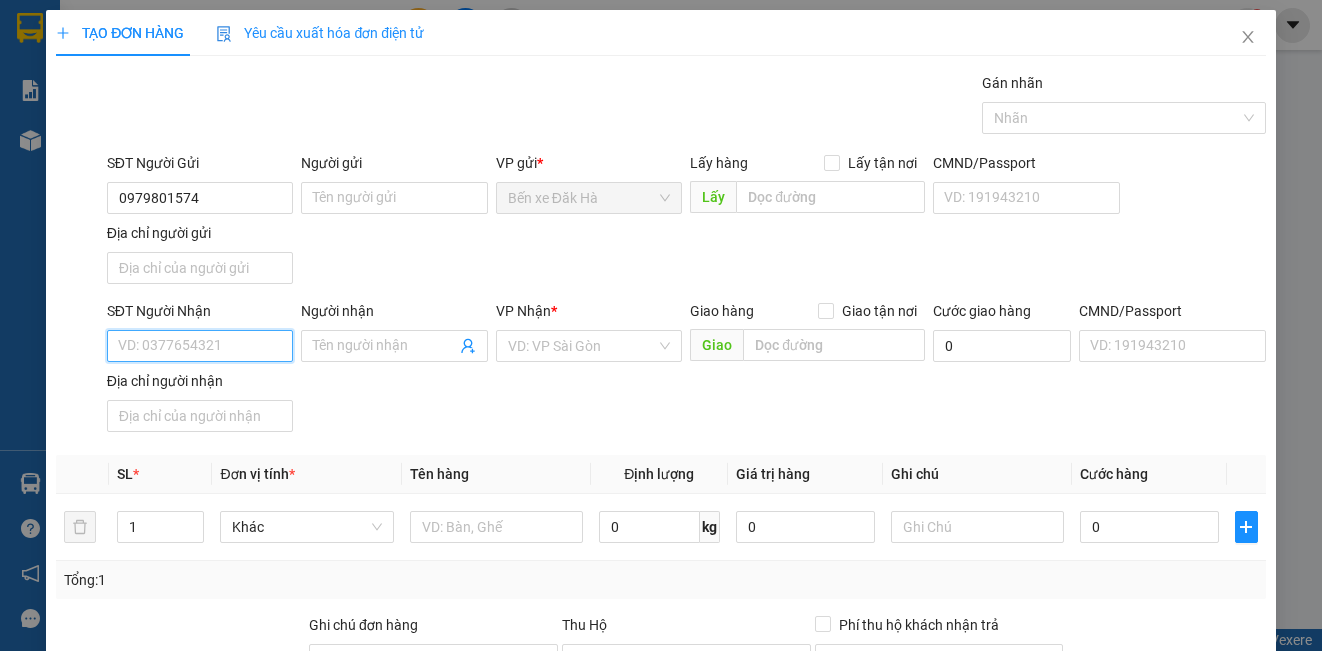 click on "SĐT Người Nhận" at bounding box center (200, 346) 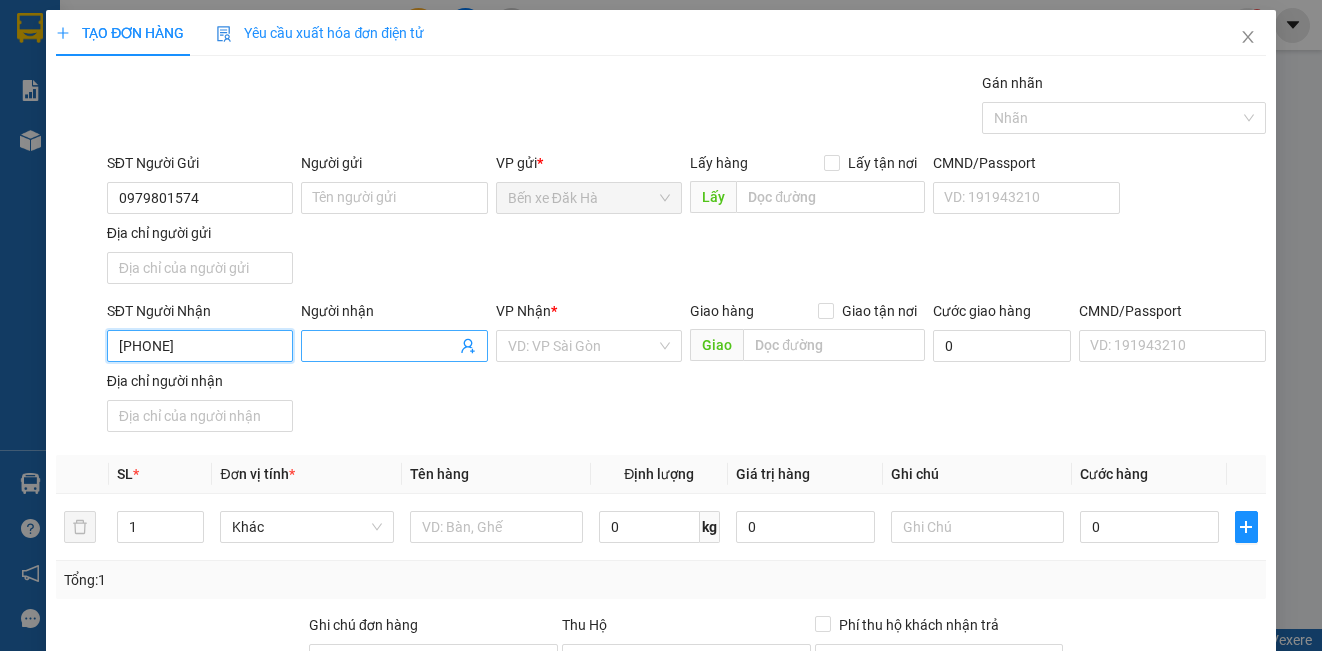 type on "[PHONE]" 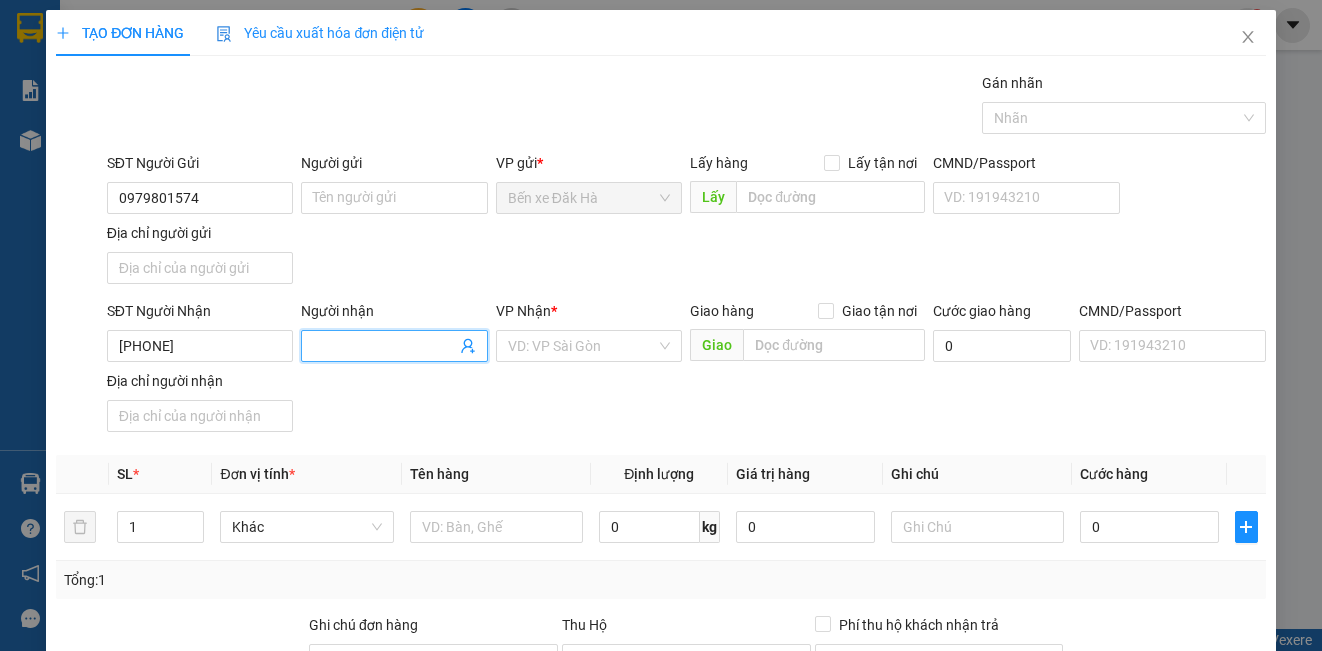 click on "Người nhận" at bounding box center [384, 346] 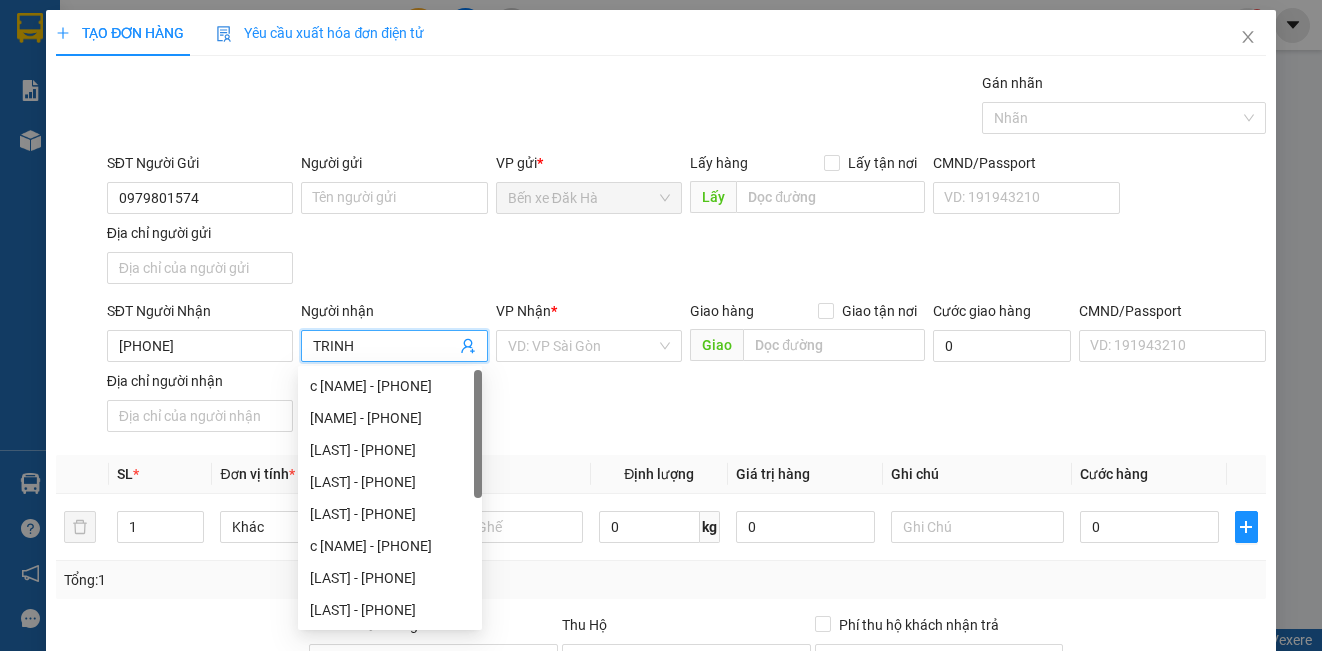 type on "TRINH" 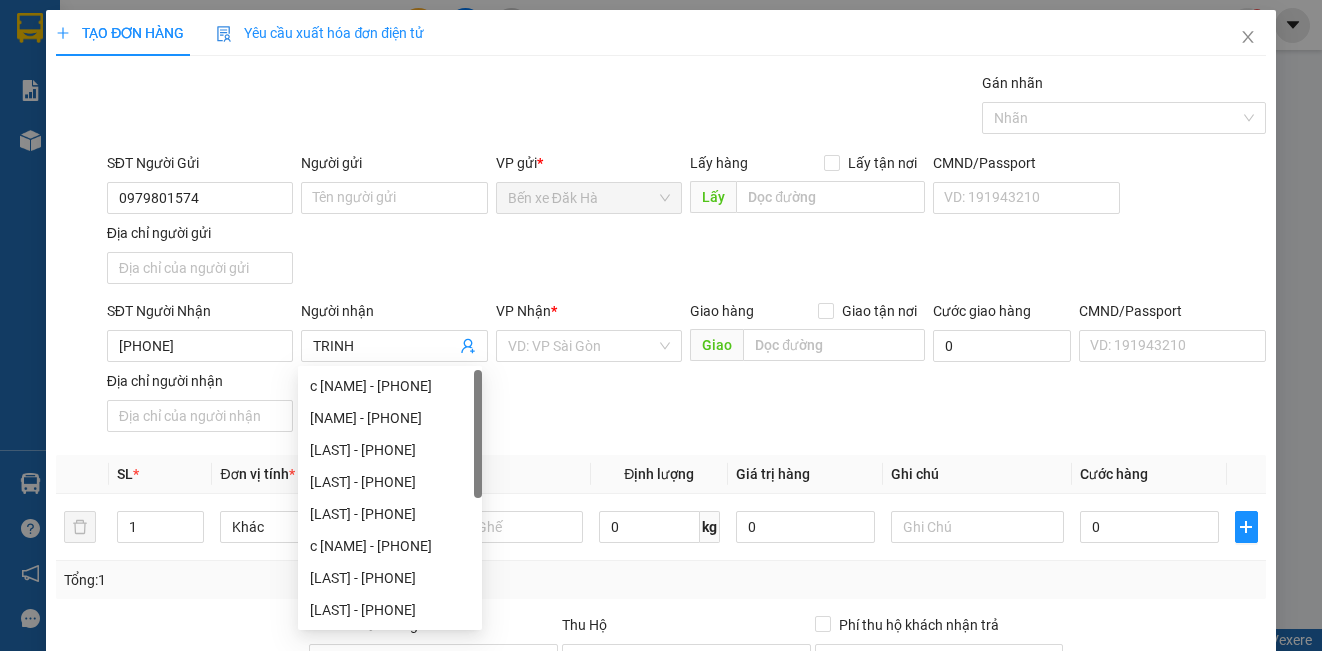 click on "VP Nhận  * VD: VP Sài Gòn" at bounding box center (589, 335) 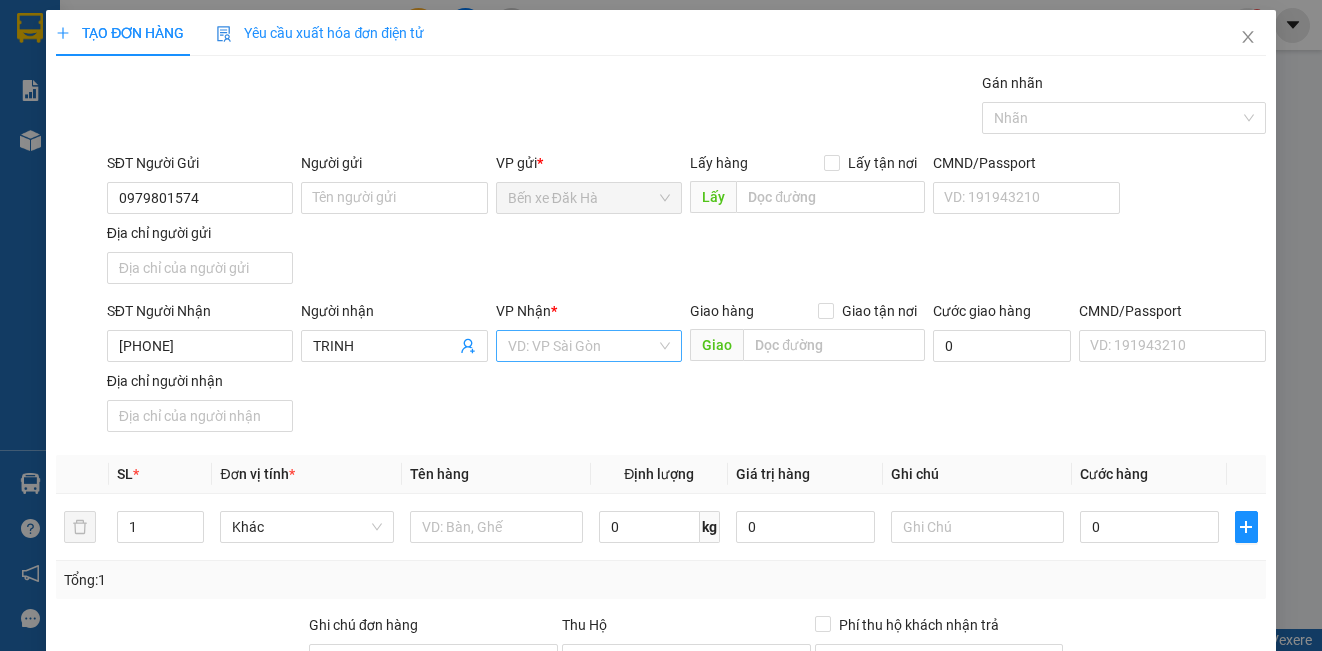 drag, startPoint x: 569, startPoint y: 366, endPoint x: 584, endPoint y: 354, distance: 19.209373 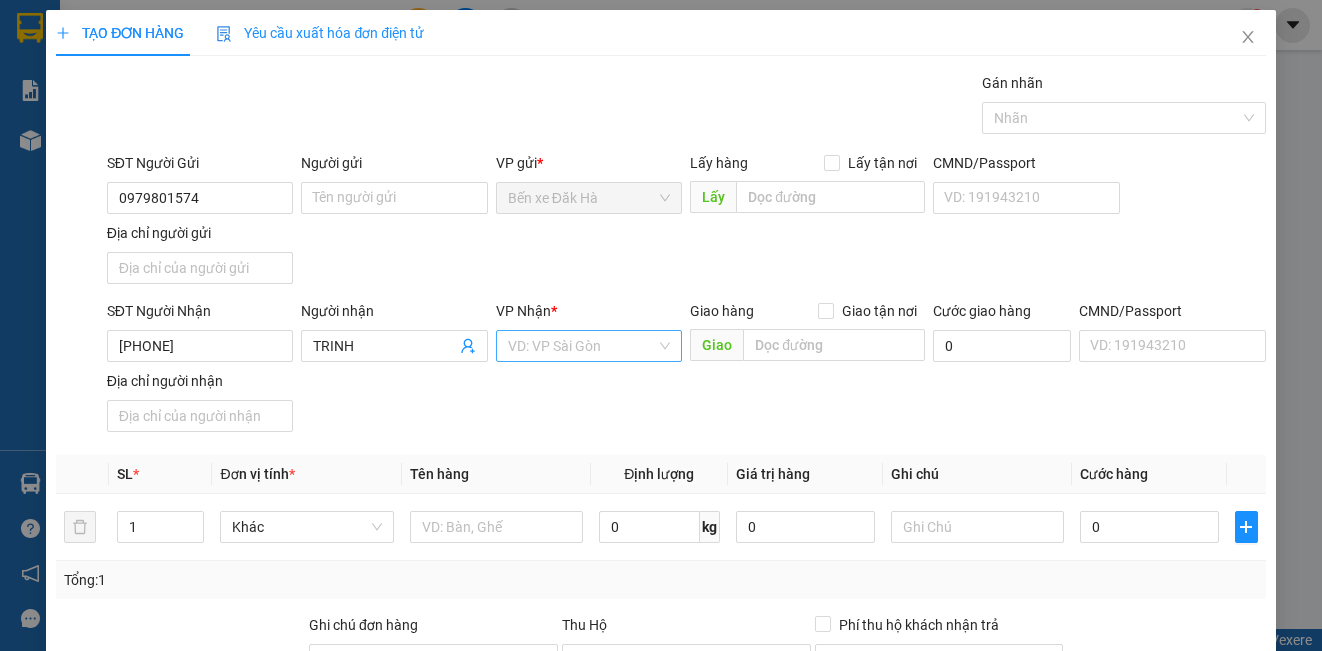 click on "VP Nhận  * VD: VP Sài Gòn" at bounding box center [589, 335] 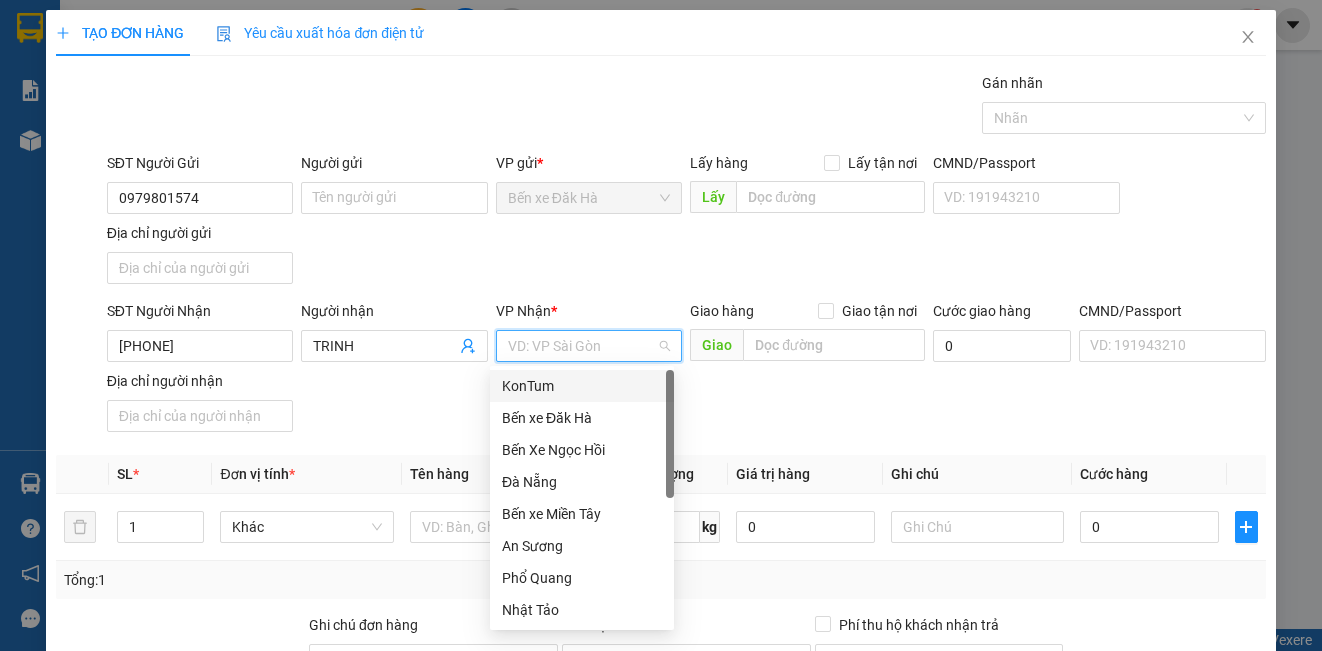 click at bounding box center (582, 346) 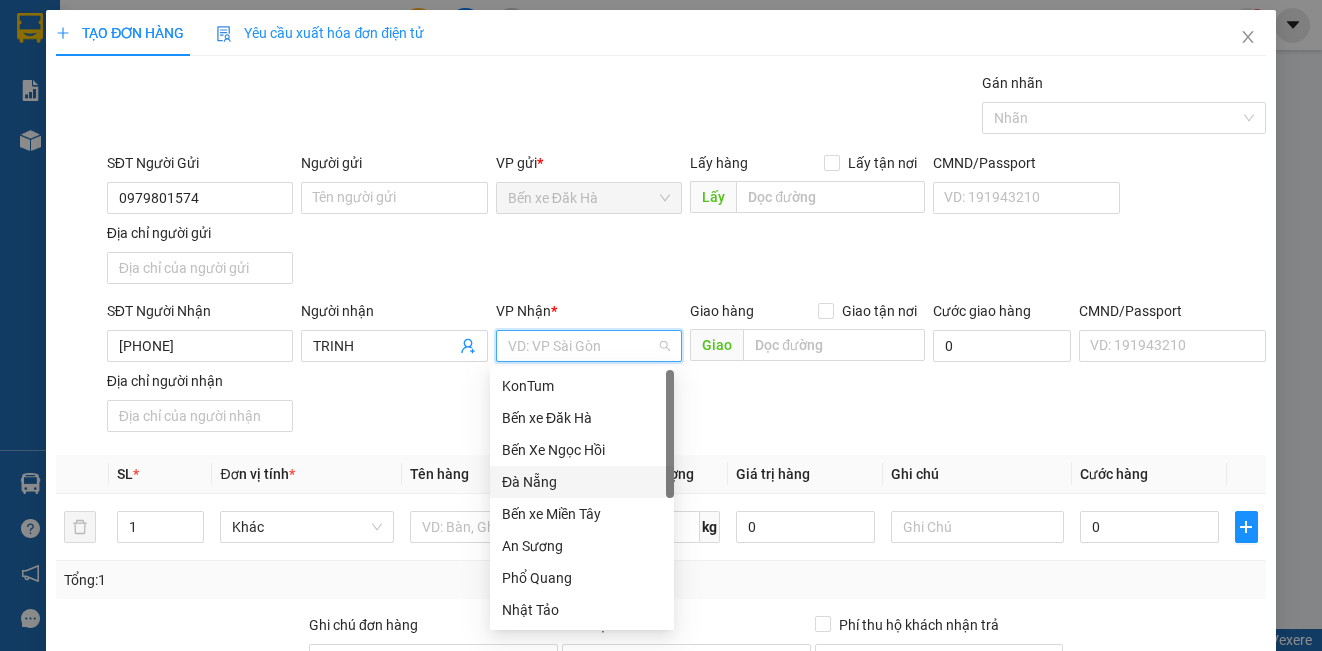 click on "Đà Nẵng" at bounding box center (582, 482) 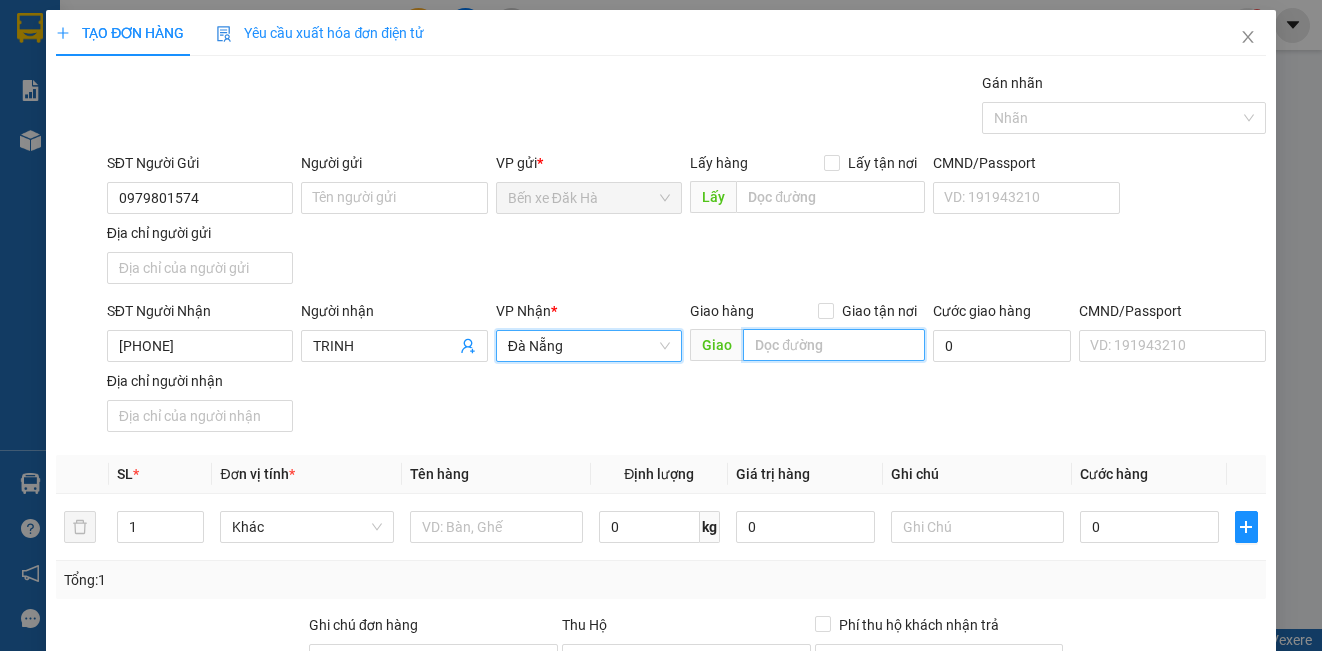 click at bounding box center [834, 345] 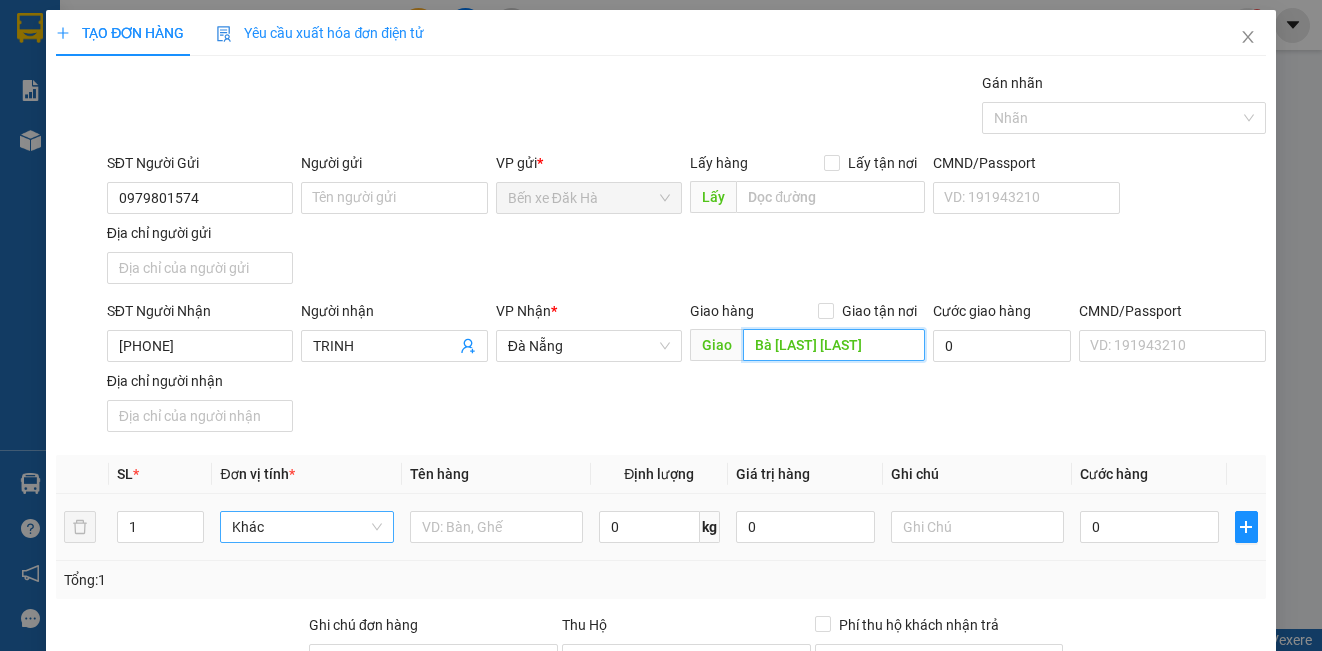 click on "Khác" at bounding box center [306, 527] 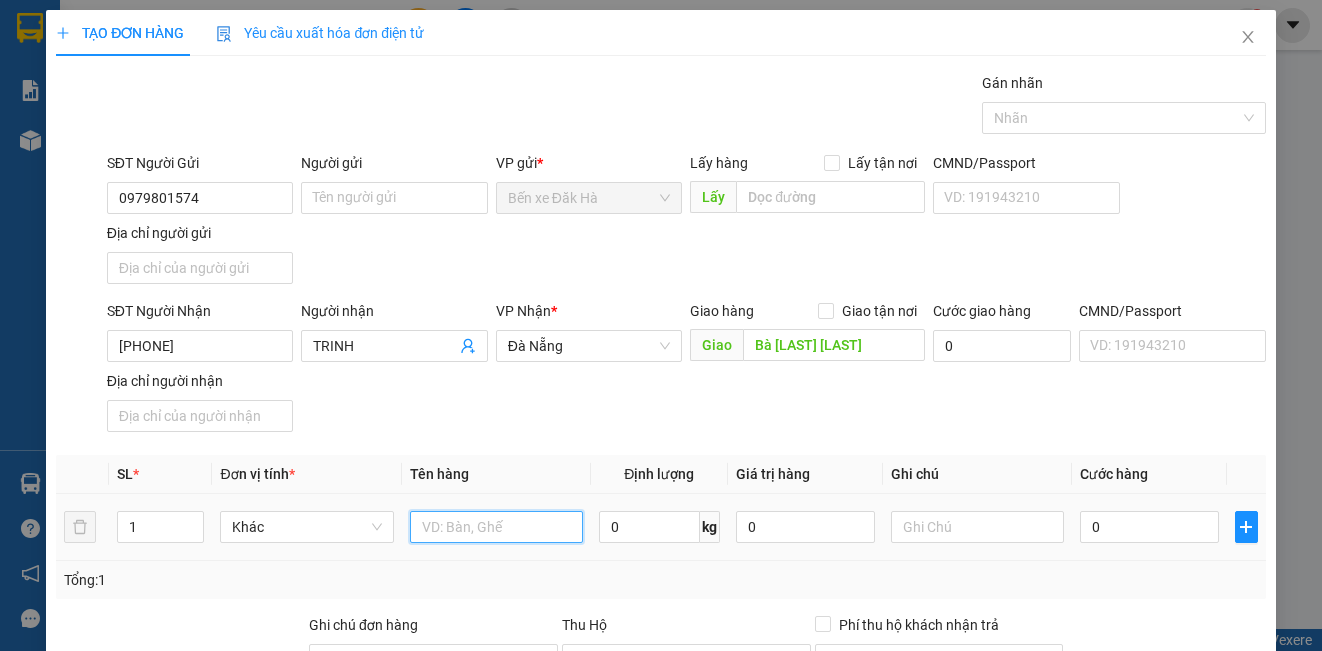 click at bounding box center (496, 527) 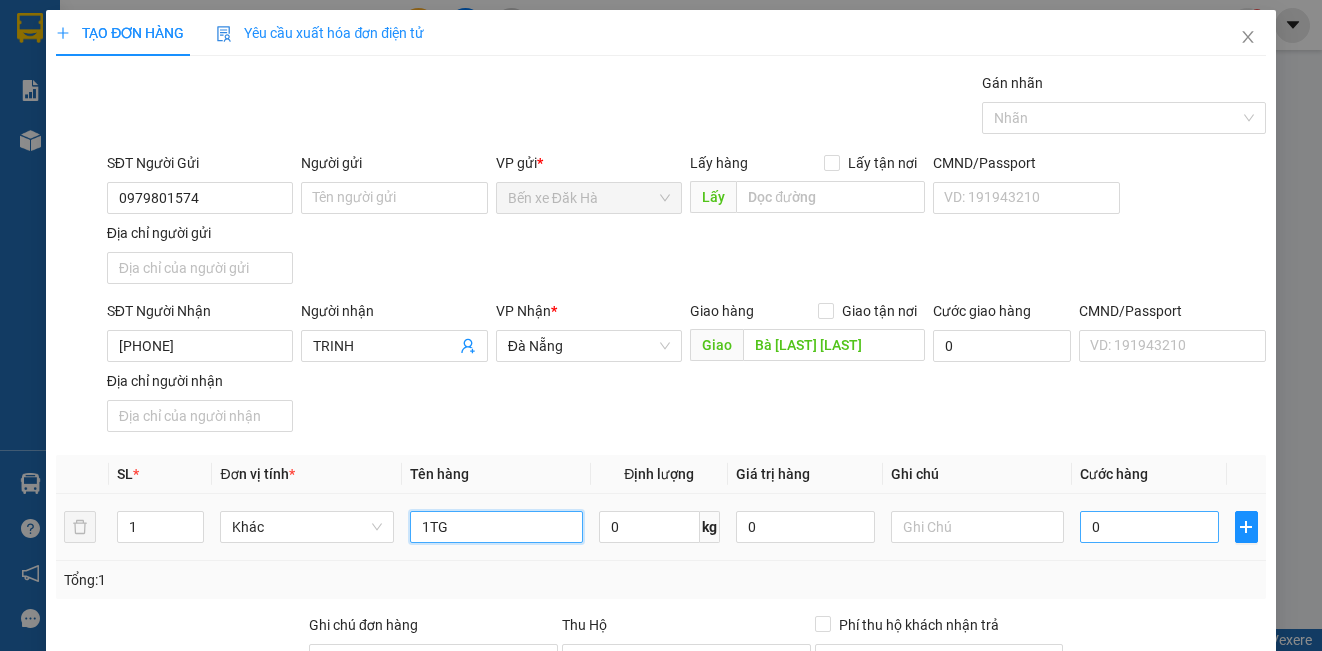 type on "1TG" 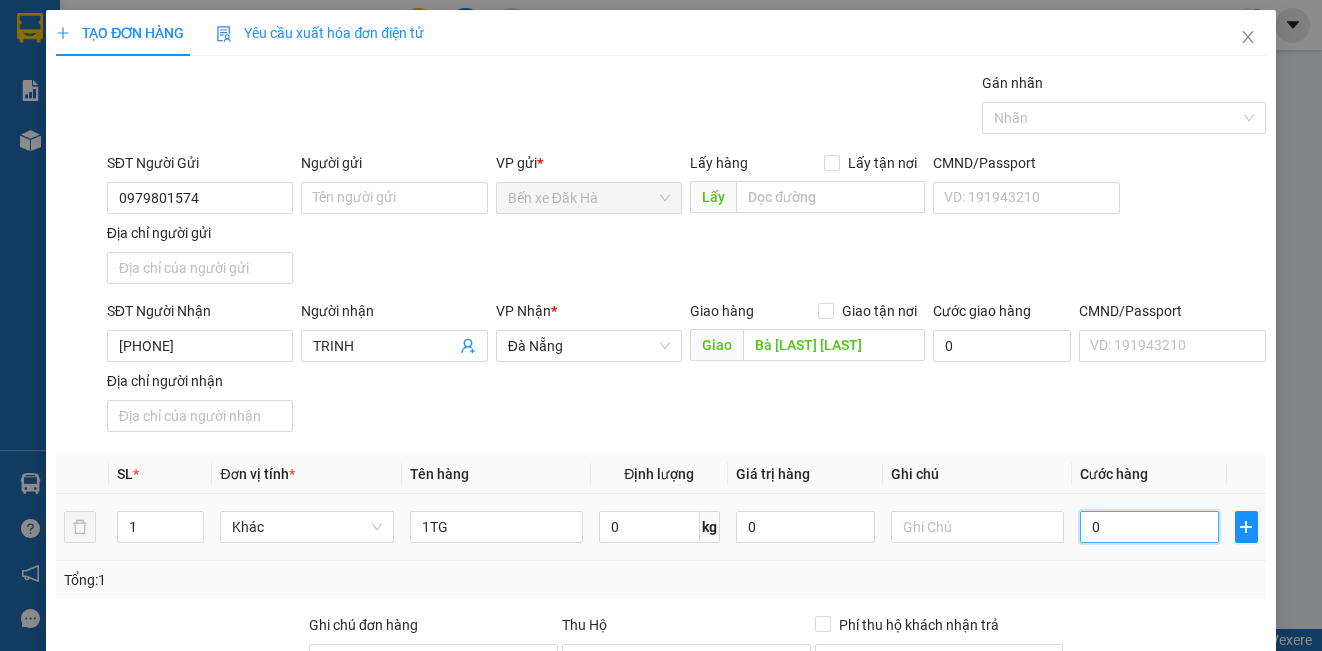 click on "0" at bounding box center [1149, 527] 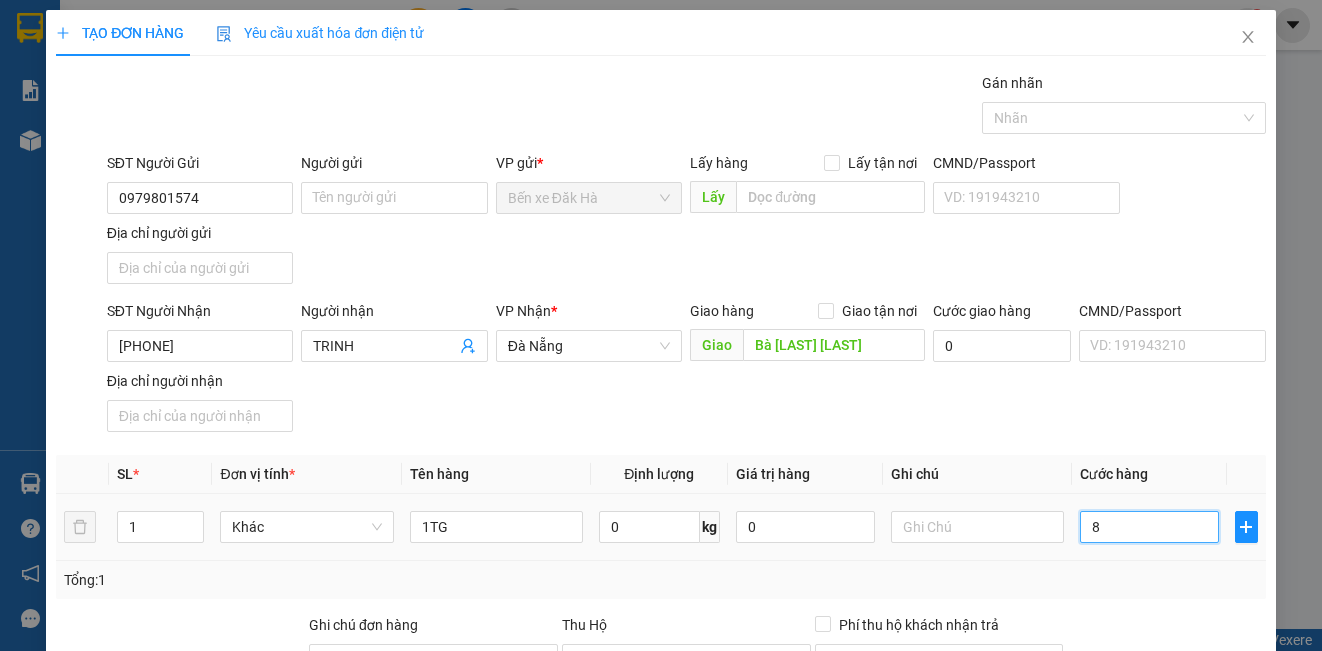 type on "80" 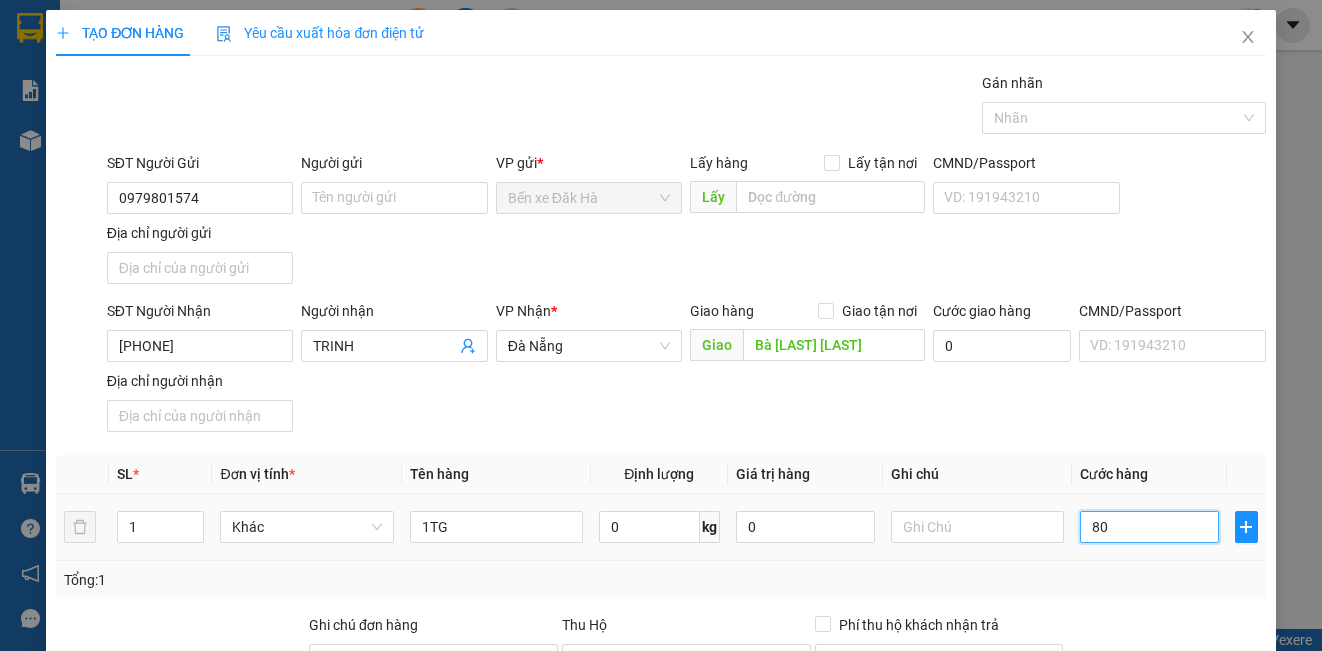 type on "80" 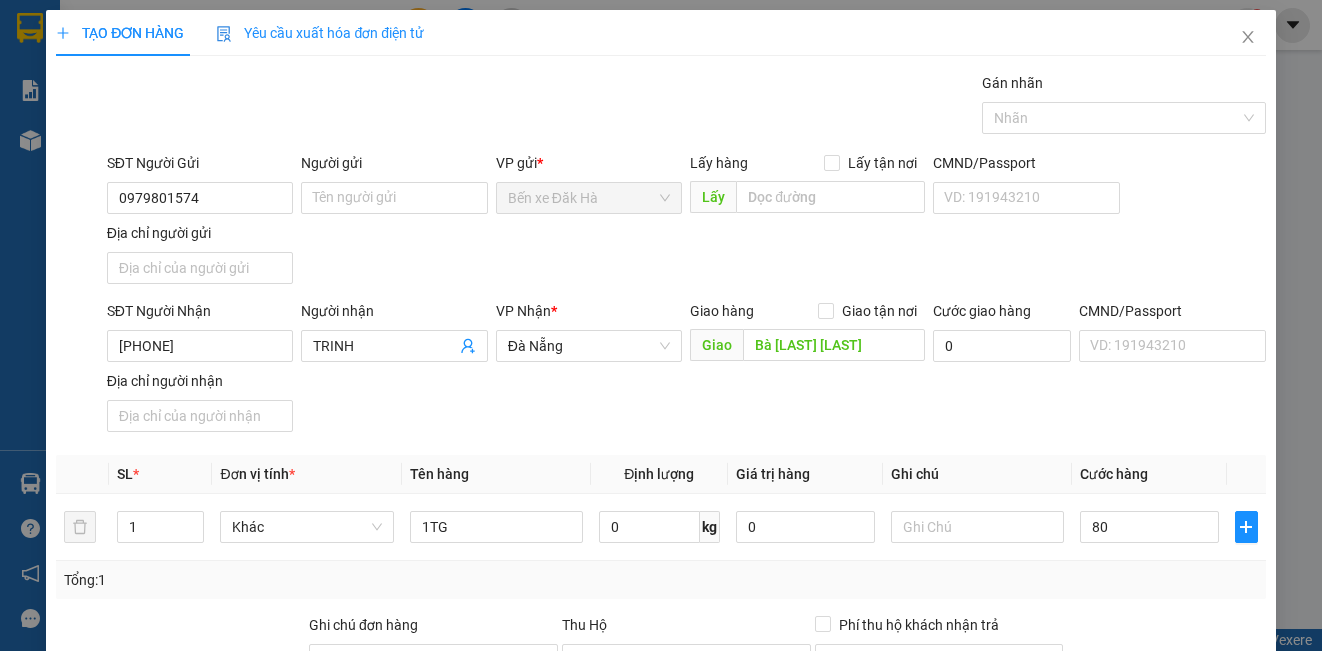 type on "80.000" 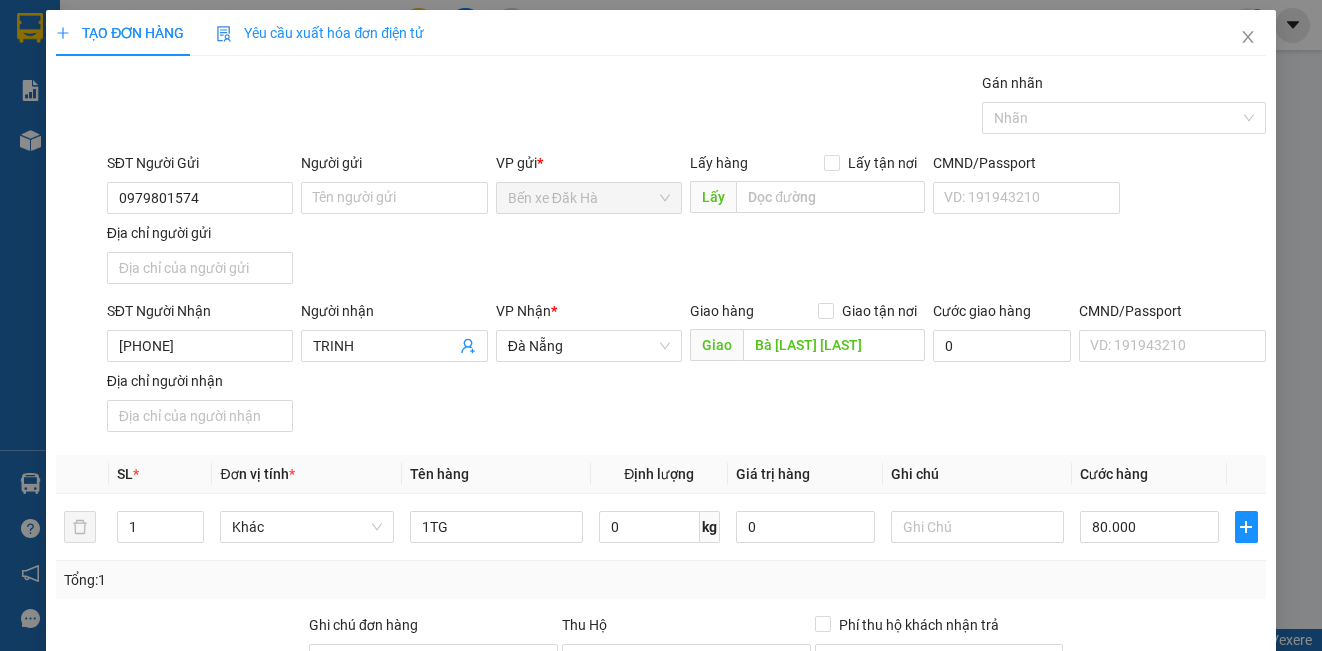 click on "SĐT Người Nhận [PHONE] Người nhận [LAST] VP Nhận  * Đà Nẵng Giao hàng Giao tận nơi Giao Bà [LAST] [LAST] Cước giao hàng 0 CMND/Passport VD: [ID_NUMBER] Địa chỉ người nhận" at bounding box center [686, 370] 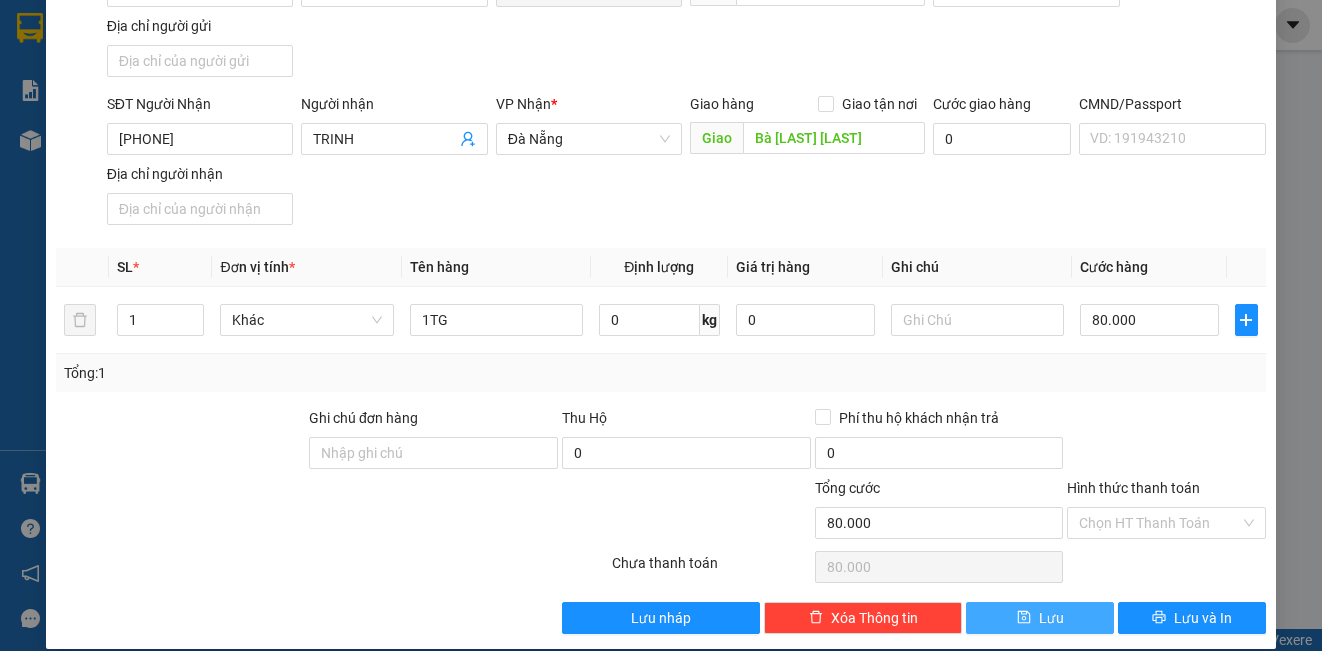 scroll, scrollTop: 229, scrollLeft: 0, axis: vertical 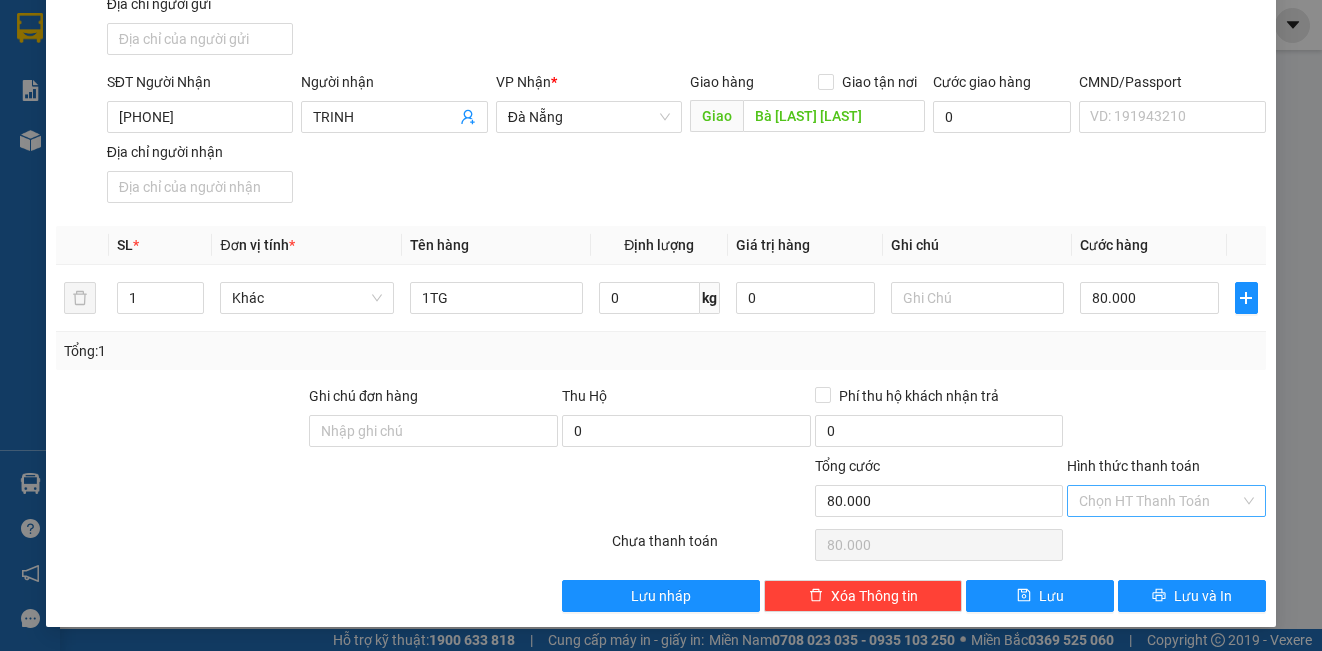 click on "Hình thức thanh toán" at bounding box center (1159, 501) 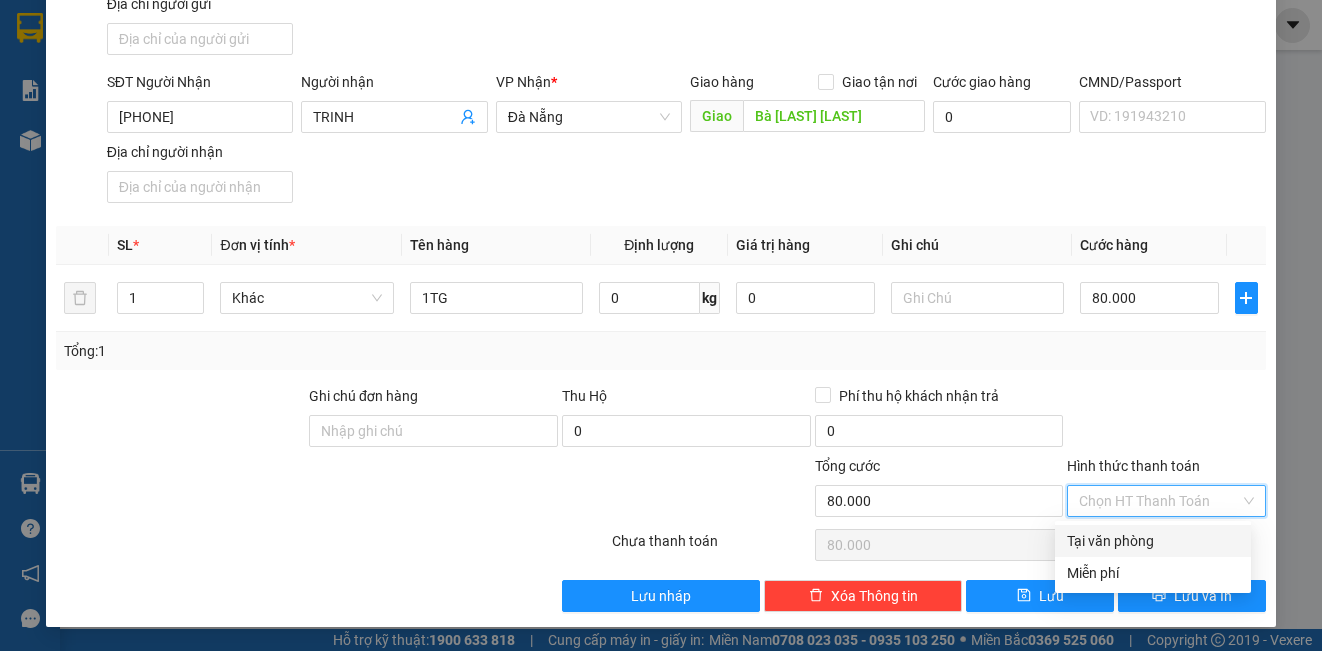 click on "Tại văn phòng" at bounding box center [1153, 541] 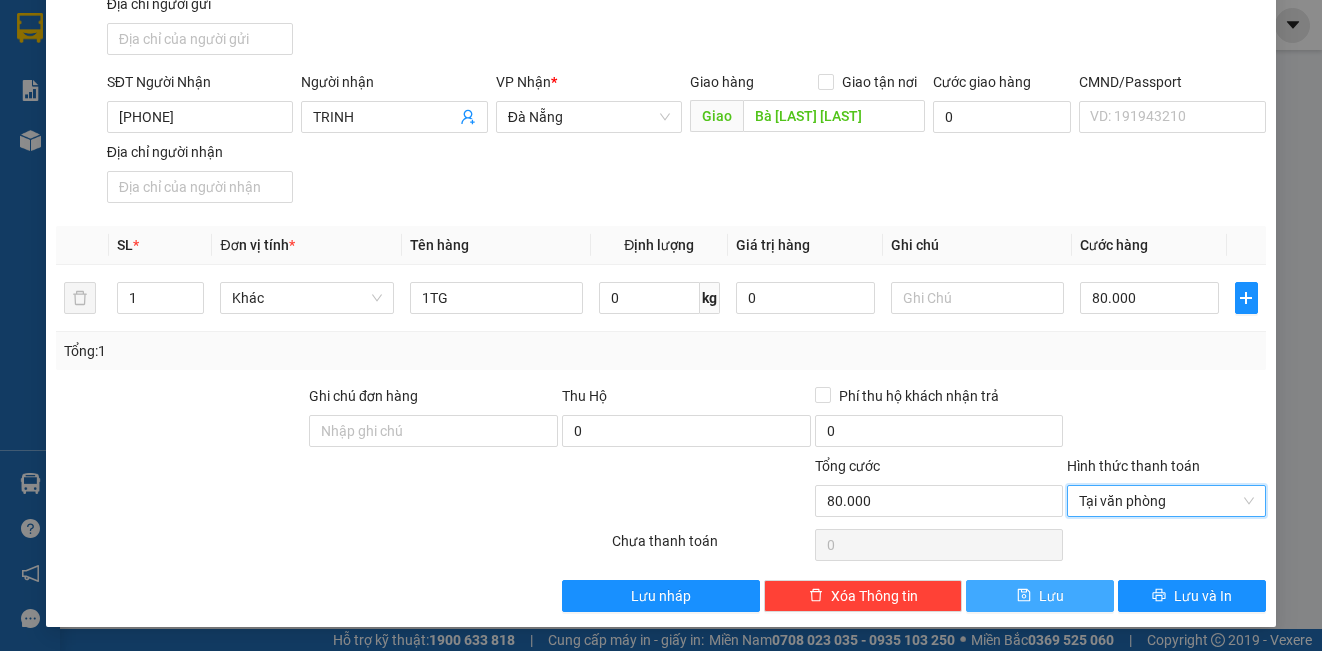 click 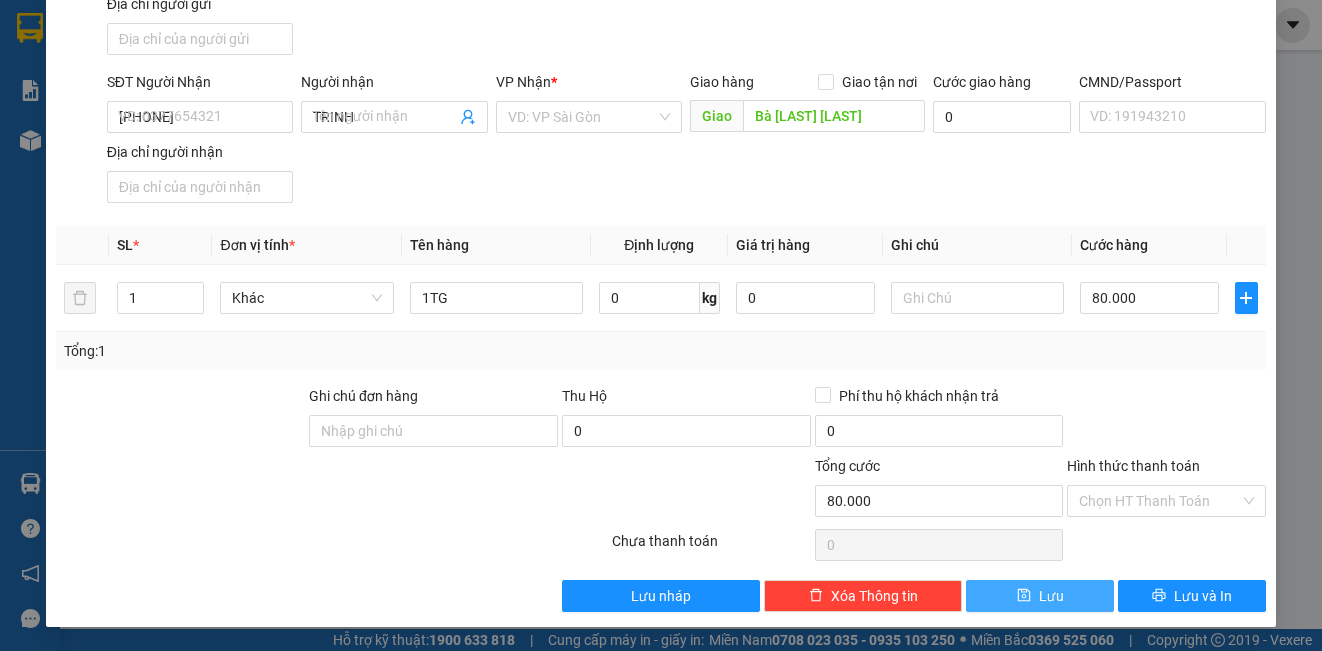 type 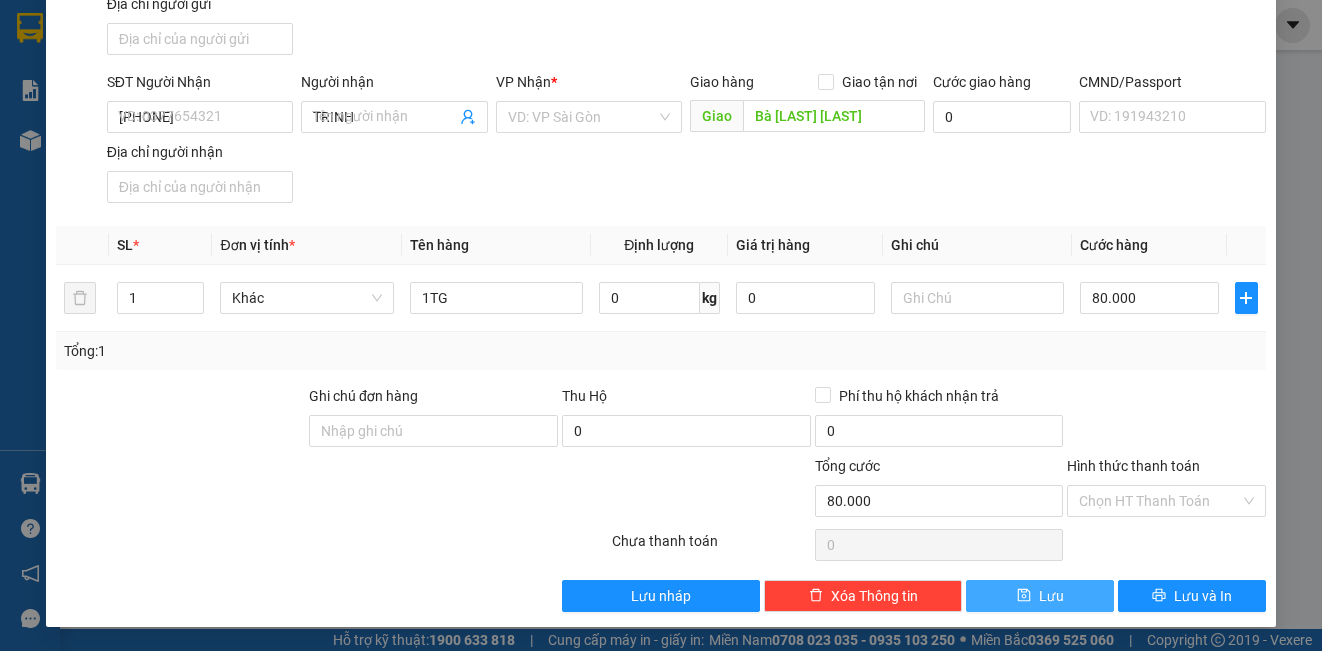 type 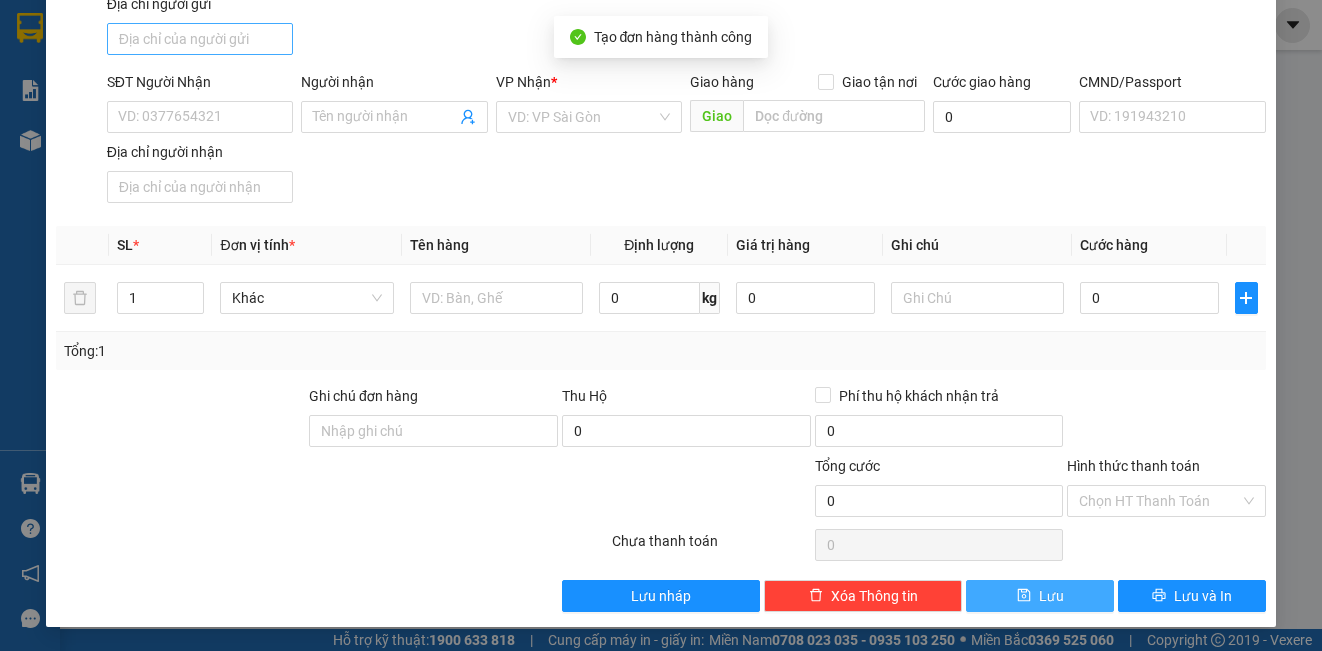 scroll, scrollTop: 0, scrollLeft: 0, axis: both 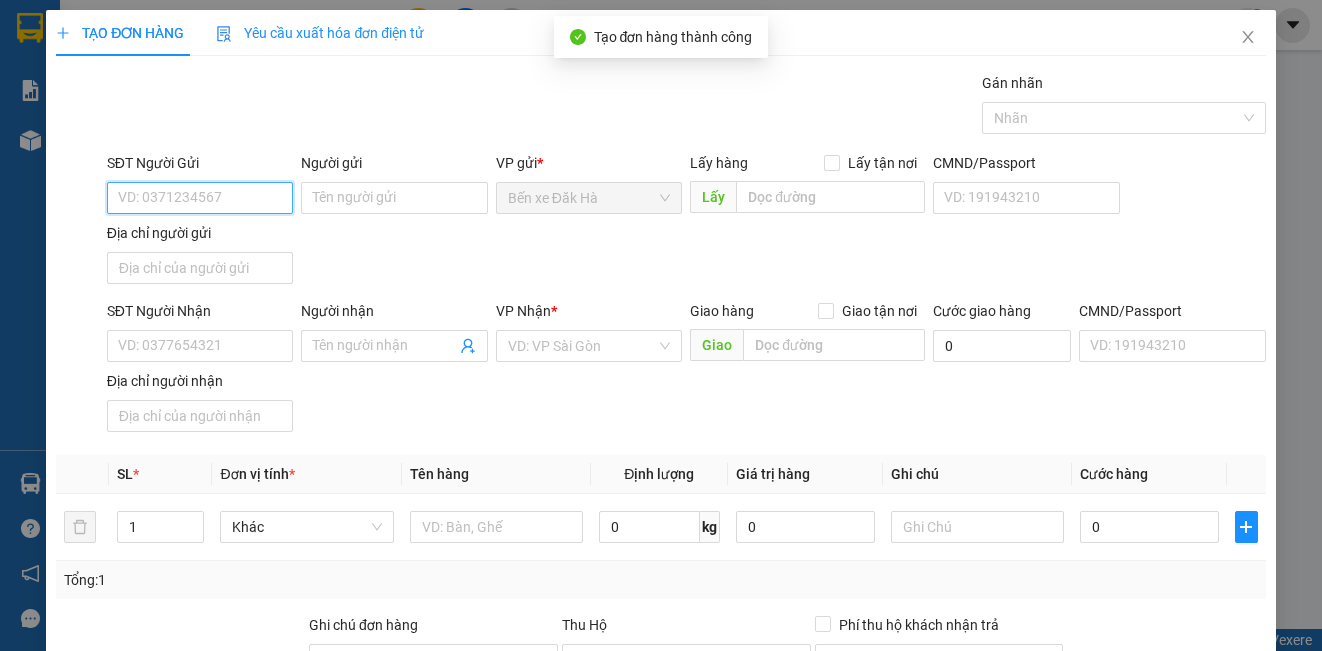 click on "SĐT Người Gửi" at bounding box center [200, 198] 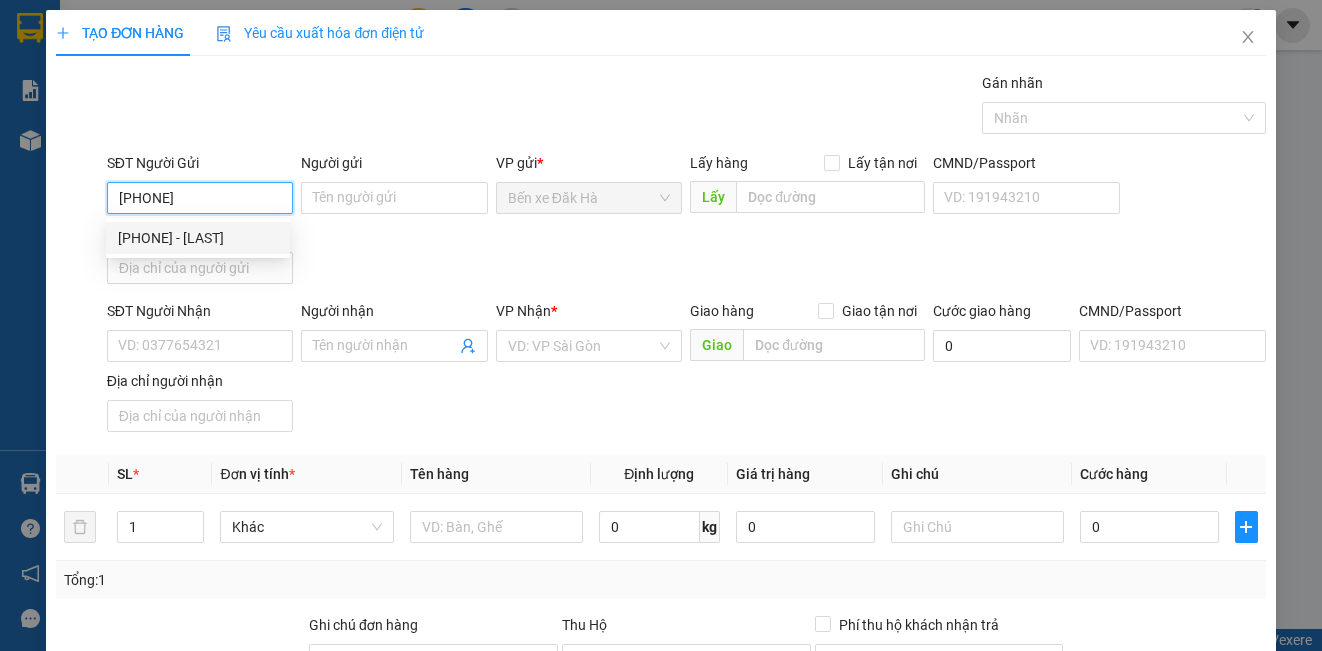 click on "[PHONE] - [LAST]" at bounding box center [198, 238] 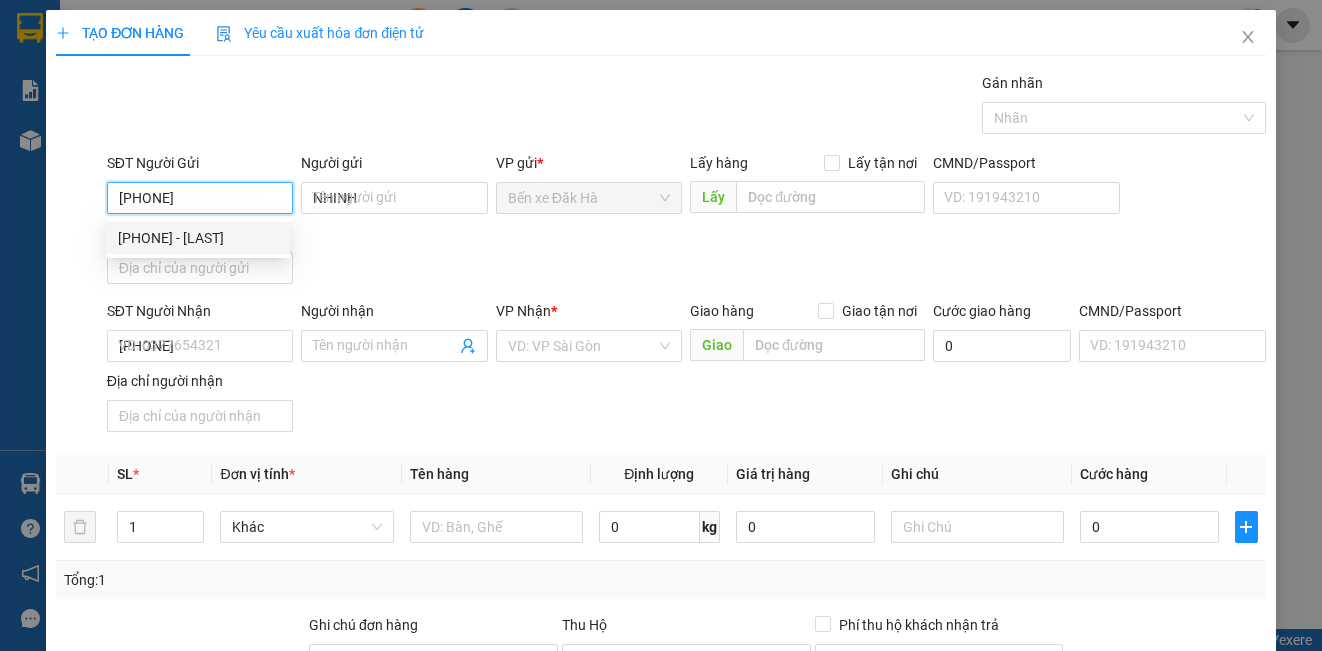 type on "LONG" 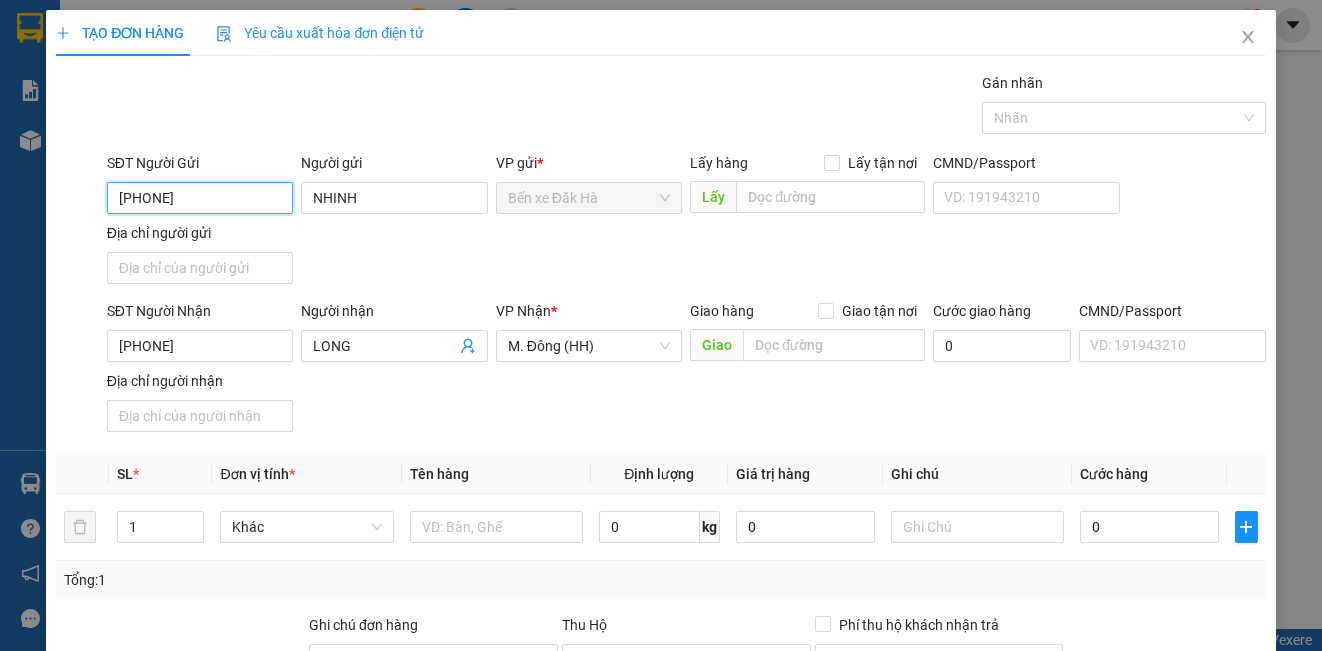 type on "[PHONE]" 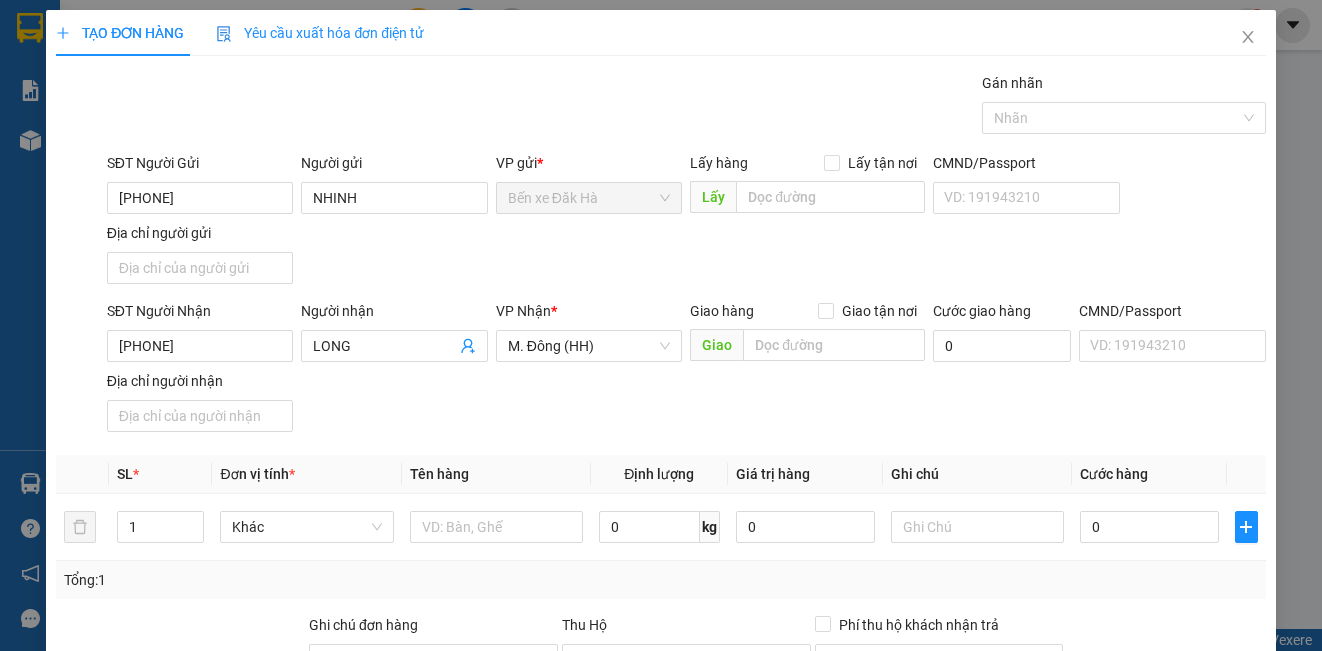 click on "SĐT Người Nhận [PHONE] Người nhận [LAST] VP Nhận  * M. Đông (HH) Giao hàng Giao tận nơi Giao Cước giao hàng 0 CMND/Passport VD: [ID_NUMBER] Địa chỉ người nhận" at bounding box center (686, 370) 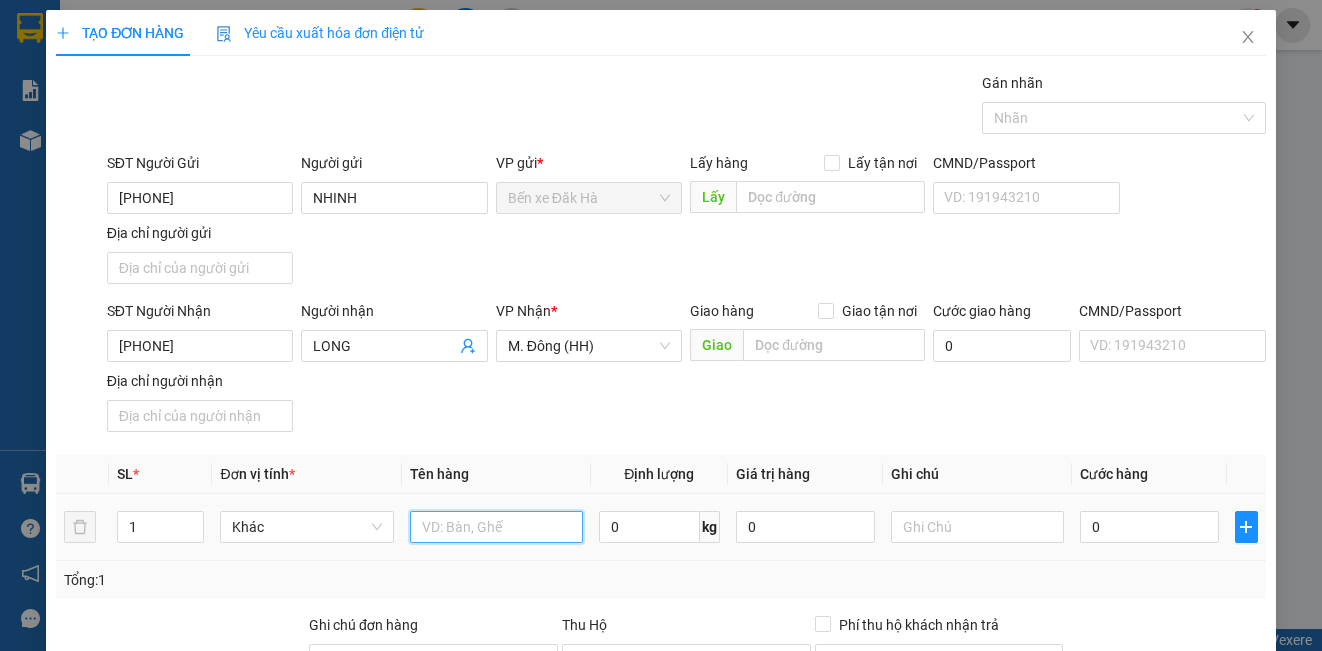 click at bounding box center (496, 527) 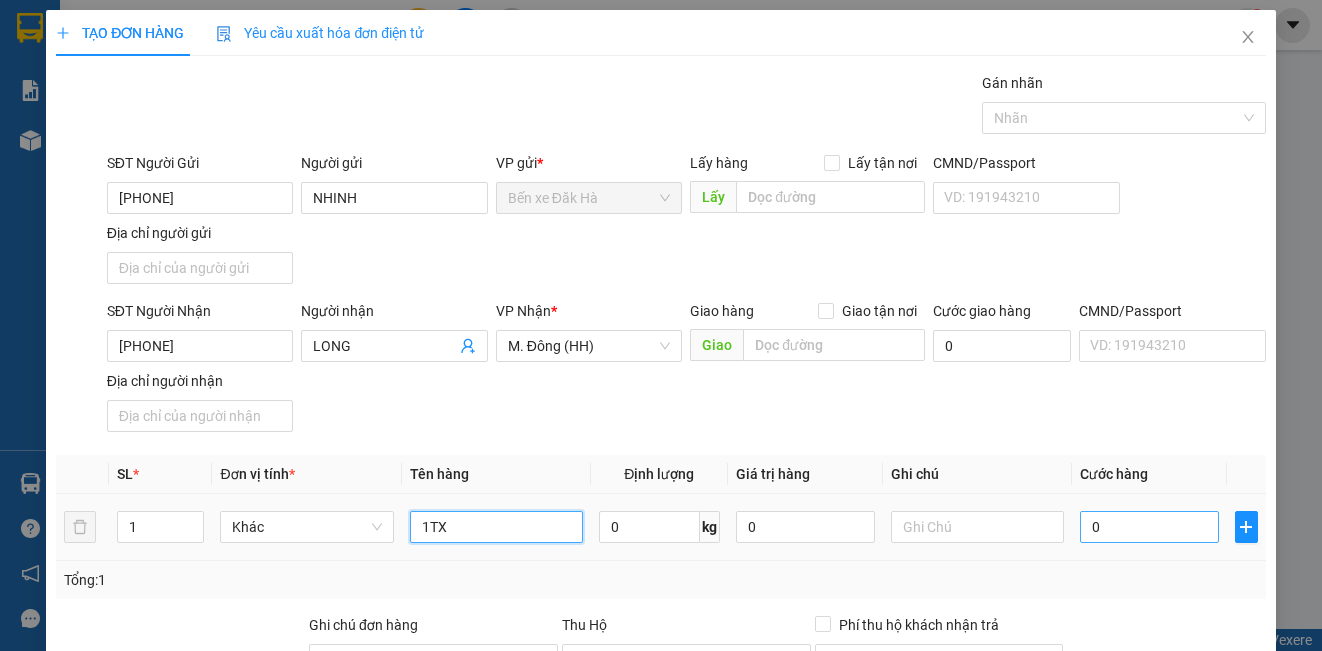type on "1TX" 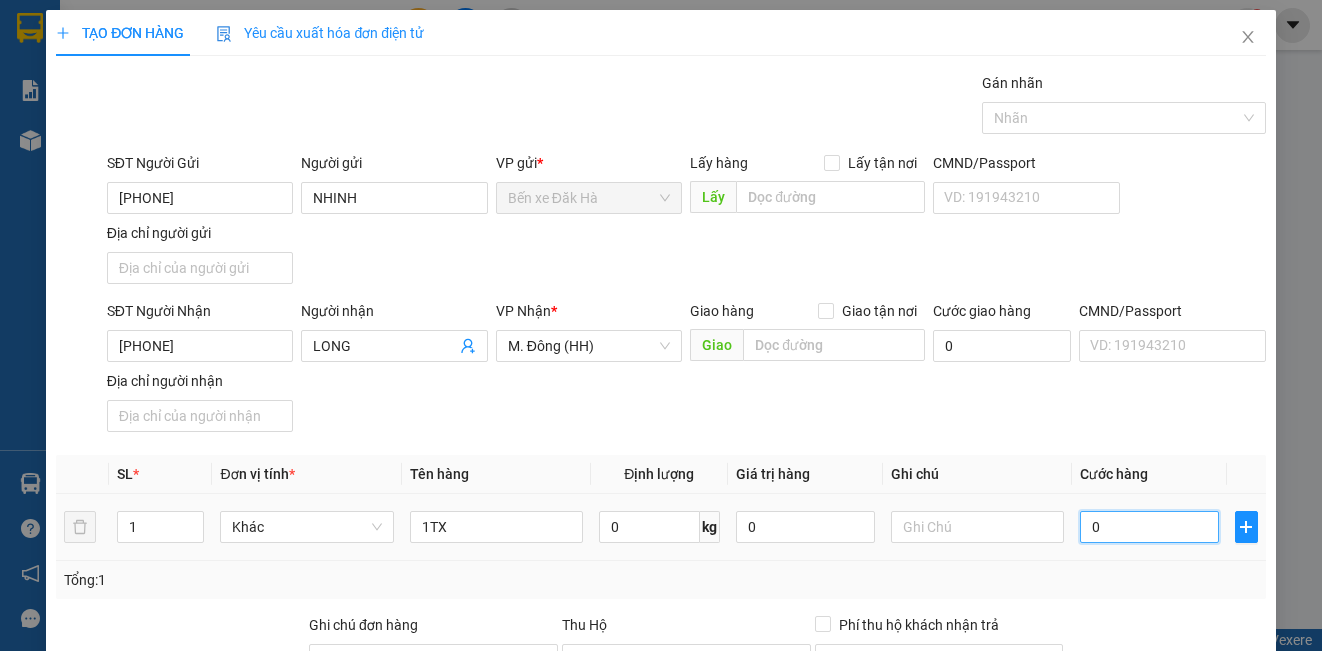 click on "0" at bounding box center (1149, 527) 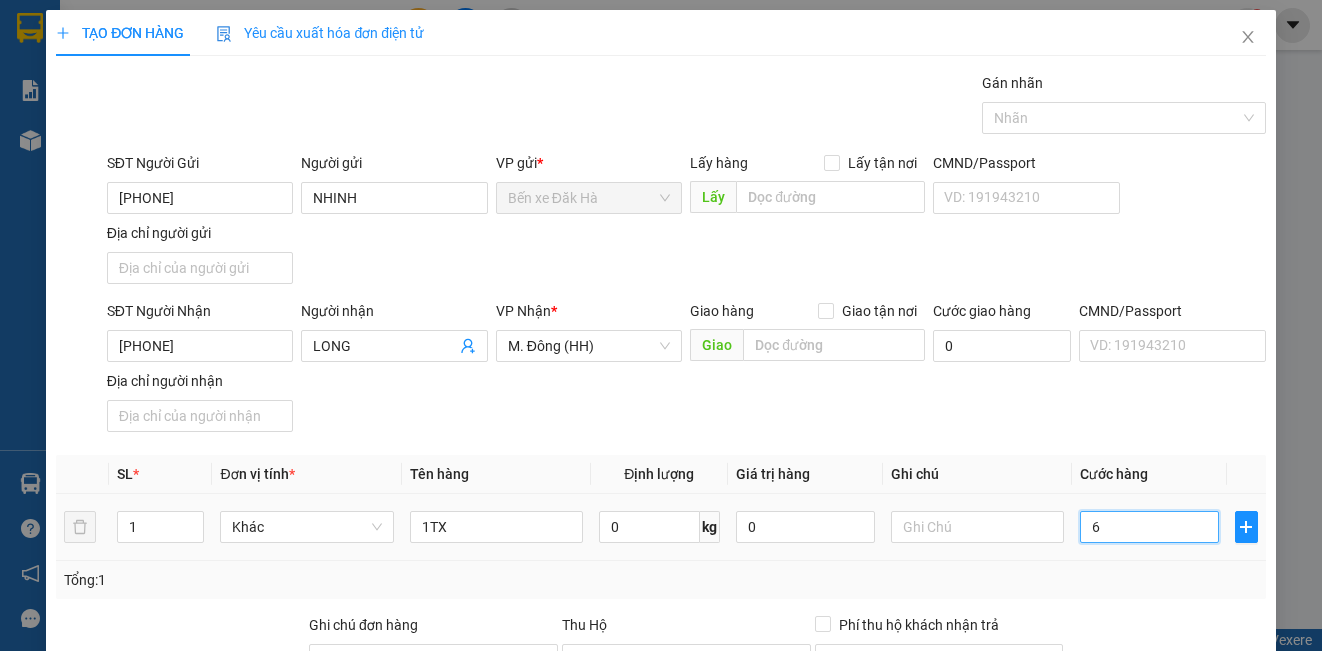 type on "6" 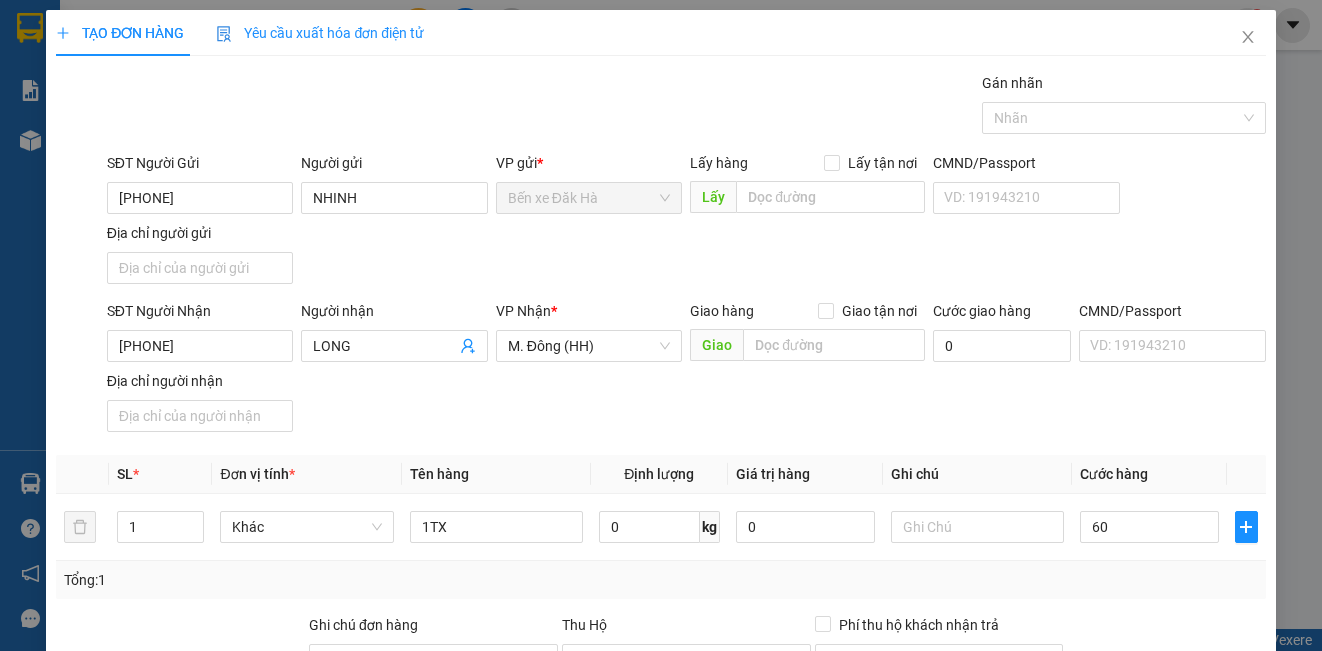 type on "60.000" 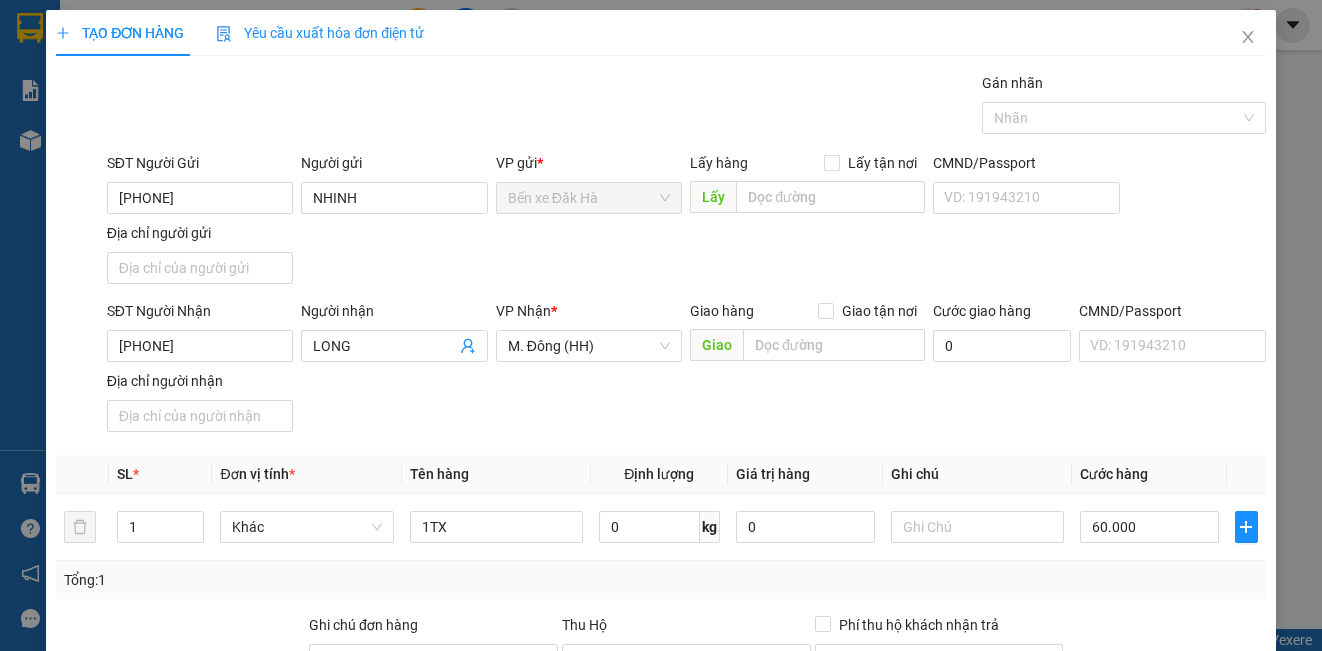 click on "SĐT Người Nhận [PHONE] Người nhận [LAST] VP Nhận  * M. Đông (HH) Giao hàng Giao tận nơi Giao Cước giao hàng 0 CMND/Passport VD: [ID_NUMBER] Địa chỉ người nhận" at bounding box center [686, 370] 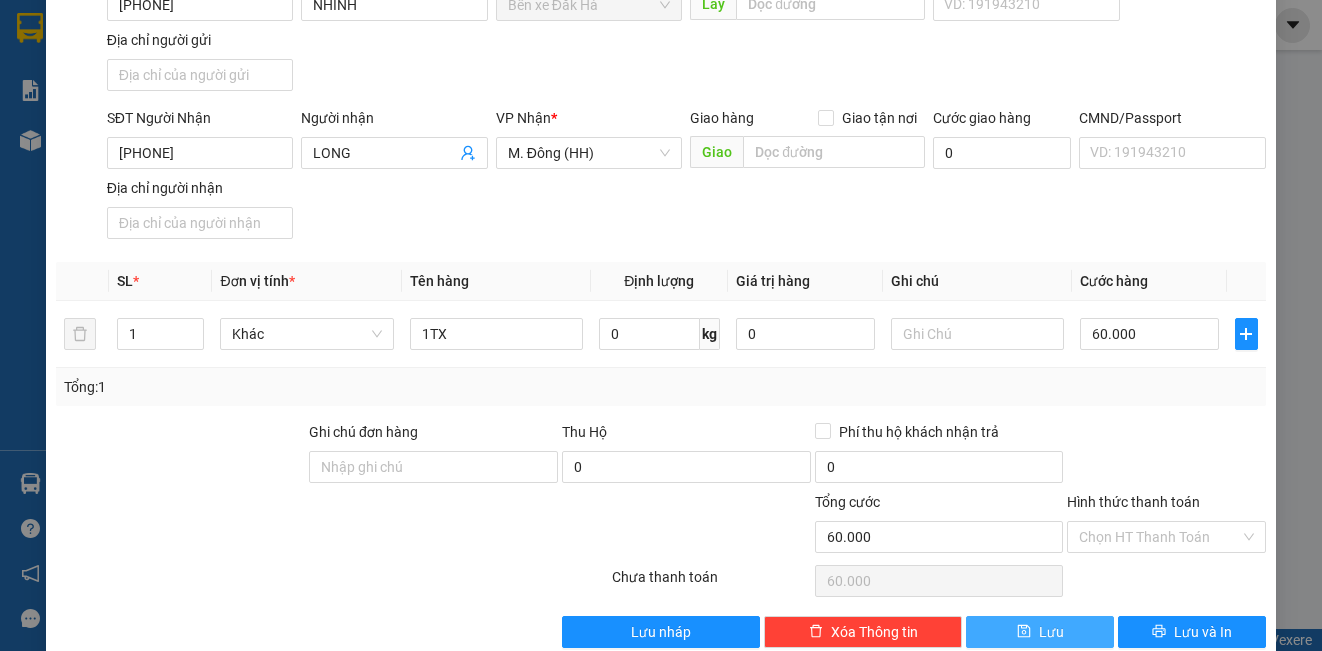 scroll, scrollTop: 229, scrollLeft: 0, axis: vertical 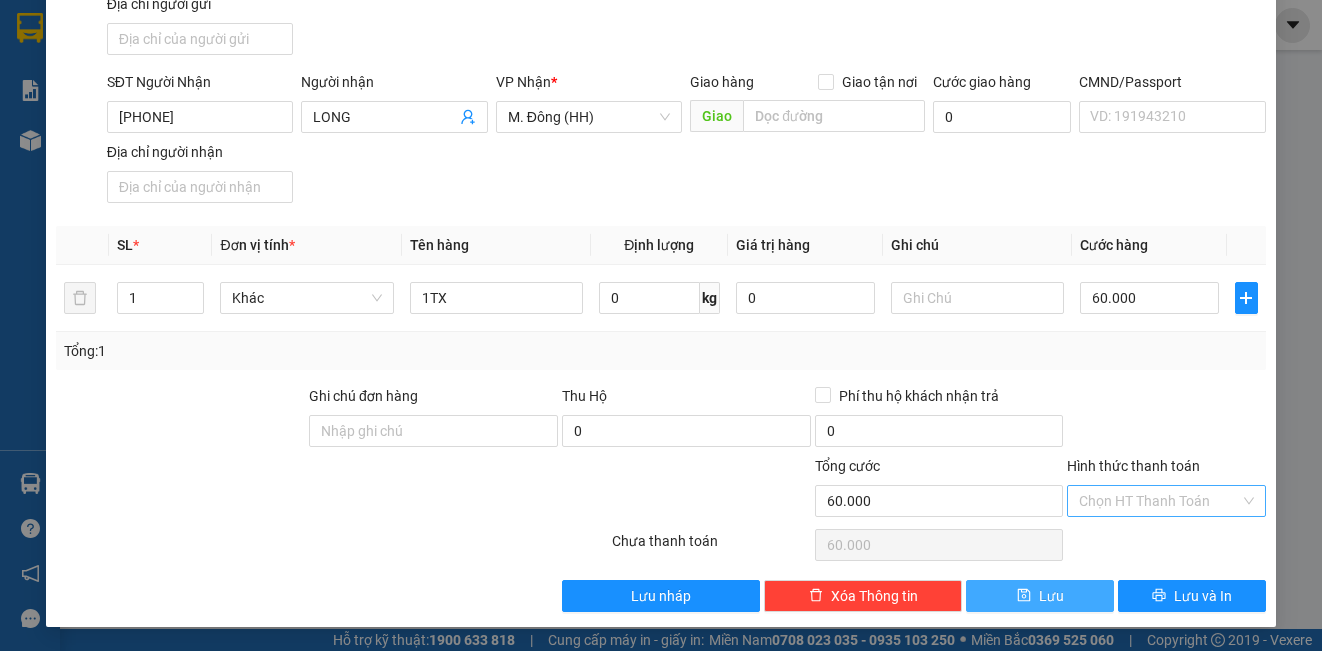click on "Hình thức thanh toán" at bounding box center [1159, 501] 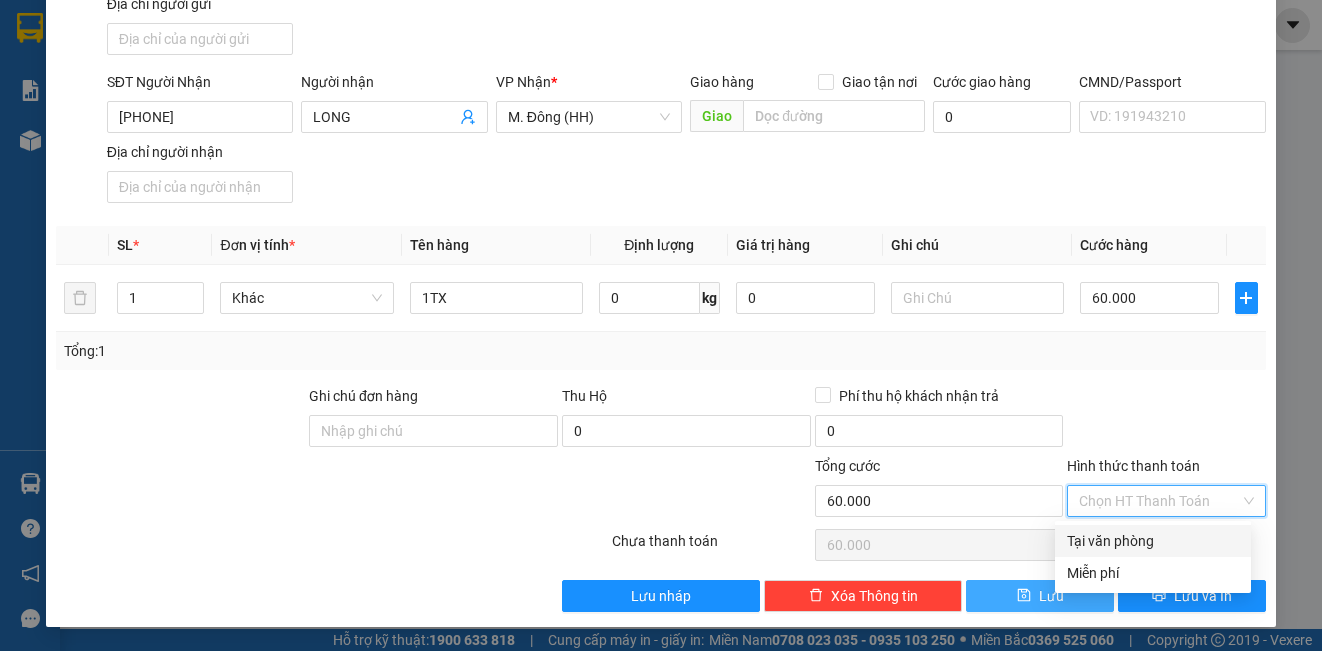 click on "Tại văn phòng" at bounding box center (1153, 541) 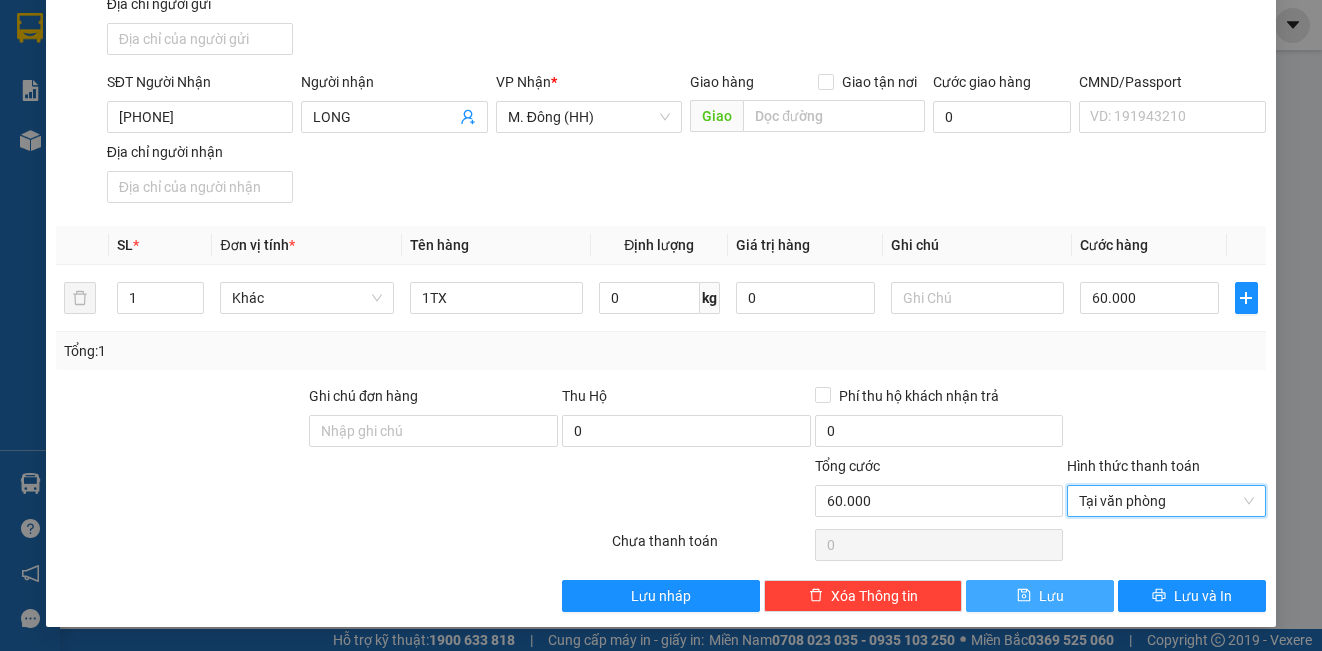 click on "Lưu" at bounding box center [1051, 596] 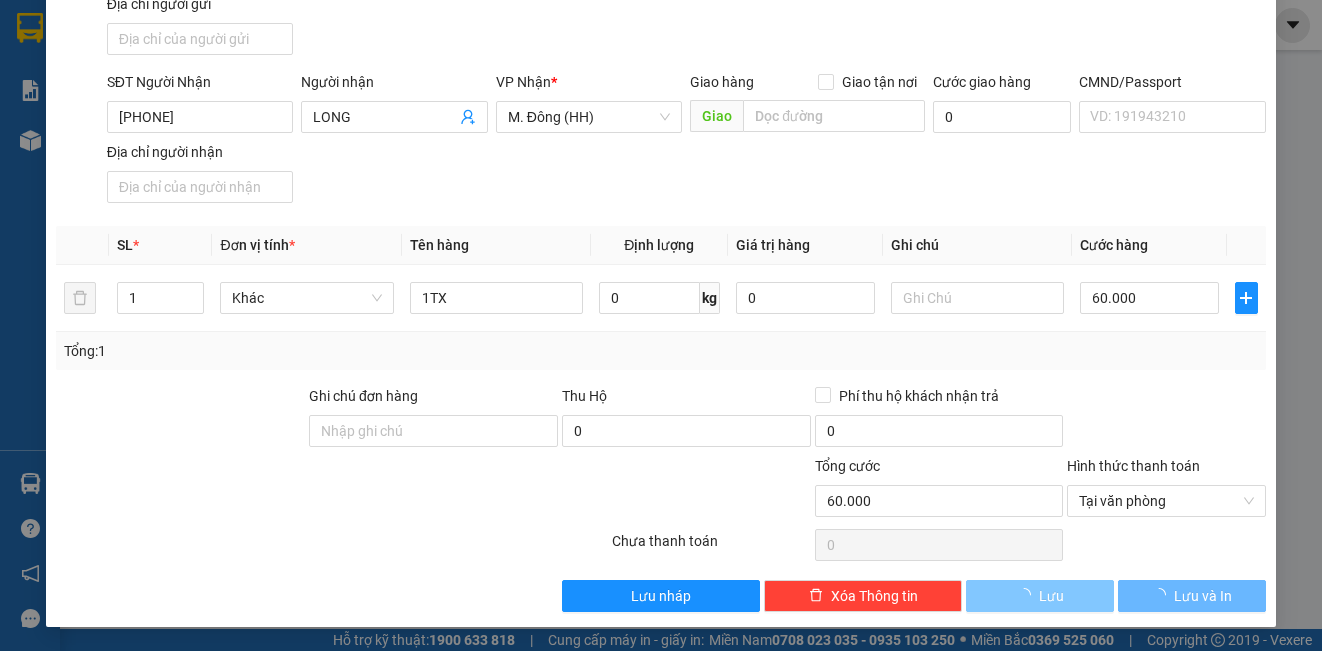 type 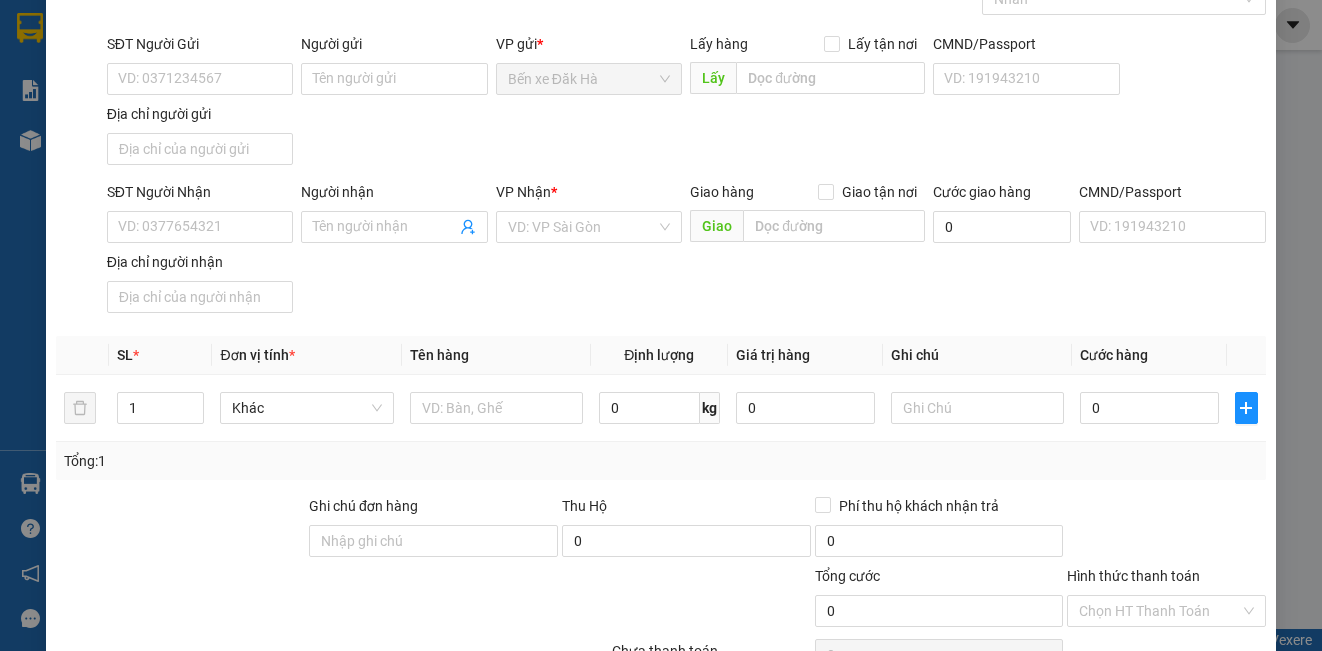 scroll, scrollTop: 0, scrollLeft: 0, axis: both 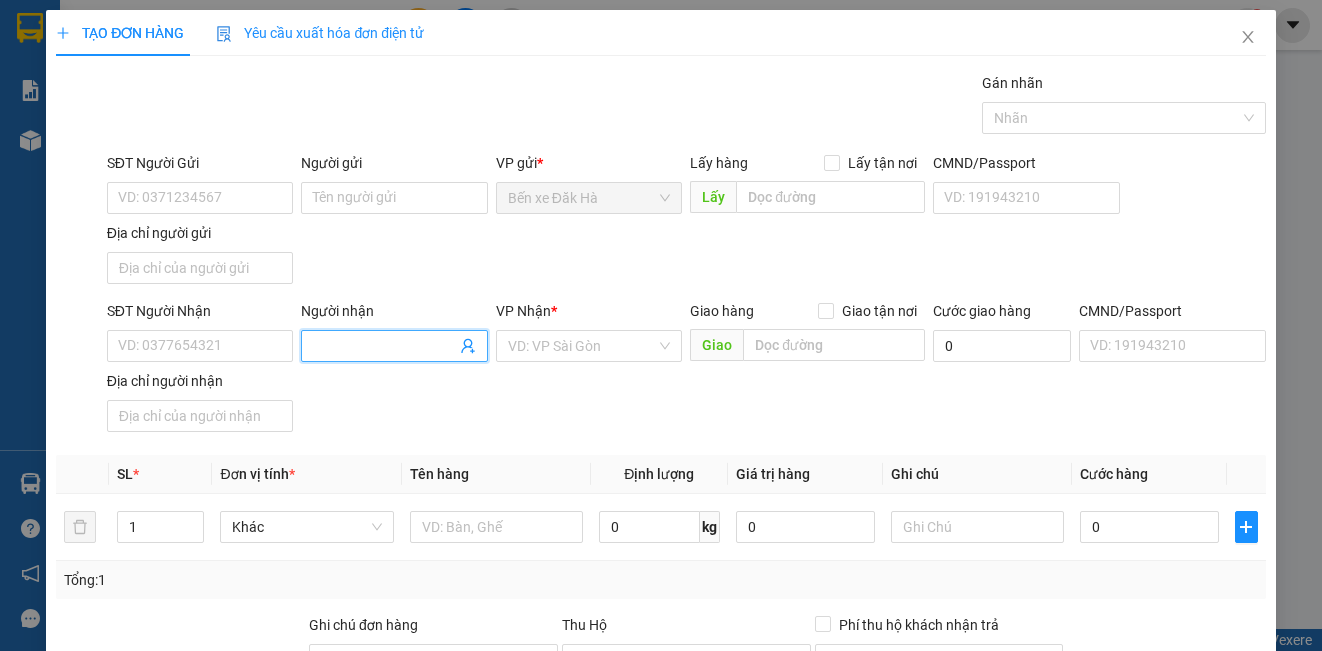 click on "Người nhận" at bounding box center [384, 346] 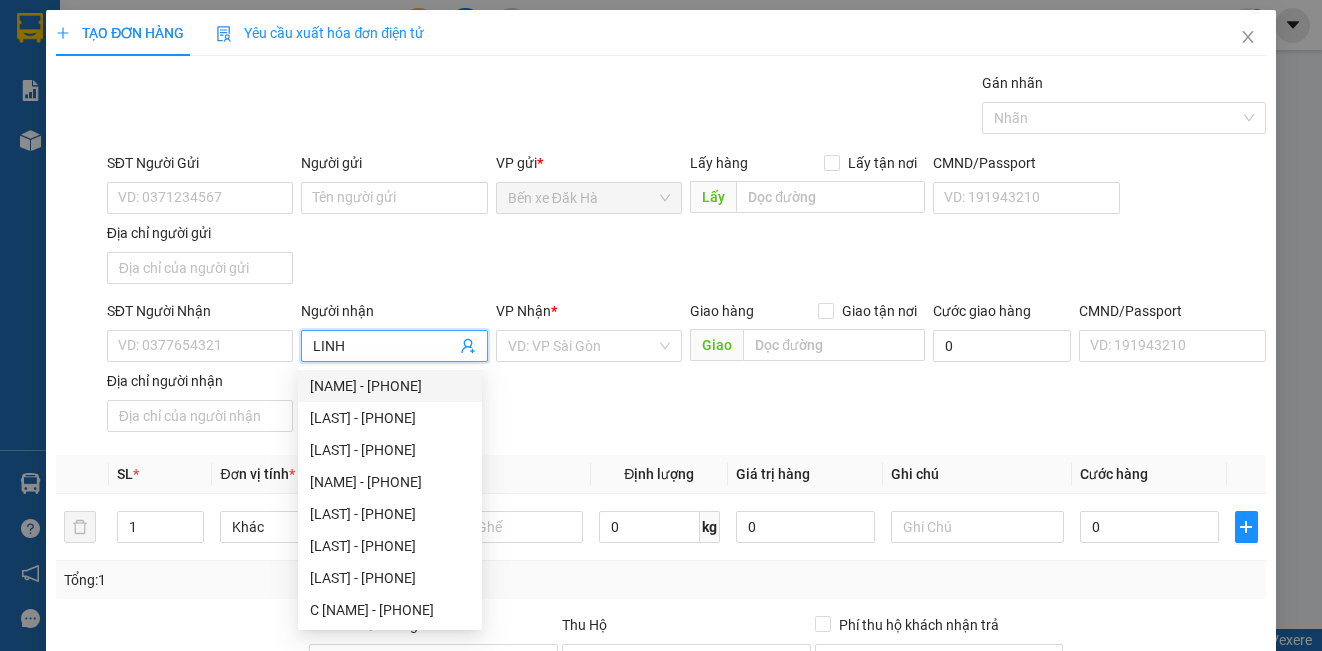 type on "LINH" 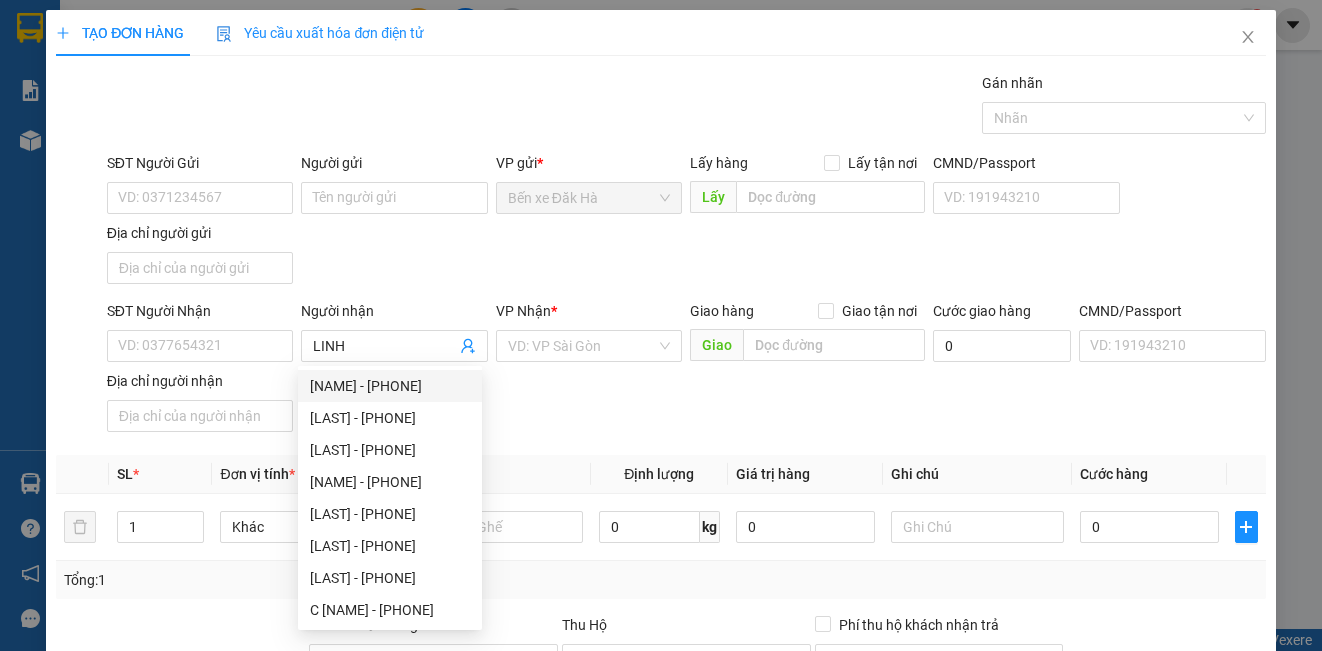 drag, startPoint x: 523, startPoint y: 370, endPoint x: 578, endPoint y: 333, distance: 66.287254 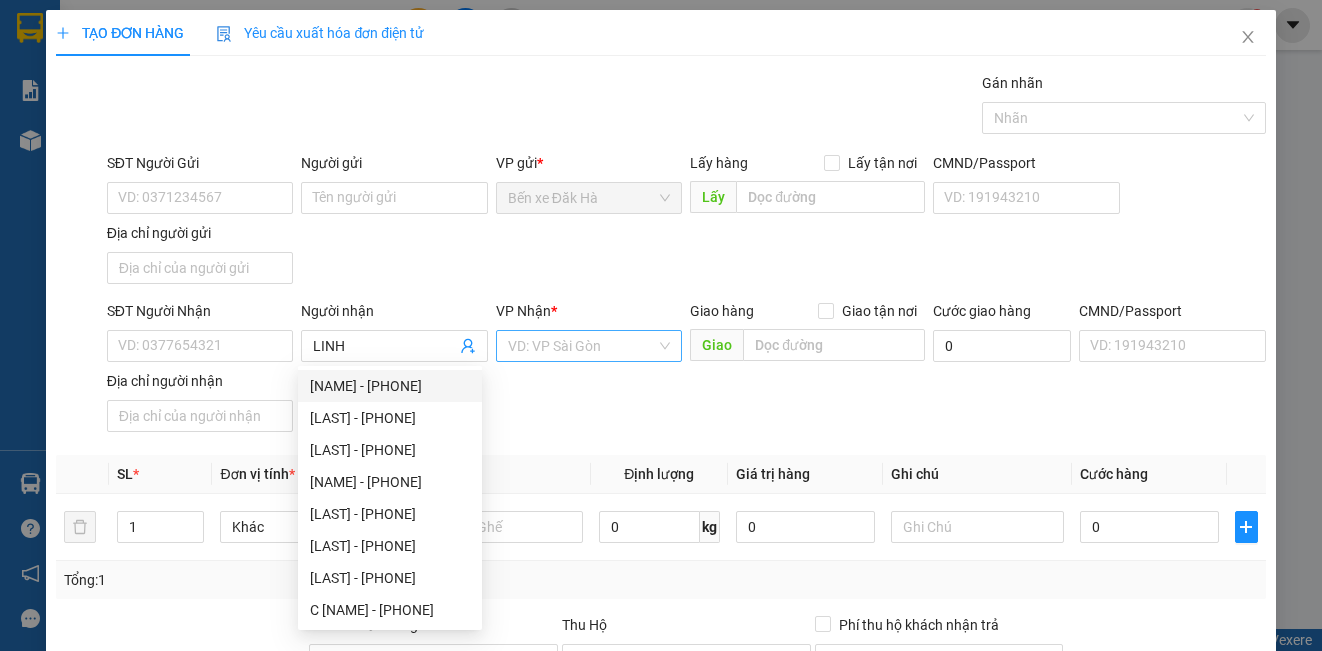 click on "SĐT Người Nhận VD: [PHONE] Người nhận [NAME] VP Nhận  * VD: VP Sài Gòn Giao hàng Giao tận nơi Giao Cước giao hàng 0 CMND/Passport VD: [NUMBER] Địa chỉ người nhận" at bounding box center [686, 370] 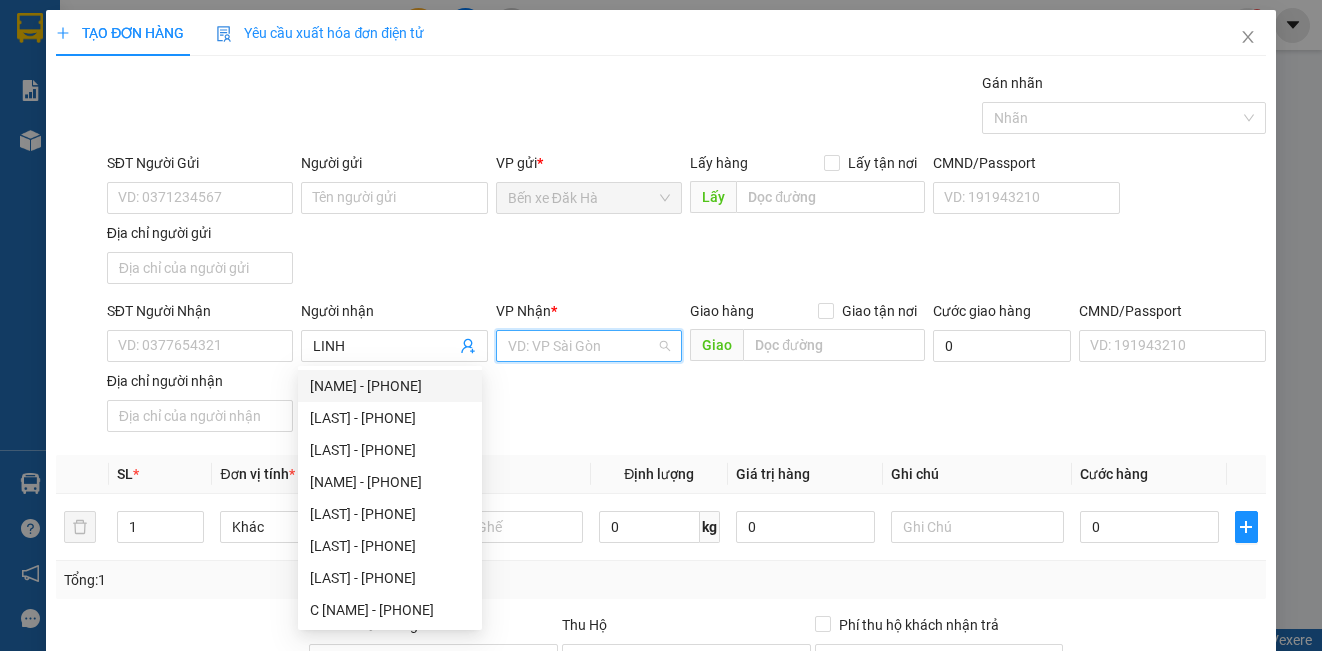 click at bounding box center (582, 346) 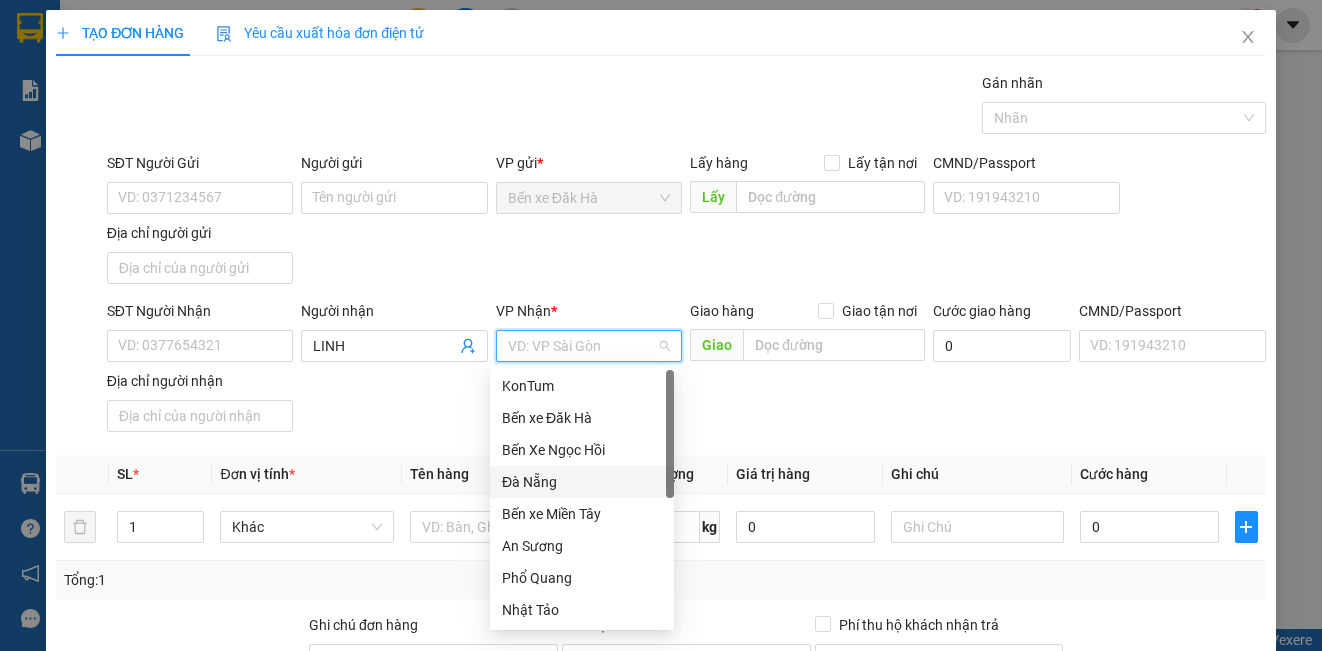 click on "Đà Nẵng" at bounding box center [582, 482] 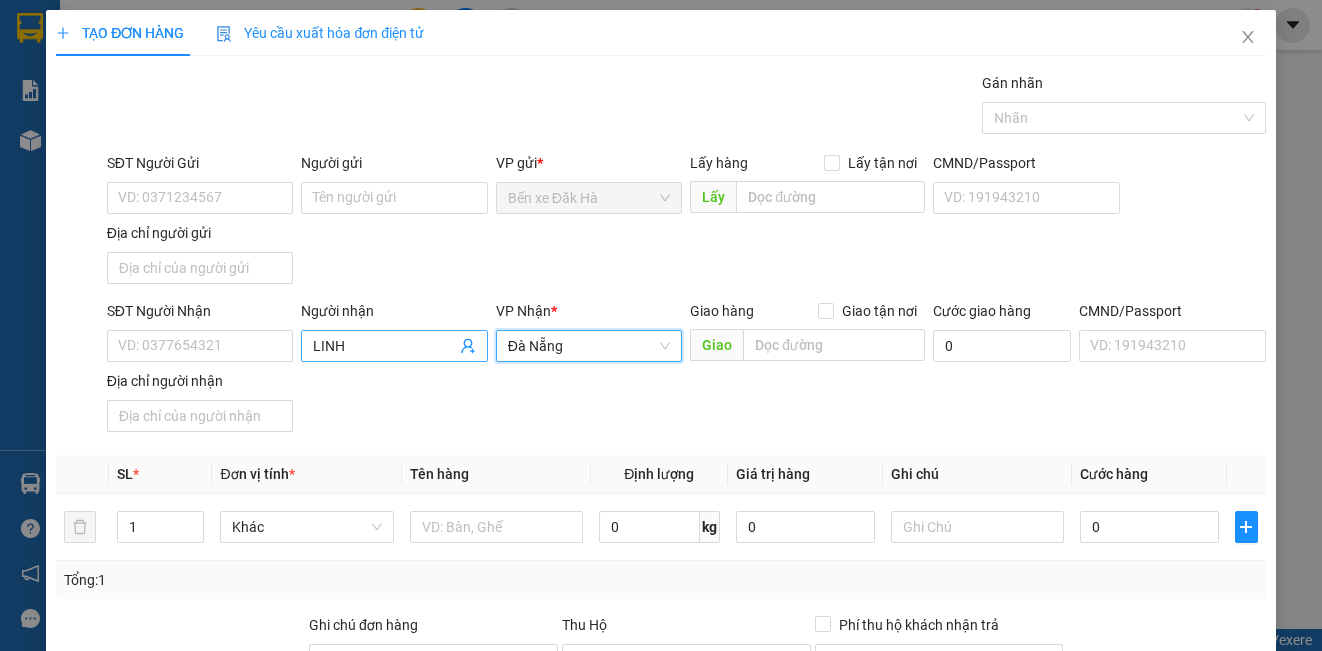 click on "LINH" at bounding box center (384, 346) 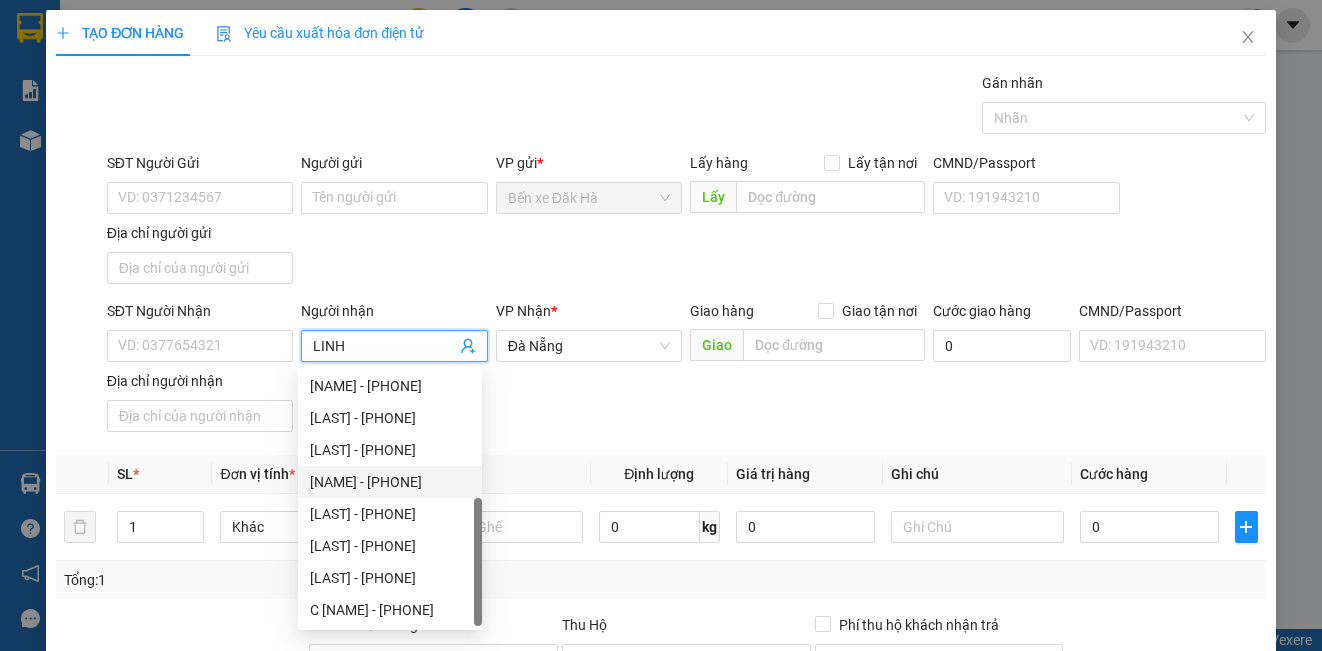 scroll, scrollTop: 64, scrollLeft: 0, axis: vertical 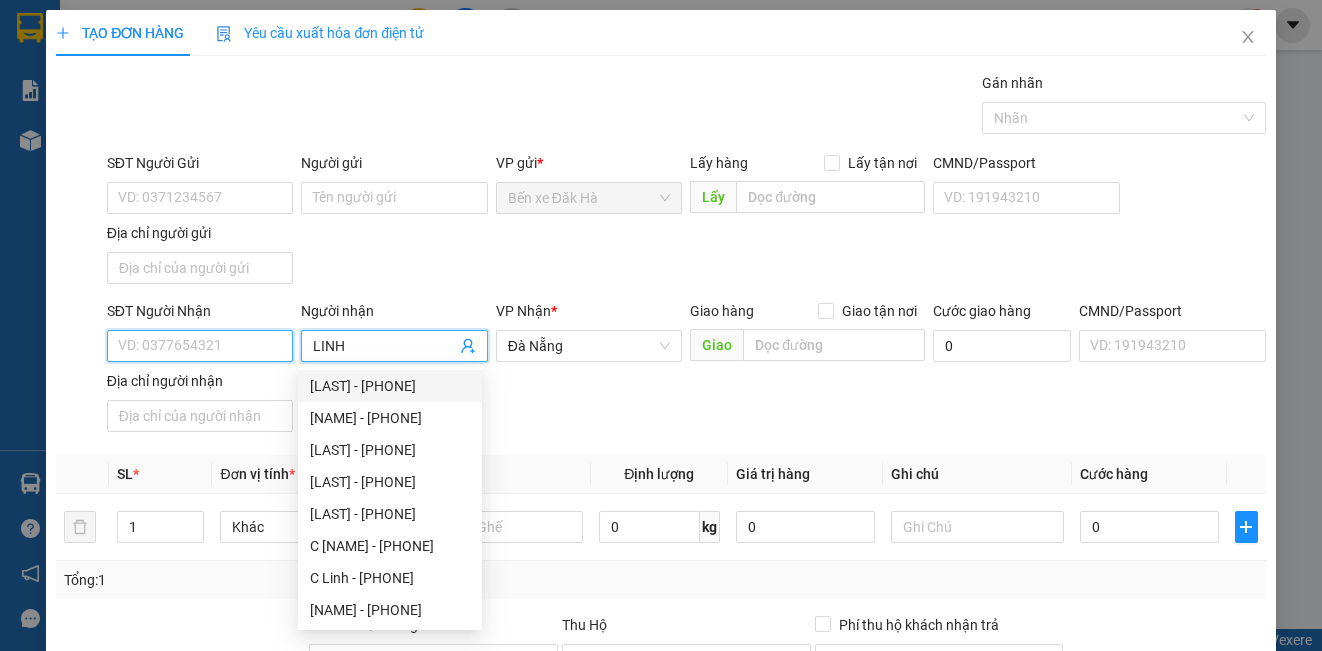click on "SĐT Người Nhận" at bounding box center (200, 346) 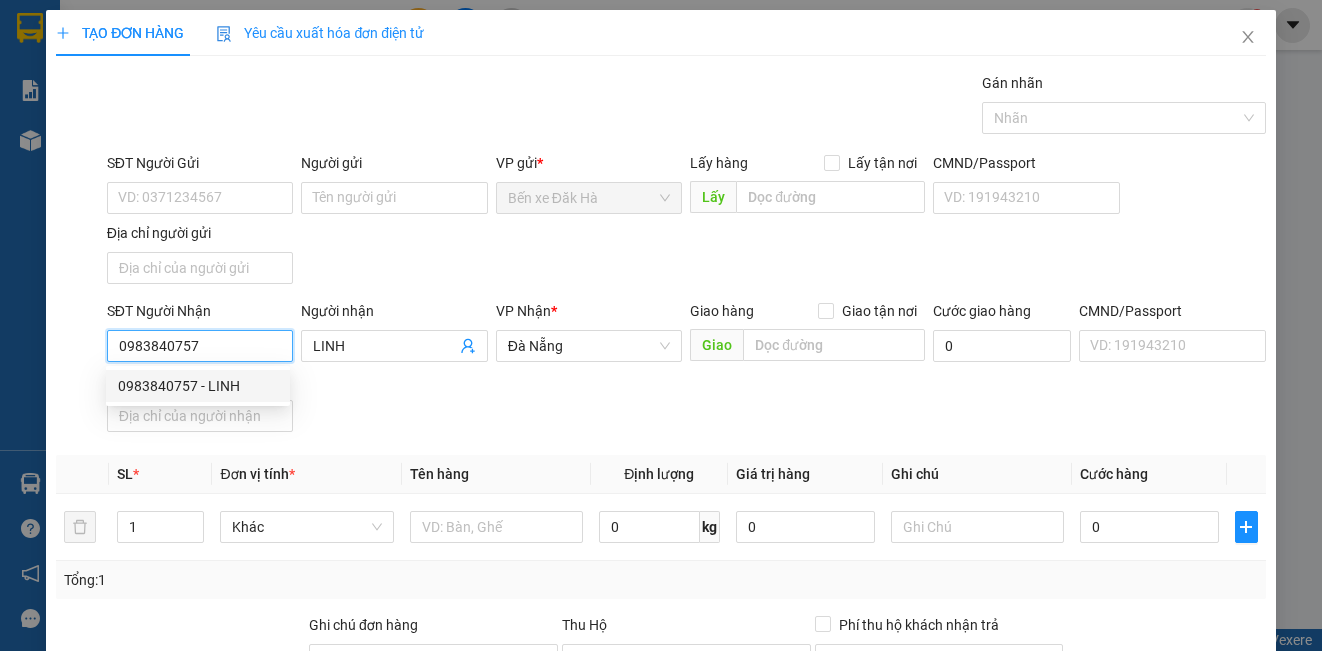 click on "0983840757 - LINH" at bounding box center (198, 386) 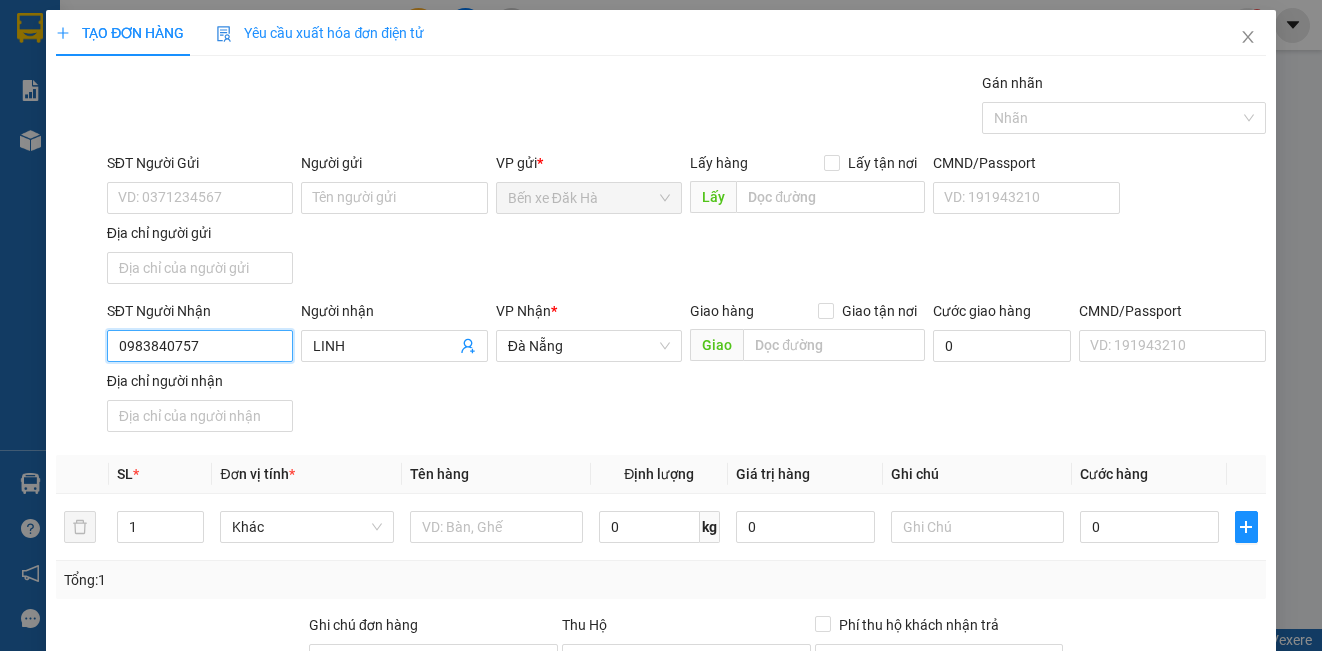 type on "0983840757" 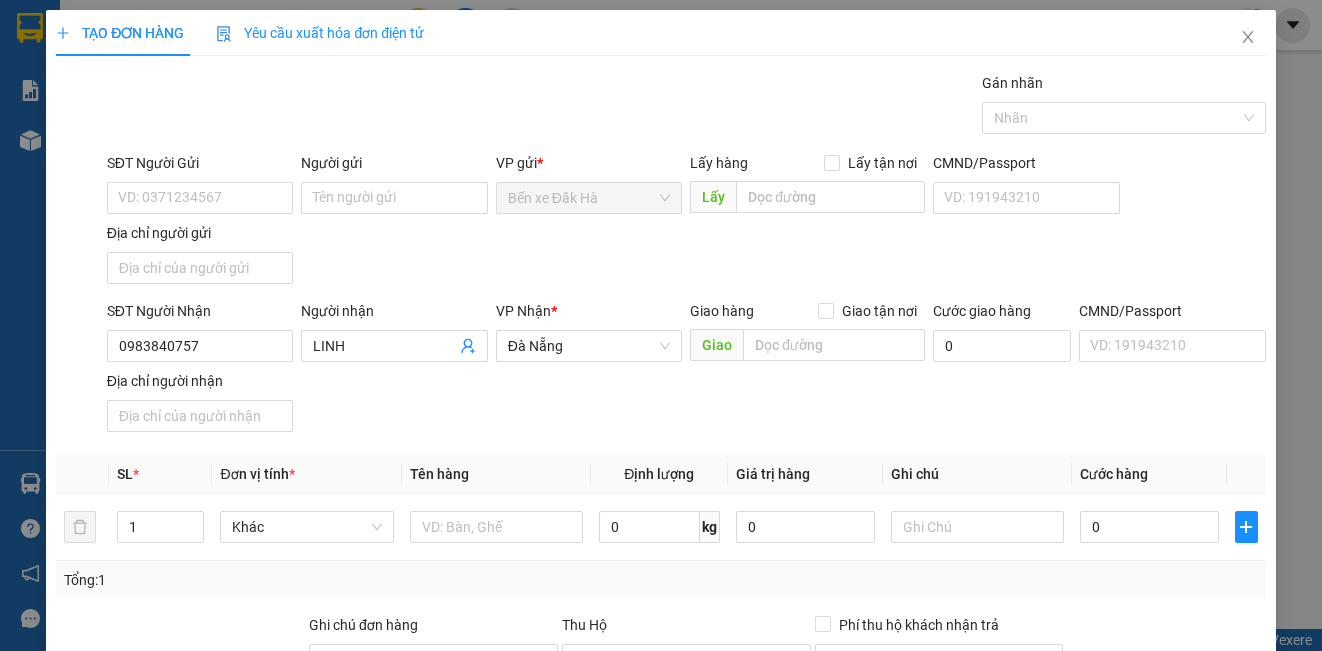click on "SĐT Người Gửi" at bounding box center [200, 167] 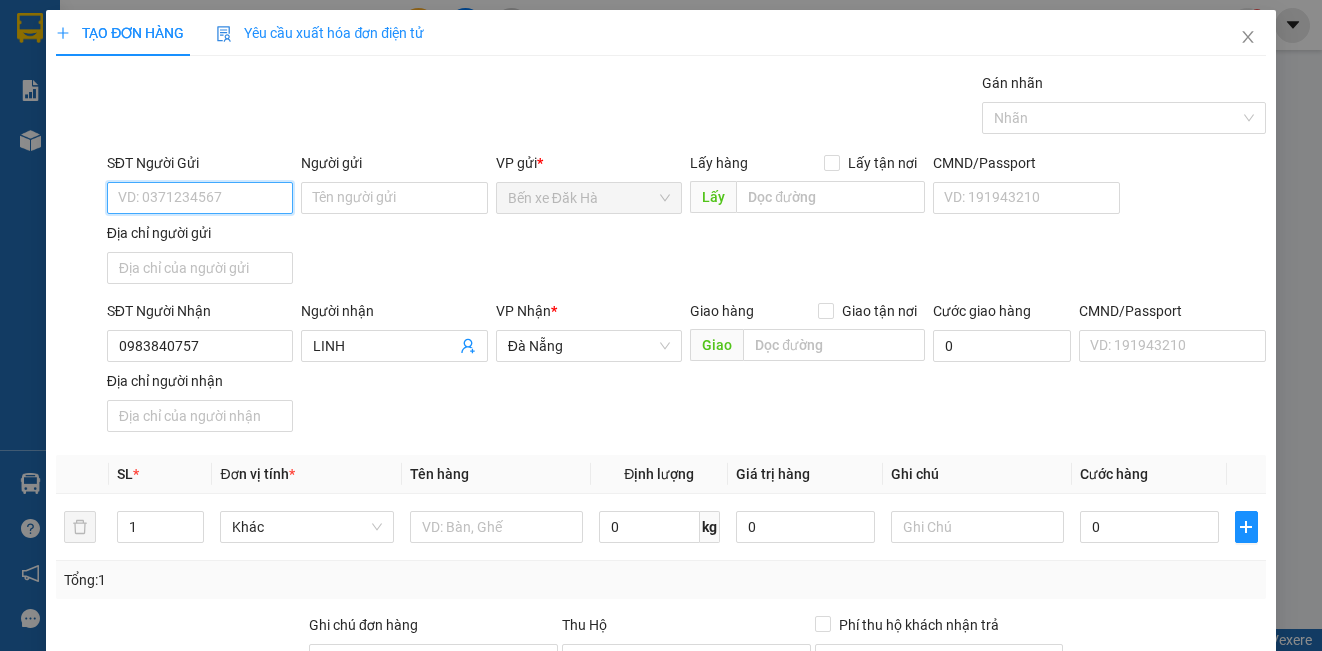 click on "SĐT Người Gửi" at bounding box center (200, 198) 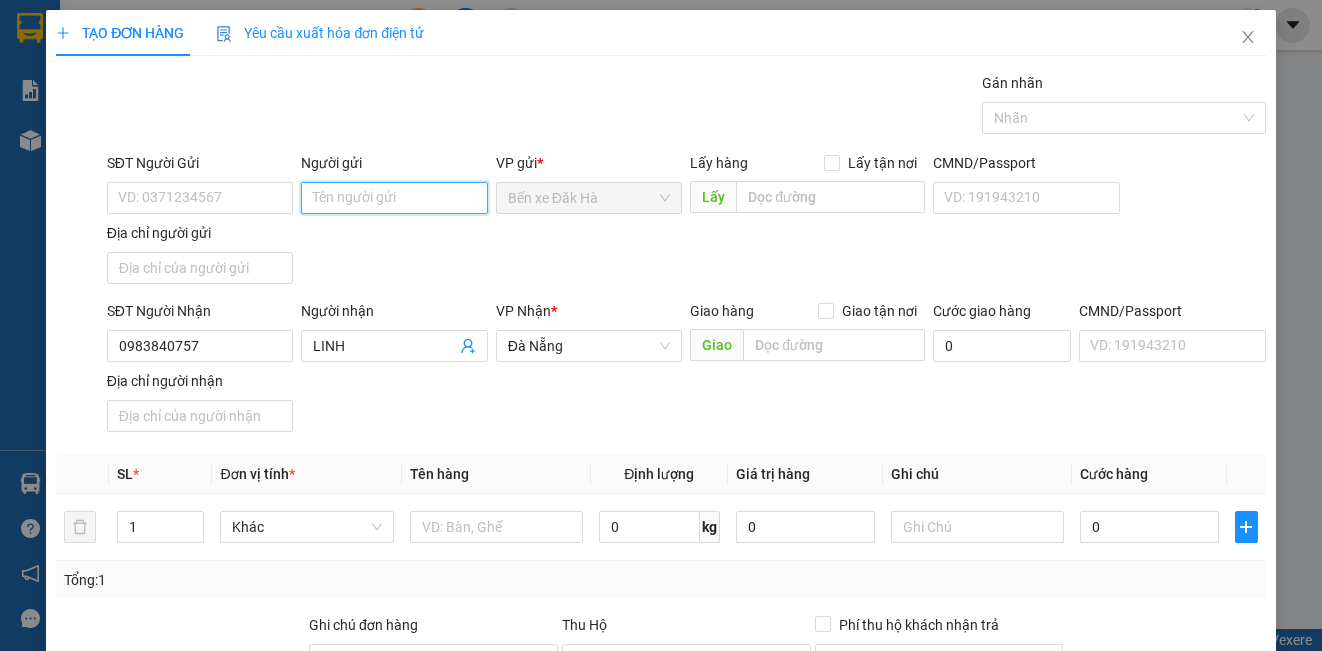 click on "Người gửi" at bounding box center (394, 198) 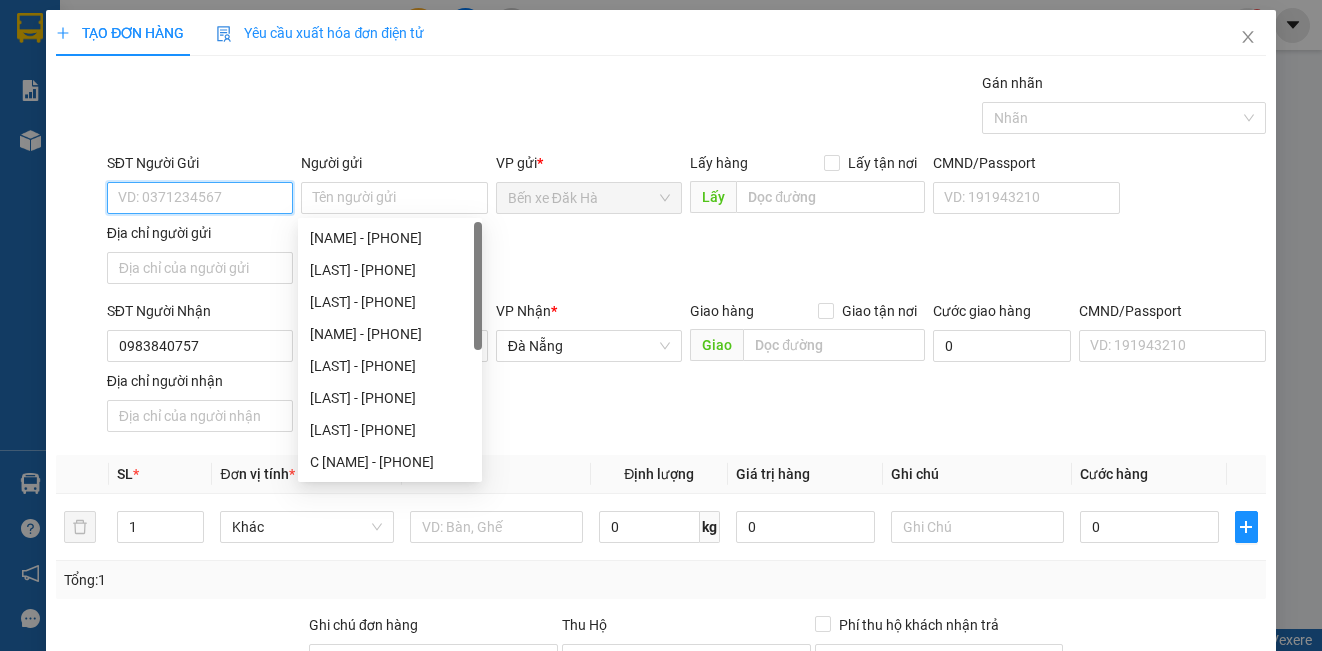 click on "SĐT Người Gửi" at bounding box center (200, 198) 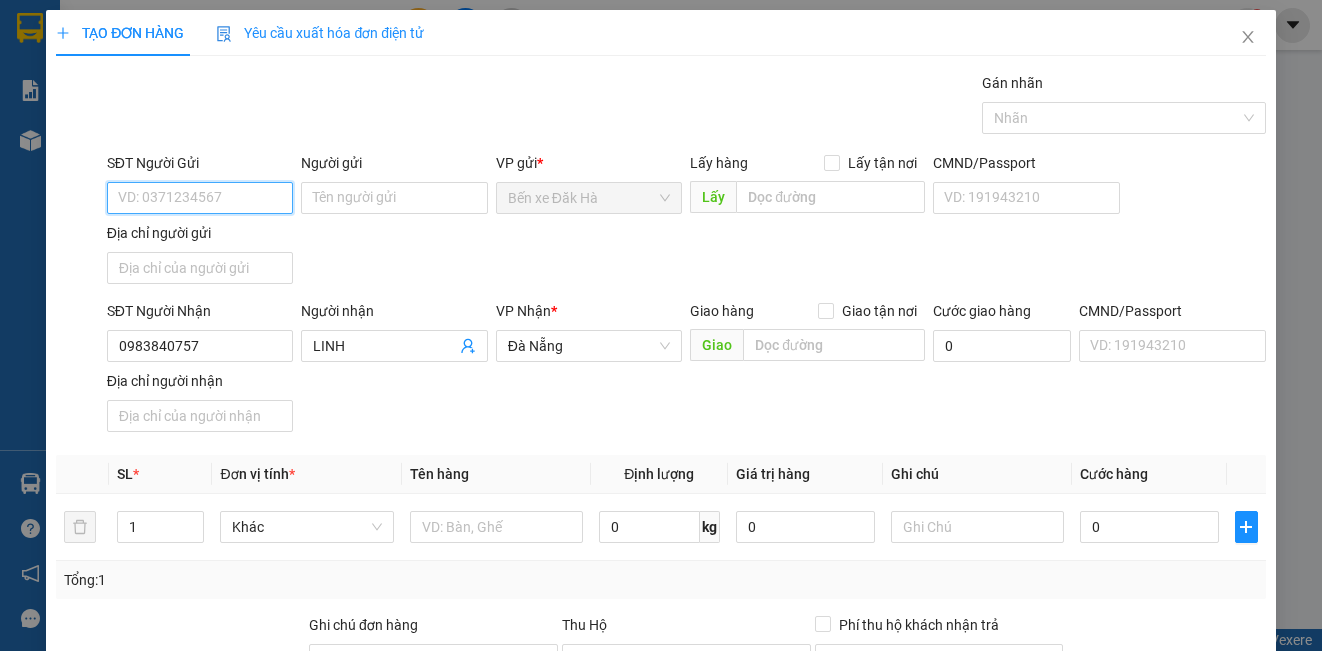 click on "SĐT Người Gửi" at bounding box center (200, 198) 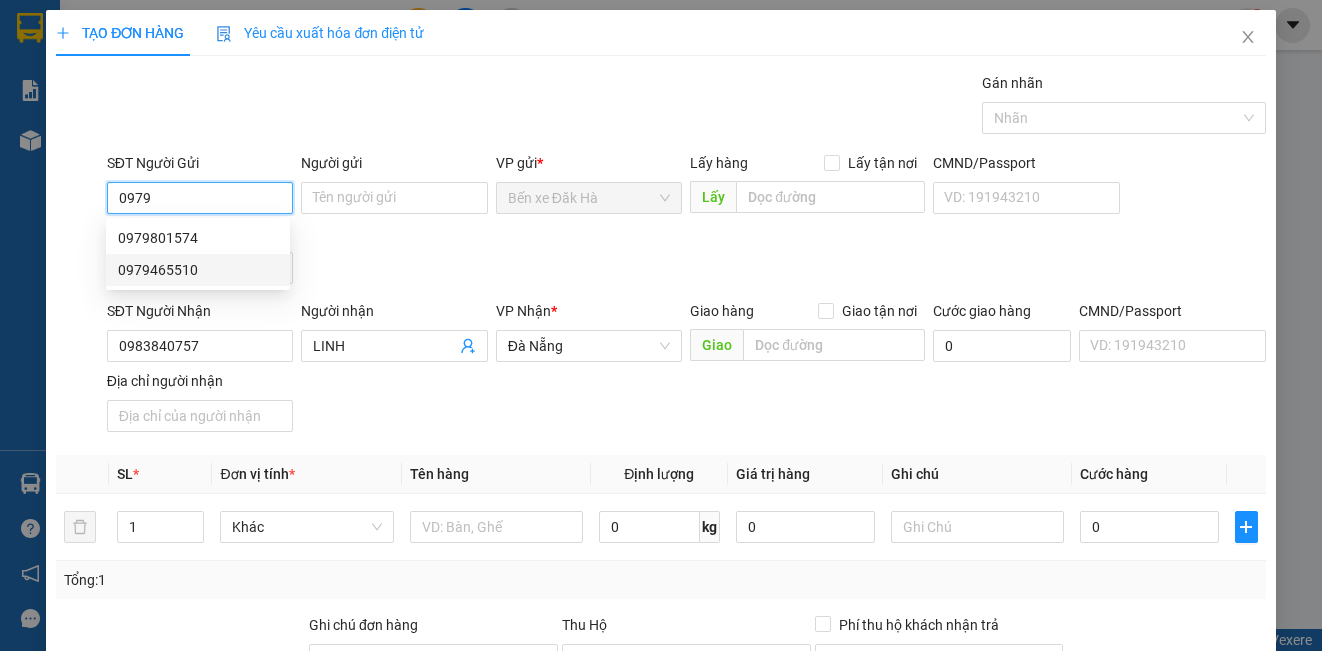 click on "0979465510" at bounding box center [198, 270] 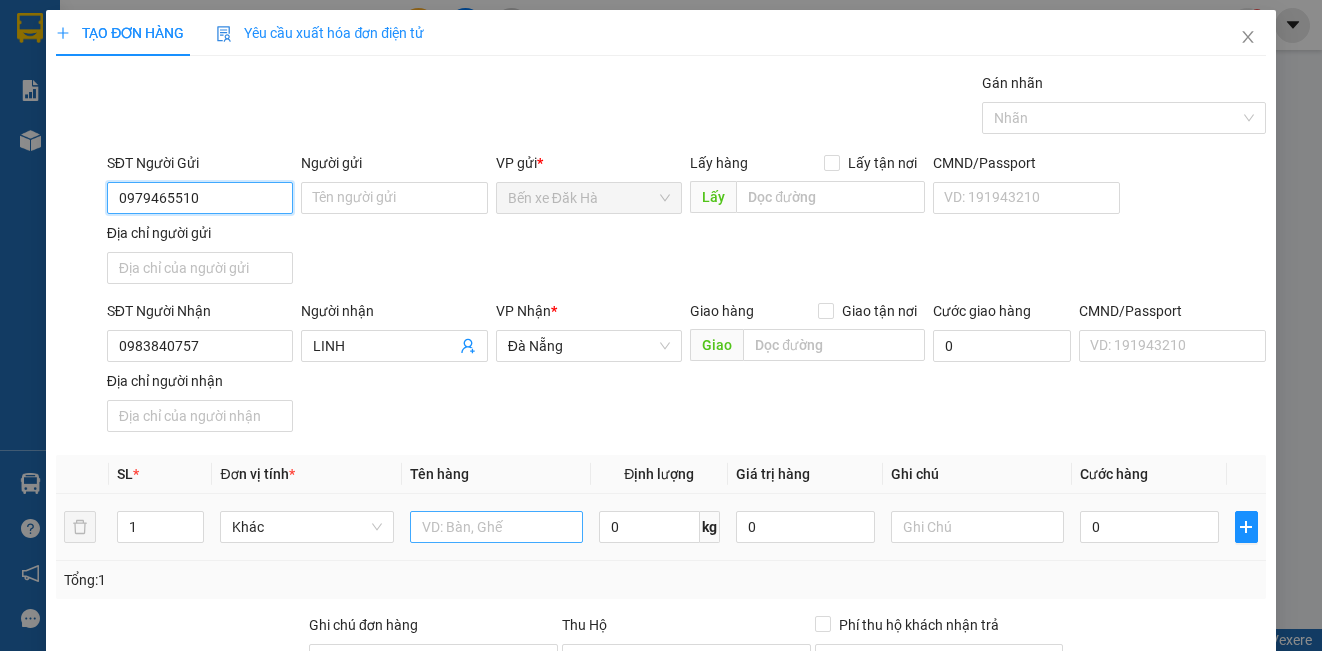 type on "0979465510" 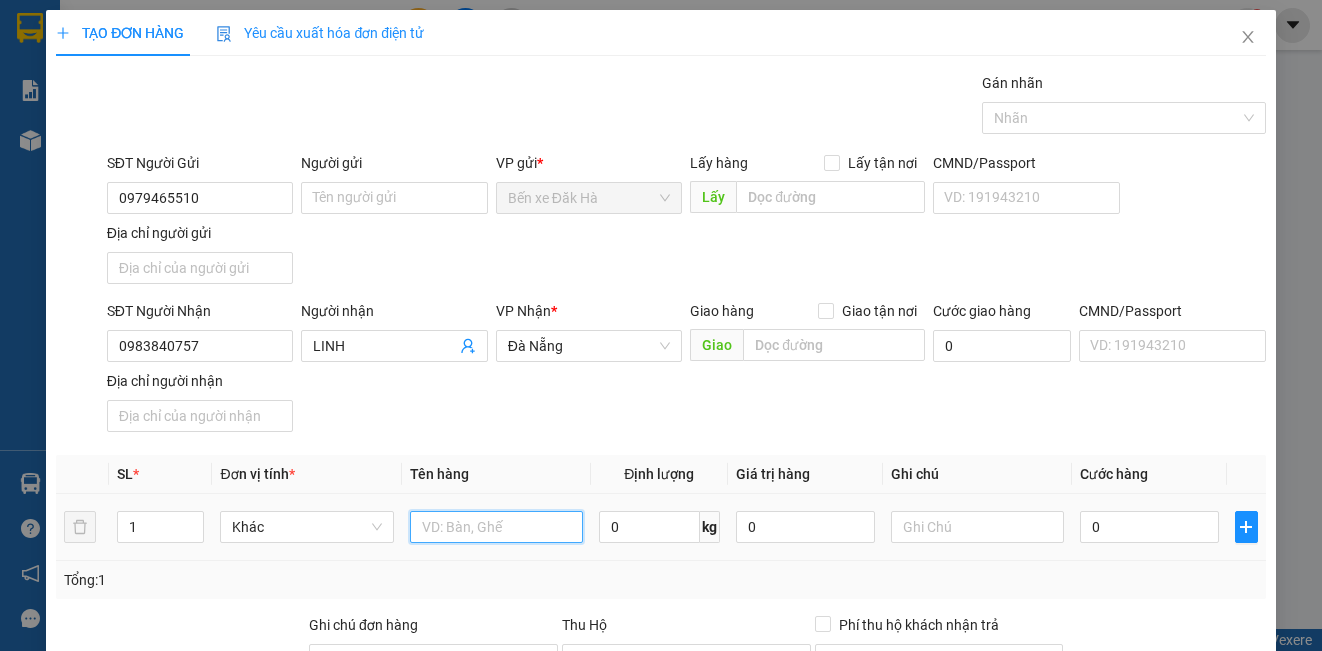 click at bounding box center [496, 527] 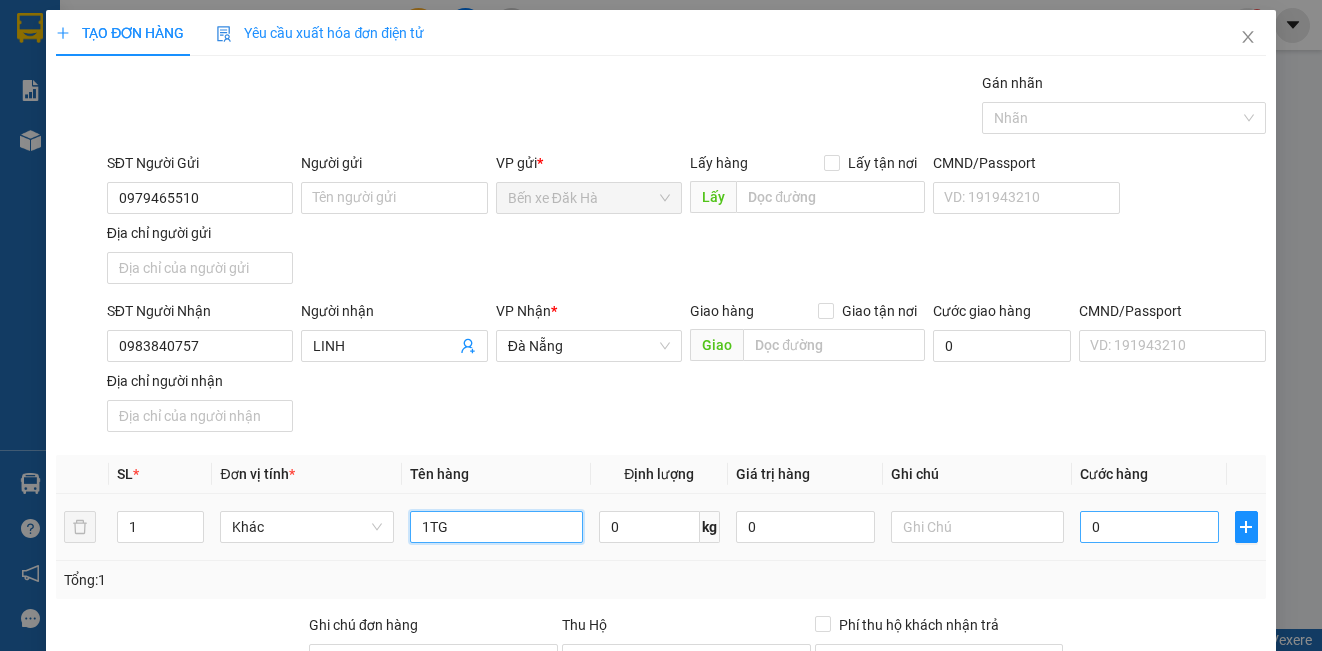 type on "1TG" 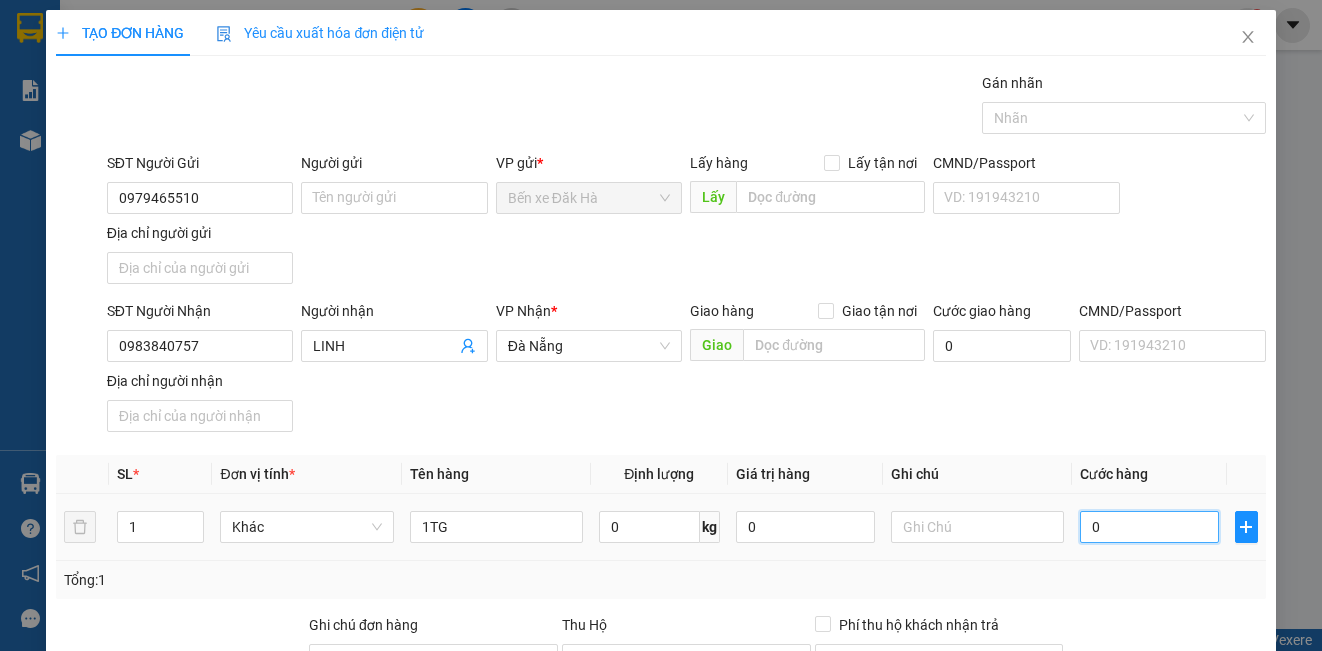 click on "0" at bounding box center [1149, 527] 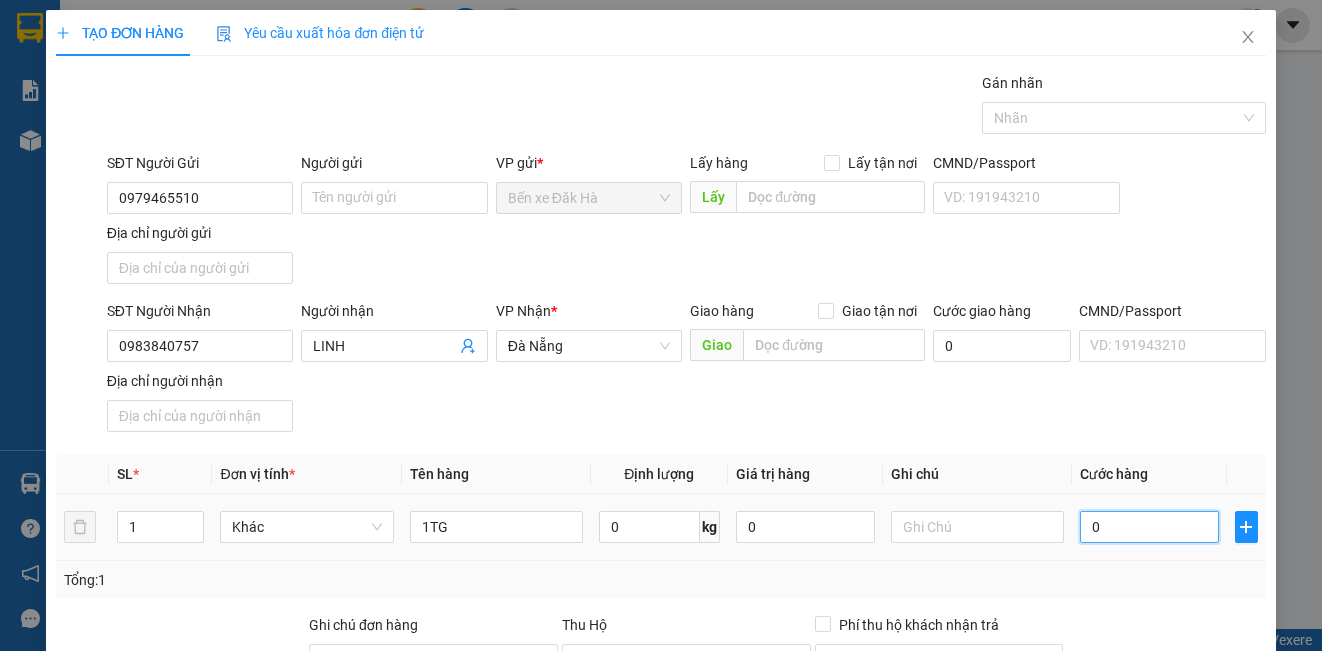 type on "6" 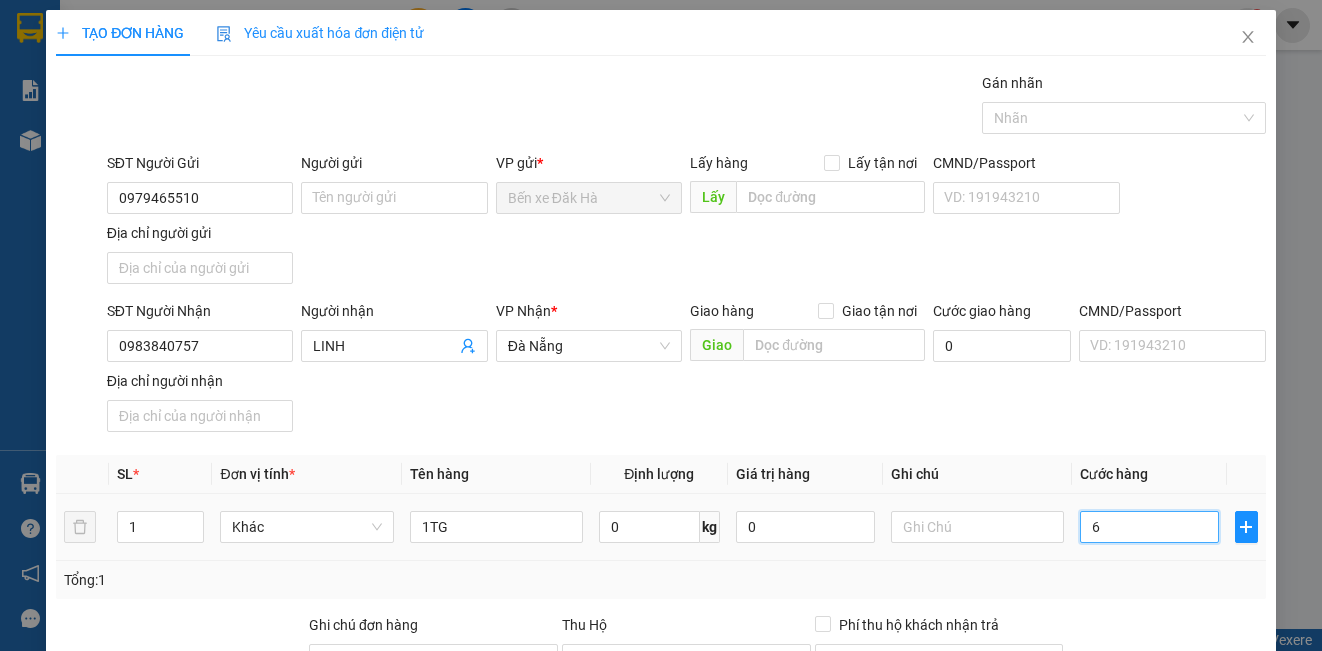 type on "60" 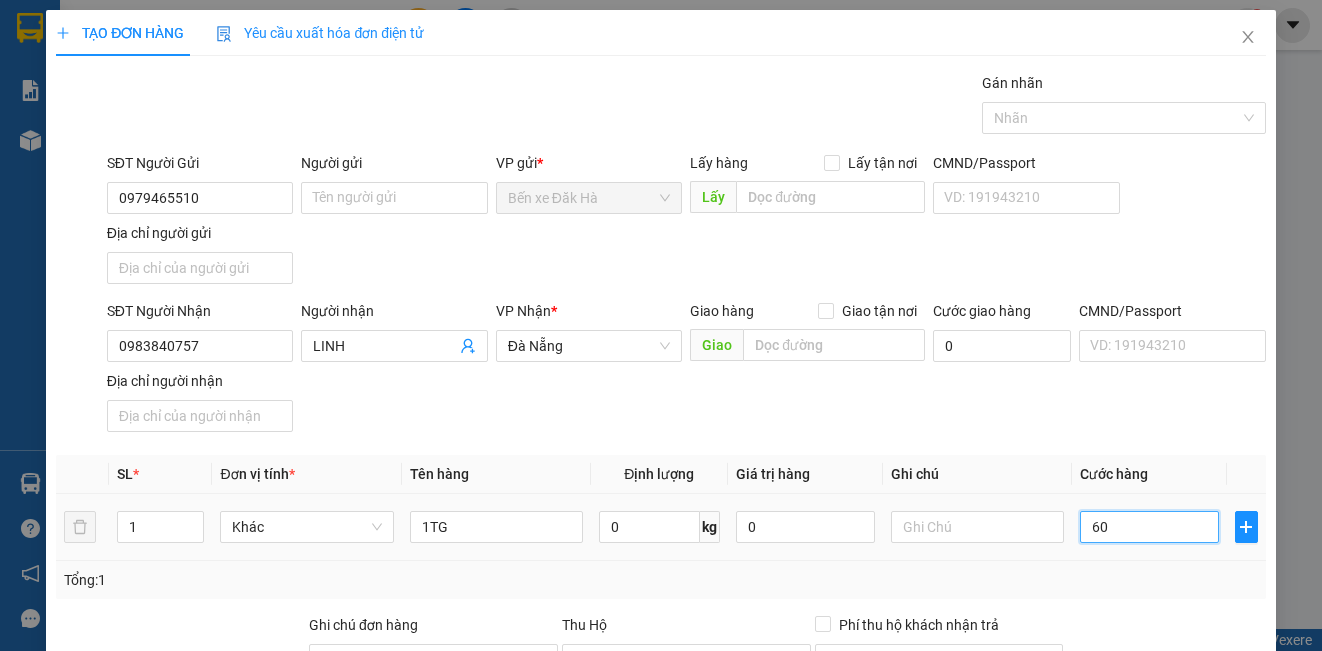 type on "60" 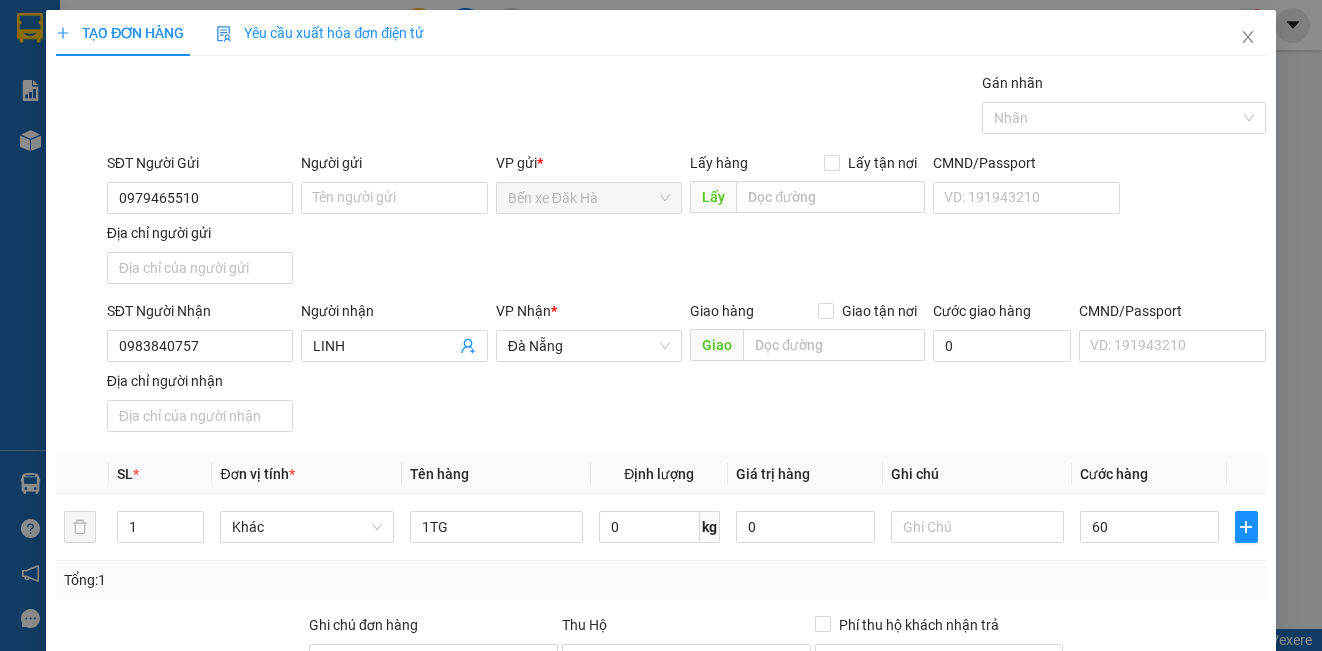 type on "60.000" 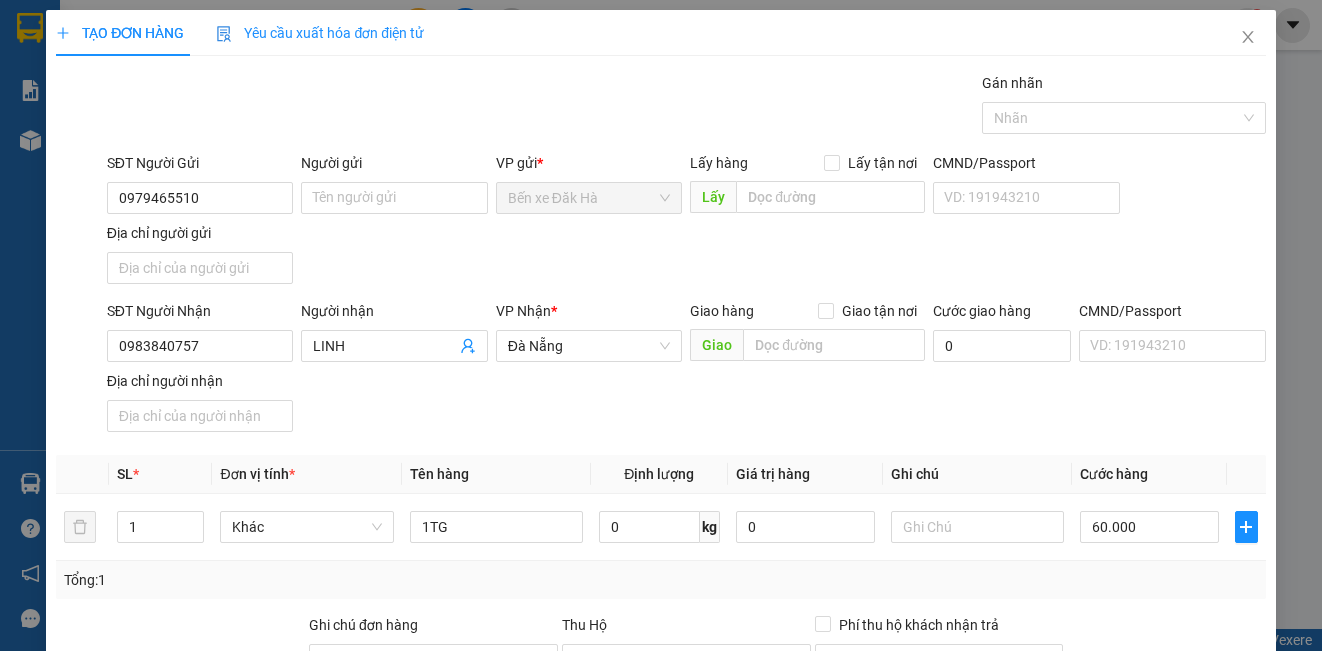 click on "SĐT Người Nhận [PHONE] Người nhận [LAST] VP Nhận  * Đà Nẵng Giao hàng Giao tận nơi Giao Cước giao hàng 0 CMND/Passport VD: [ID_NUMBER] Địa chỉ người nhận" at bounding box center [686, 370] 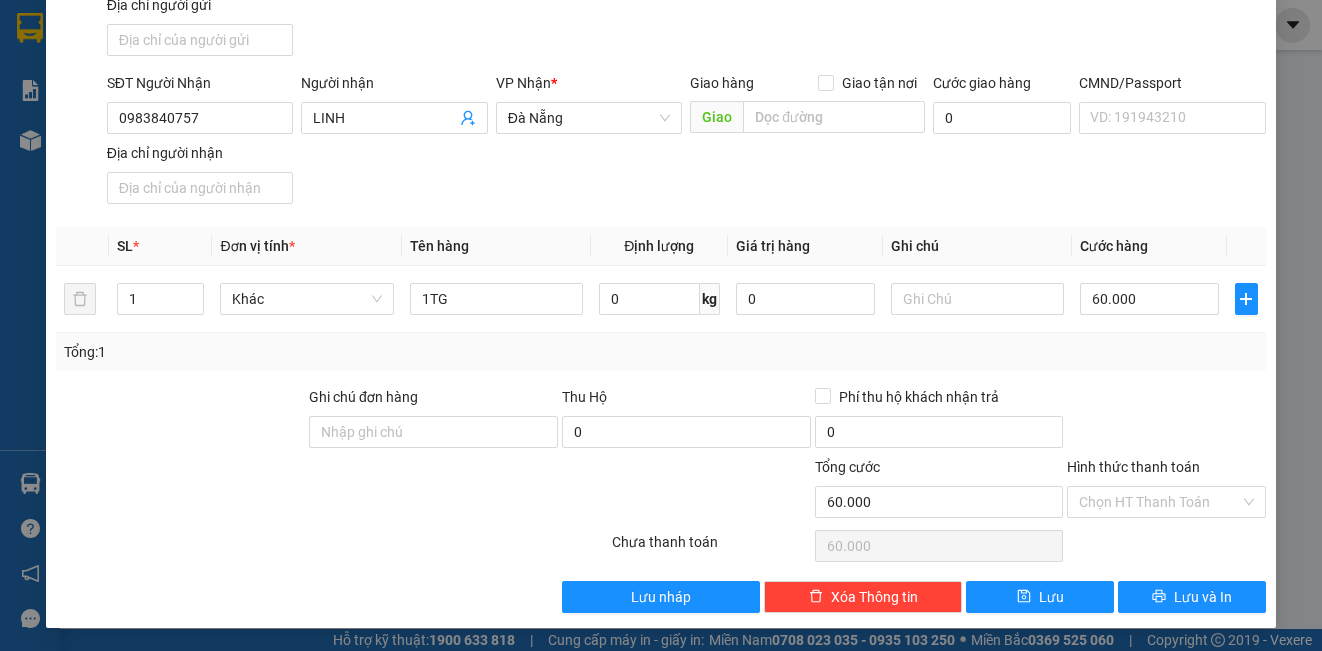 scroll, scrollTop: 229, scrollLeft: 0, axis: vertical 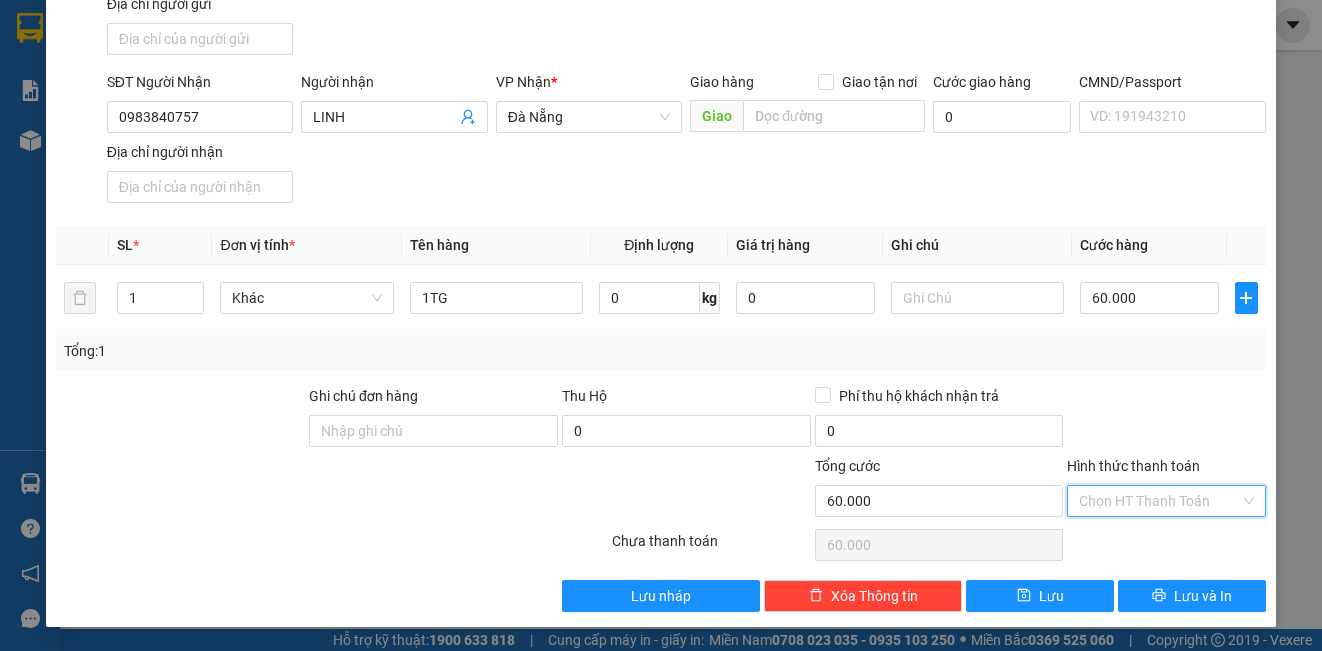 click on "Hình thức thanh toán" at bounding box center (1159, 501) 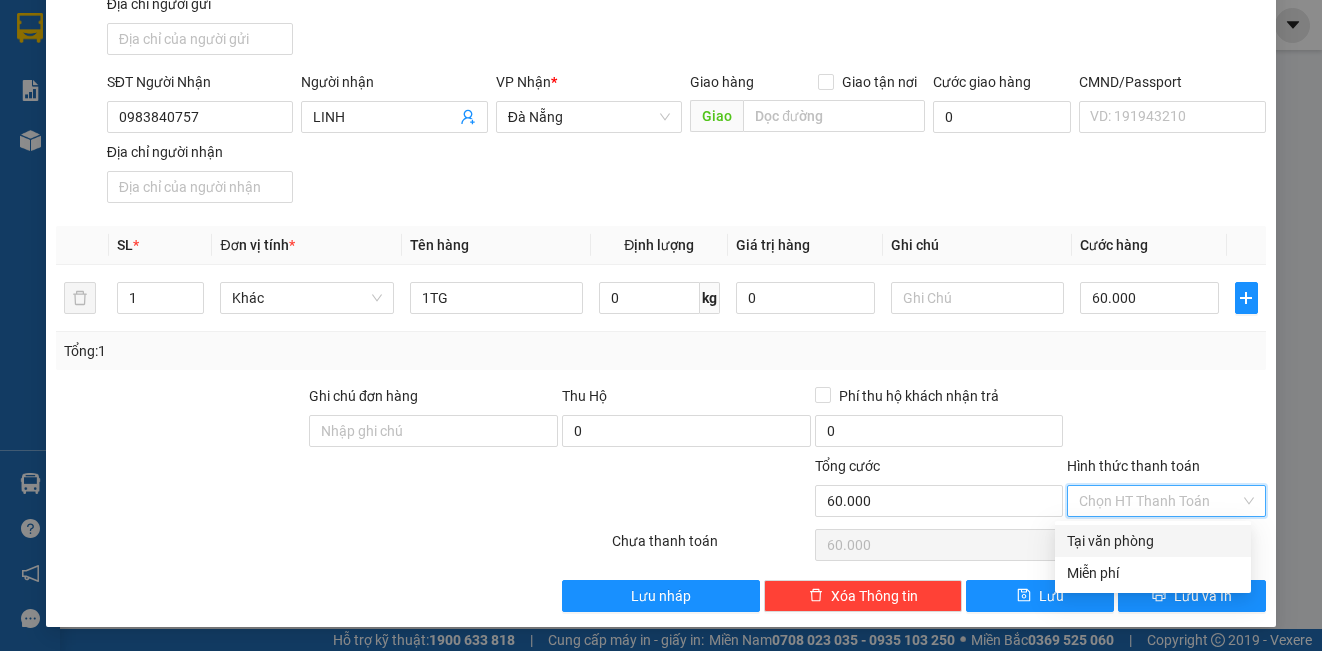 click on "Tại văn phòng" at bounding box center (1153, 541) 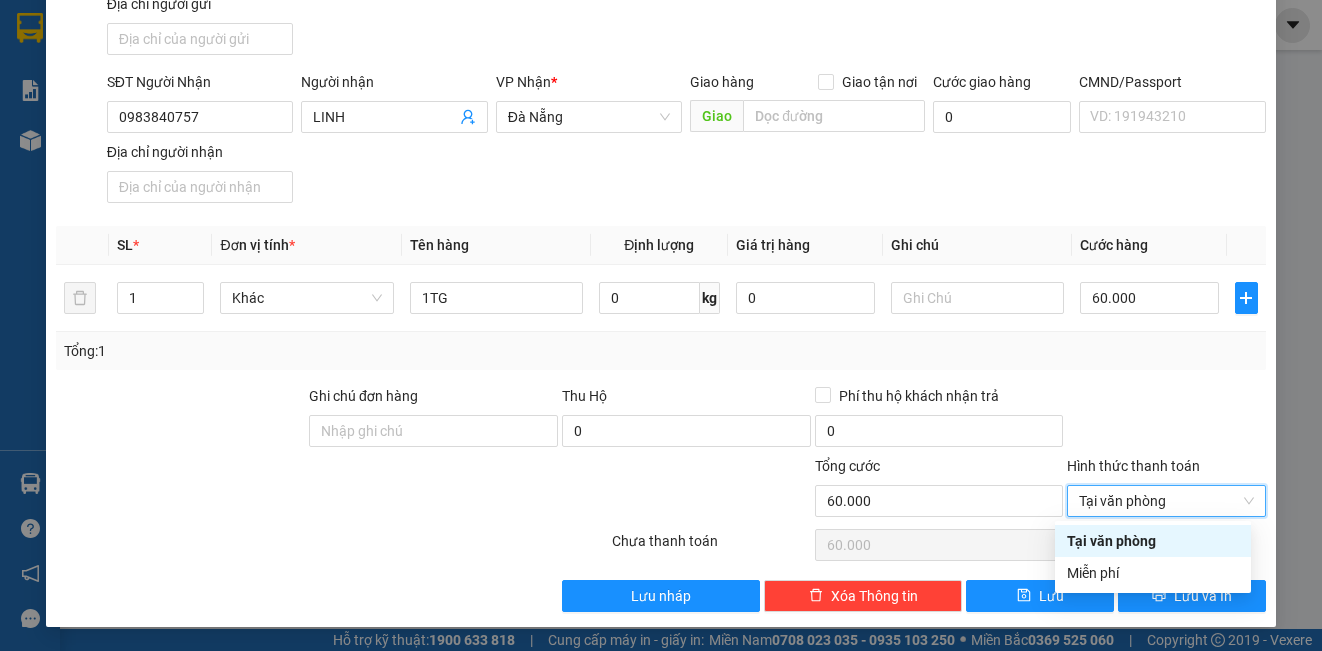 type on "0" 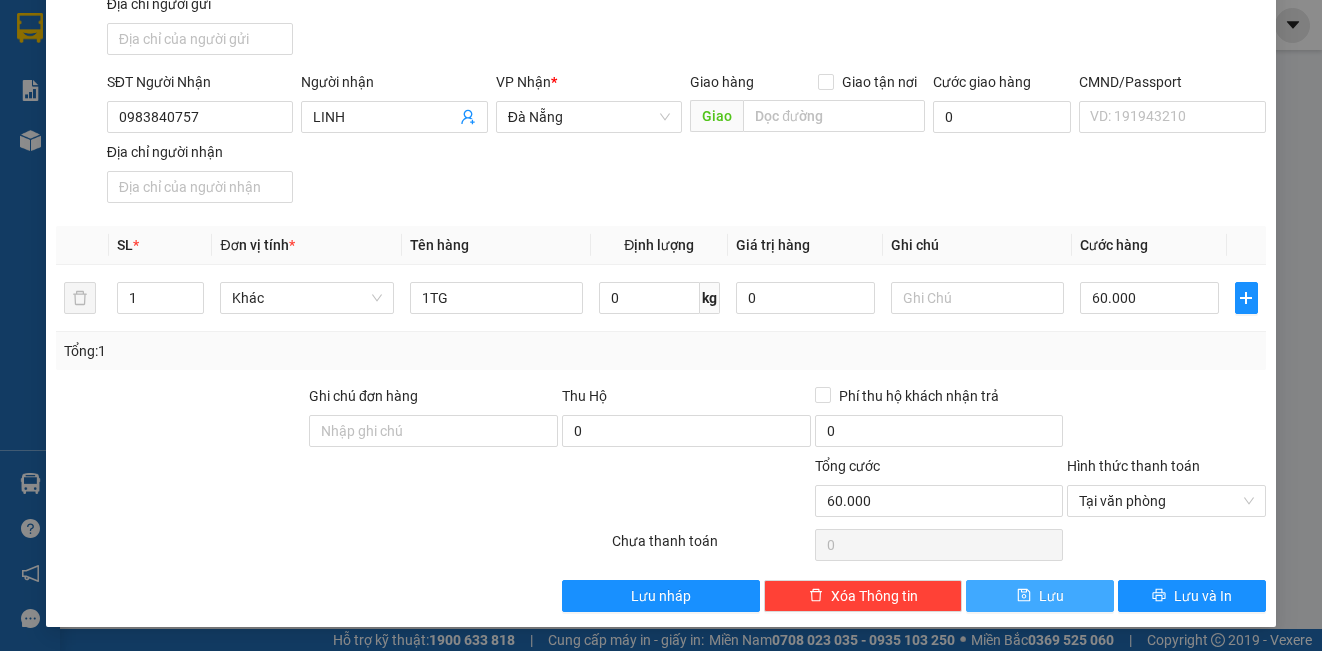 click on "Lưu" at bounding box center [1040, 596] 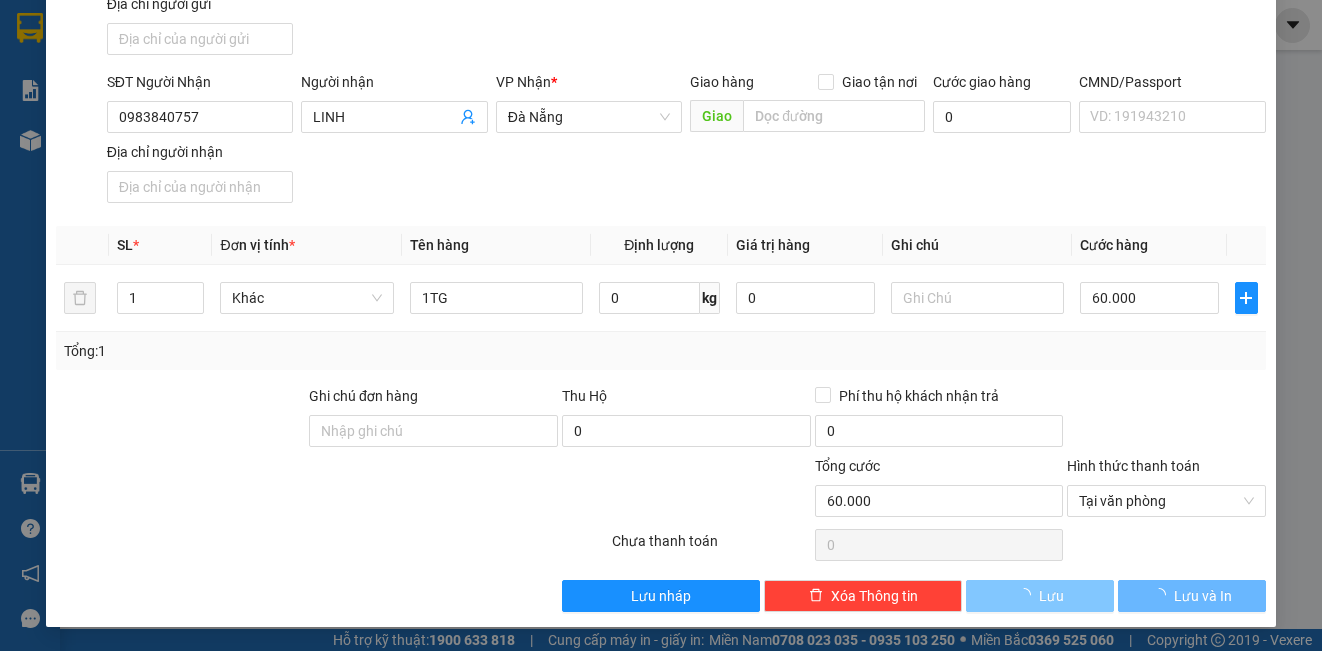 type 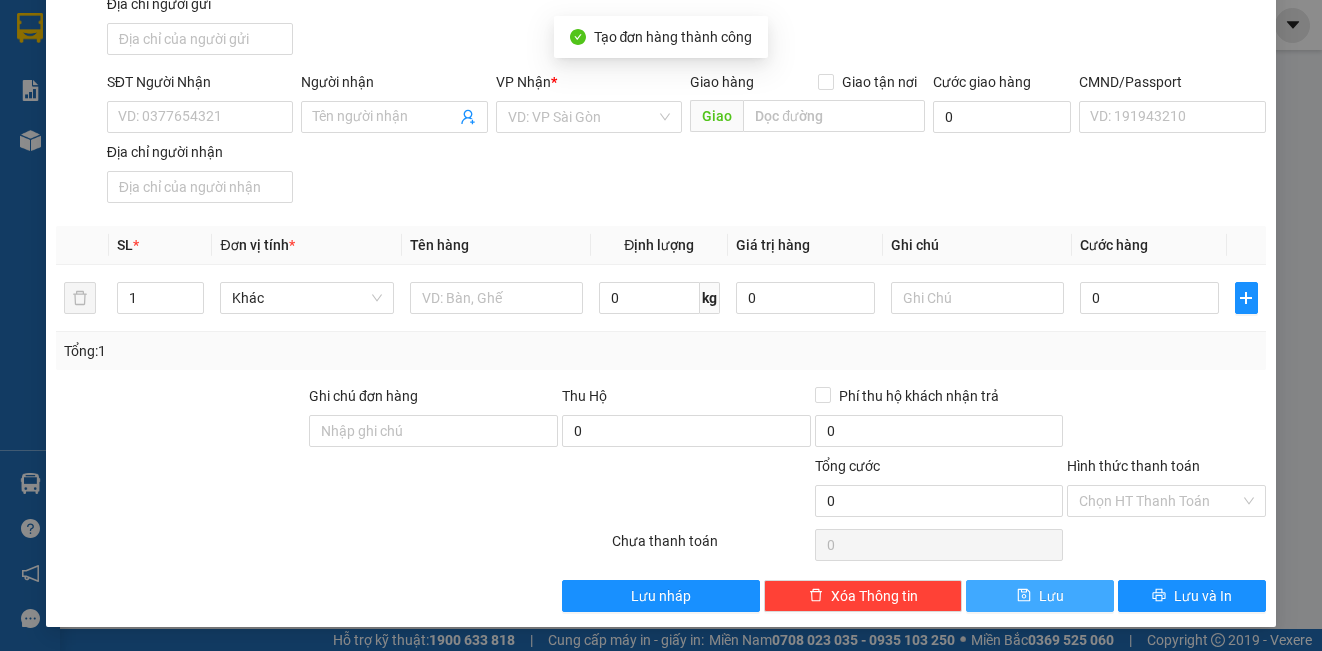 scroll, scrollTop: 0, scrollLeft: 0, axis: both 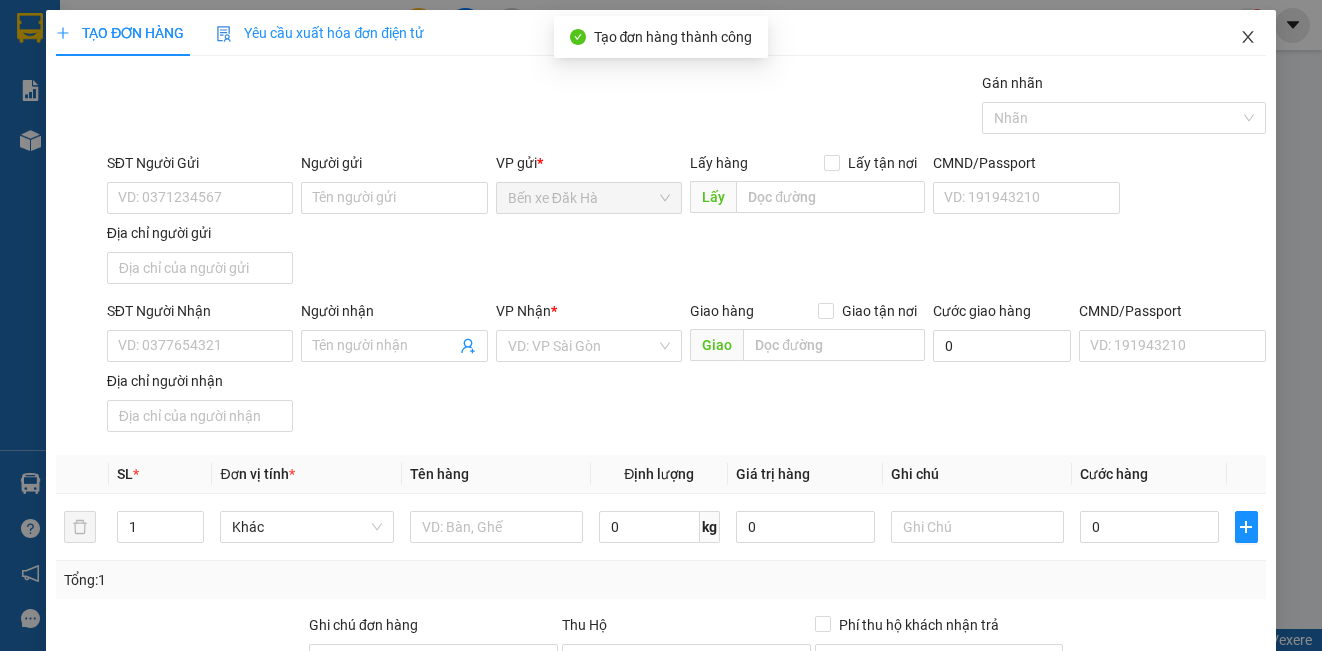 click 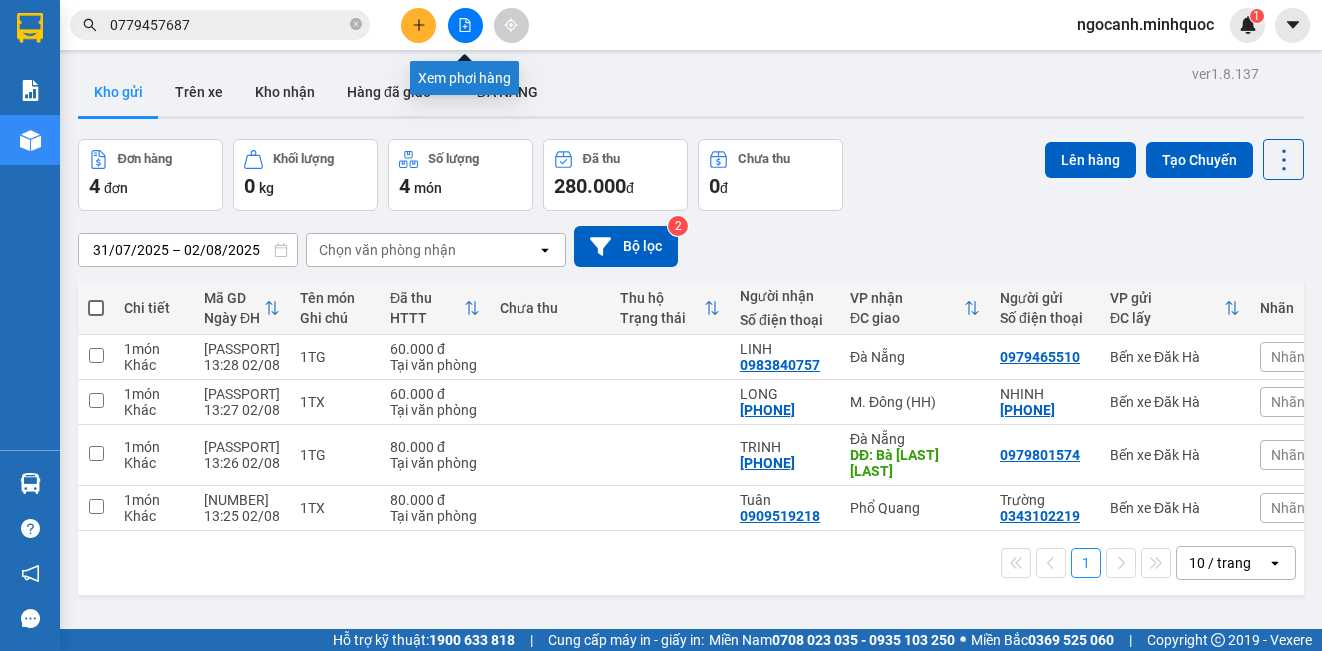 click at bounding box center (465, 25) 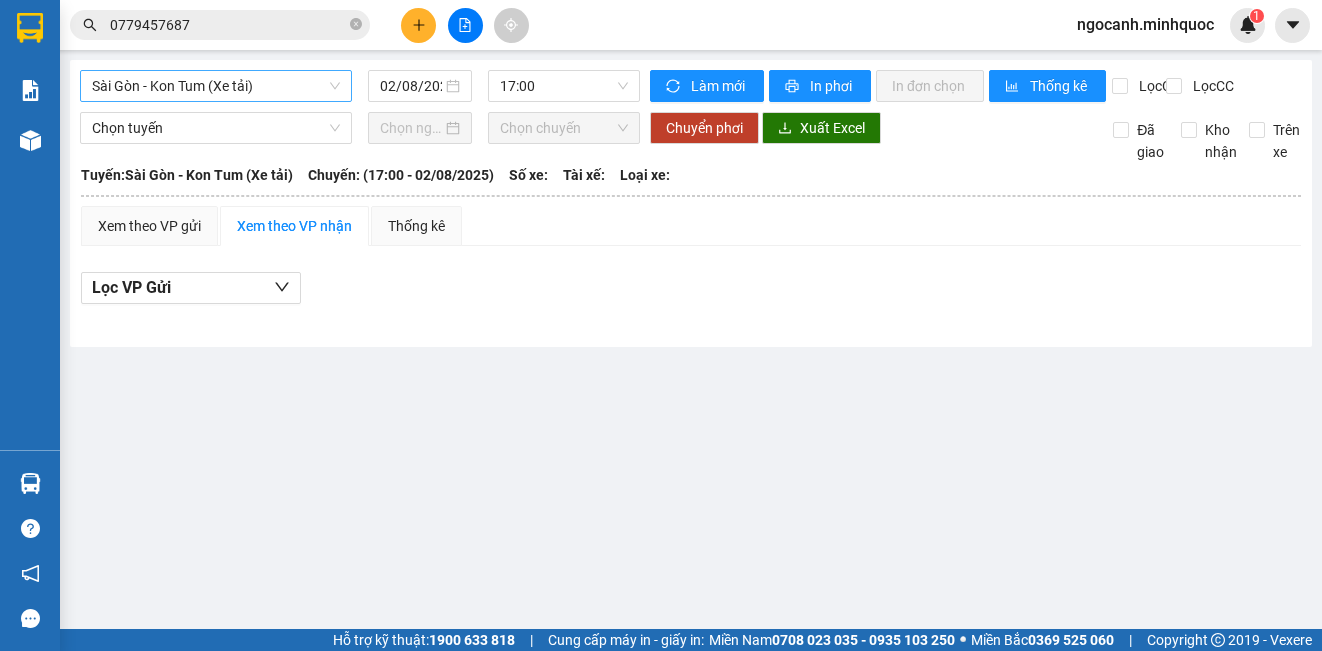 click on "Sài Gòn - Kon Tum (Xe tải)" at bounding box center [216, 86] 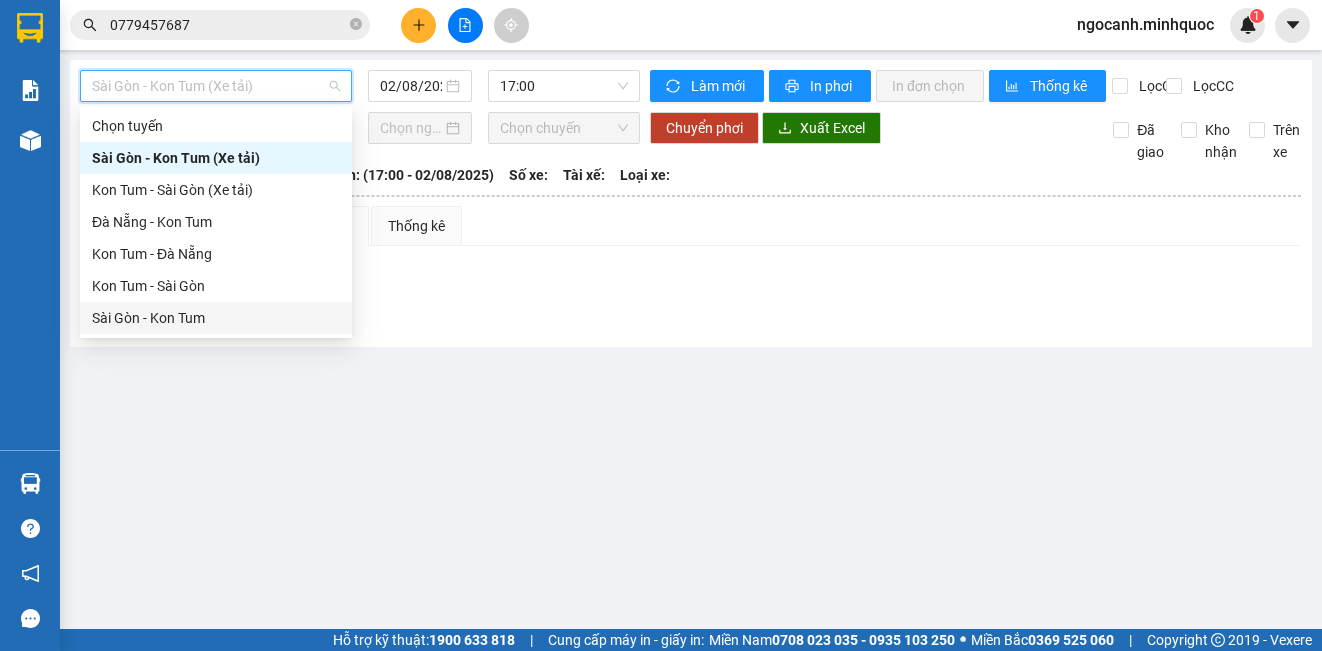 click on "Sài Gòn - Kon Tum" at bounding box center [216, 318] 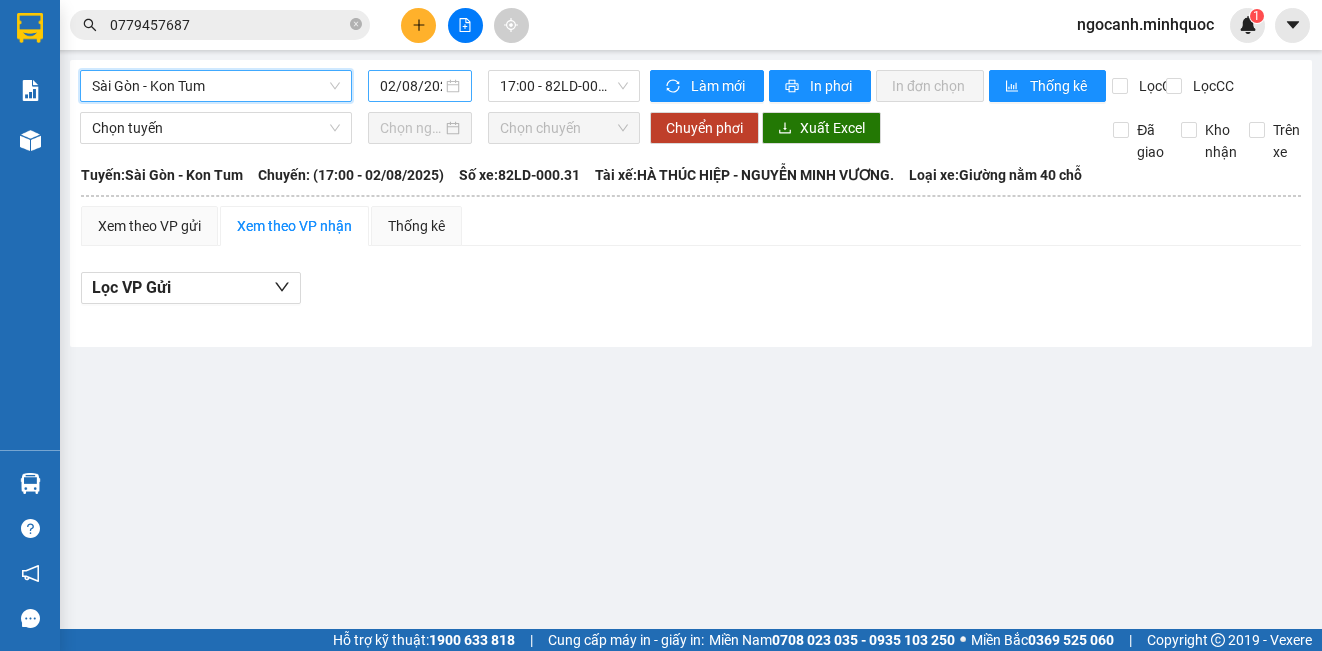 click on "02/08/2025" at bounding box center (411, 86) 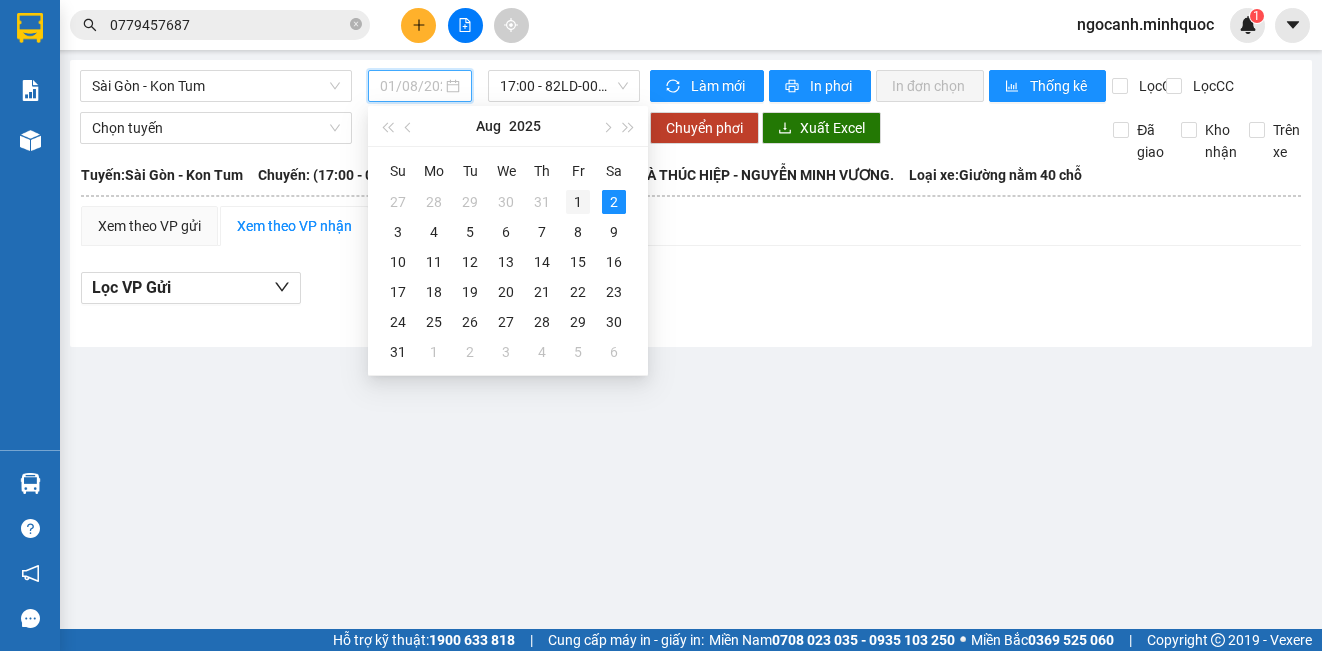 click on "1" at bounding box center (578, 202) 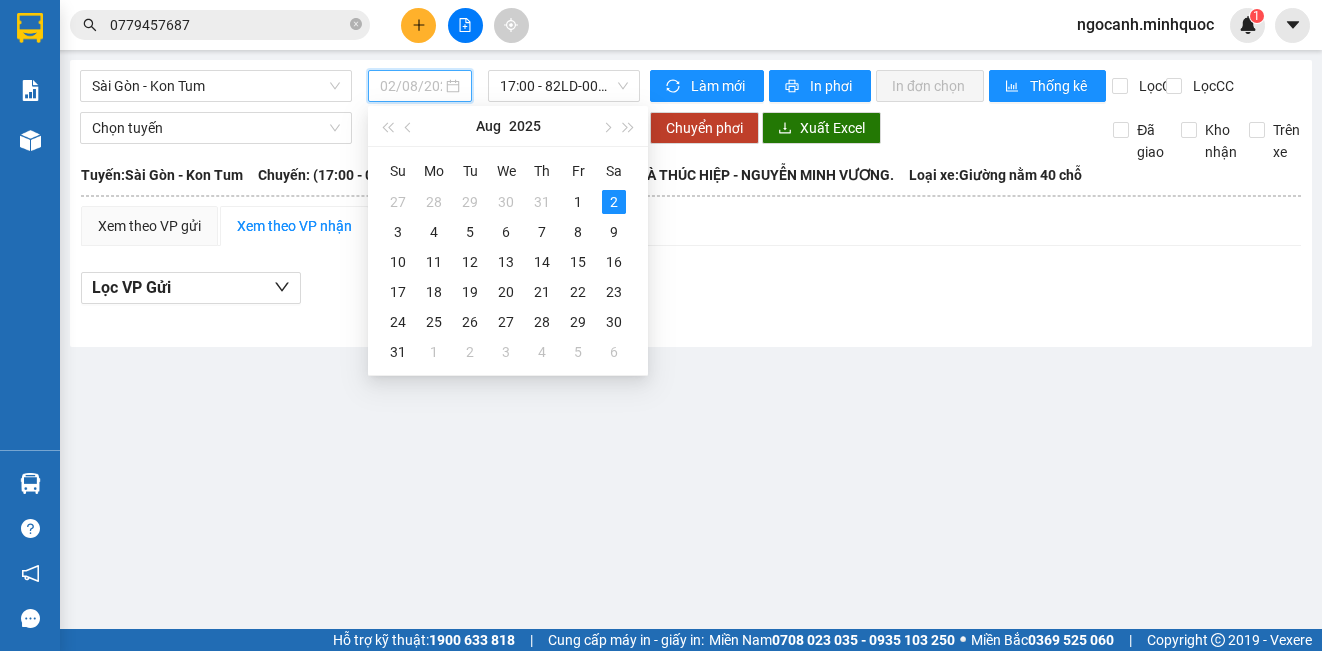 type on "01/08/2025" 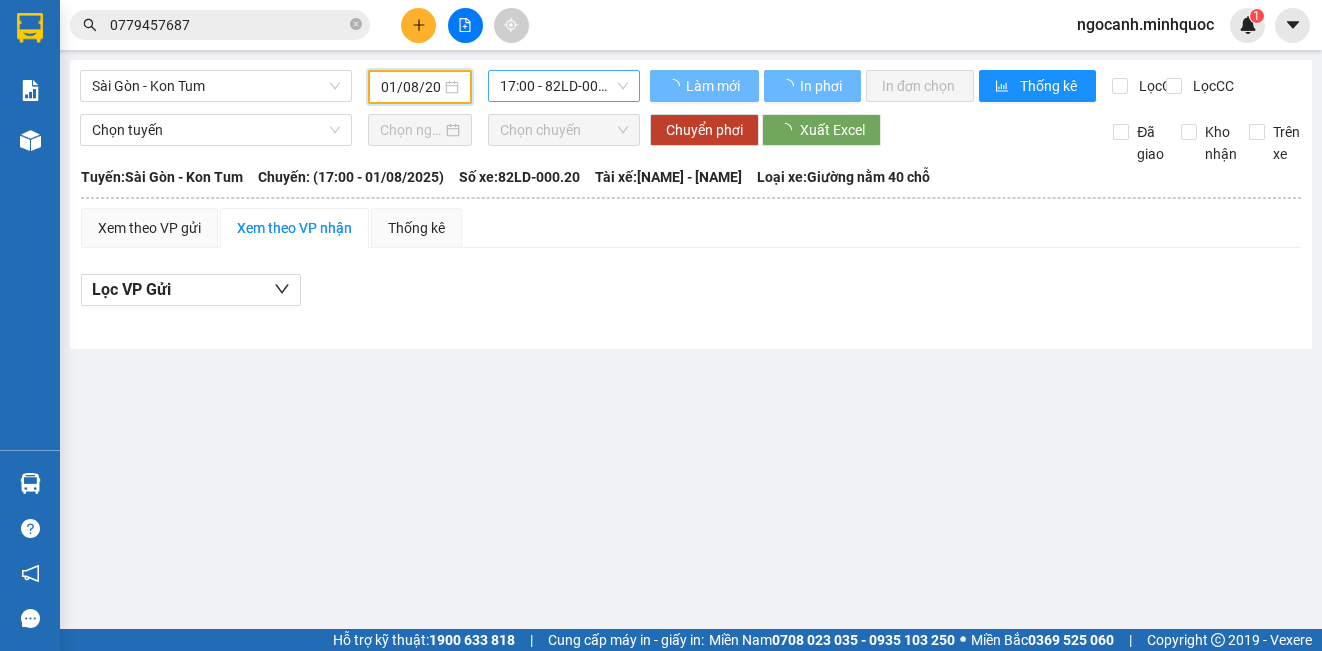 click on "17:00     - 82LD-000.20" at bounding box center [564, 86] 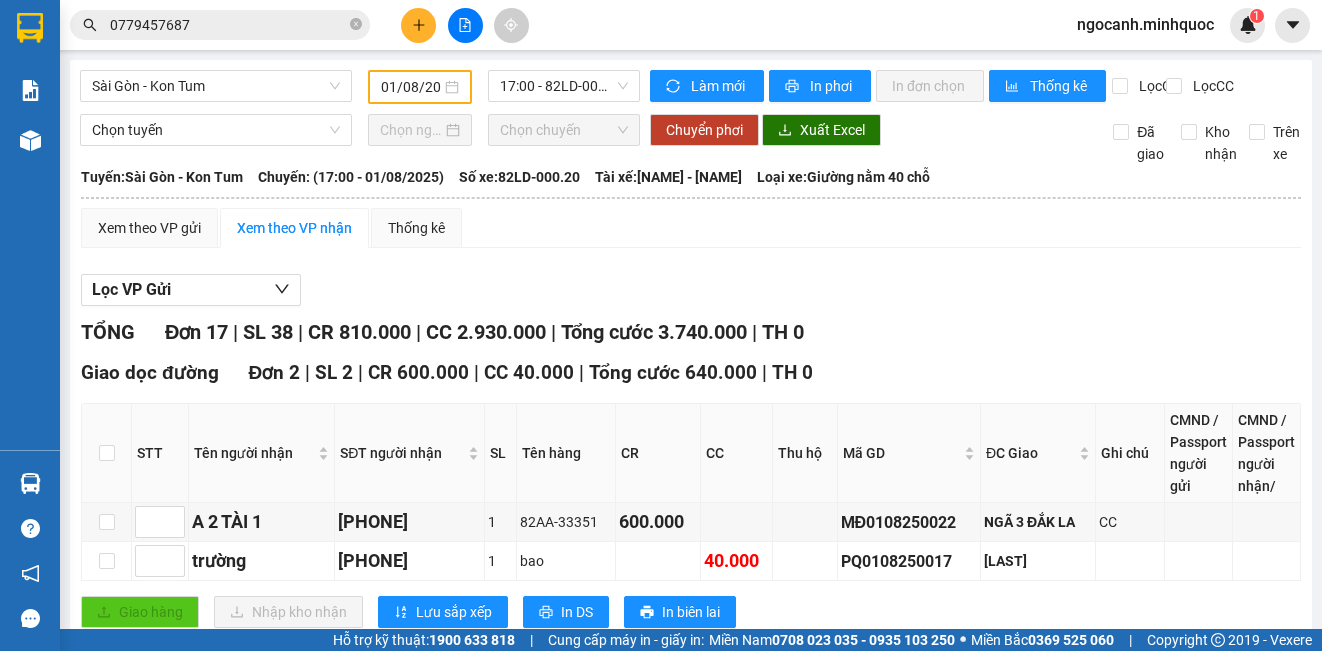 click on "Chuyển phơi Xuất Excel" at bounding box center (867, 130) 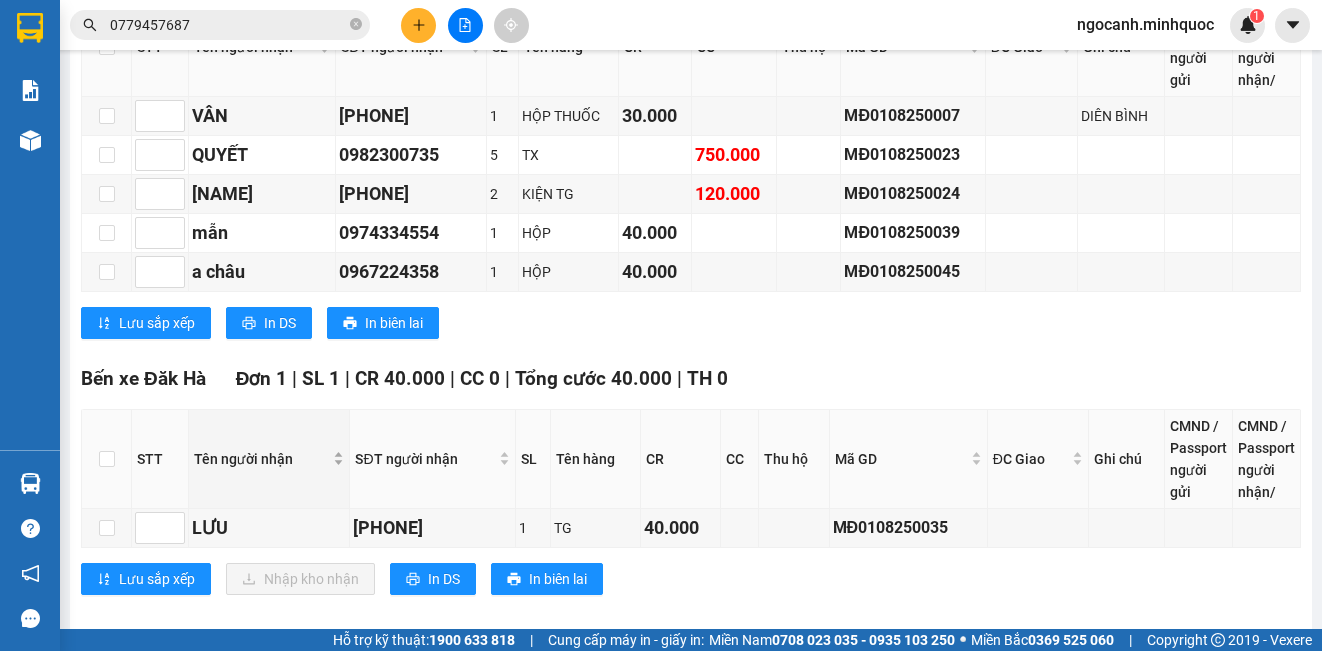 scroll, scrollTop: 1321, scrollLeft: 0, axis: vertical 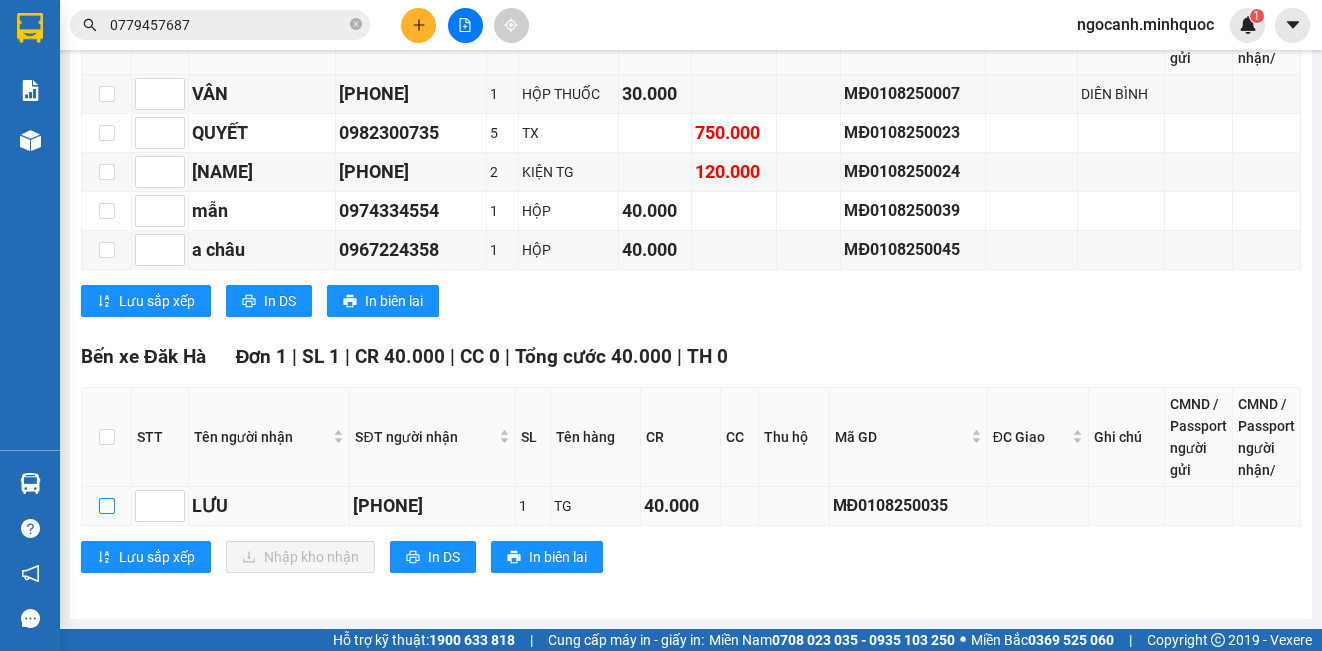 click at bounding box center (107, 506) 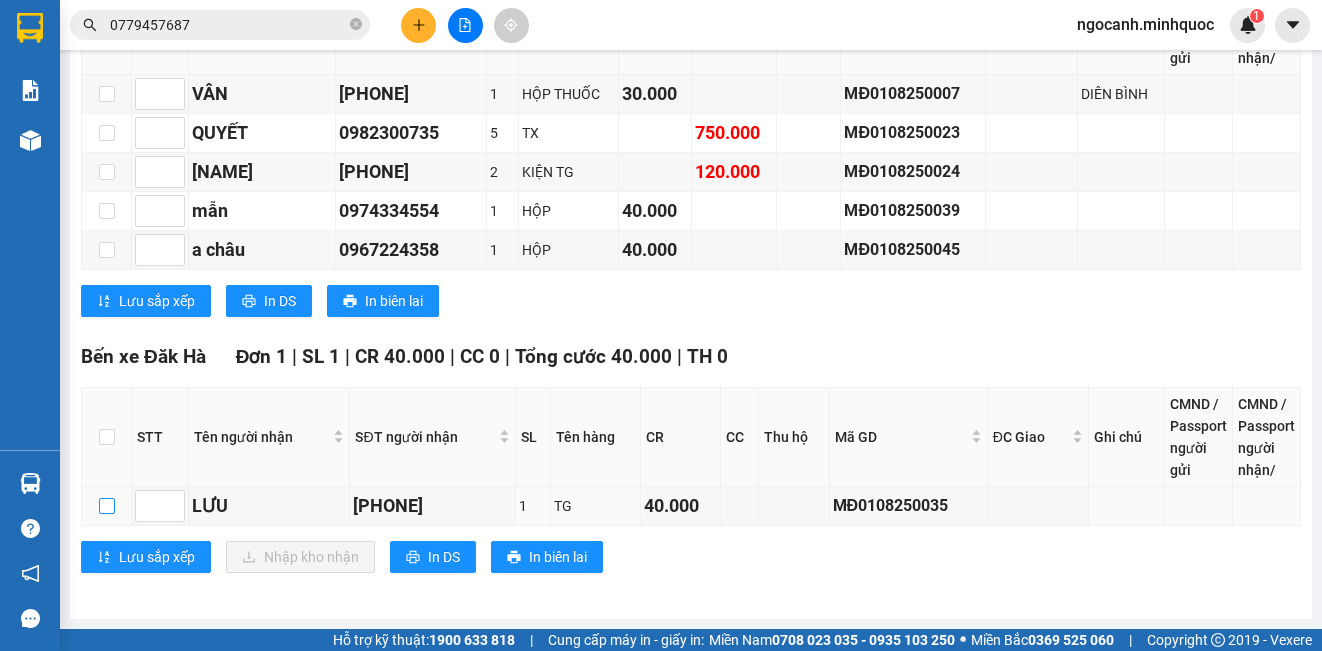 checkbox on "true" 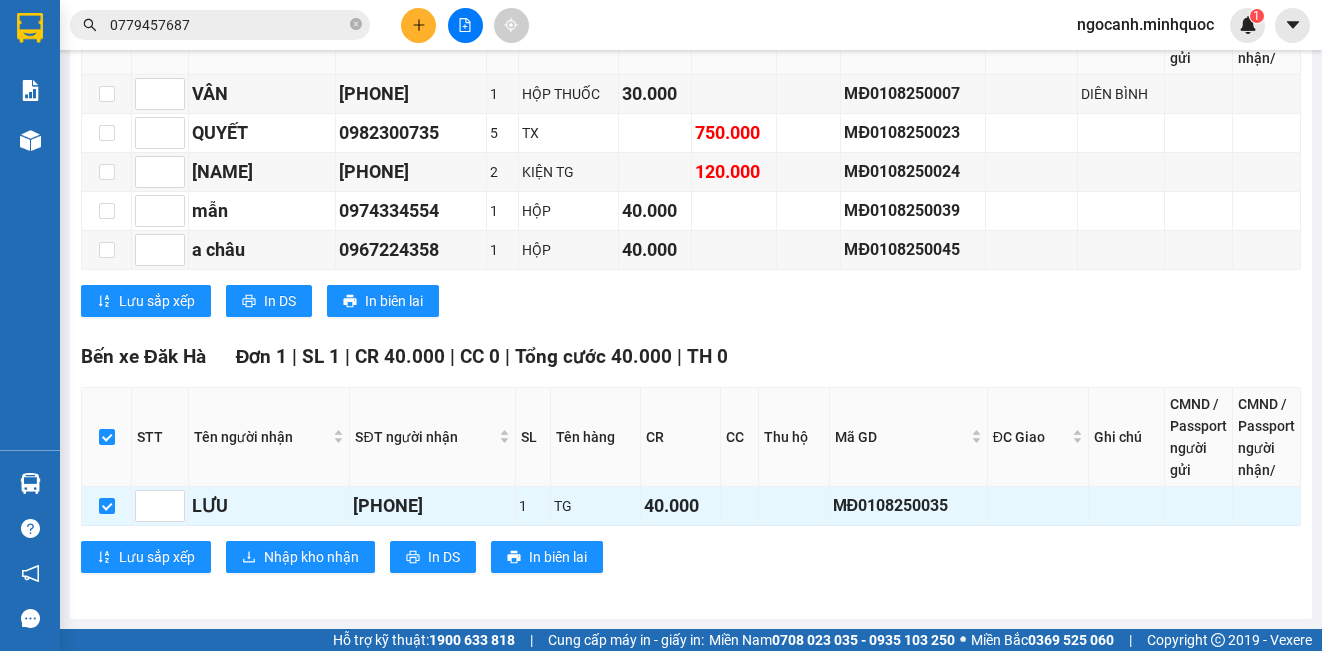 click on "Bến xe Đăk Hà Đơn   1 | SL   1 | CR   40.000 | CC   0 | Tổng cước   40.000 | TH   0 STT Tên người nhận SĐT người nhận SL Tên hàng CR CC Thu hộ Mã GD ĐC Giao Ghi chú CMND / Passport người gửi CMND / Passport người nhận/ Ký nhận                   LƯU [PHONE] 1 TG 40.000 [NUMBER] Lưu sắp xếp Nhập kho nhận In DS In biên lai Nhà xe Minh Quốc   [PHONE], [PHONE]   [NUMBER] [STREET], [CITY] PHƠI HÀNG Bến xe Đăk Hà  -  [TIME] - [DATE] Tuyến:  Sài Gòn - Kon Tum  Chuyến:   ([TIME] - [DATE]) Tài xế:  [NAME] - [NAME]   Số xe:  [NUMBER]   Loại xe:  Giường nằm 40 chỗ STT Tên người nhận SĐT người nhận SL Tên hàng CR CC Thu hộ Mã GD ĐC Giao Ghi chú CMND / Passport người gửi CMND / Passport người nhận/ Ký nhận Bến xe Đăk Hà Đơn   1 | SL   1 | CR   40.000 | CC   0 | Tổng cước   40.000 | TH   0 1 LƯU 1 TG" at bounding box center (691, 465) 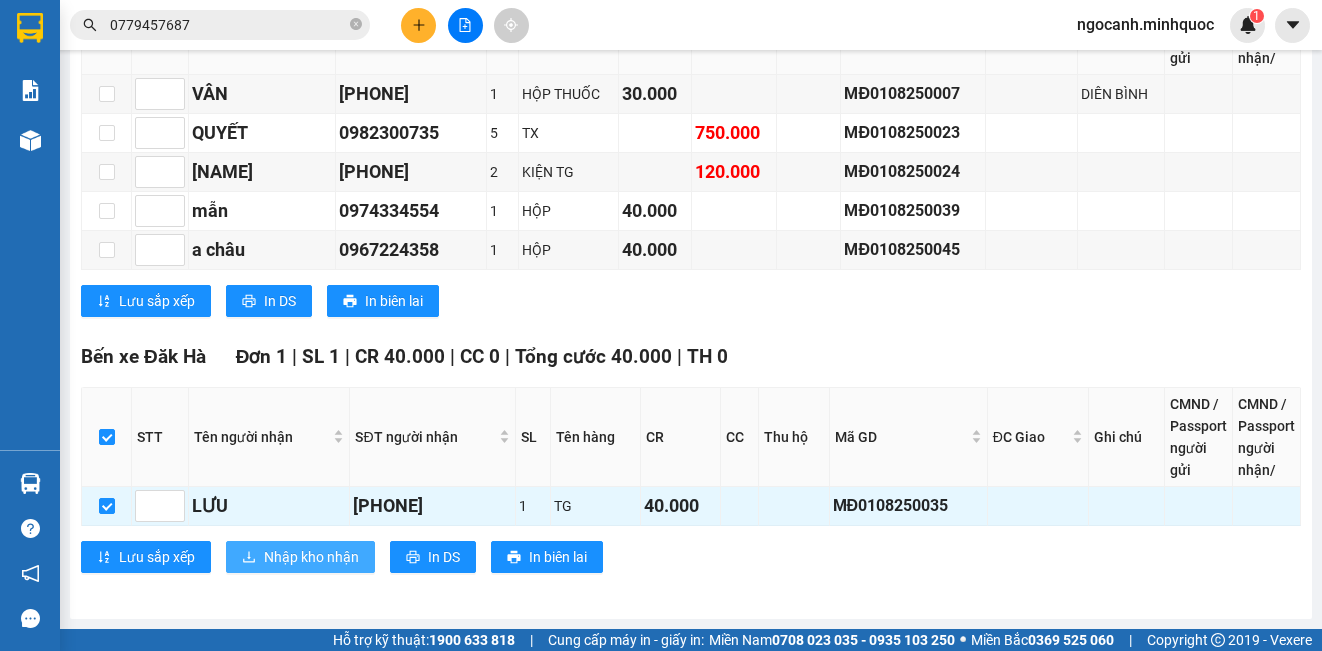 drag, startPoint x: 302, startPoint y: 562, endPoint x: 382, endPoint y: 549, distance: 81.04937 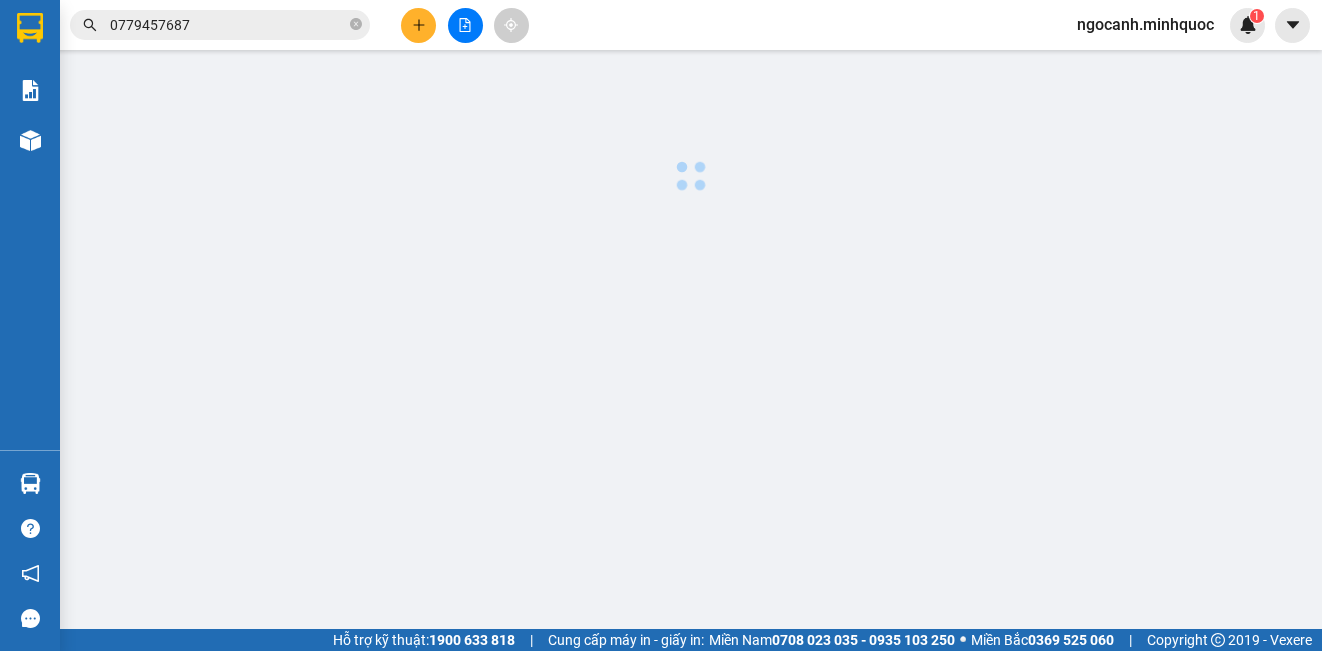 scroll, scrollTop: 0, scrollLeft: 0, axis: both 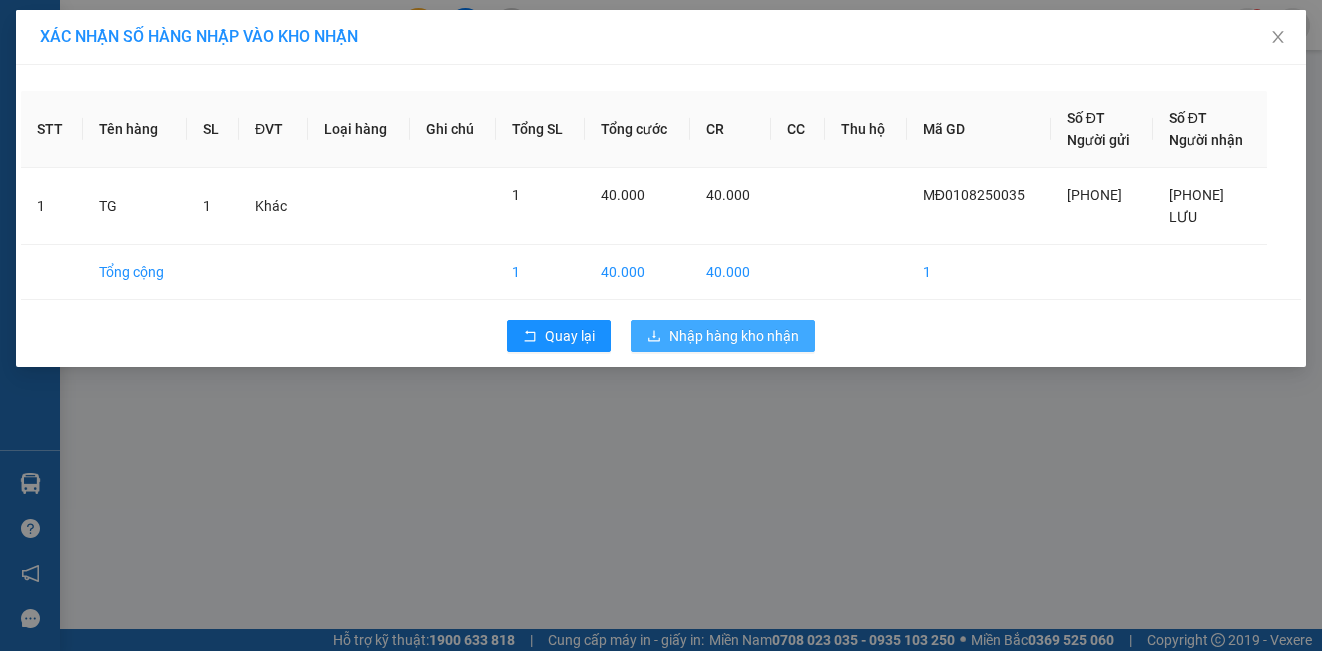 click on "Nhập hàng kho nhận" at bounding box center [734, 336] 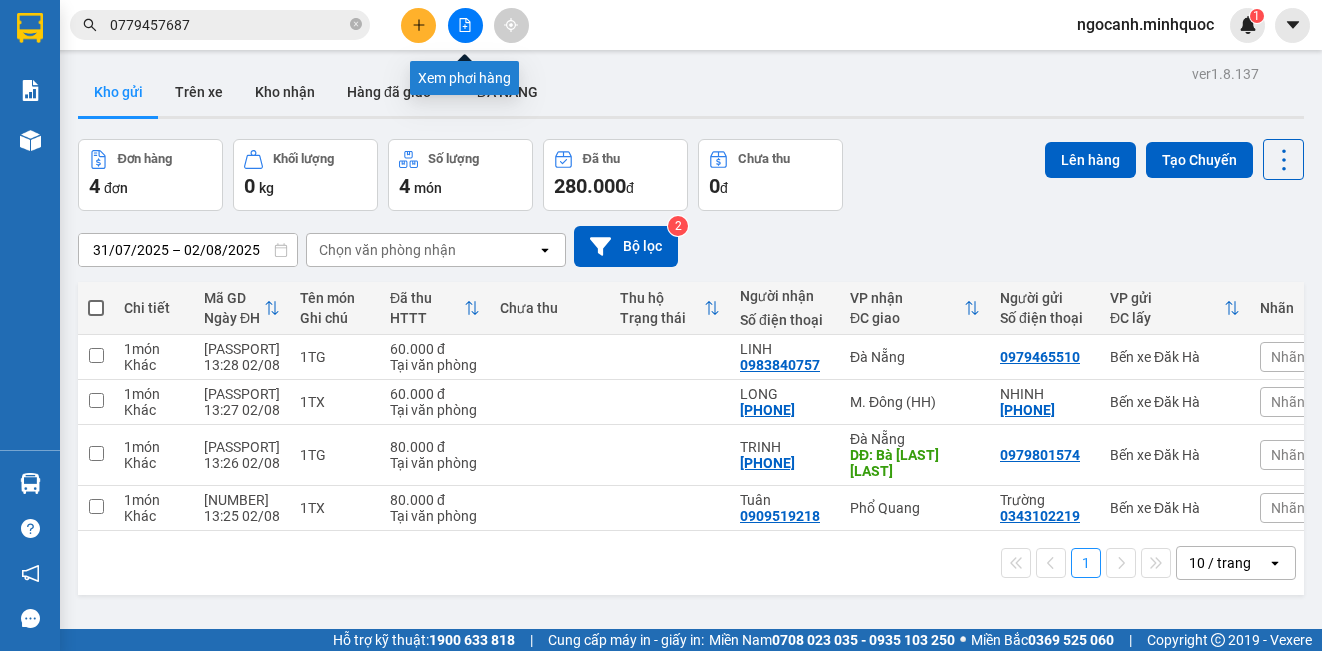 click at bounding box center (465, 25) 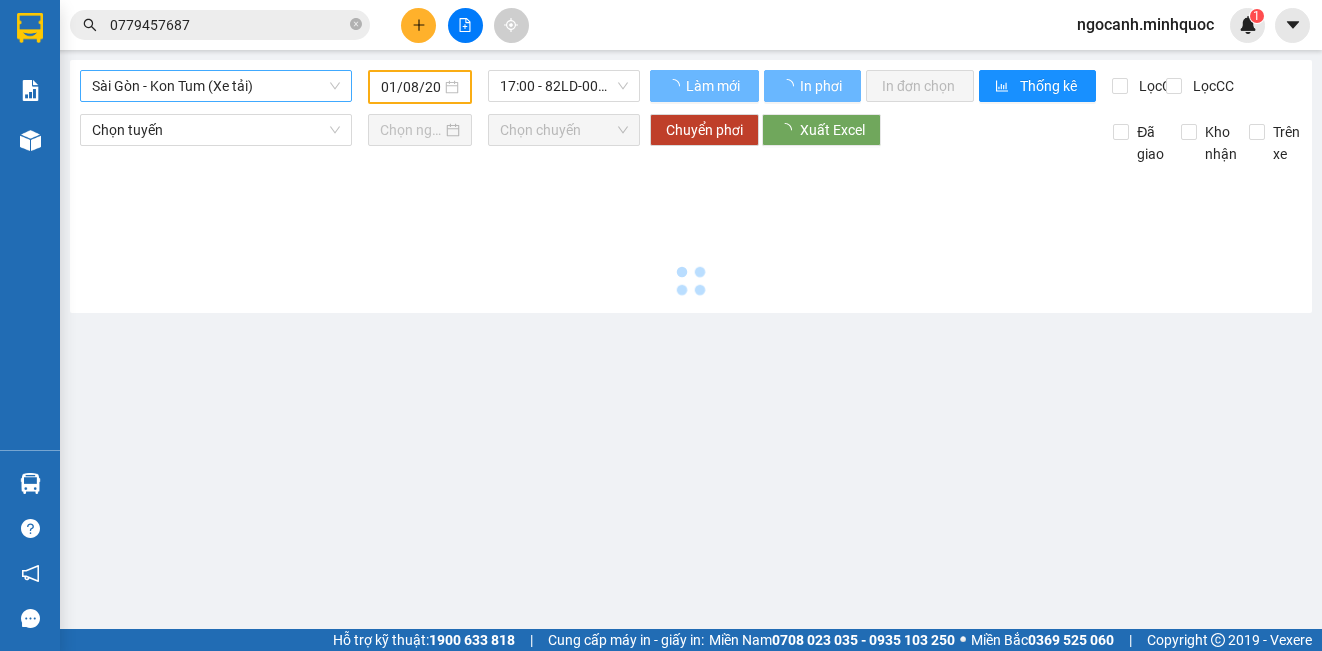 type on "02/08/2025" 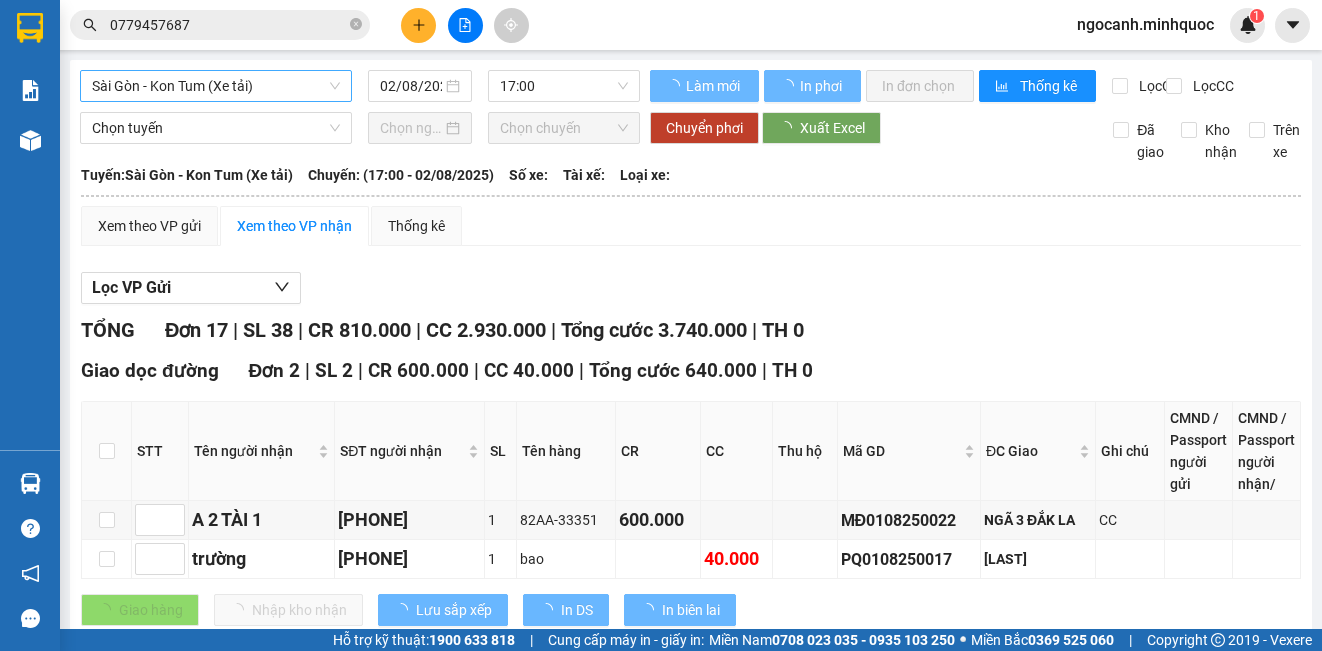 click on "Sài Gòn - Kon Tum (Xe tải)" at bounding box center [216, 86] 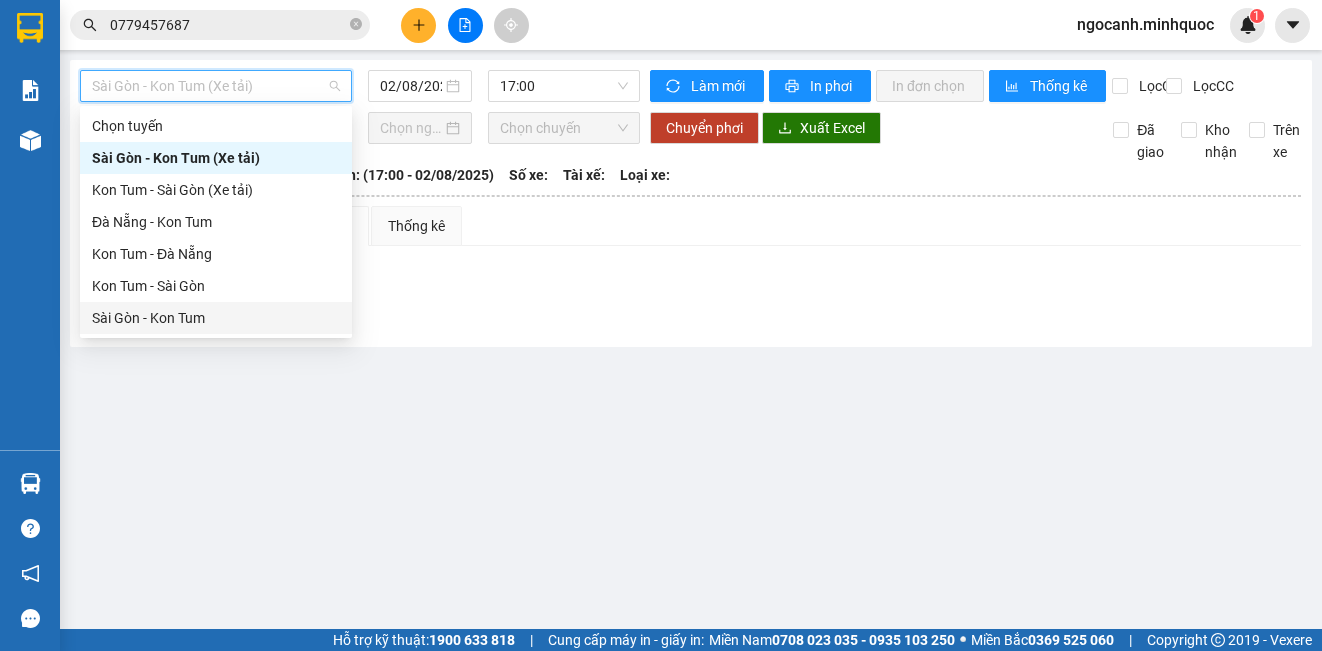 click on "Sài Gòn - Kon Tum" at bounding box center (216, 318) 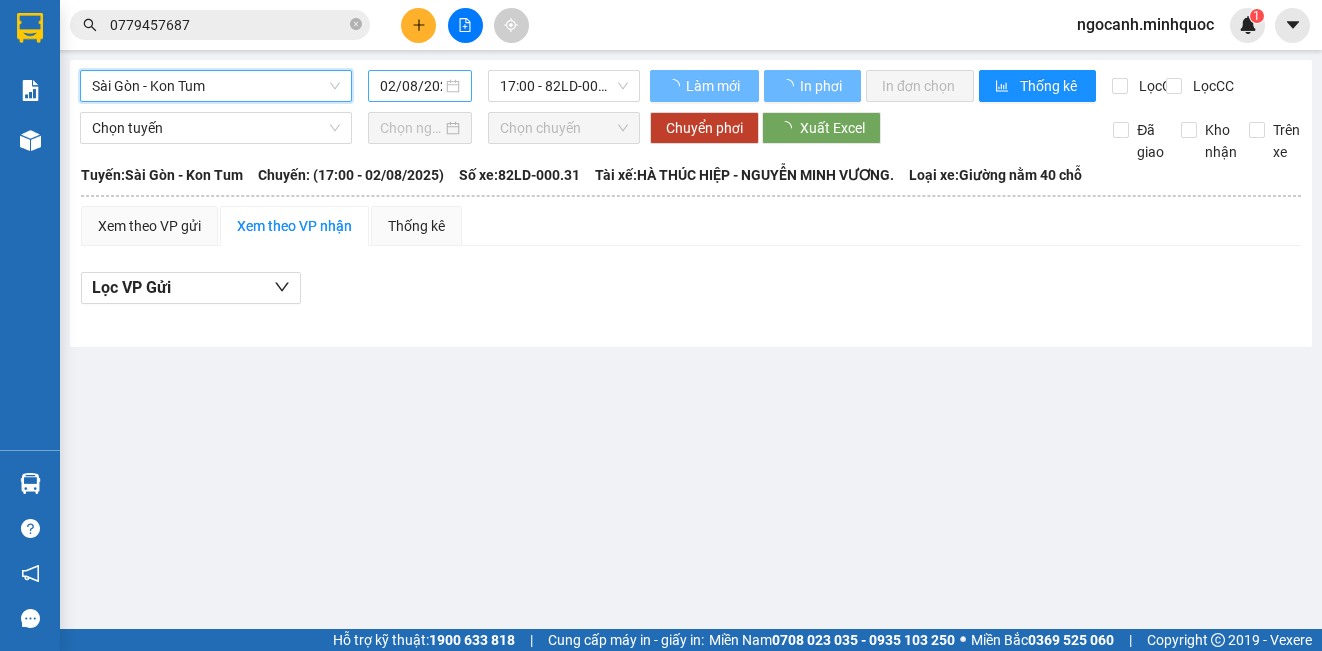 click on "02/08/2025" at bounding box center (411, 86) 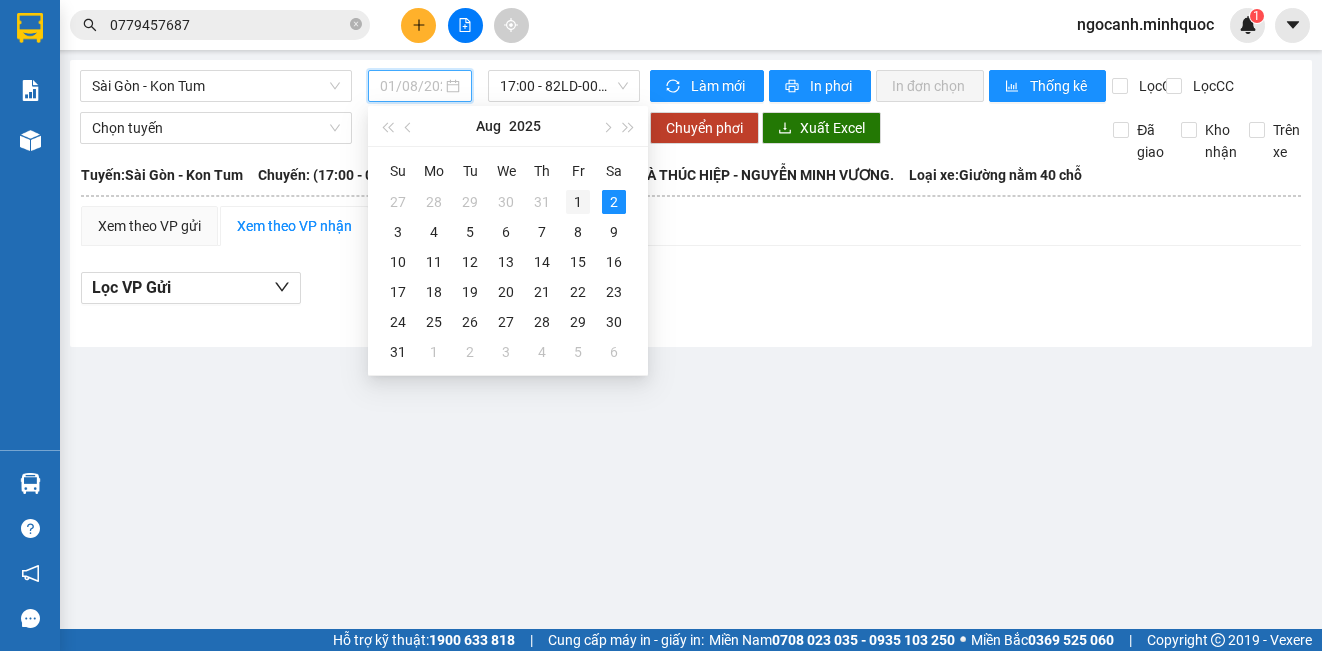 click on "1" at bounding box center [578, 202] 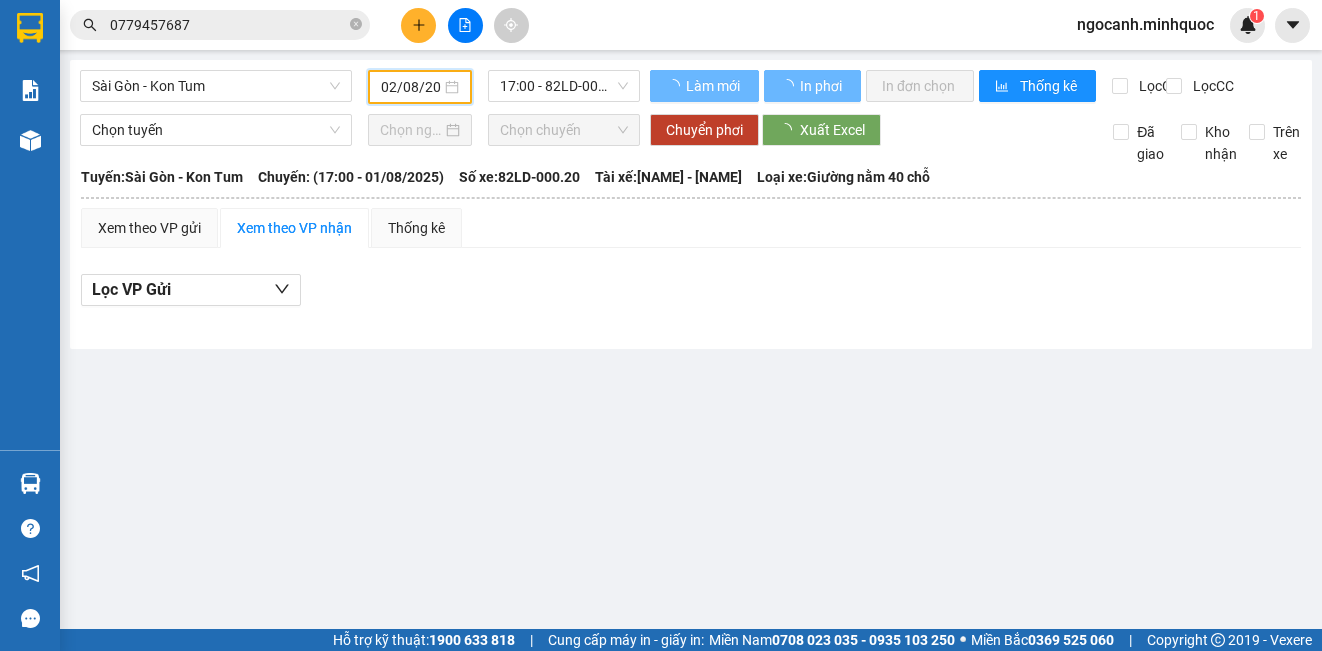 type on "01/08/2025" 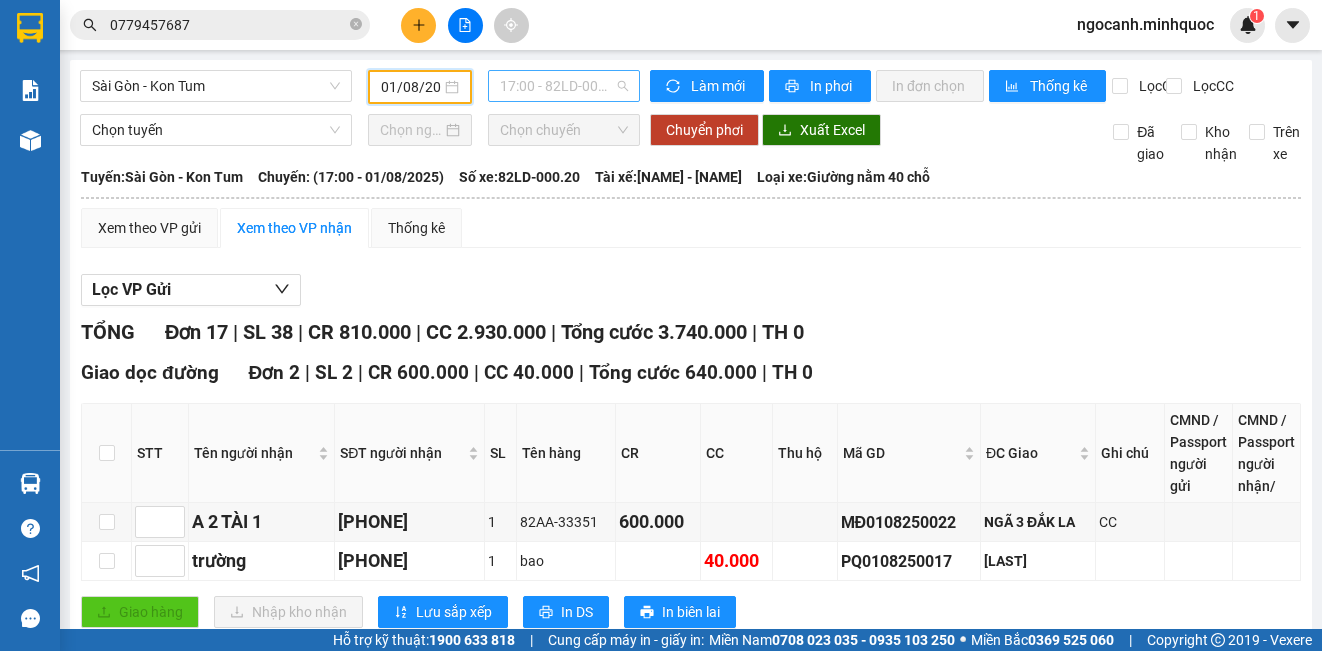 click on "17:00     - 82LD-000.20" at bounding box center (564, 86) 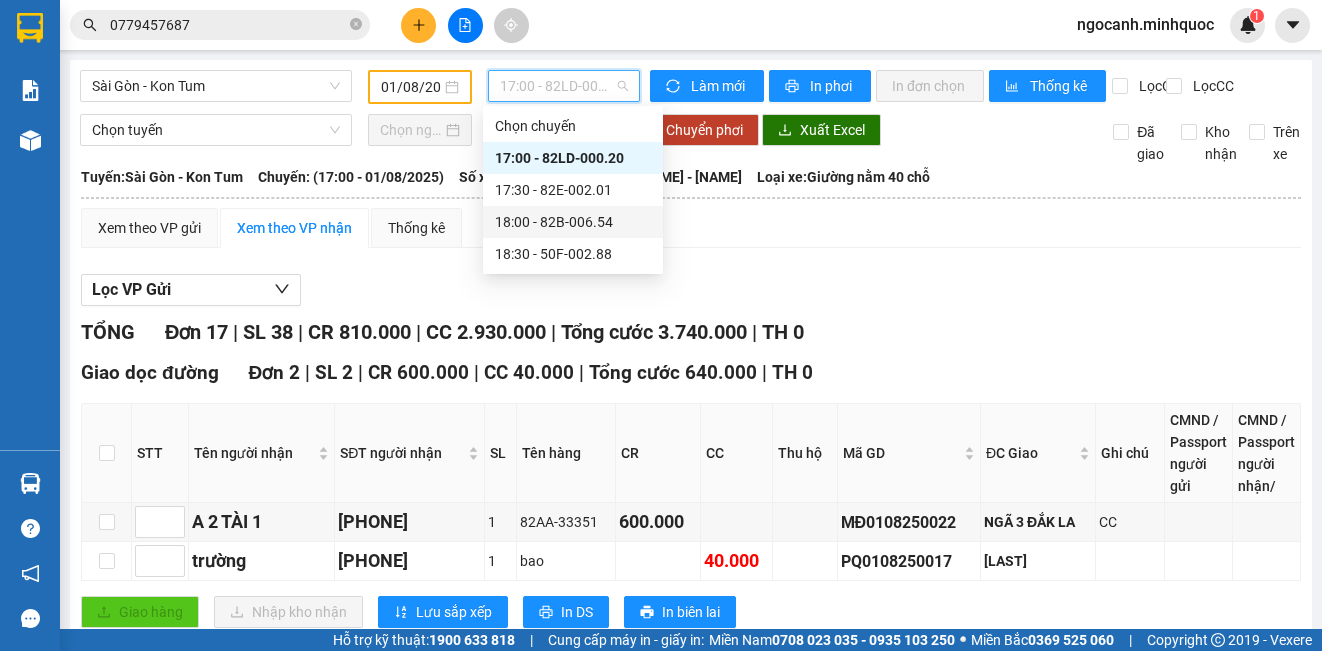 click on "18:00     - 82B-006.54" at bounding box center (573, 222) 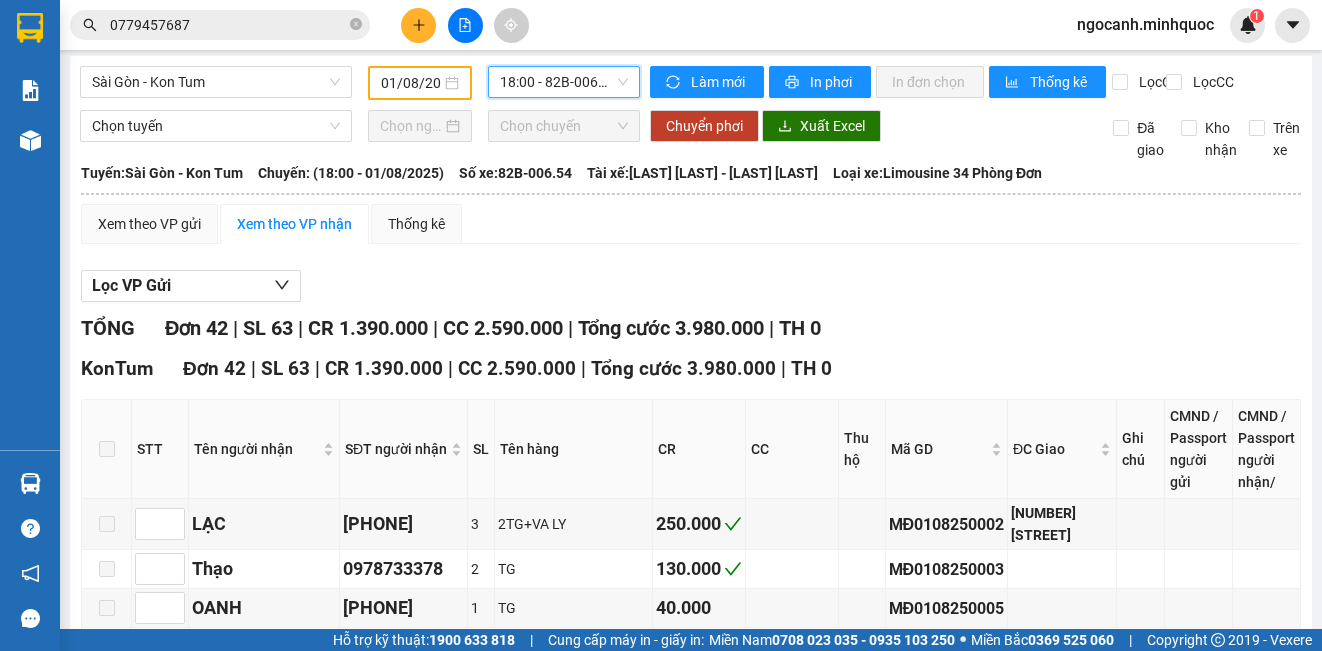 scroll, scrollTop: 0, scrollLeft: 0, axis: both 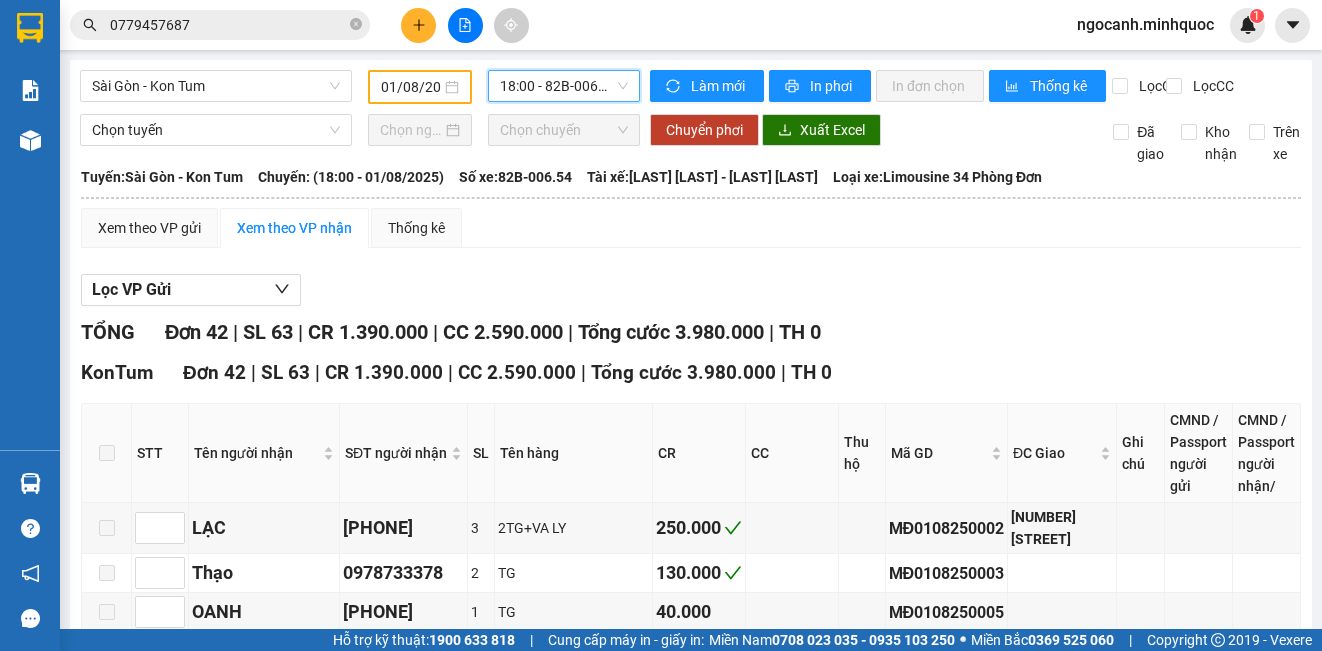 click on "18:00     - 82B-006.54" at bounding box center (564, 86) 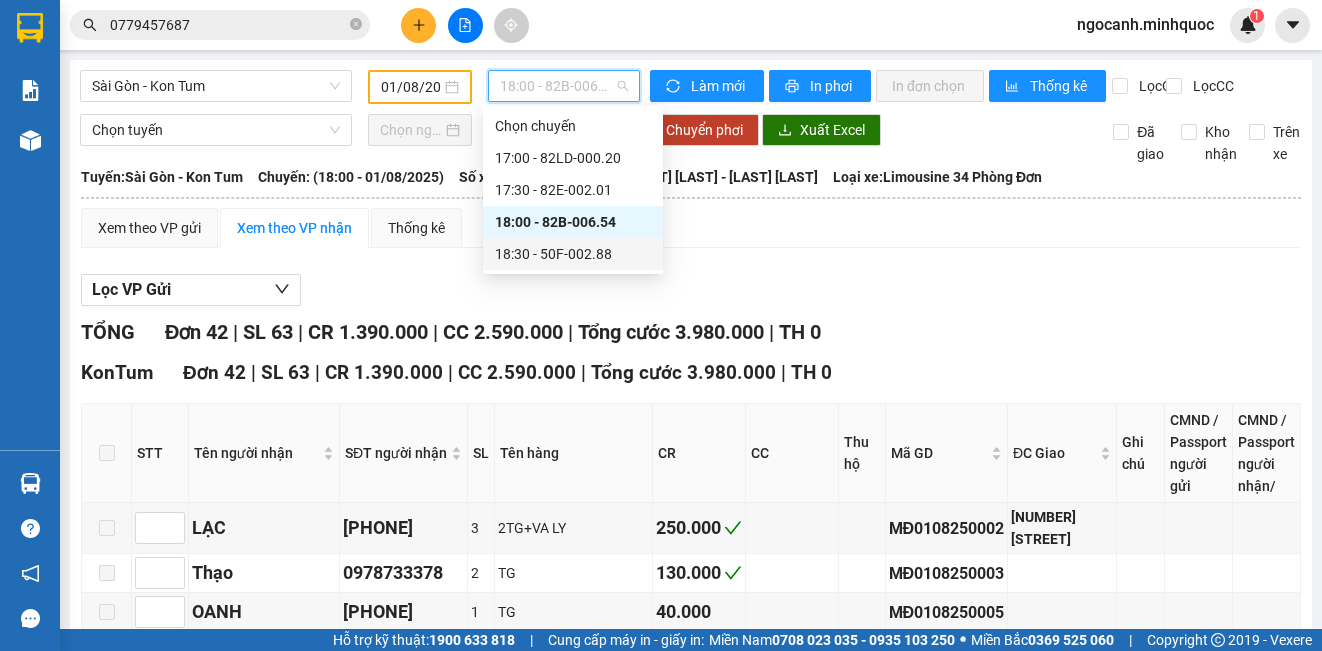 click on "18:30     - 50F-002.88" at bounding box center [573, 254] 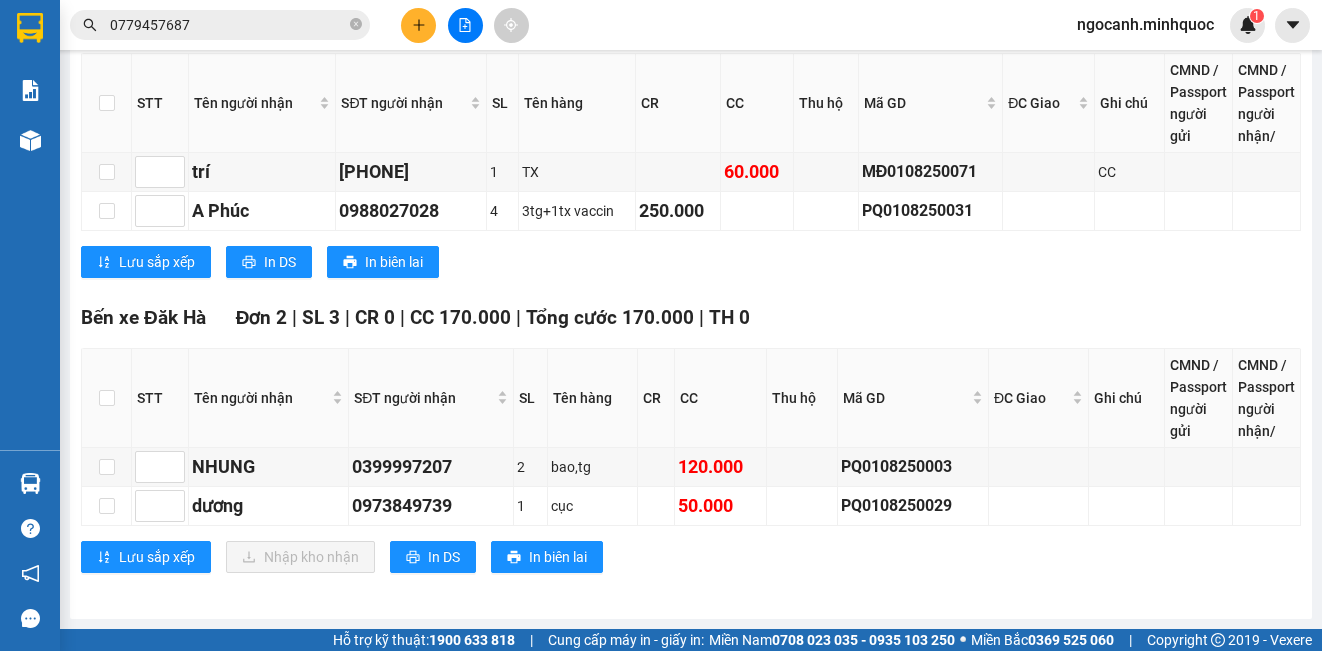 scroll, scrollTop: 2920, scrollLeft: 0, axis: vertical 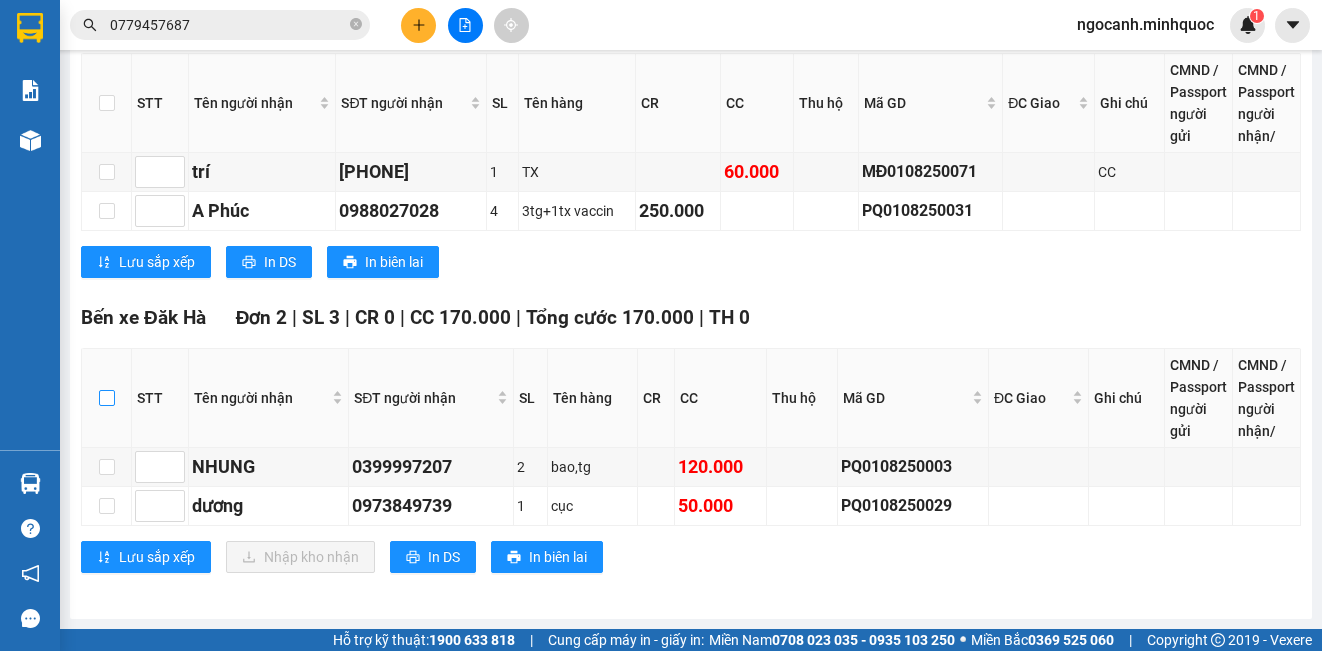 click at bounding box center [107, 398] 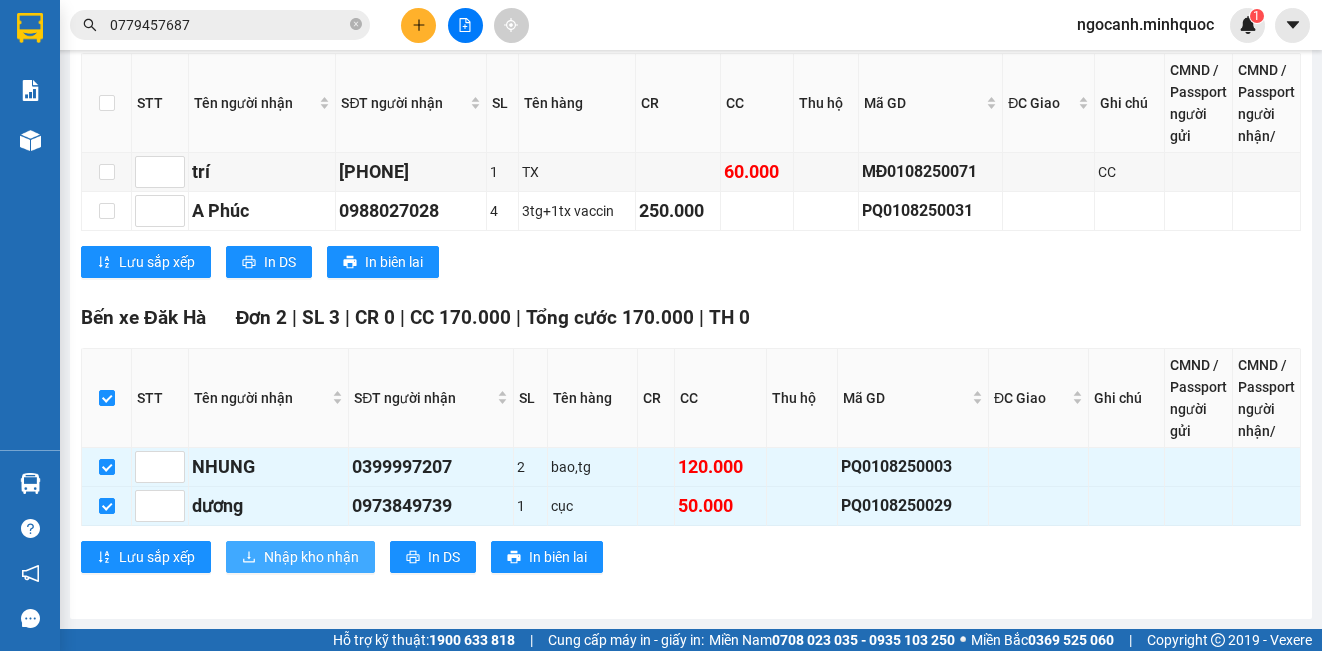 click on "Nhập kho nhận" at bounding box center (311, 557) 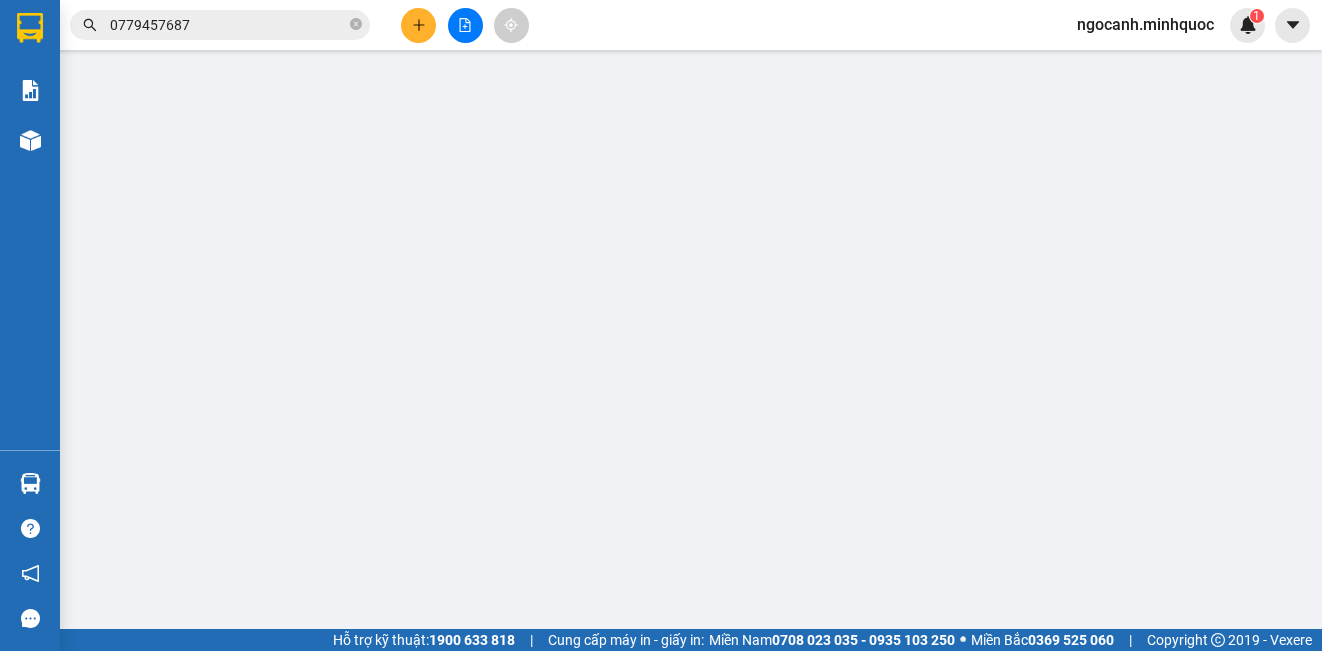 scroll, scrollTop: 0, scrollLeft: 0, axis: both 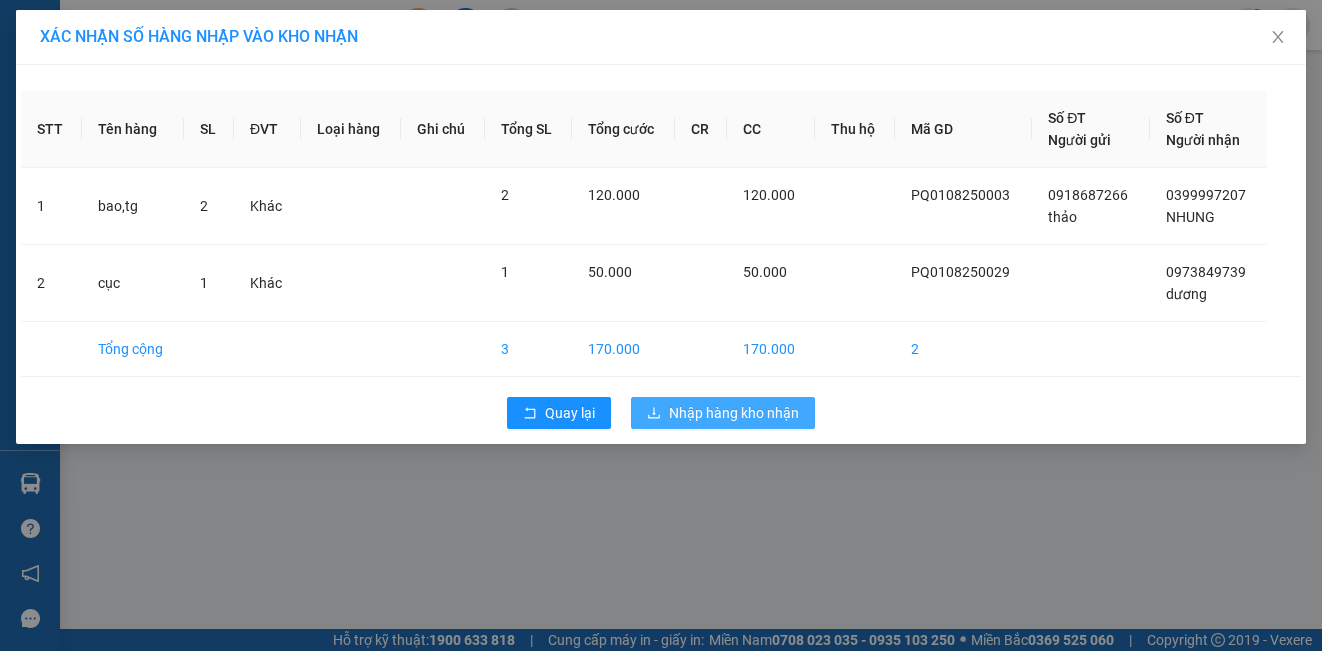 click on "Nhập hàng kho nhận" at bounding box center (734, 413) 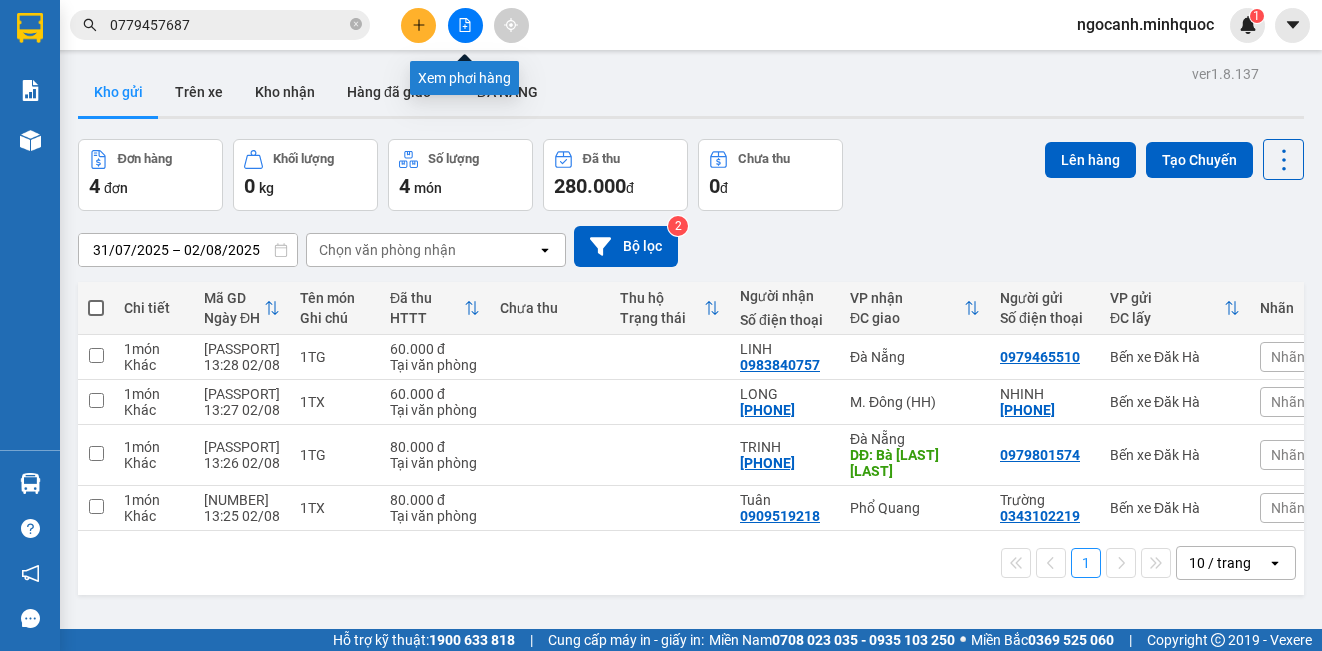 click 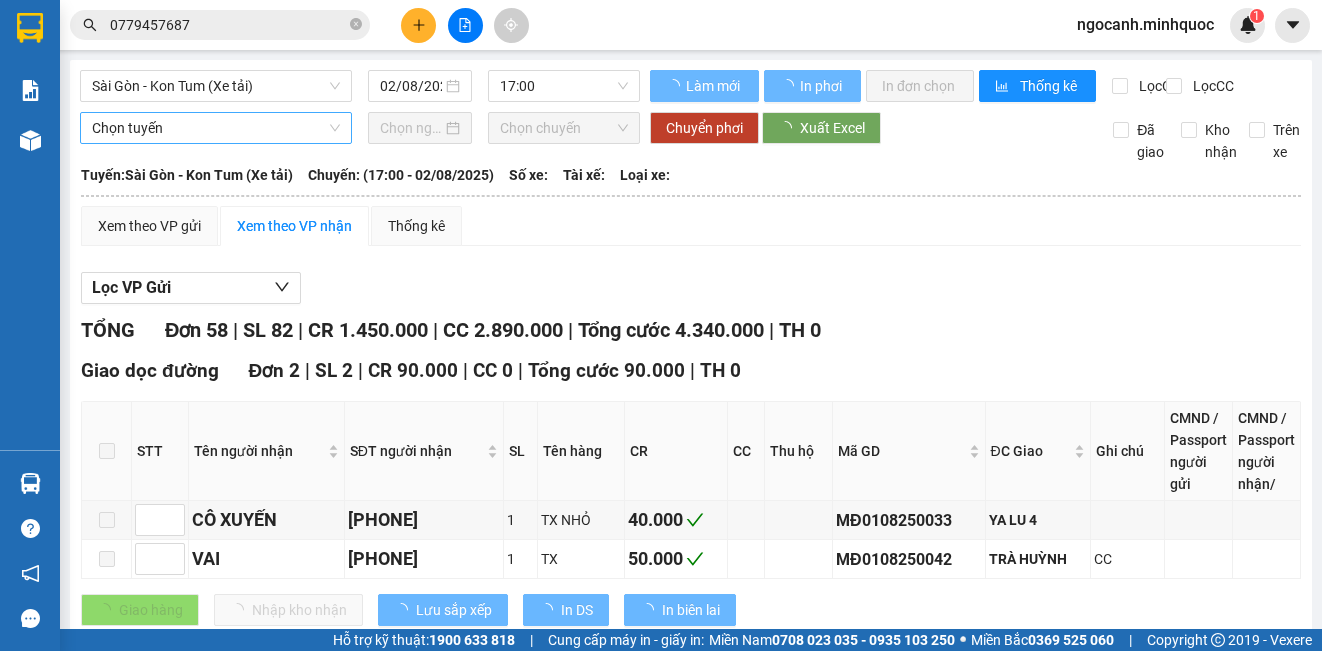 type on "02/08/2025" 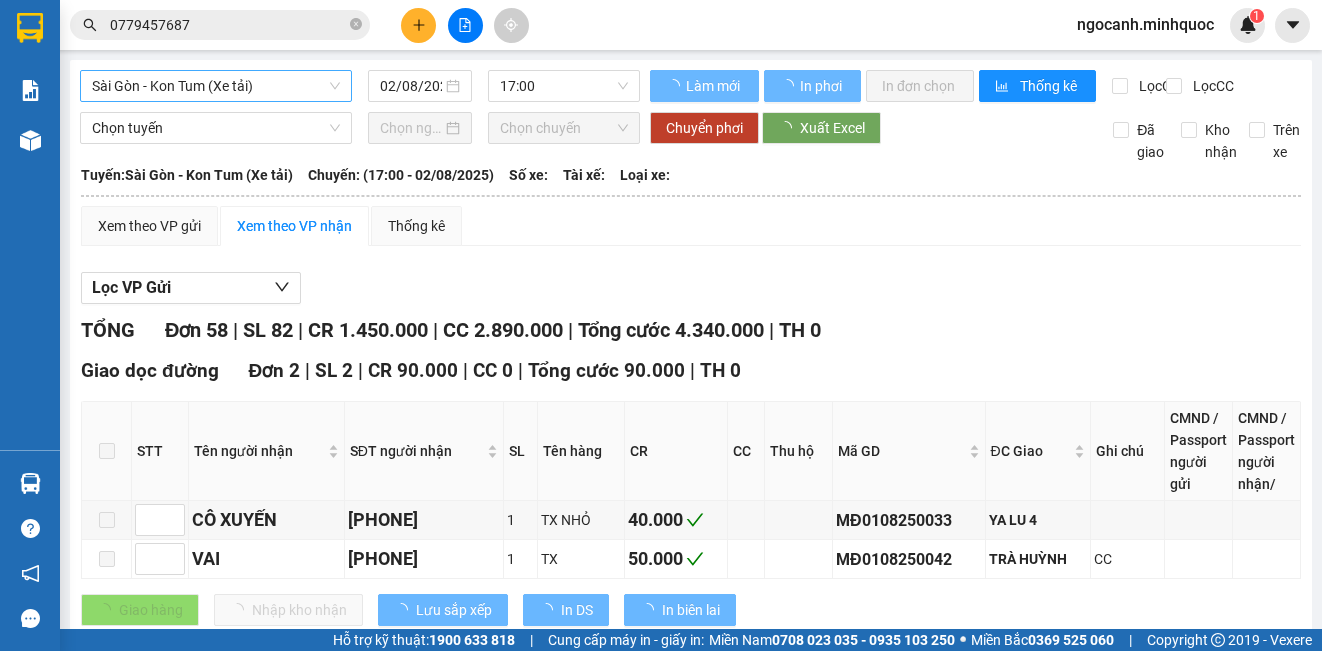 click on "Sài Gòn - Kon Tum (Xe tải)" at bounding box center (216, 86) 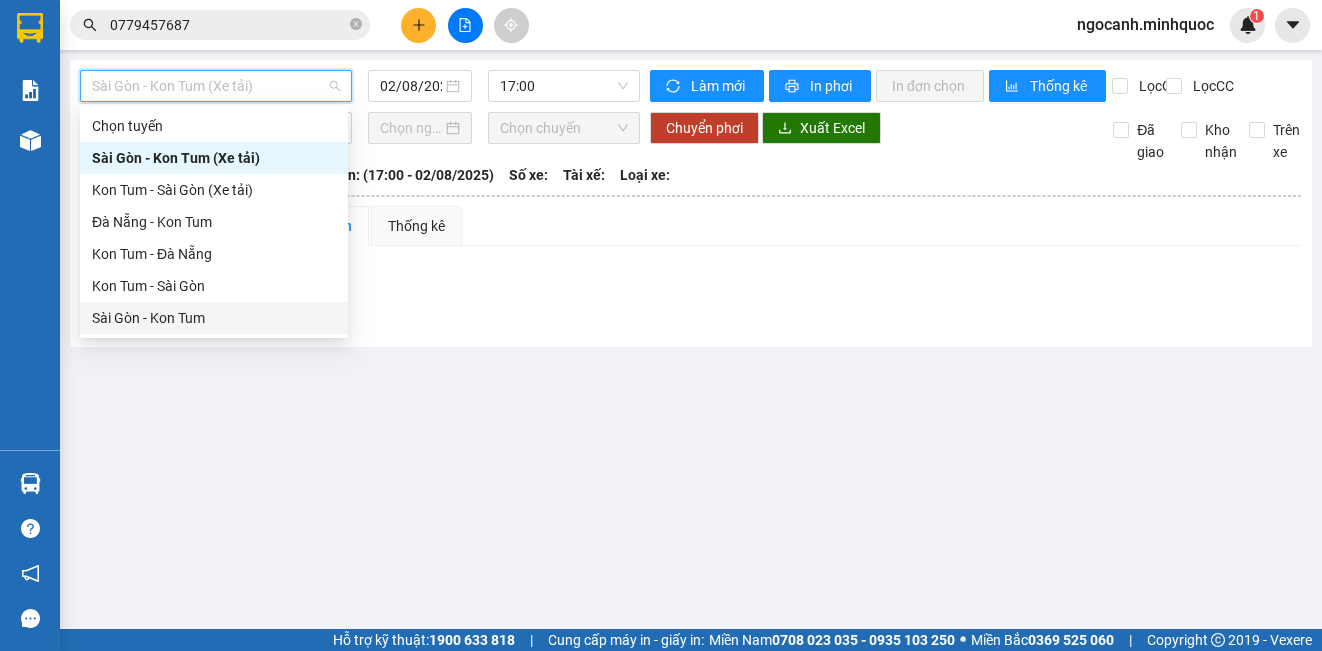 click on "Sài Gòn - Kon Tum" at bounding box center (214, 318) 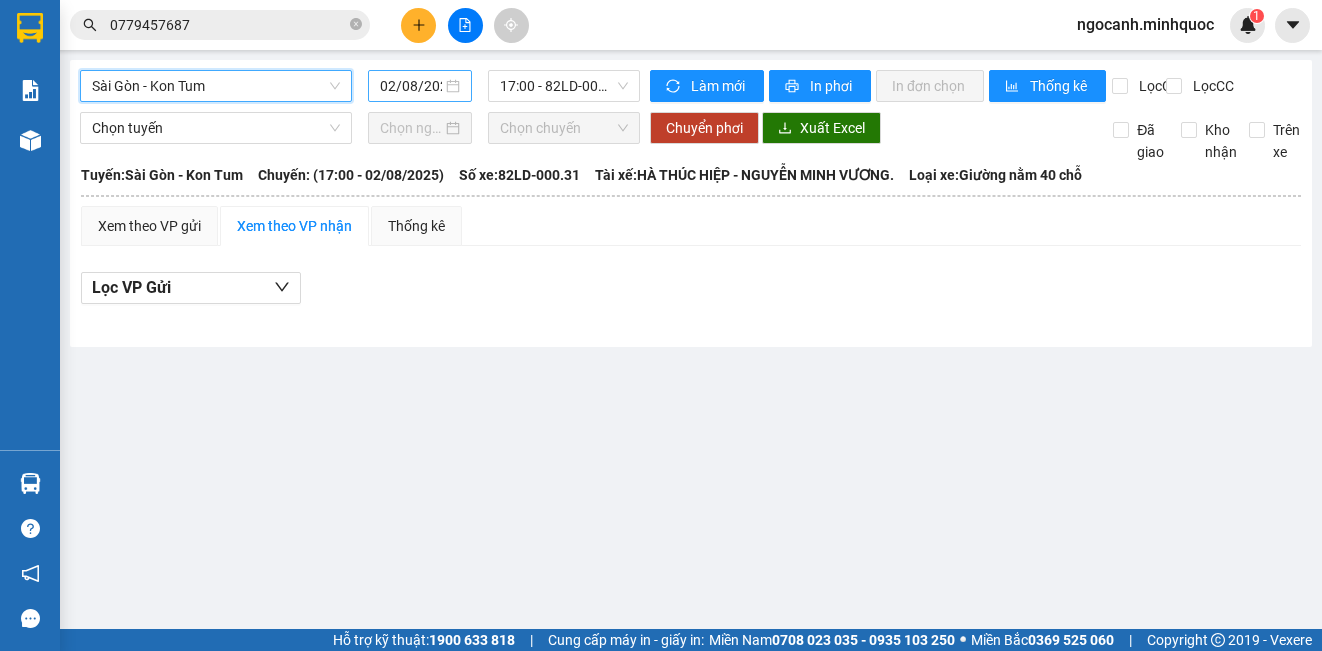 click on "02/08/2025" at bounding box center (411, 86) 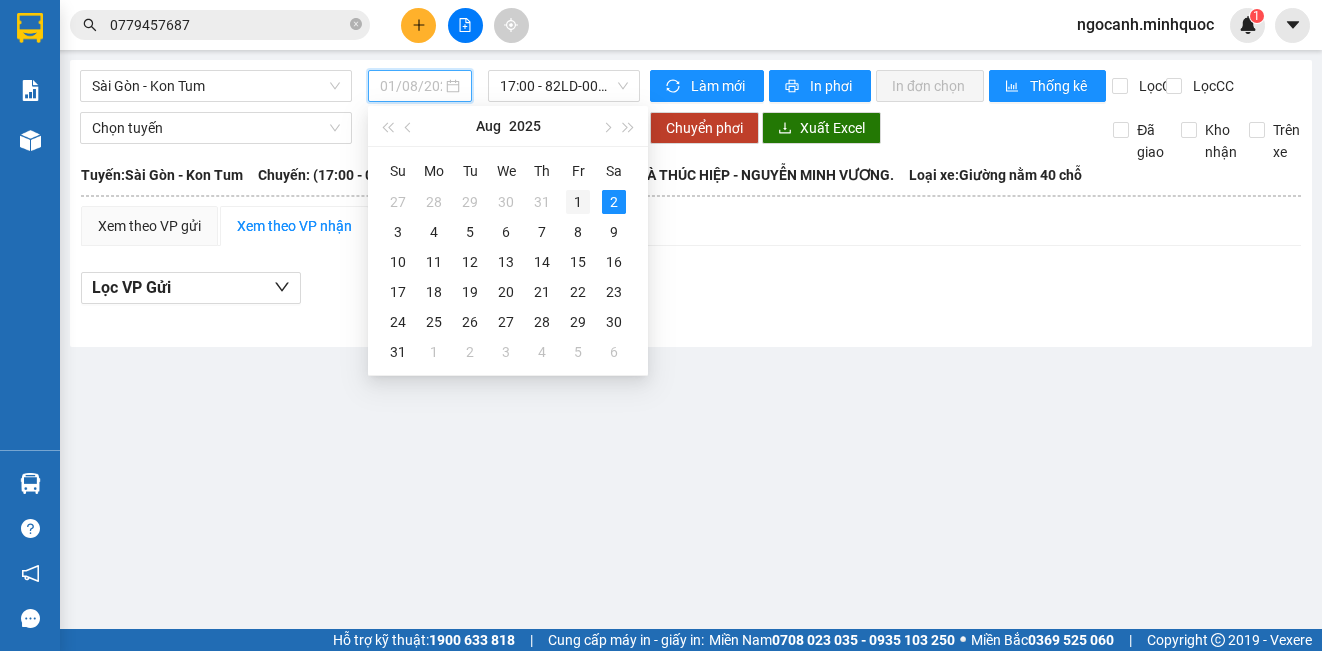 click on "1" at bounding box center [578, 202] 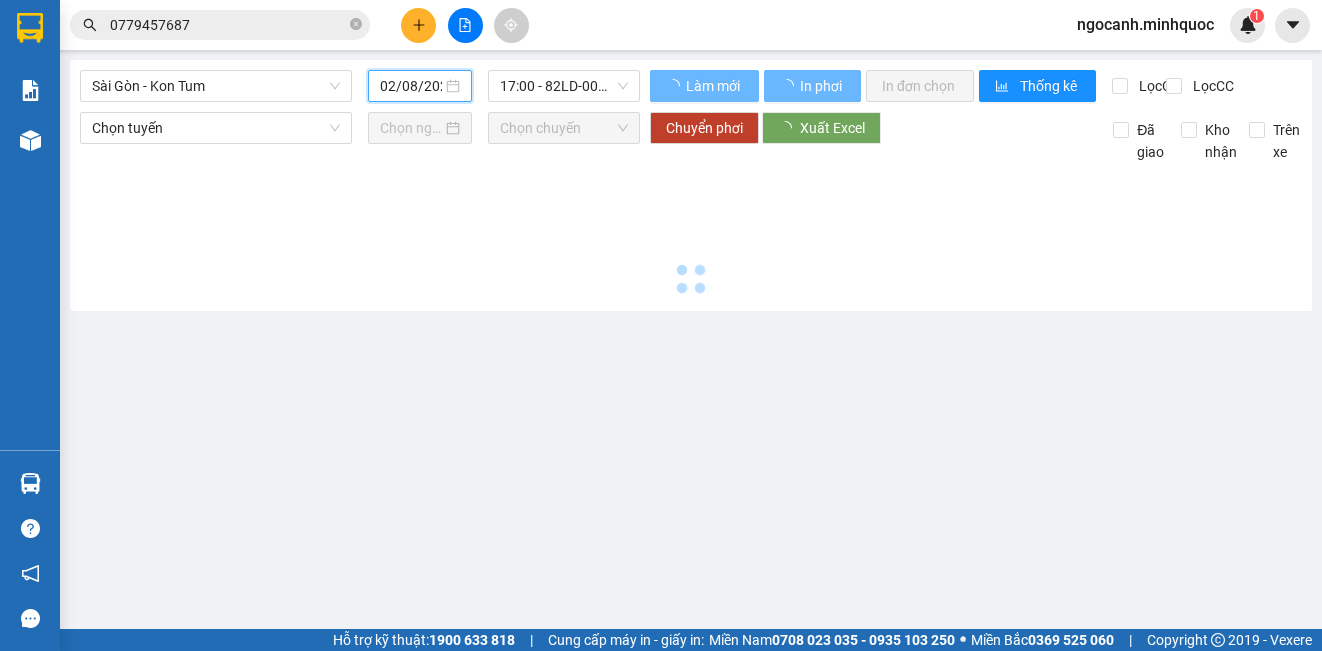 type on "01/08/2025" 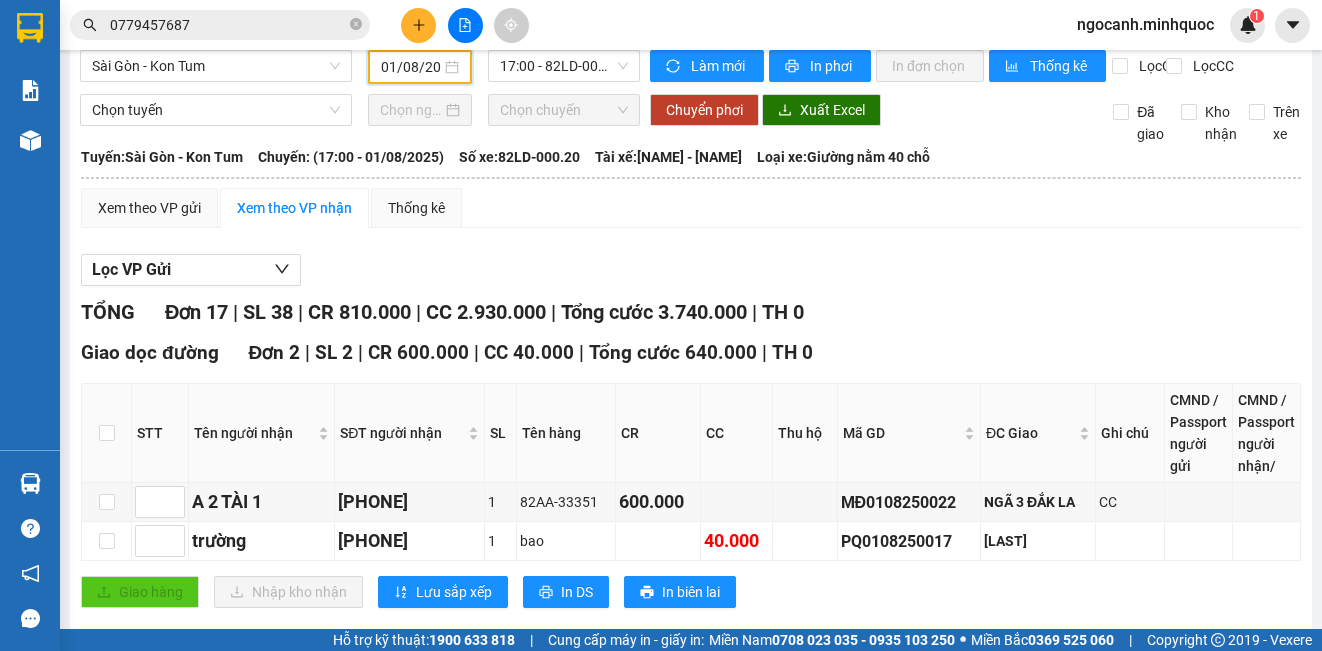 scroll, scrollTop: 0, scrollLeft: 0, axis: both 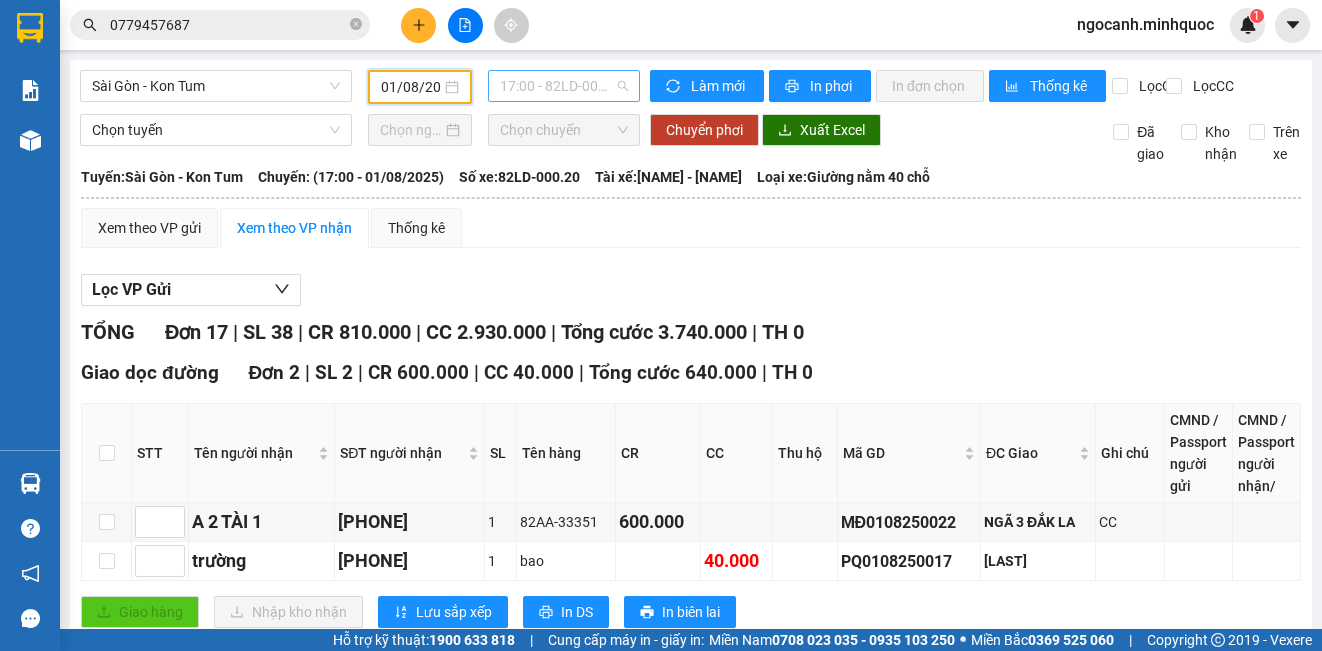 click on "17:00     - 82LD-000.20" at bounding box center [564, 86] 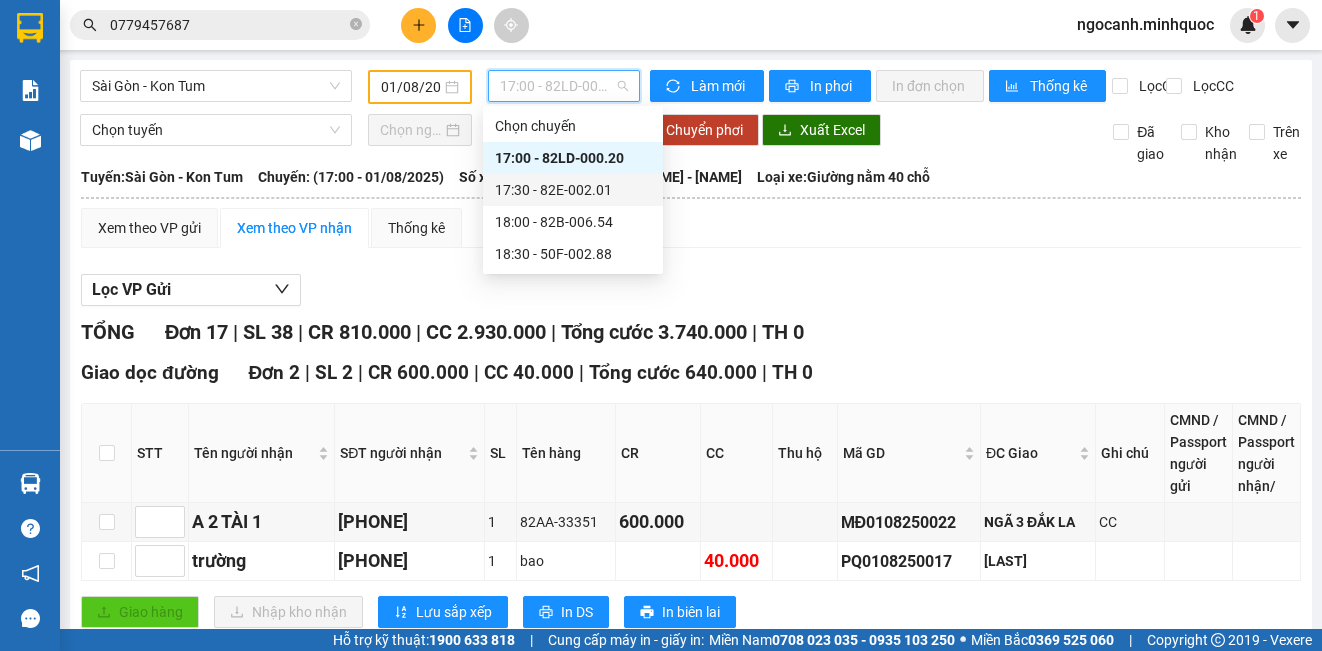 click on "17:30     - 82E-002.01" at bounding box center (573, 190) 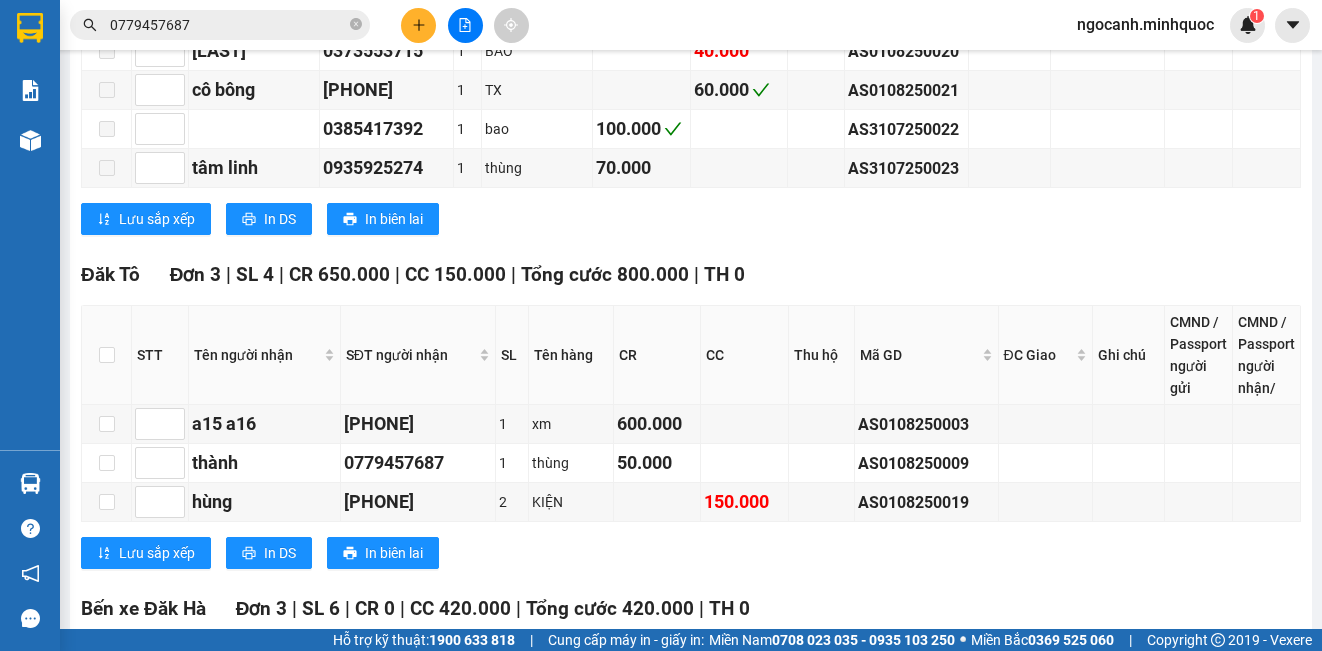 scroll, scrollTop: 1400, scrollLeft: 0, axis: vertical 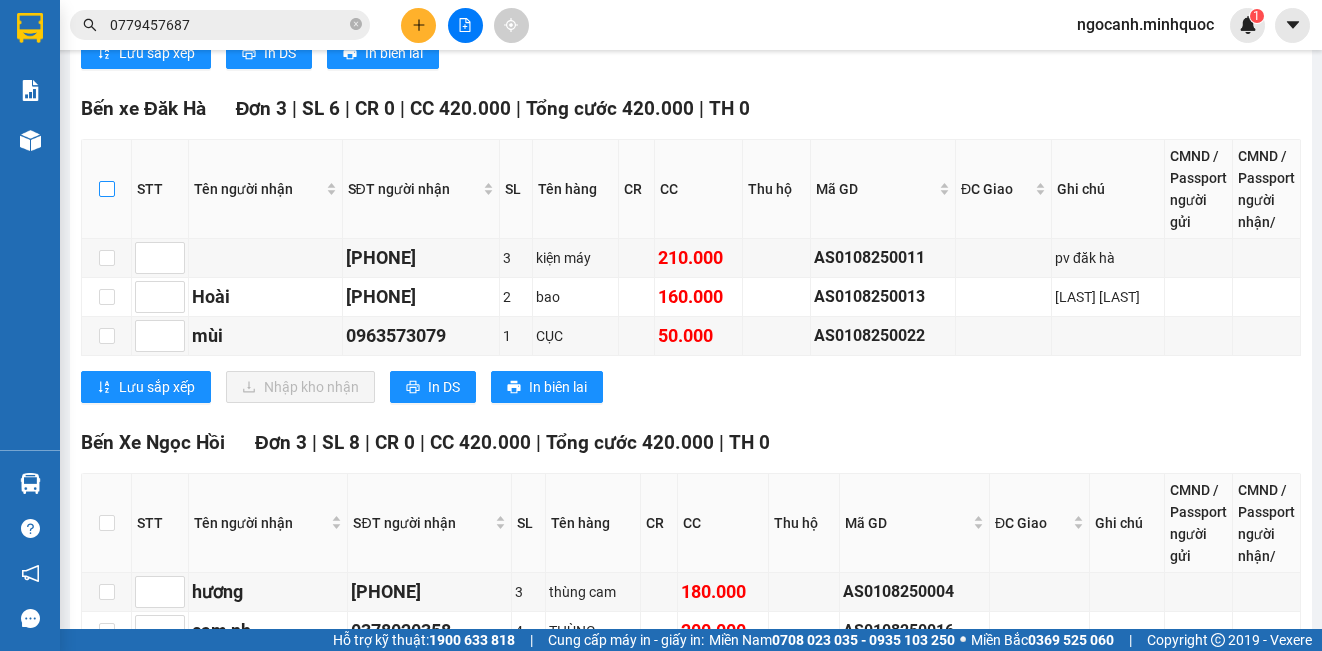 click at bounding box center [107, 189] 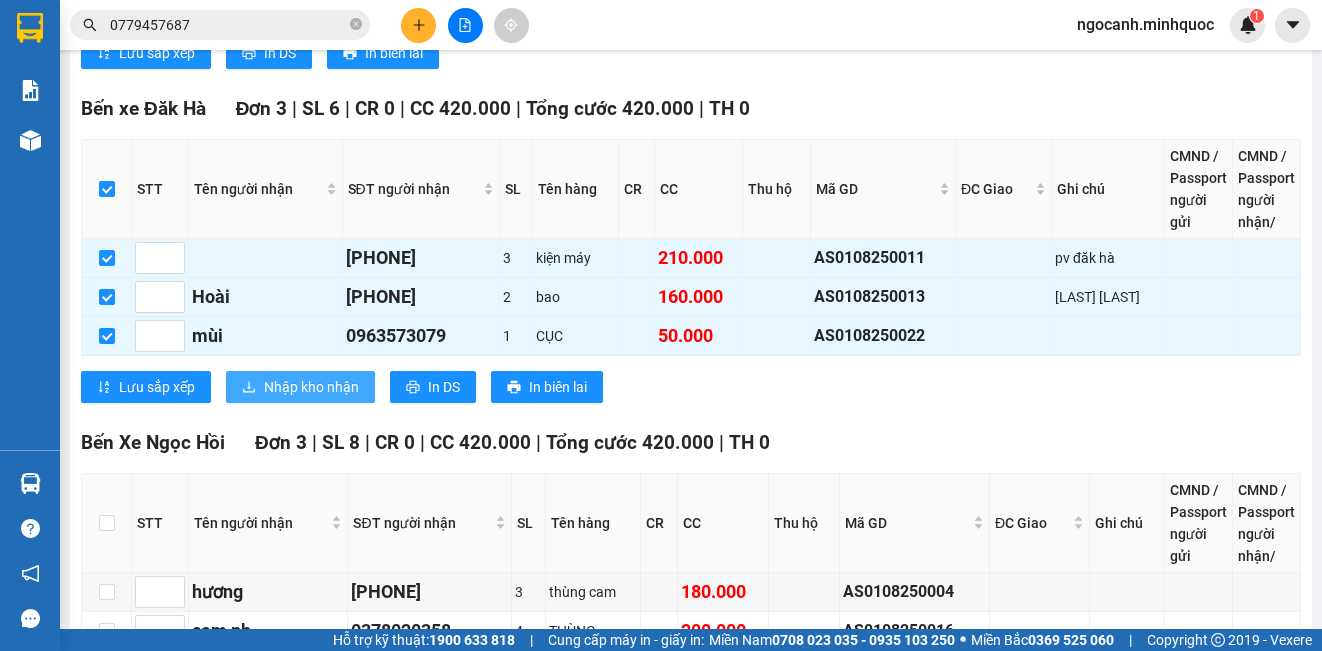 click 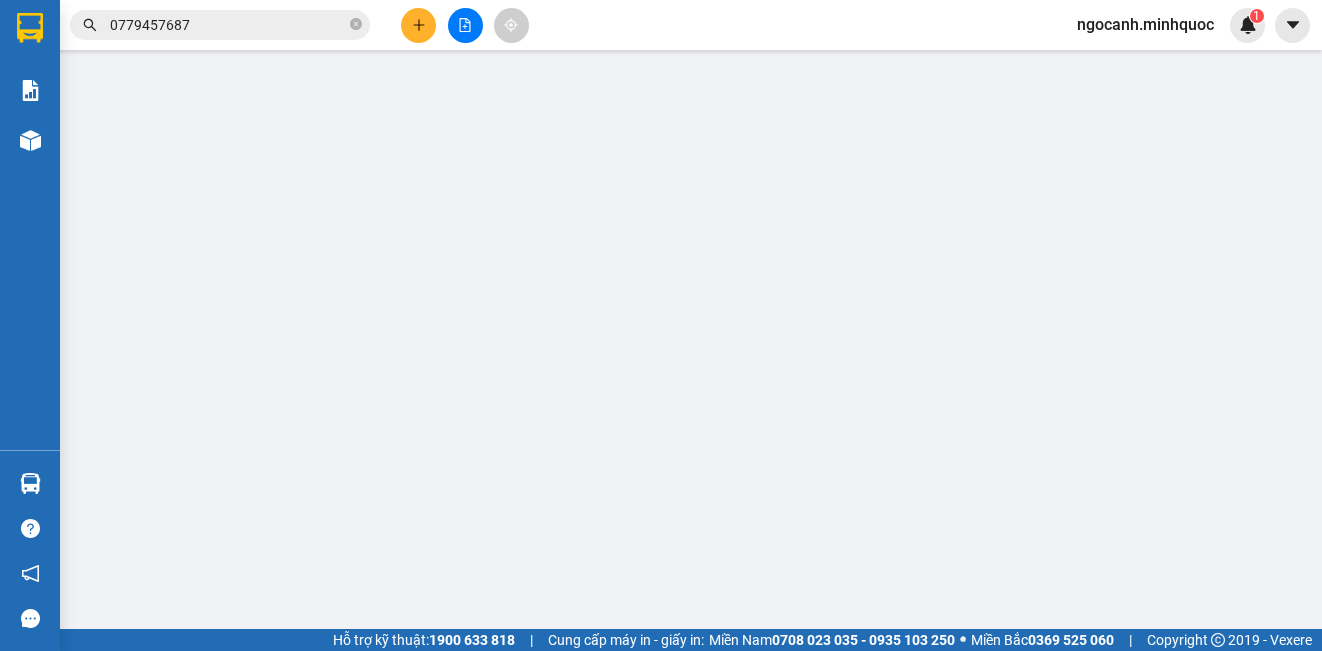 scroll, scrollTop: 0, scrollLeft: 0, axis: both 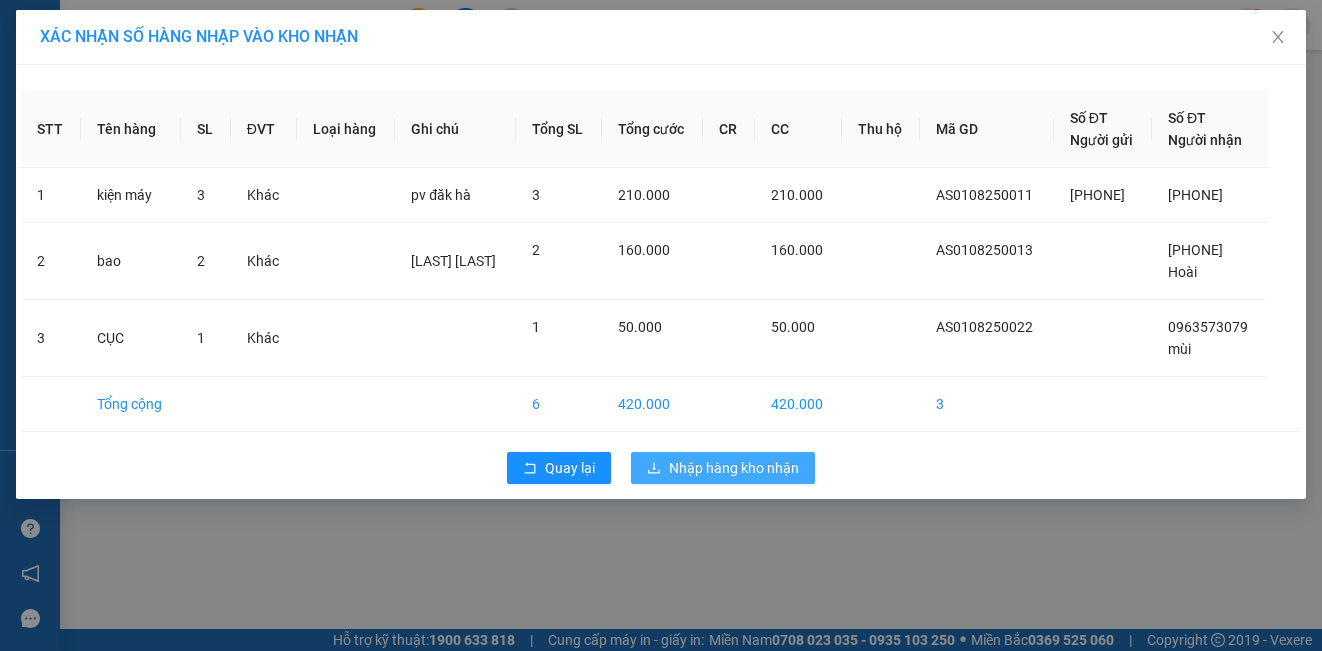click on "Nhập hàng kho nhận" at bounding box center (734, 468) 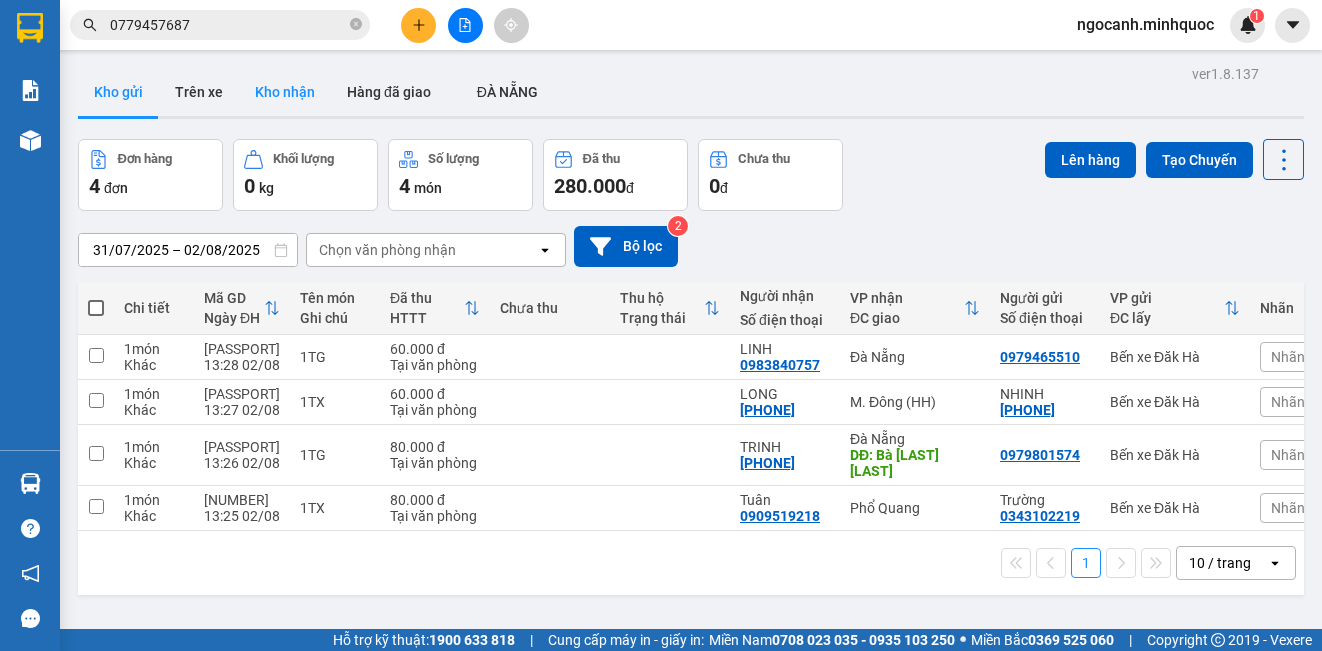 click on "Kho nhận" at bounding box center [285, 92] 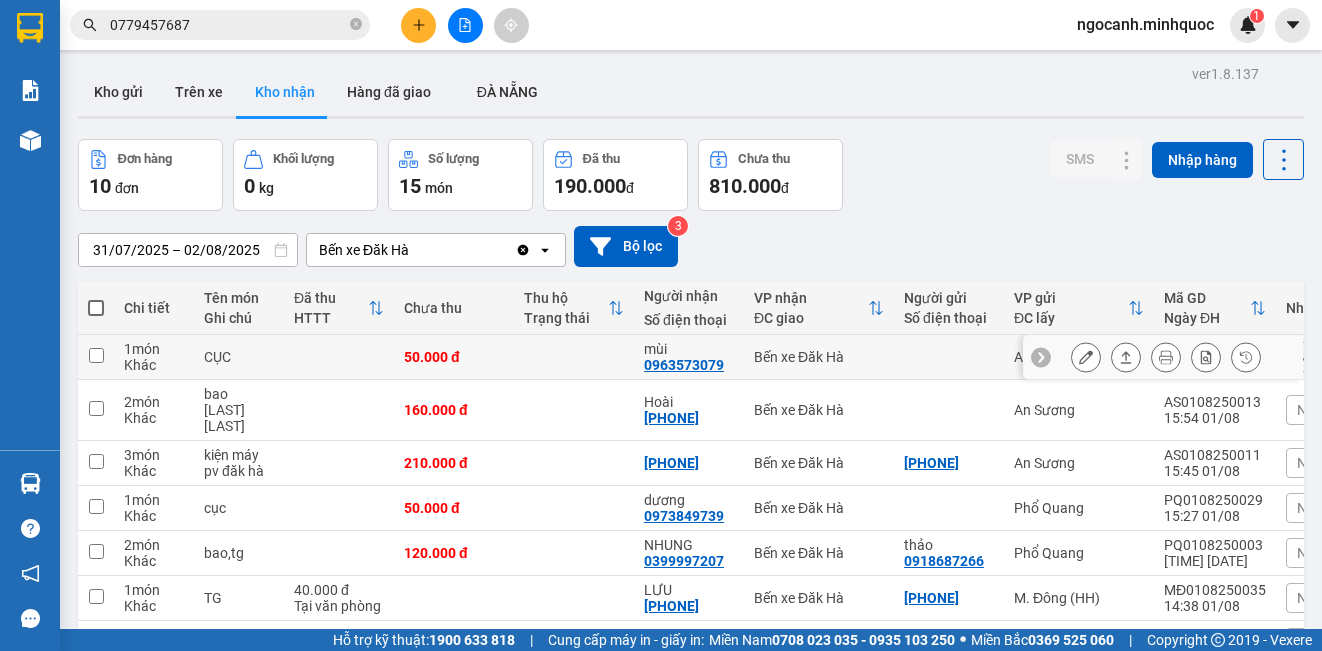 click at bounding box center [1126, 357] 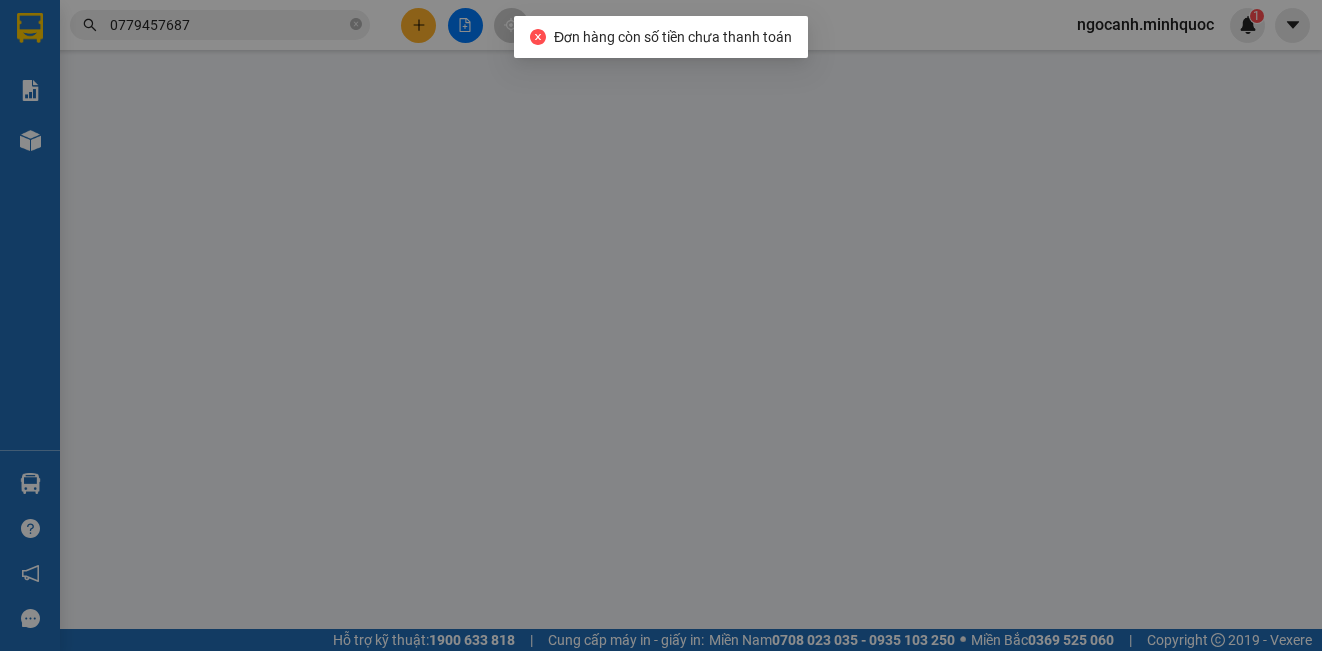 type on "0963573079" 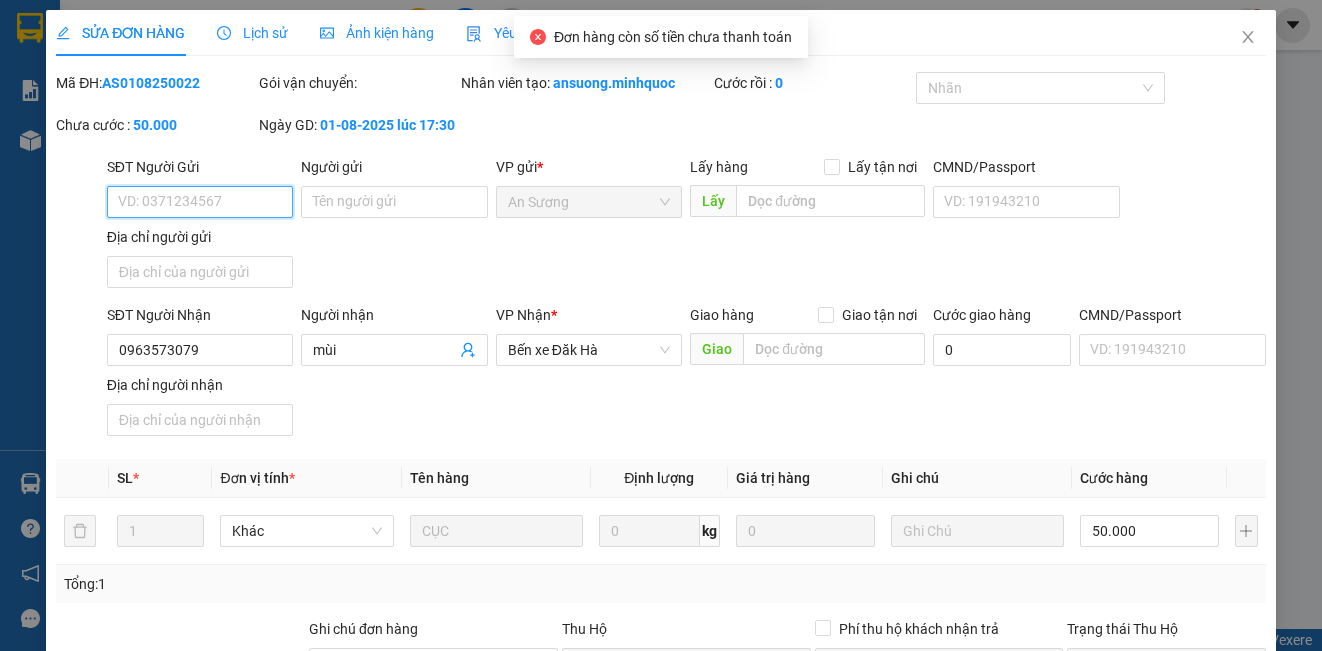 scroll, scrollTop: 245, scrollLeft: 0, axis: vertical 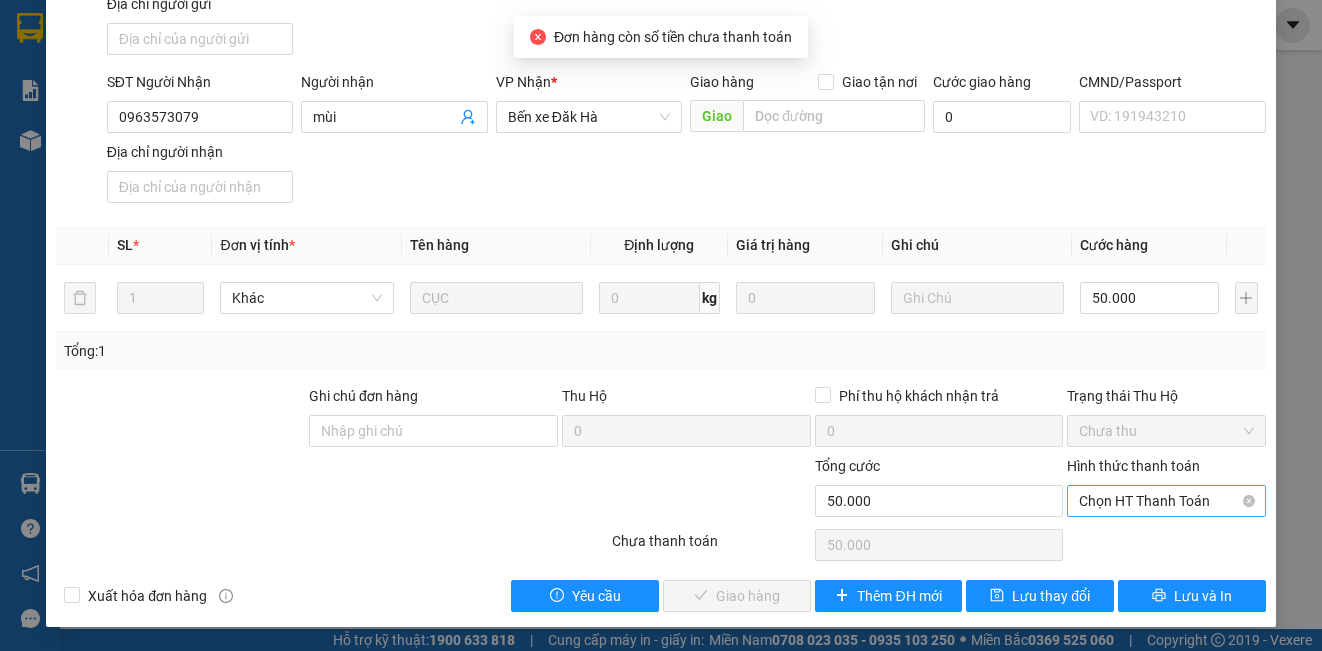 click on "Chọn HT Thanh Toán" at bounding box center (1166, 501) 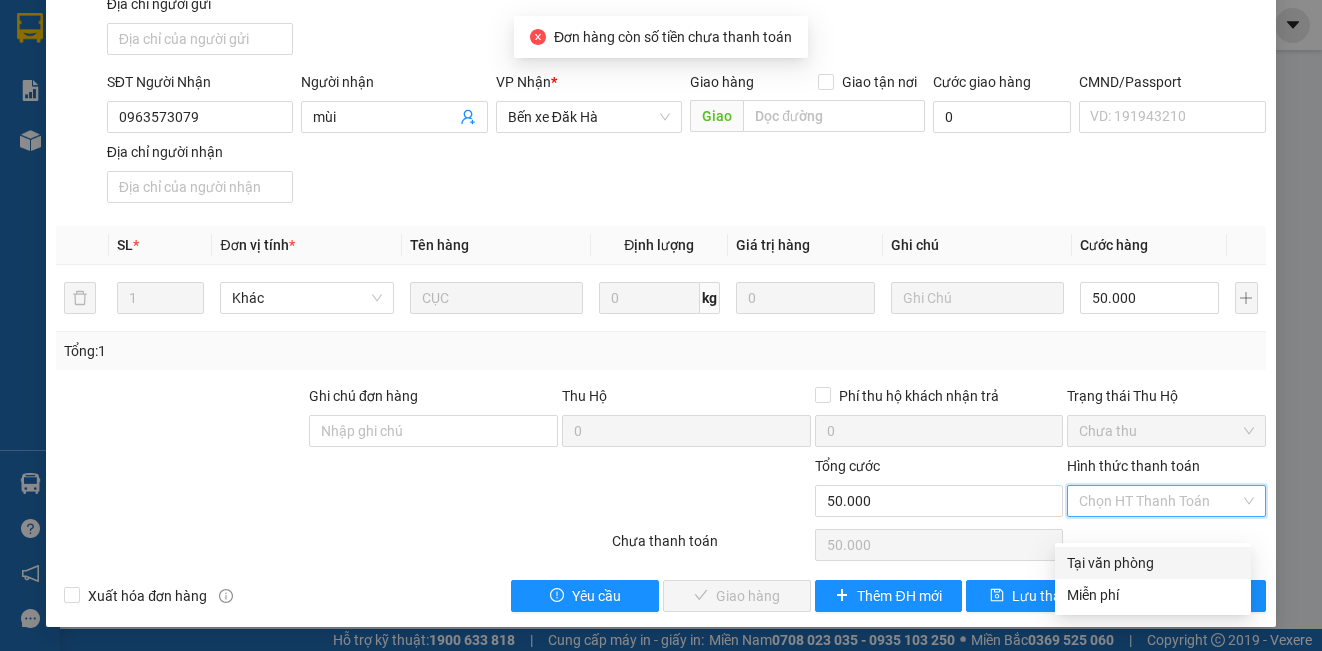 click on "Tại văn phòng" at bounding box center (1153, 563) 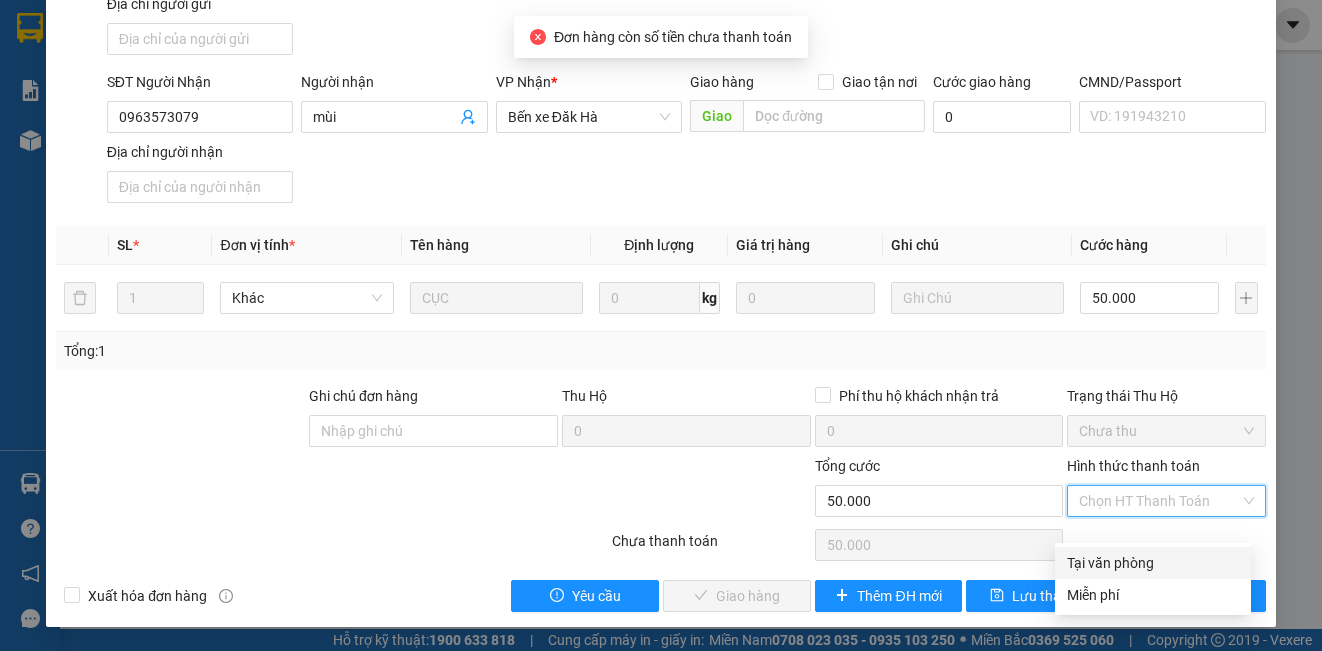 type on "0" 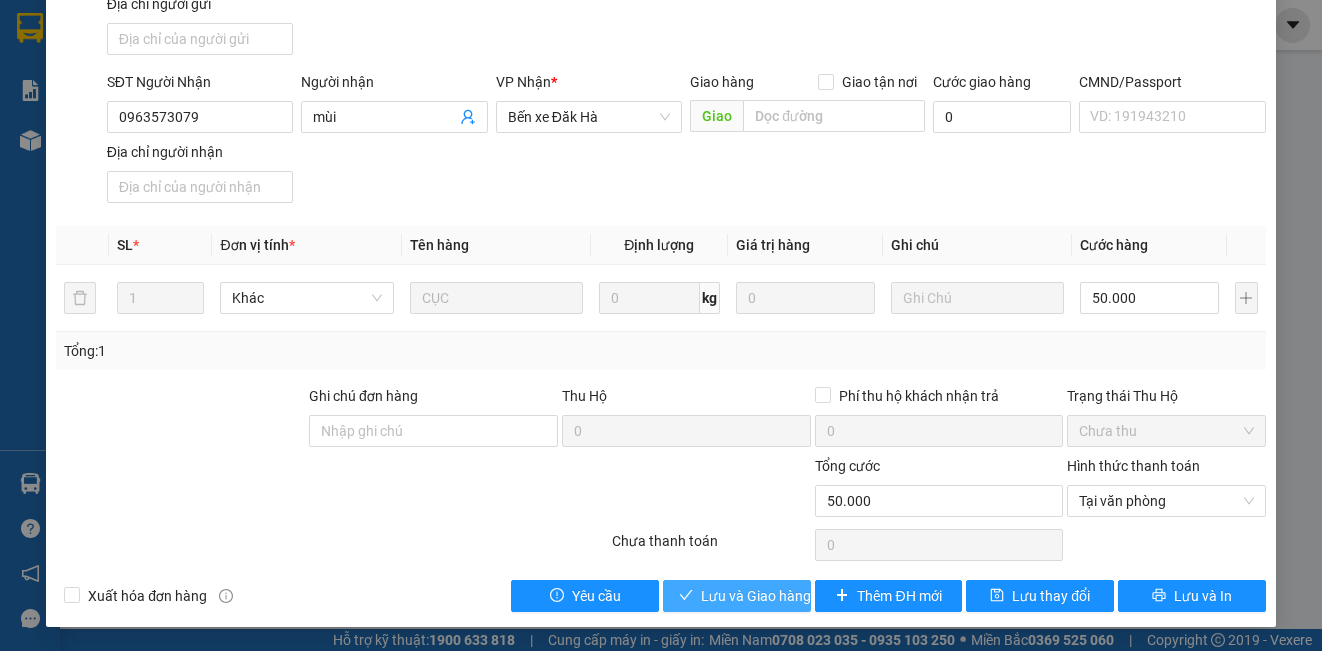 click on "Lưu và Giao hàng" at bounding box center [756, 596] 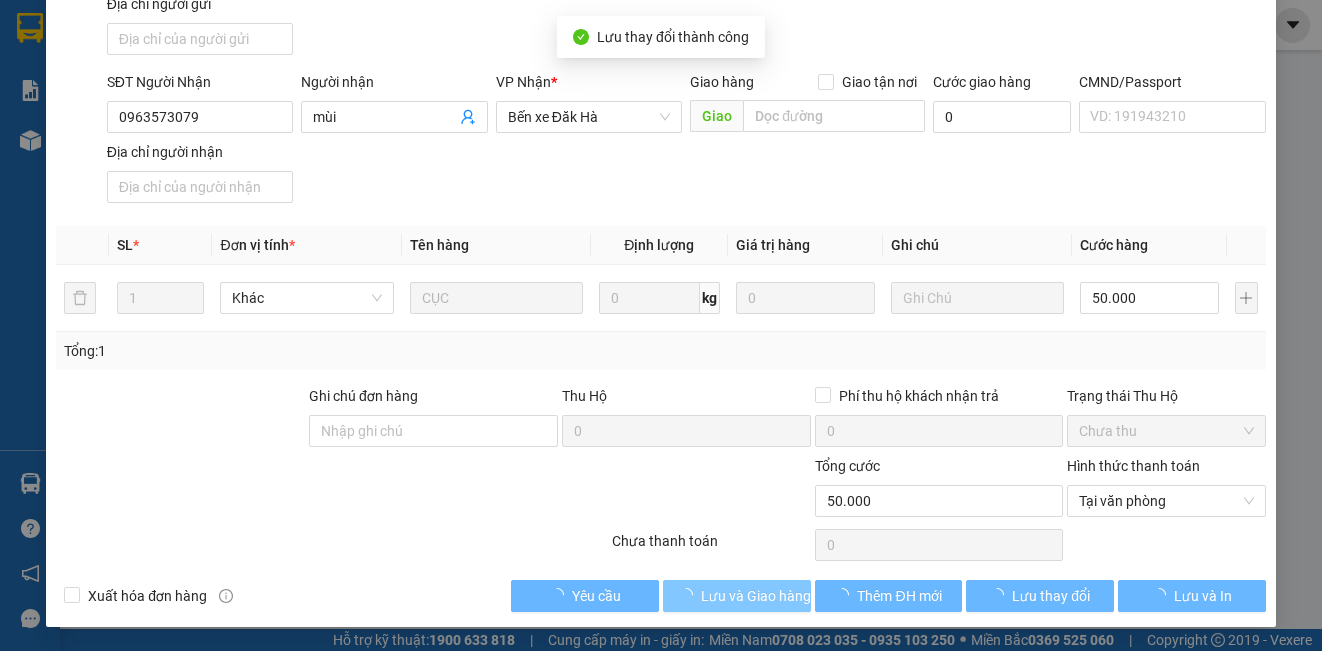 scroll, scrollTop: 0, scrollLeft: 0, axis: both 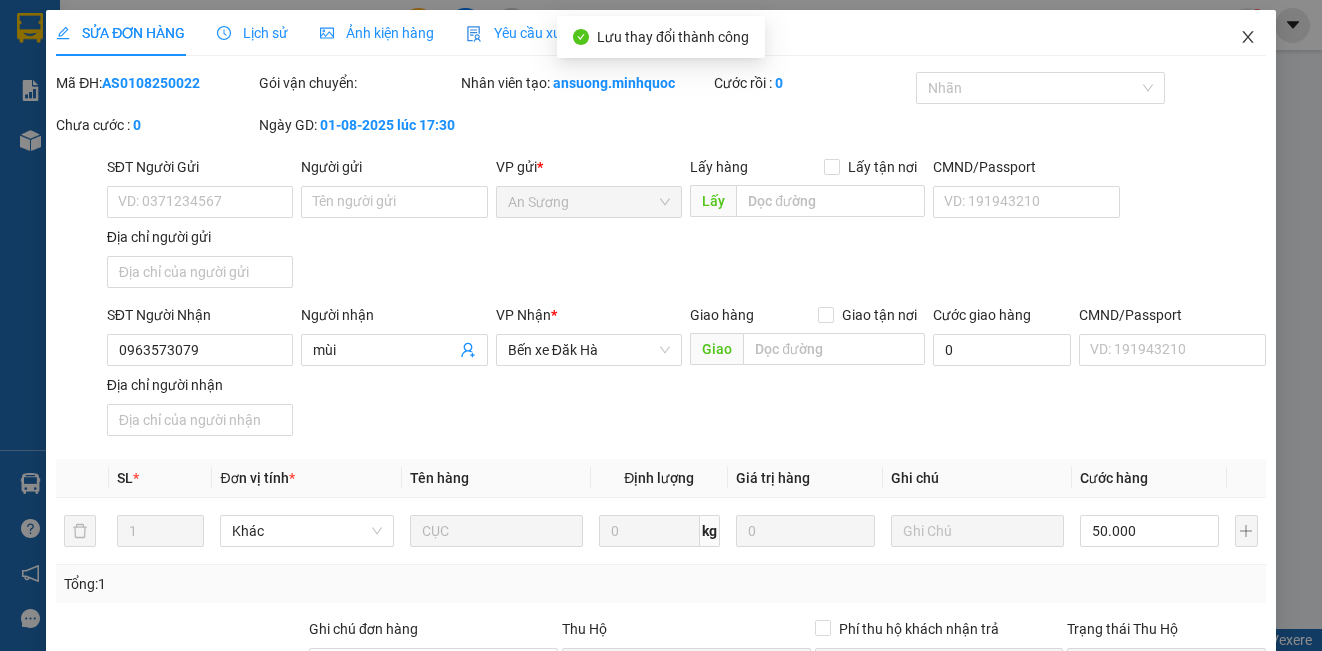 click 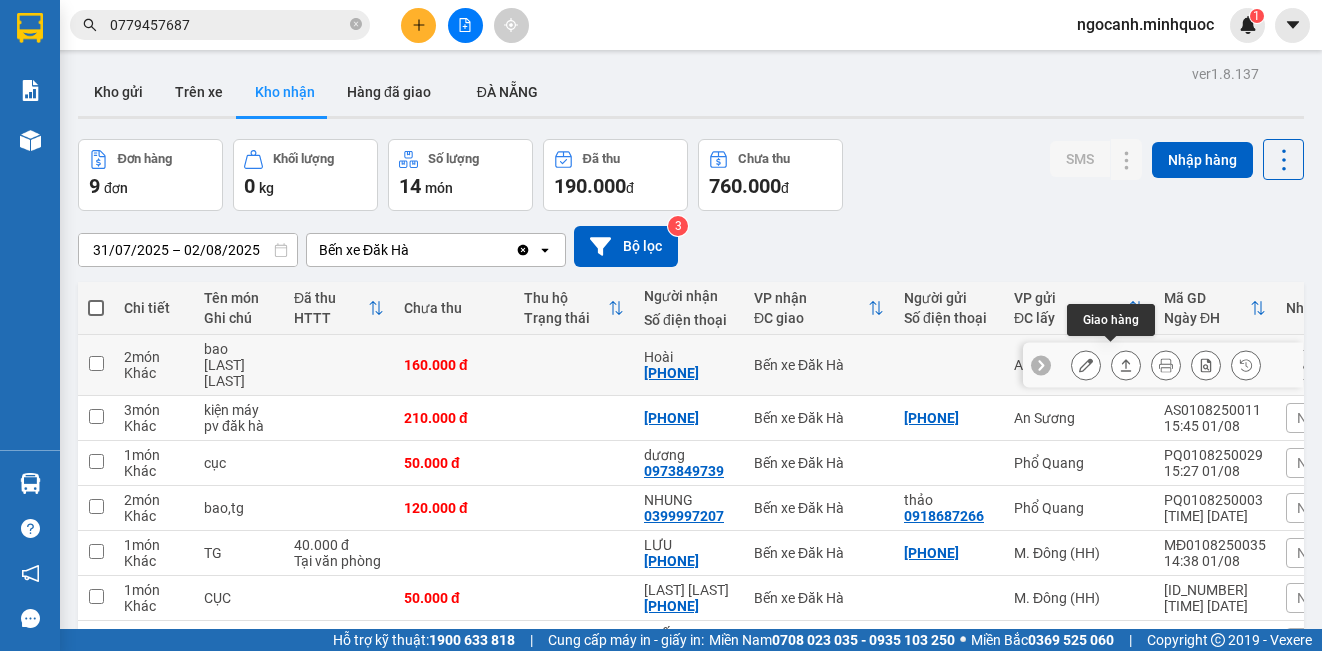 click 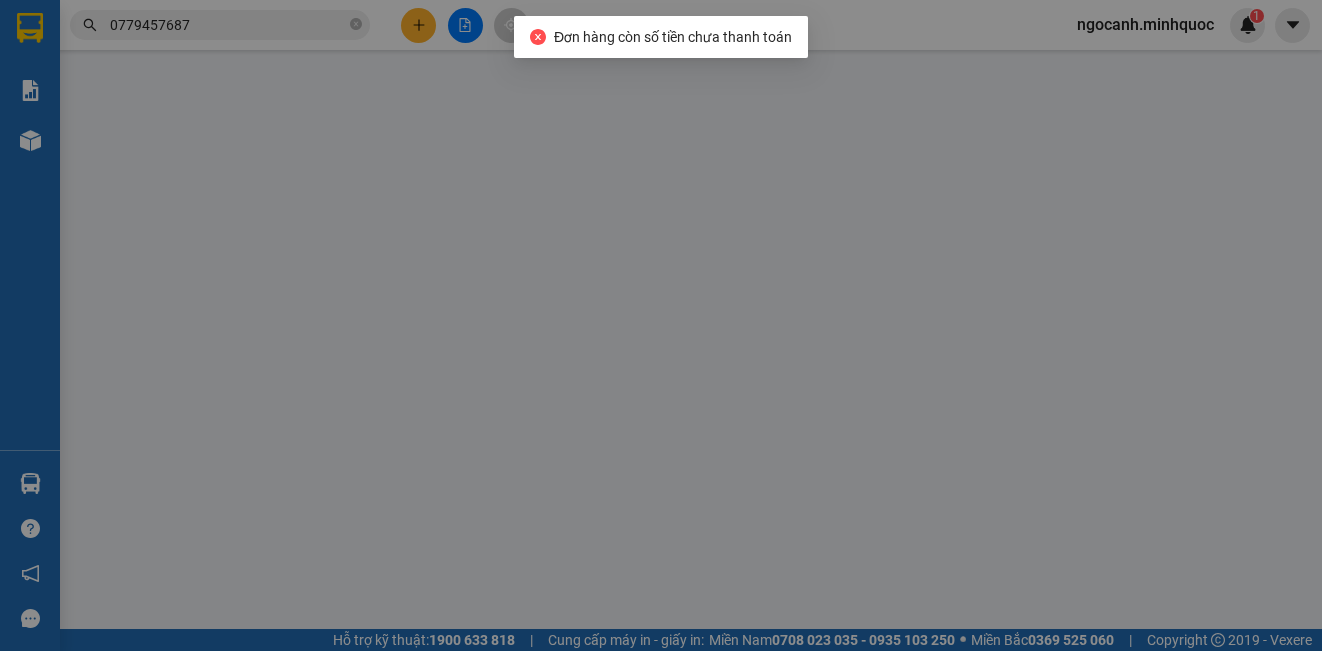 type on "[PHONE]" 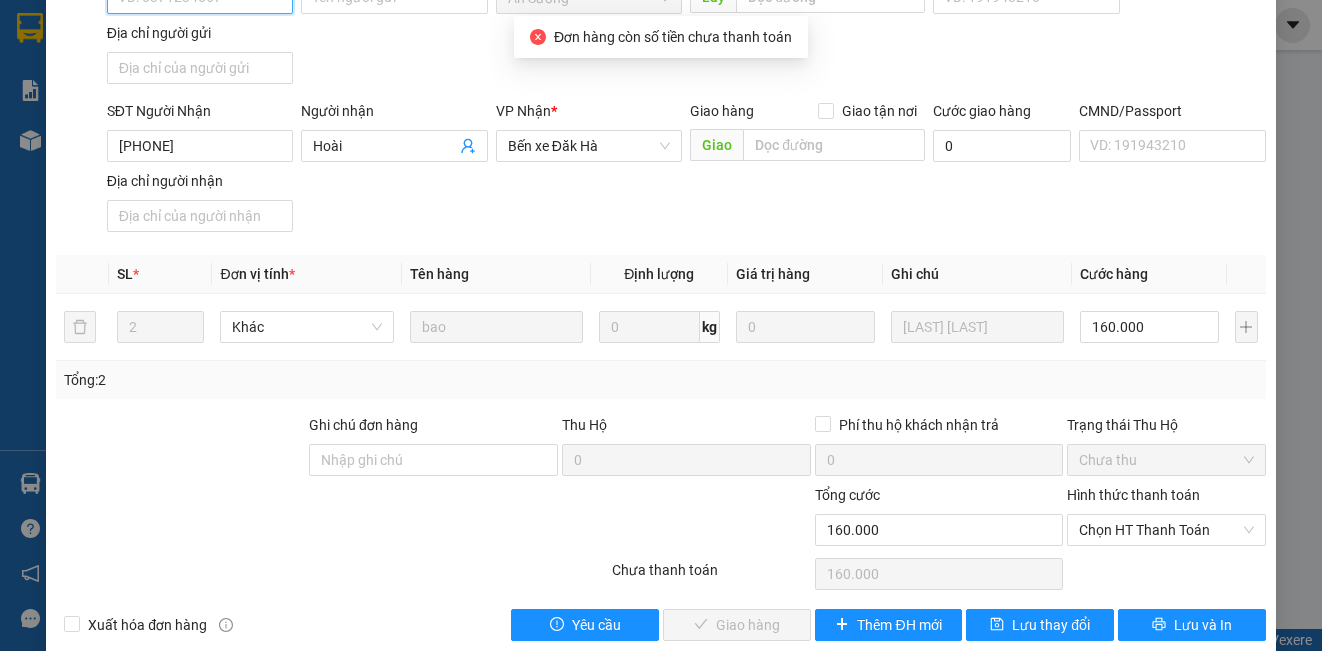 scroll, scrollTop: 255, scrollLeft: 0, axis: vertical 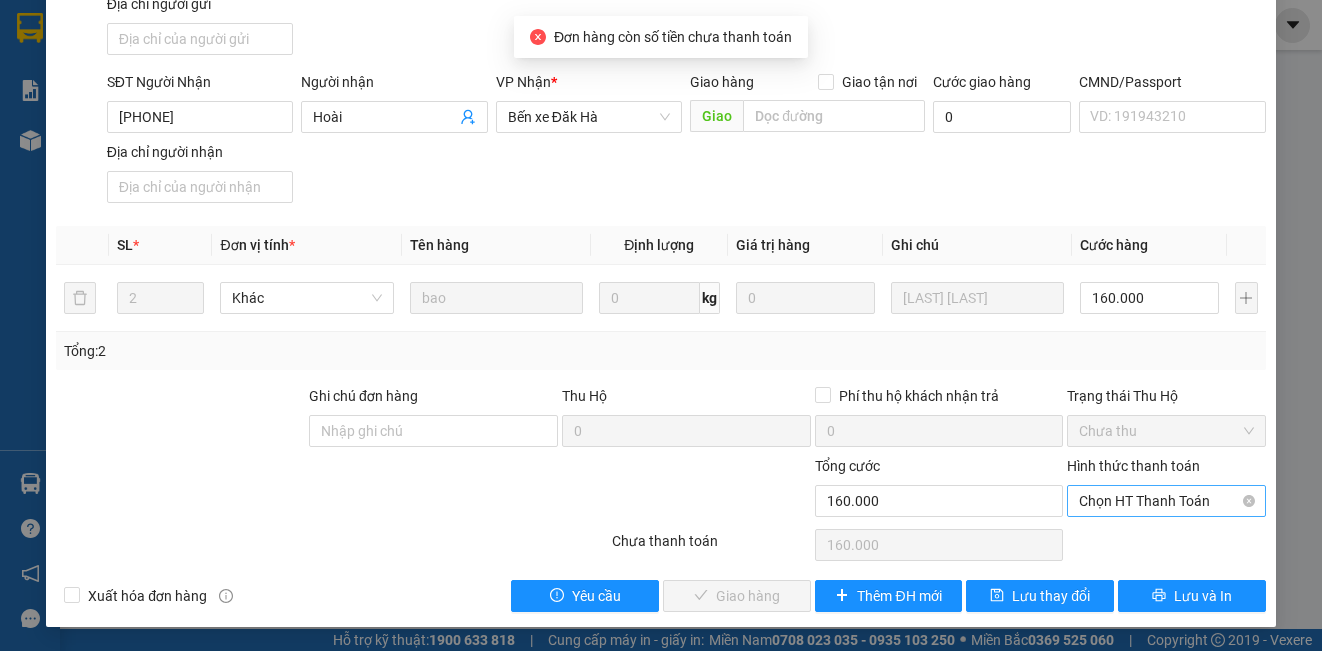click on "Chọn HT Thanh Toán" at bounding box center [1166, 501] 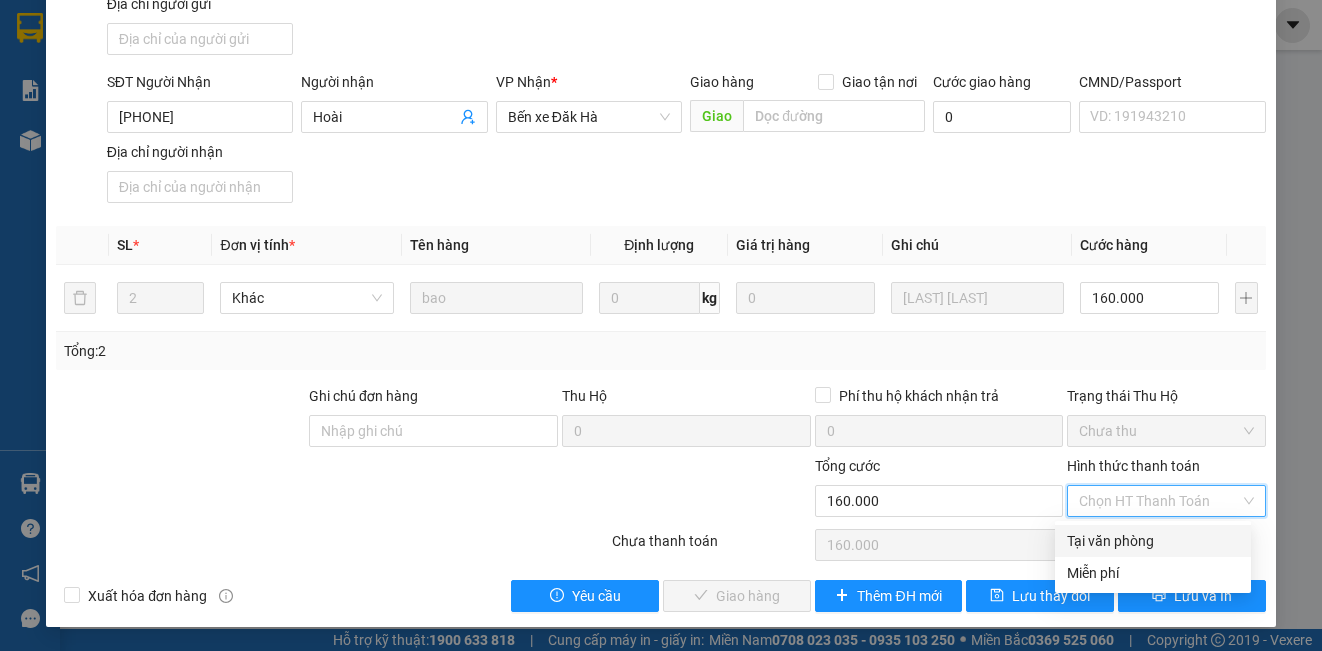 click on "Hình thức thanh toán Chọn HT Thanh Toán" at bounding box center (1166, 490) 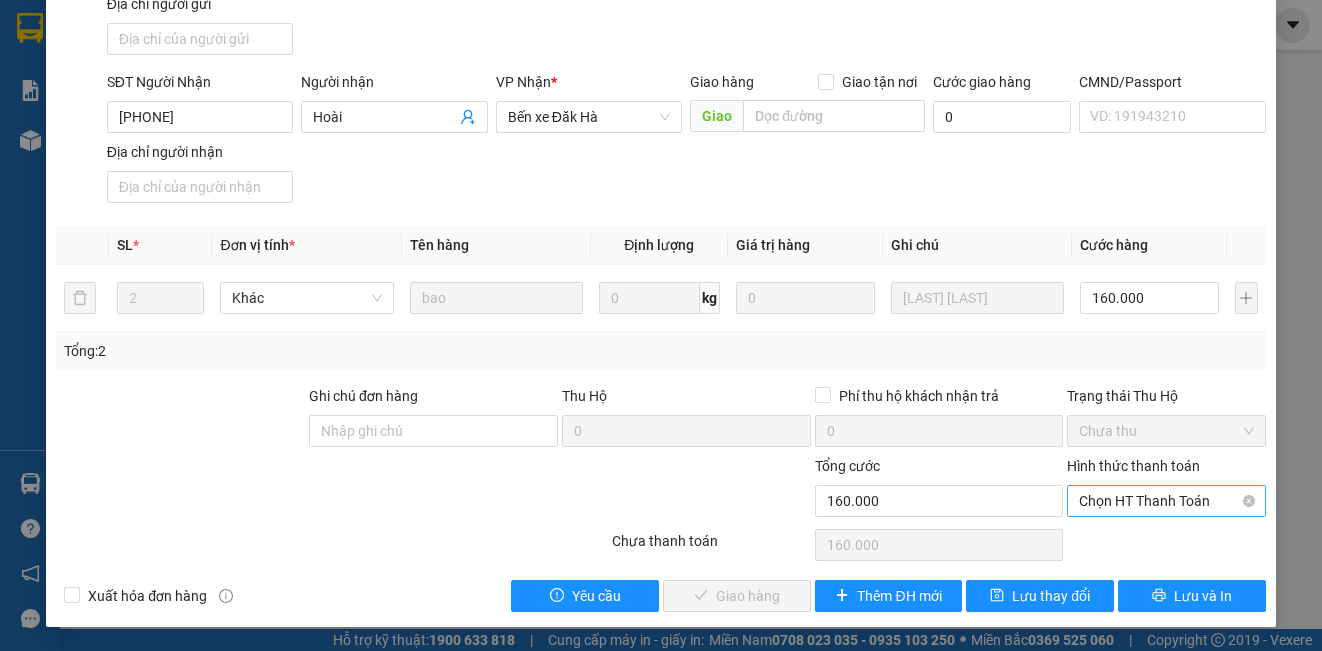 click on "Chọn HT Thanh Toán" at bounding box center (1166, 501) 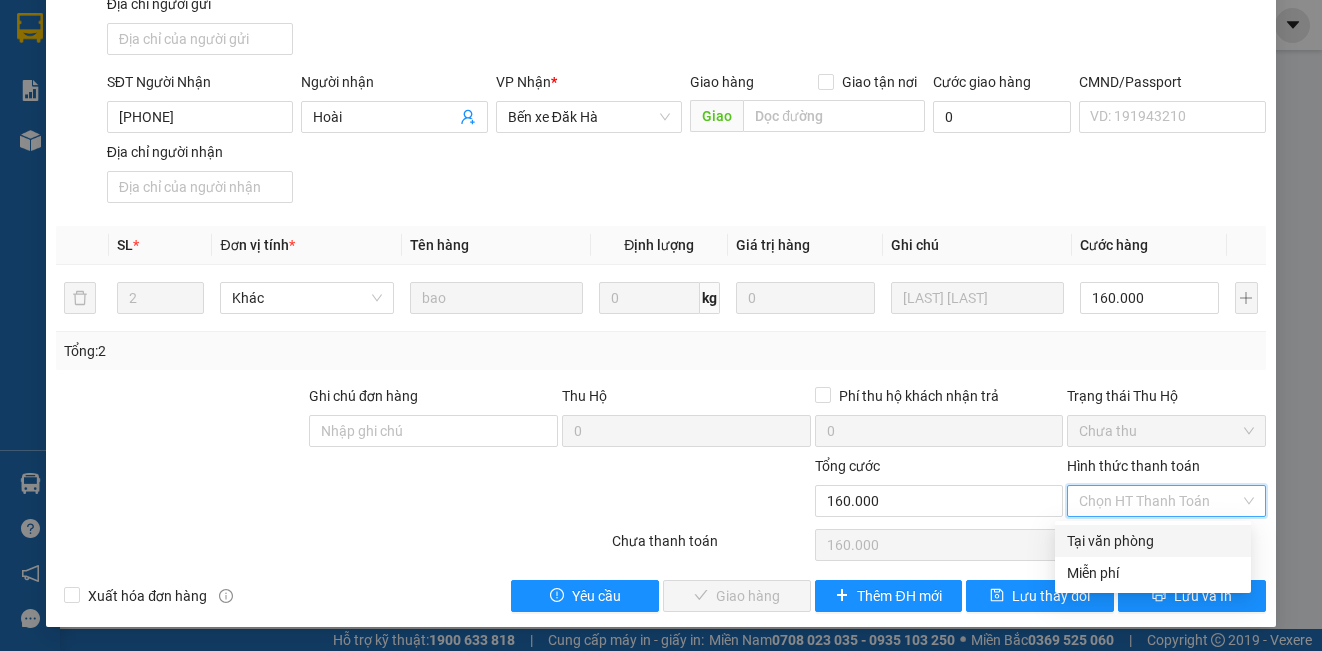 click on "Tại văn phòng" at bounding box center (1153, 541) 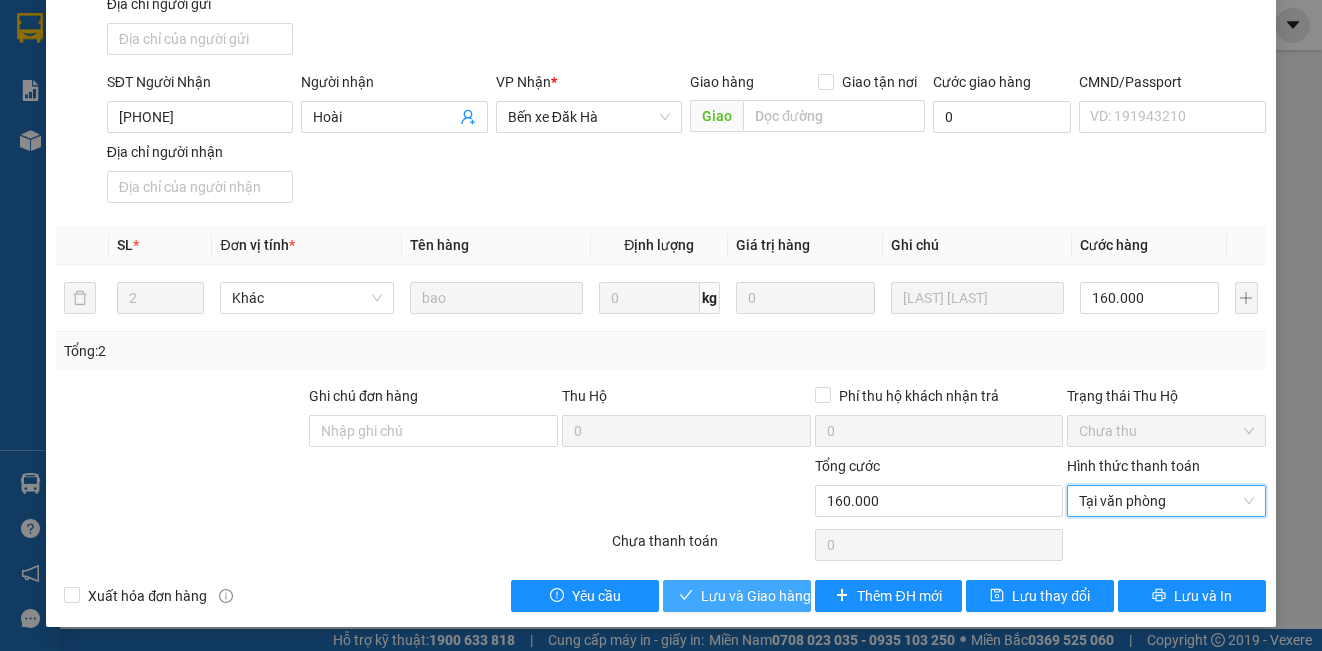 click on "Lưu và Giao hàng" at bounding box center (756, 596) 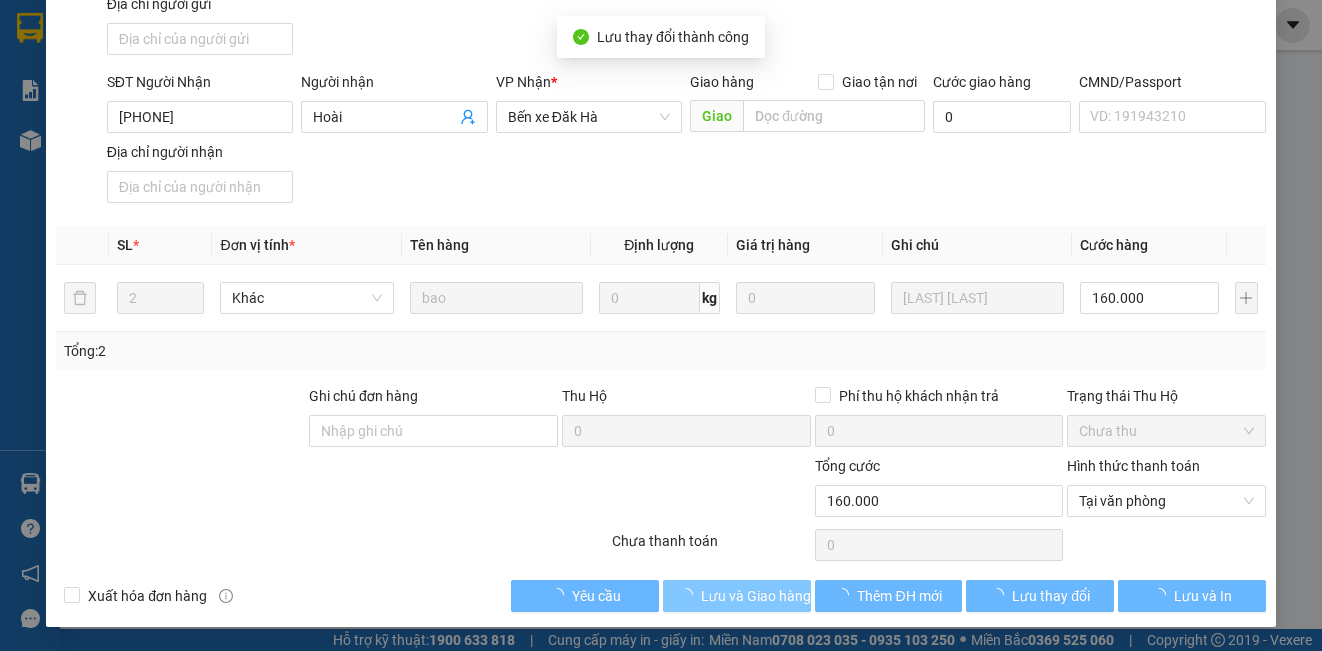 scroll, scrollTop: 0, scrollLeft: 0, axis: both 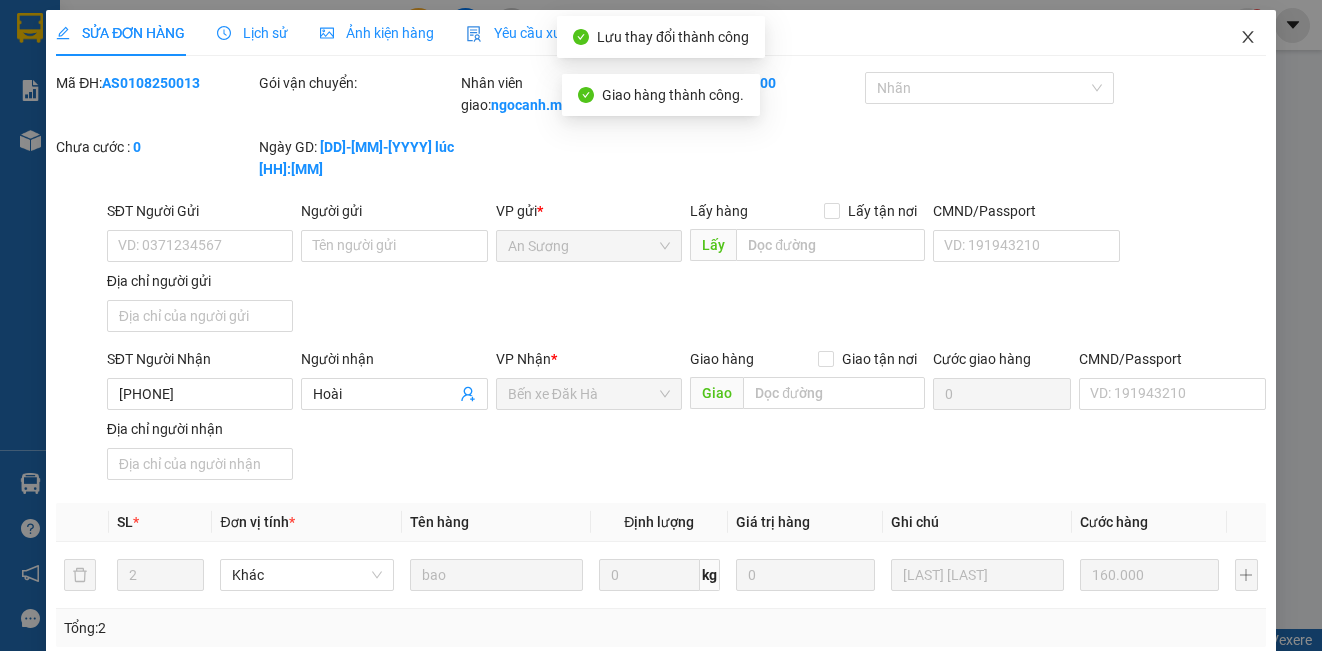 click 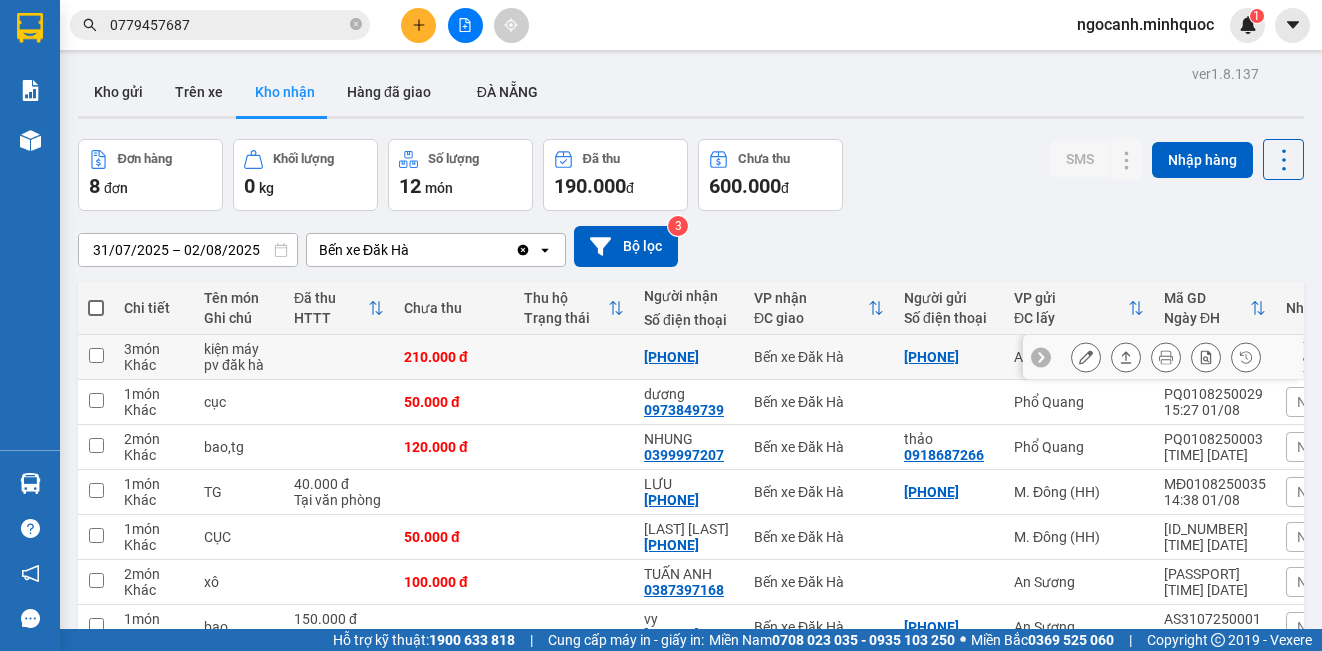 click 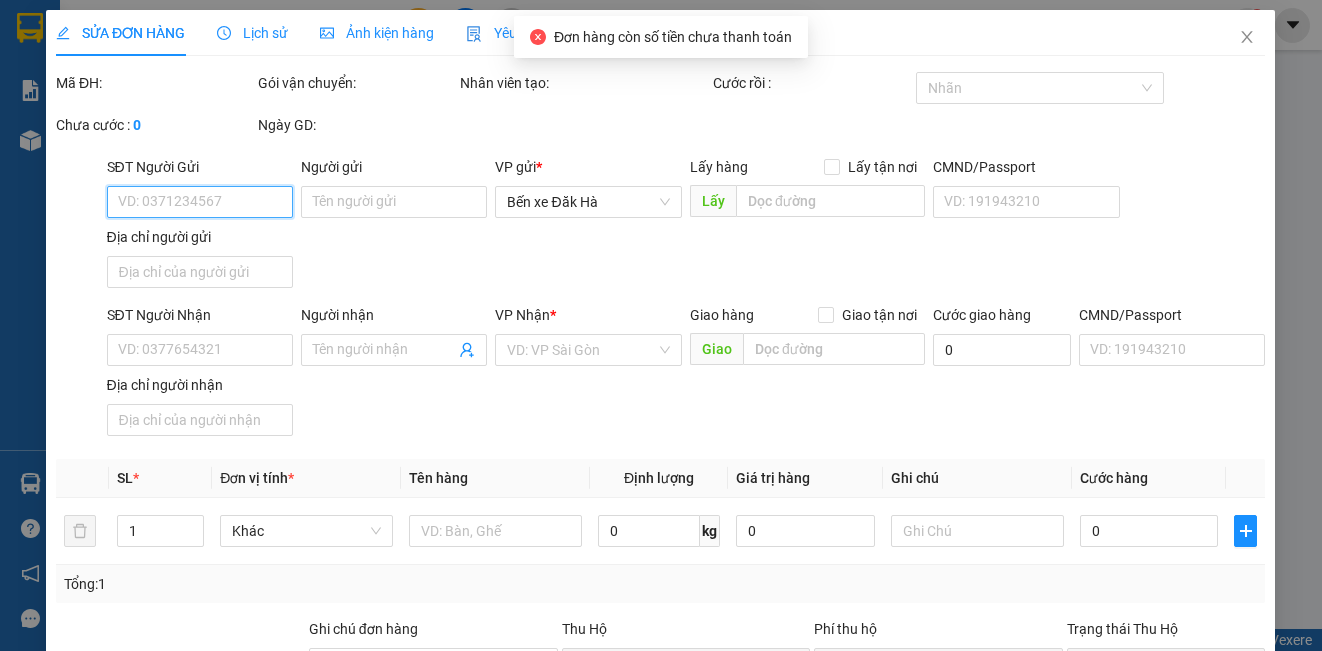 type on "[PHONE]" 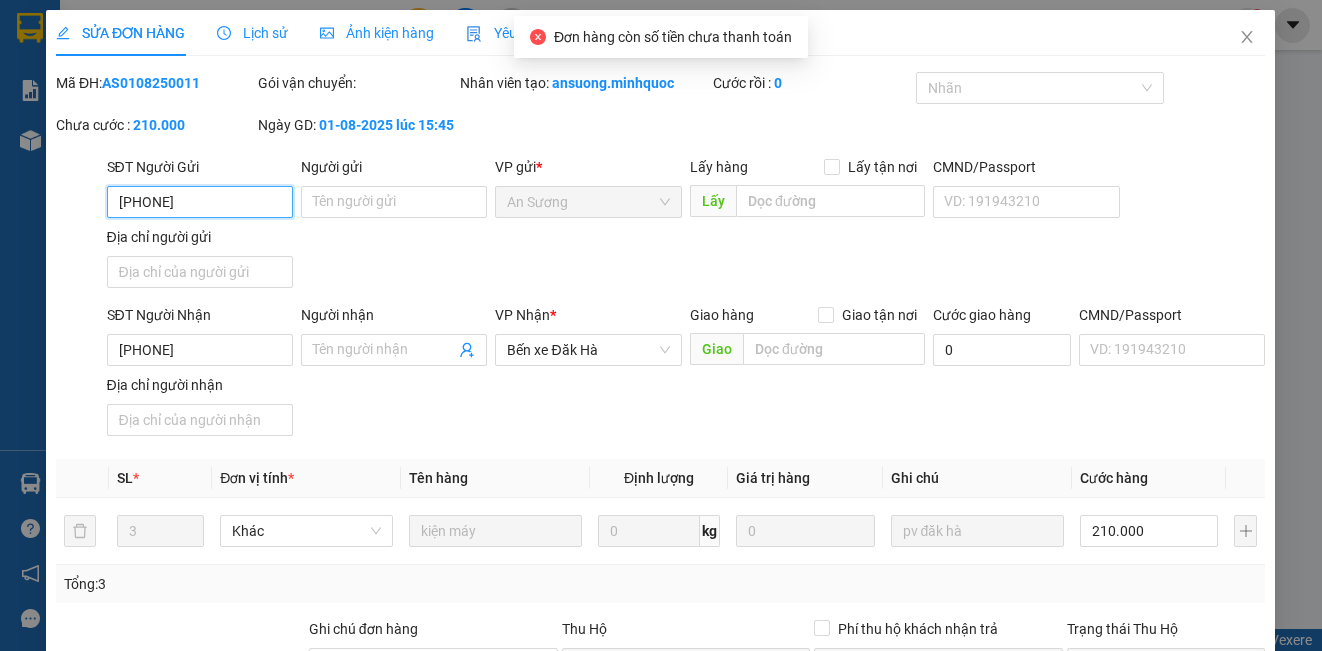 scroll, scrollTop: 245, scrollLeft: 0, axis: vertical 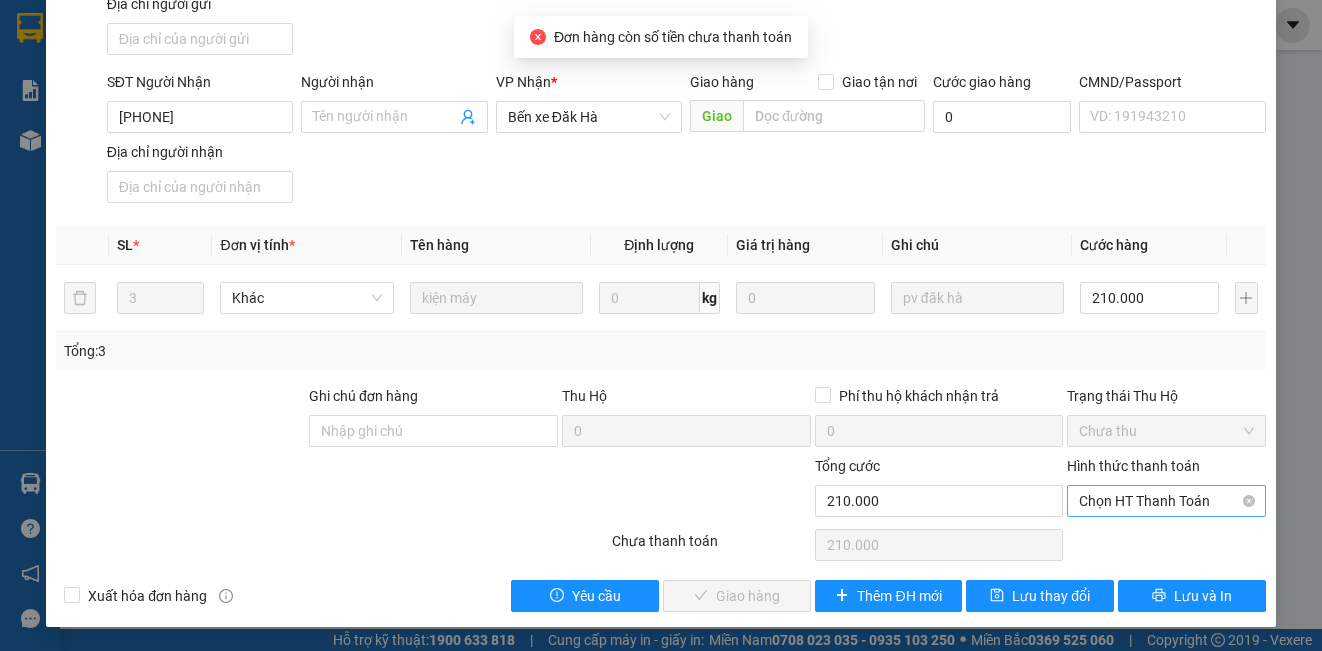 click on "Chọn HT Thanh Toán" at bounding box center [1166, 501] 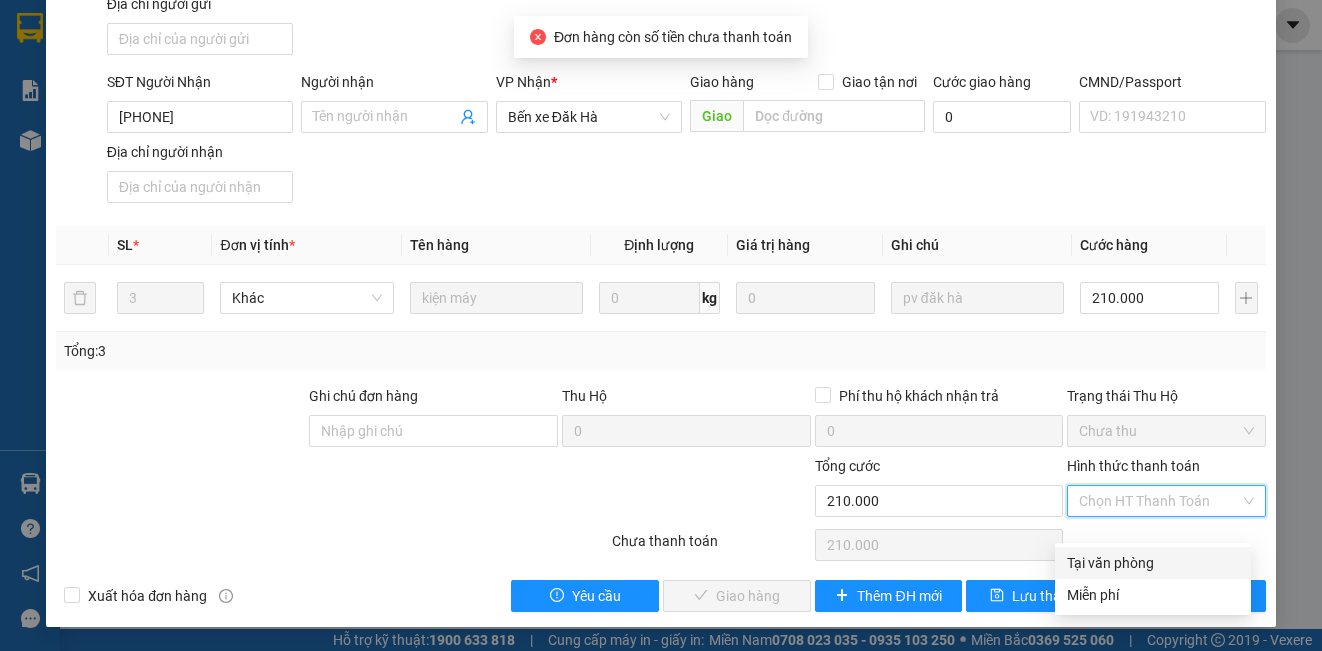 click on "Tại văn phòng" at bounding box center [1153, 563] 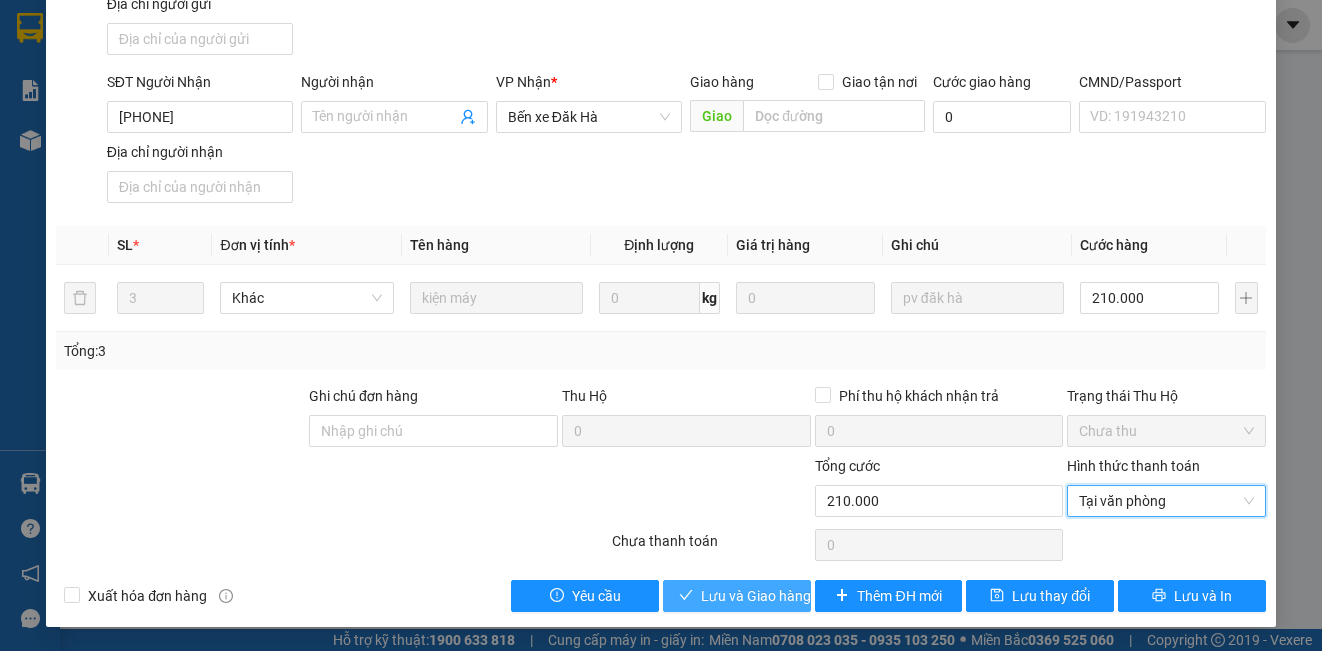 click on "Lưu và Giao hàng" at bounding box center [756, 596] 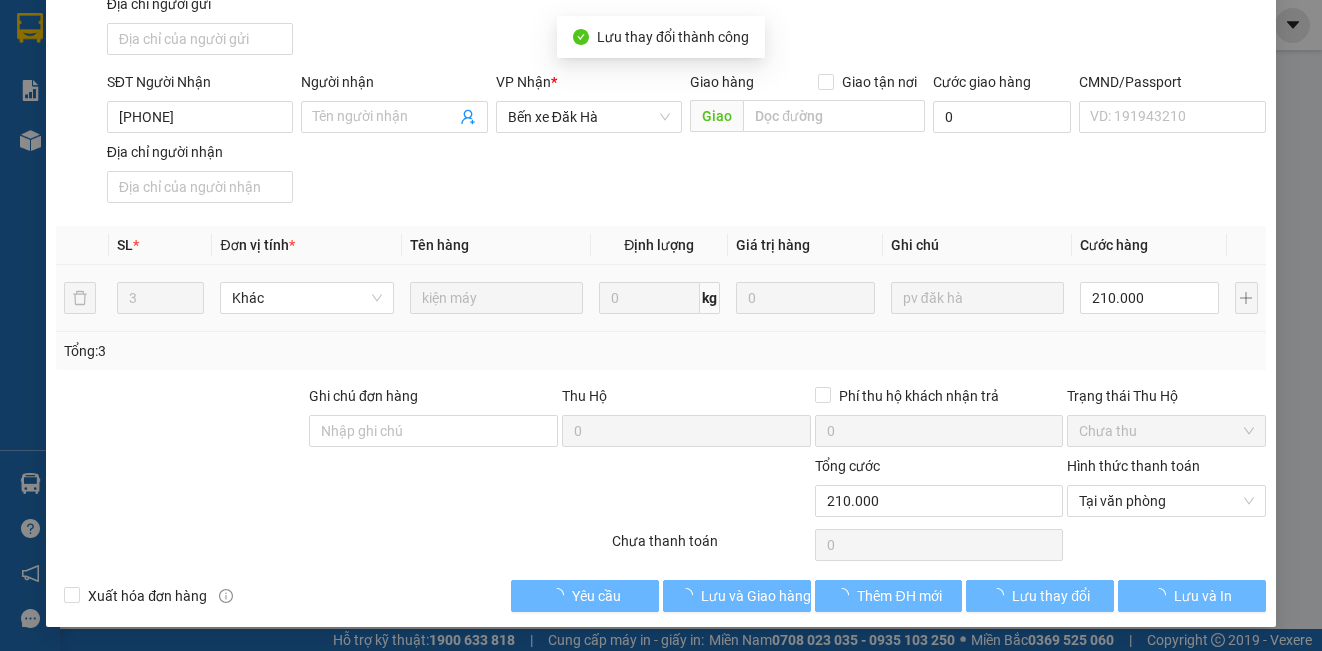 scroll, scrollTop: 0, scrollLeft: 0, axis: both 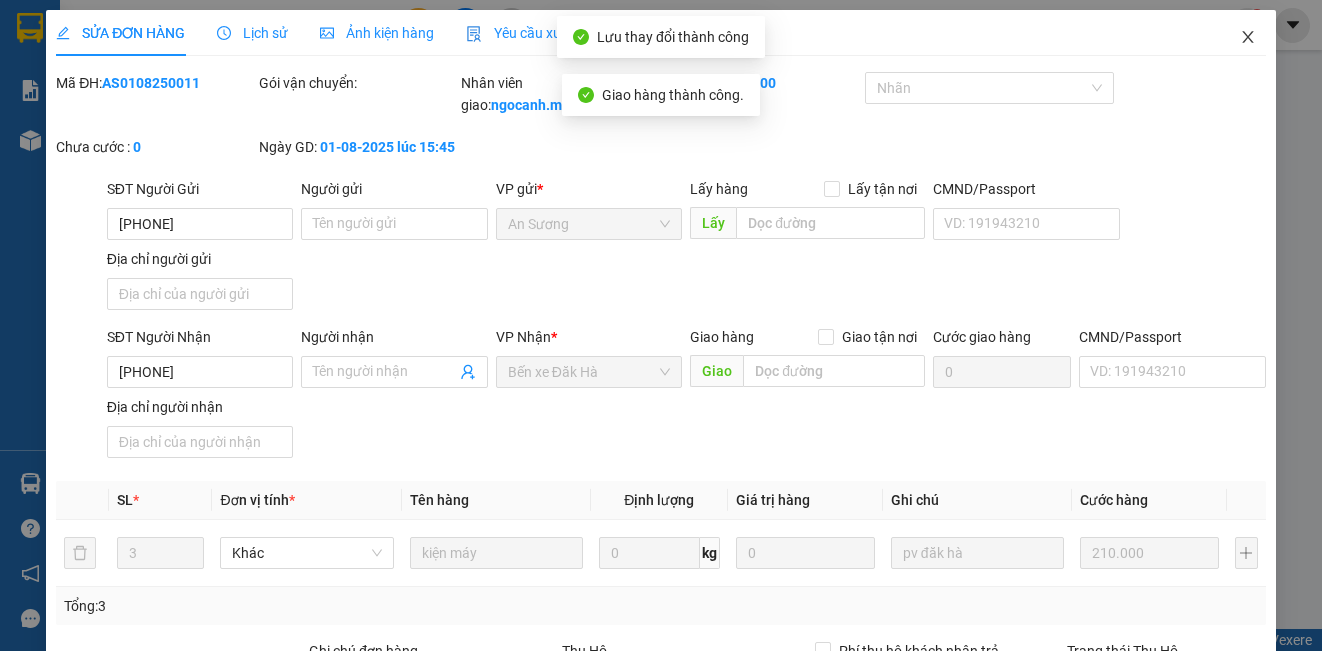 click at bounding box center [1248, 38] 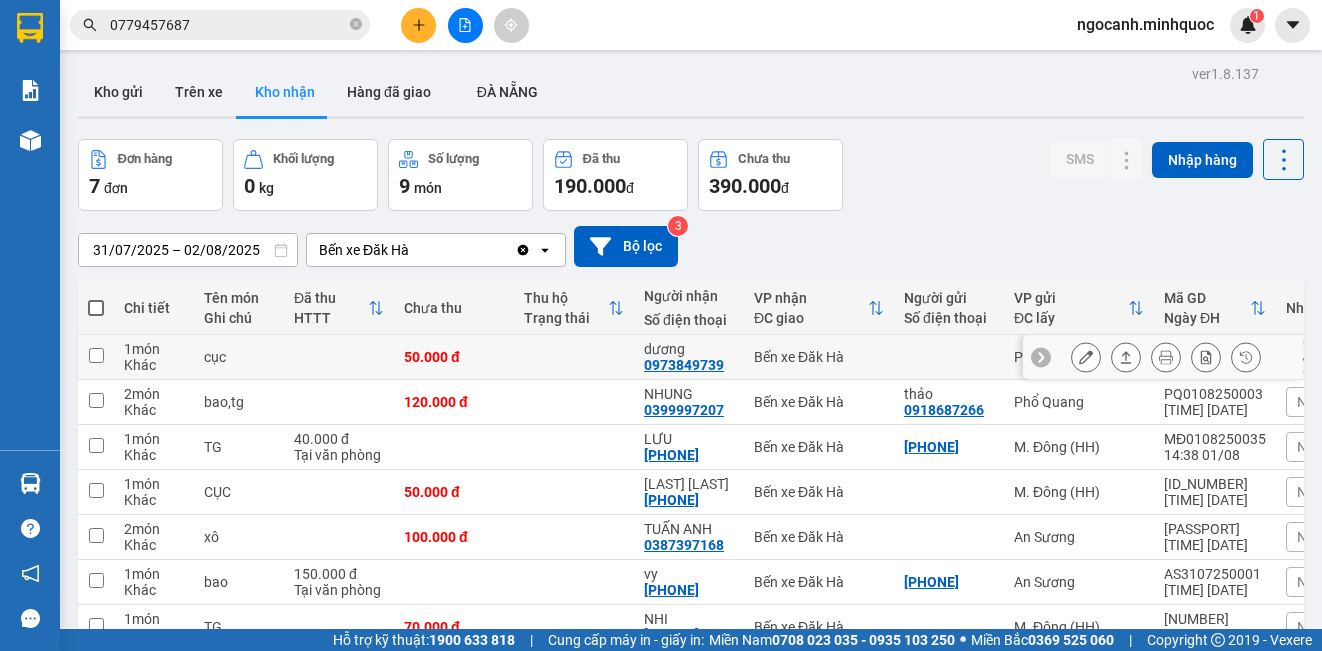 click 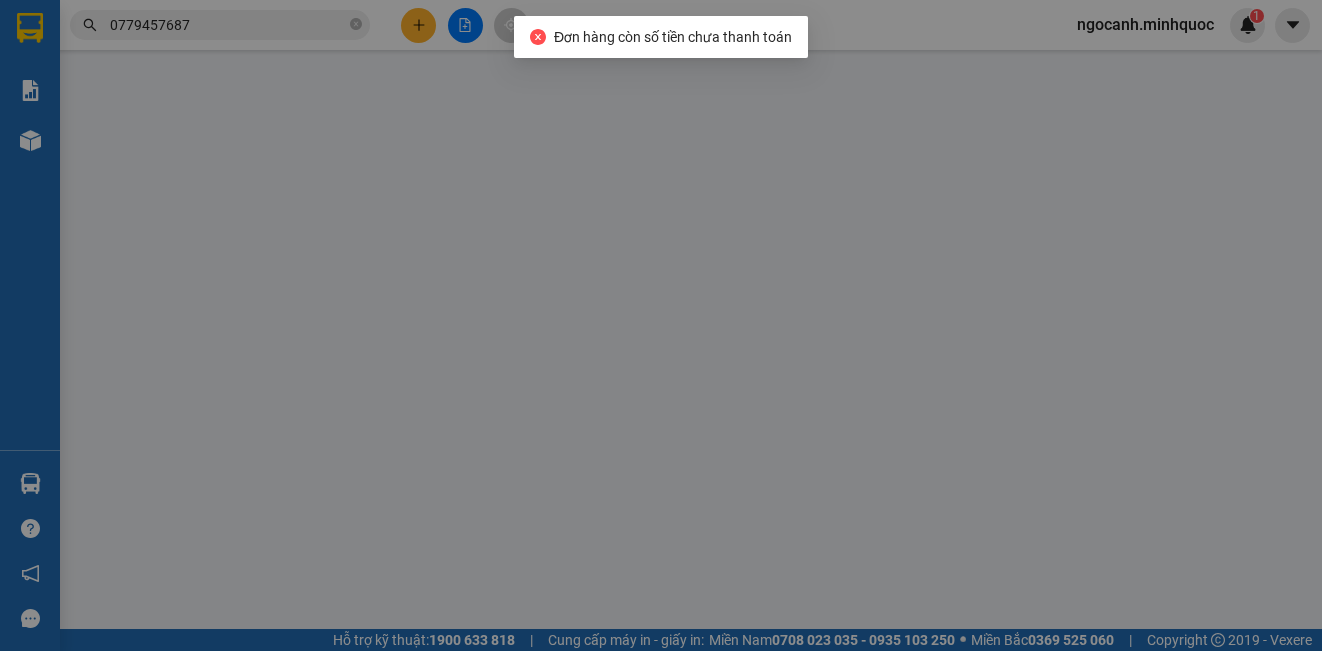 type on "0973849739" 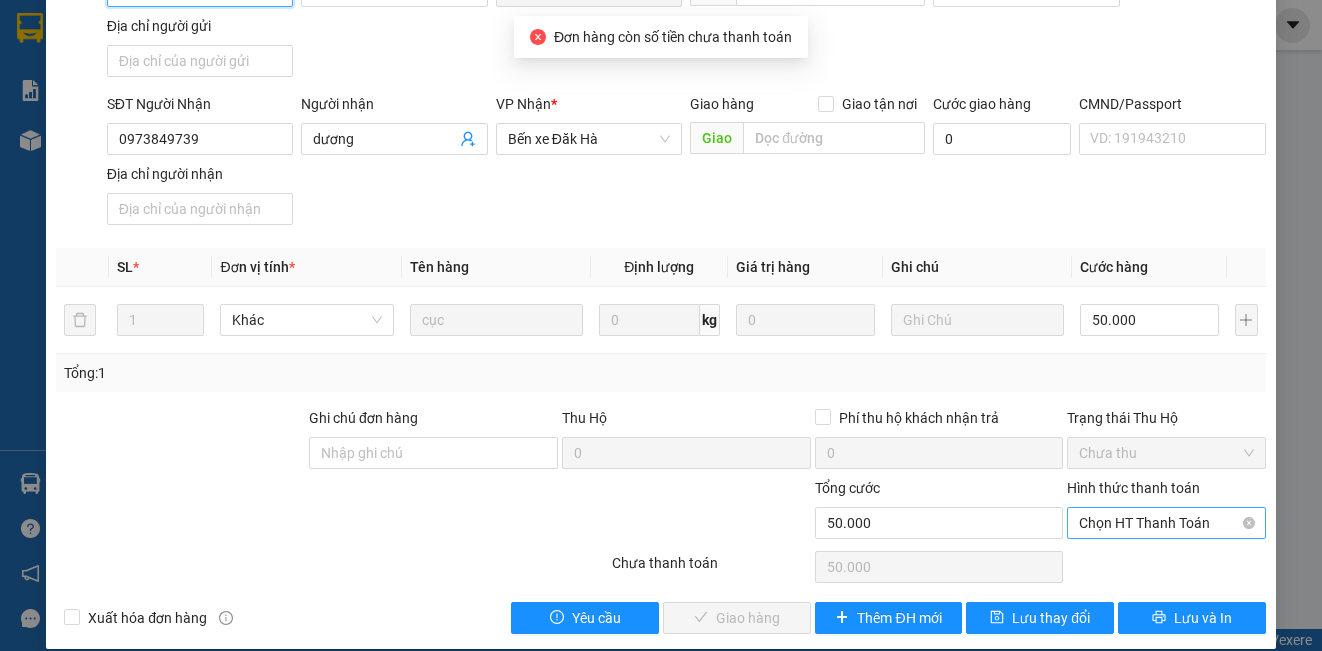 scroll, scrollTop: 275, scrollLeft: 0, axis: vertical 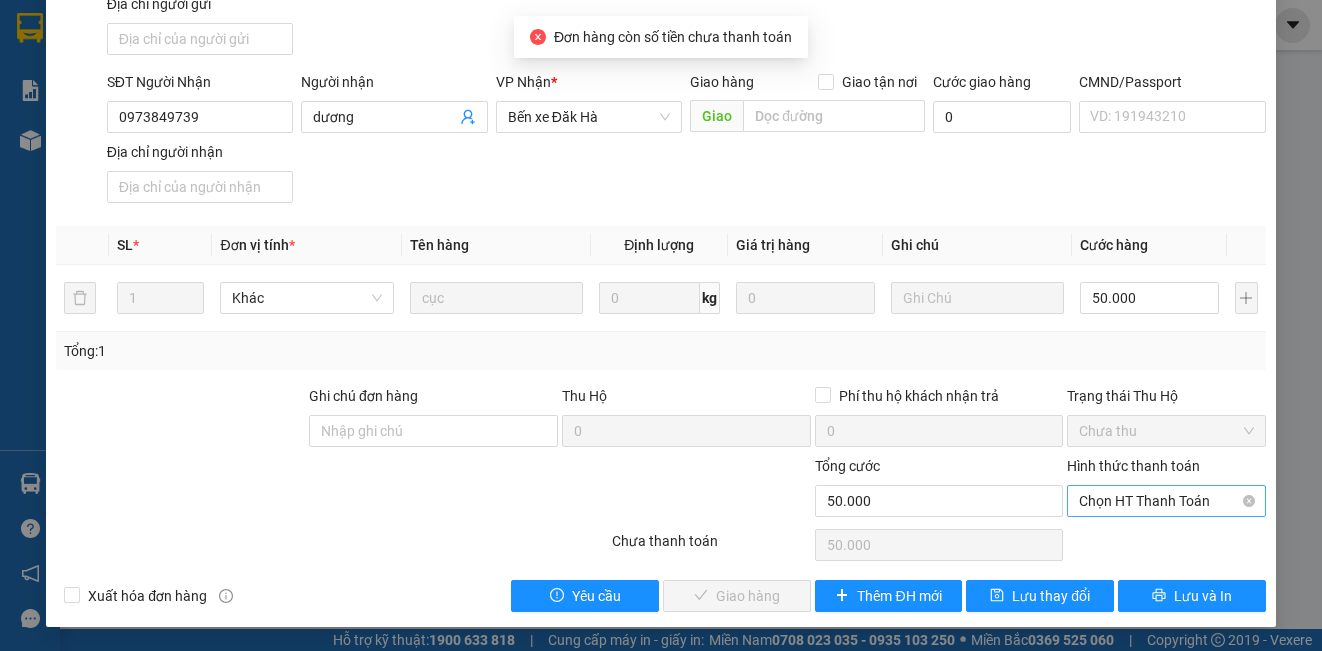 click on "Chọn HT Thanh Toán" at bounding box center (1166, 501) 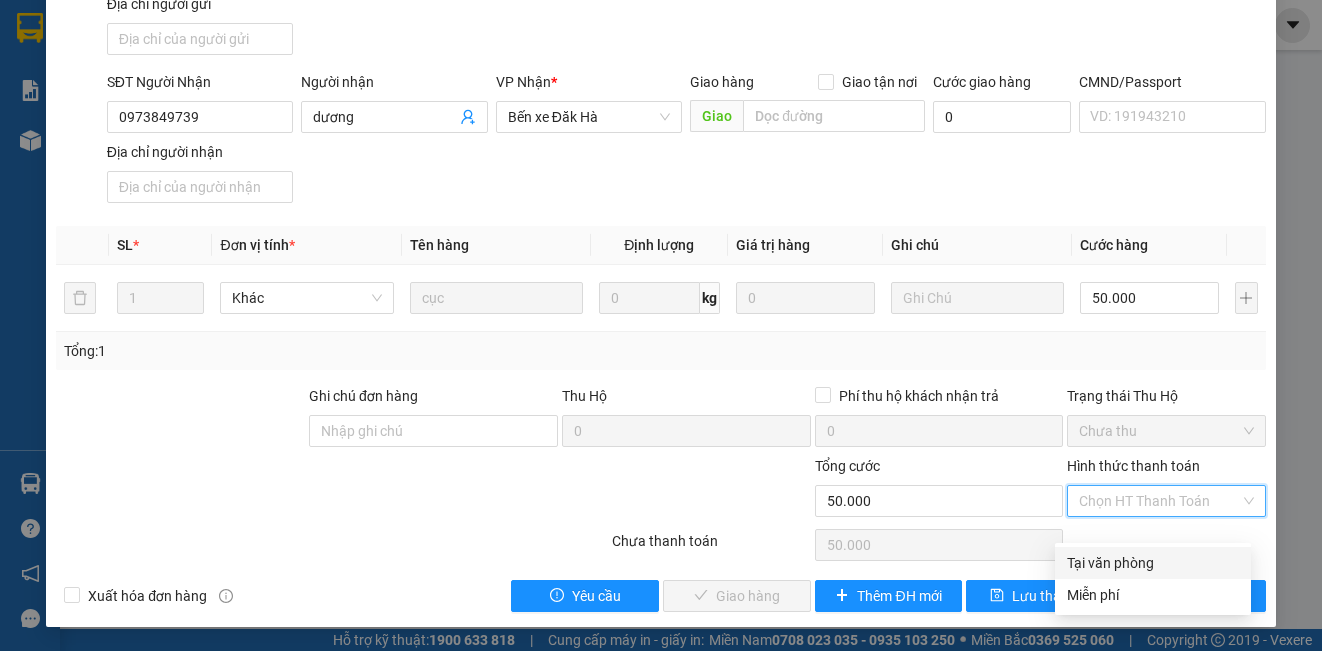 click on "Tại văn phòng" at bounding box center (1153, 563) 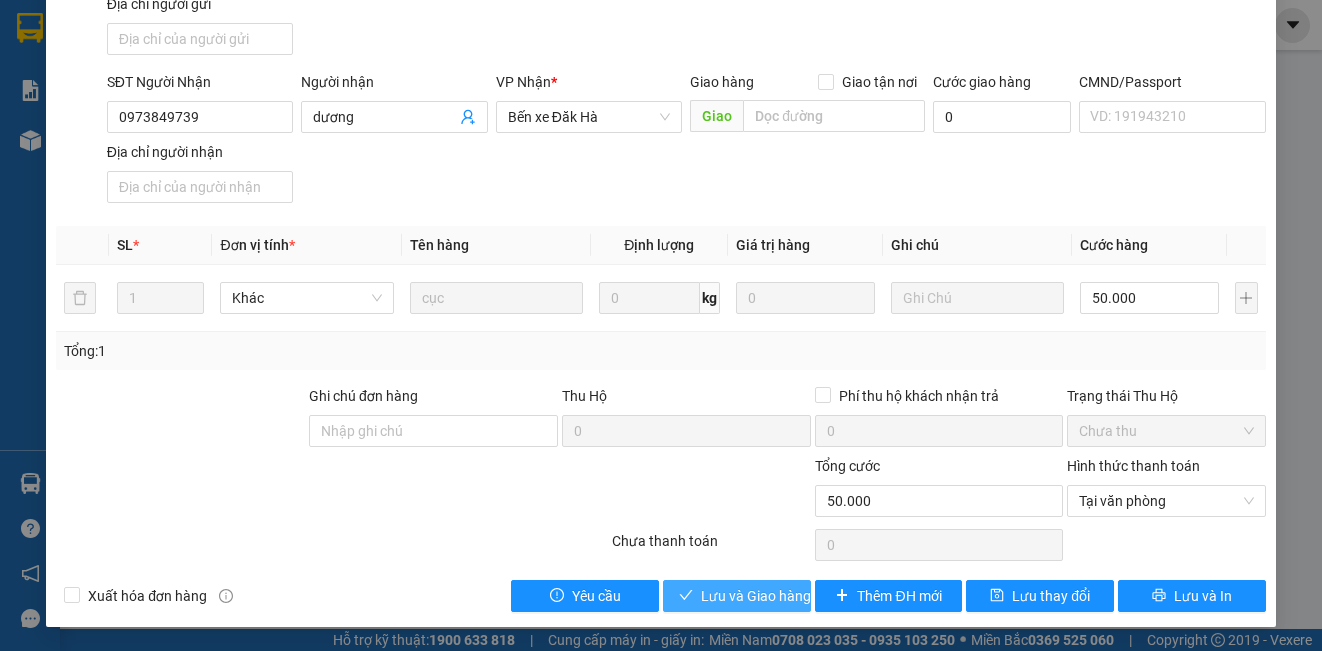 click on "Lưu và Giao hàng" at bounding box center (737, 596) 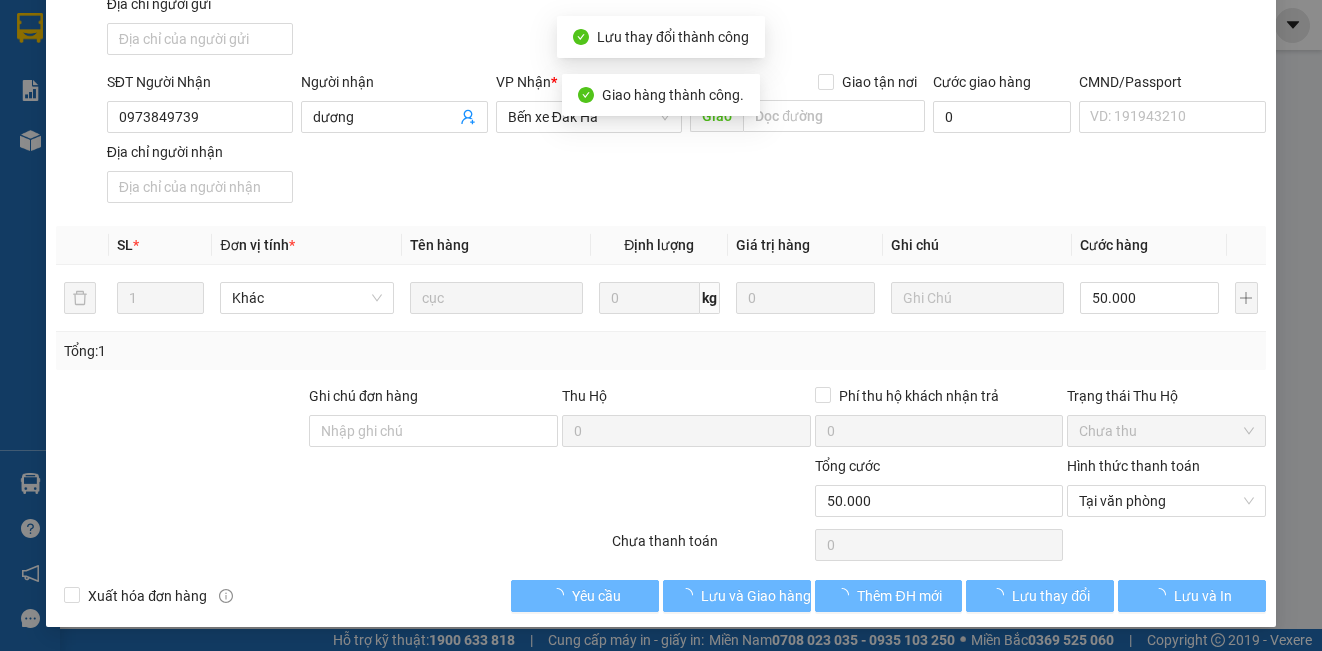 scroll, scrollTop: 0, scrollLeft: 0, axis: both 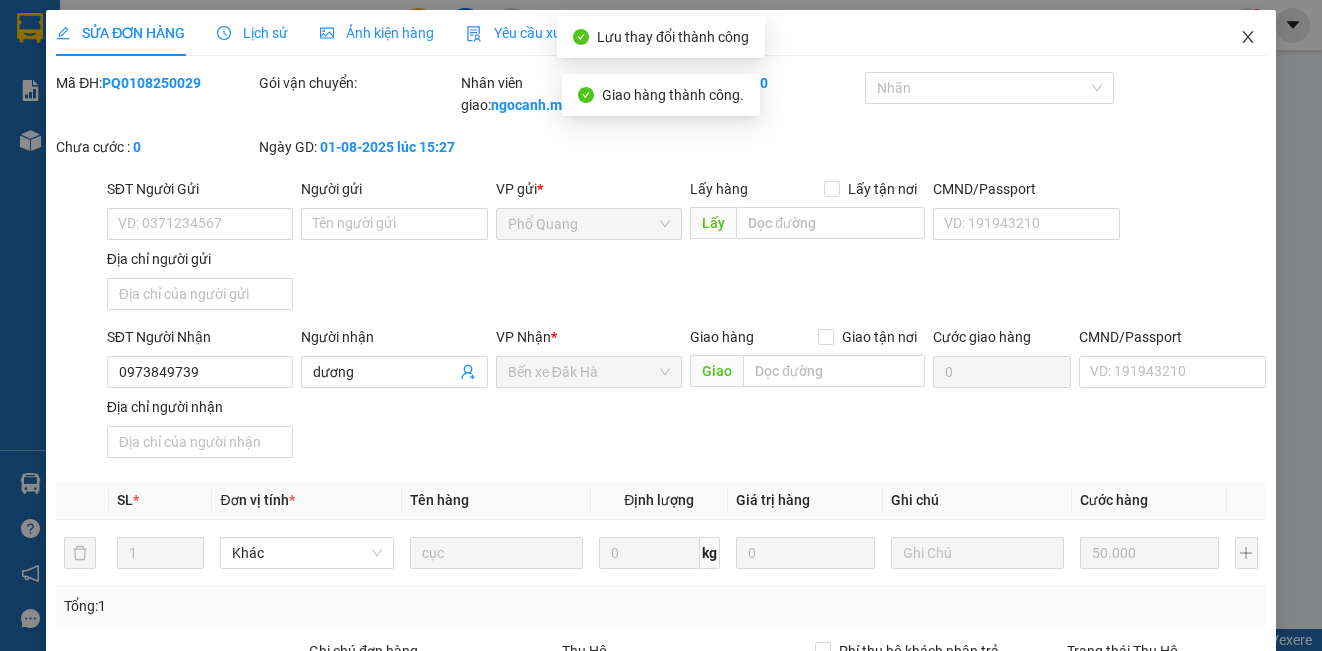 click at bounding box center (1248, 38) 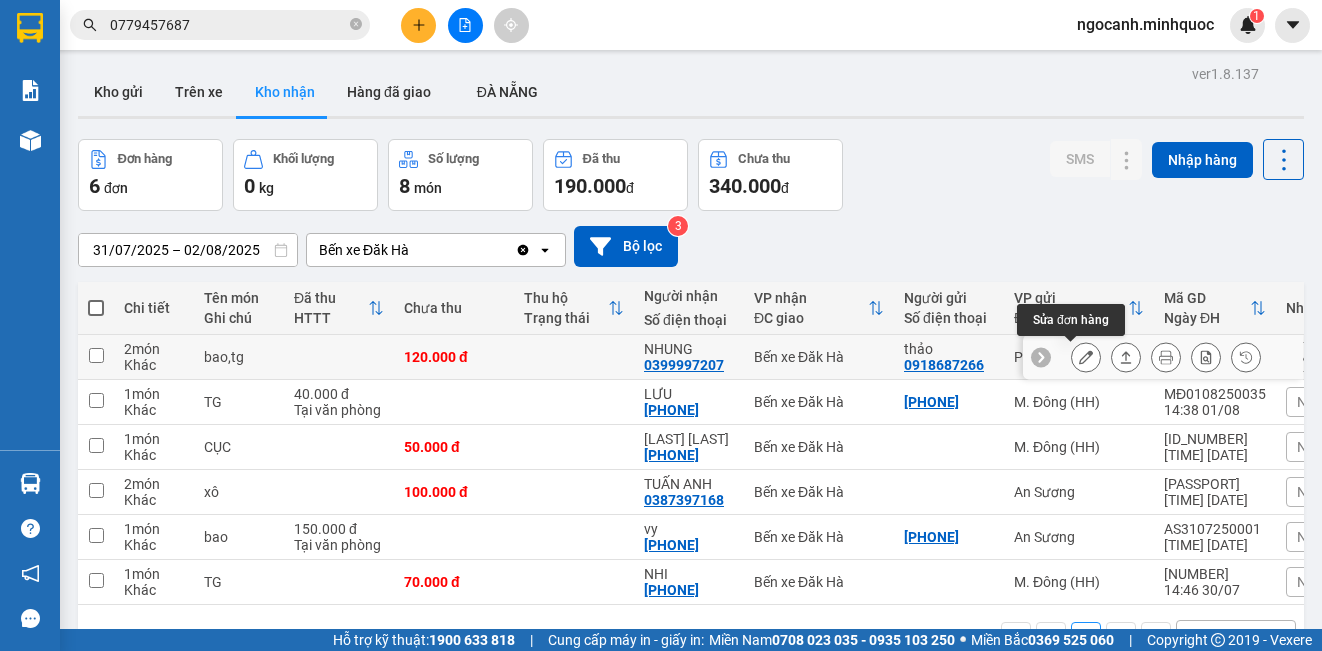 click at bounding box center (1086, 357) 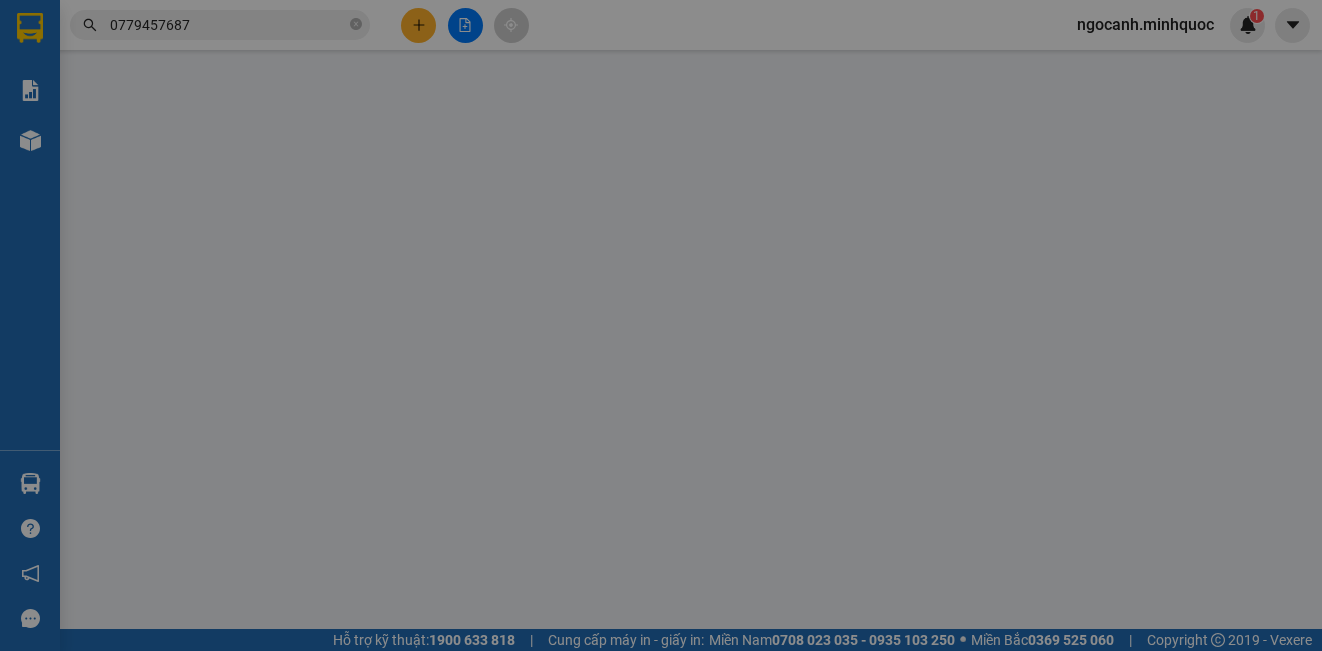 click on "SỬA ĐƠN HÀNG Lịch sử Ảnh kiện hàng Yêu cầu xuất hóa đơn điện tử Total Paid Fee Total UnPaid Fee Cash Collection Total Fee Mã ĐH: Gói vận chuyển:   Nhân viên tạo:   Cước rồi :     Nhãn Chưa cước :   0 Ngày GD:   SĐT Người Gửi VD: [PHONE] Người gửi Tên người gửi VP gửi  * Bến xe Đăk Hà Lấy hàng Lấy tận nơi Lấy CMND/Passport VD: [ID_NUMBER] Địa chỉ người gửi SĐT Người Nhận VD: [PHONE] Người nhận Tên người nhận VP Nhận  * VD: VP Sài Gòn Giao hàng Giao tận nơi Giao Cước giao hàng 0 CMND/Passport VD: [ID_NUMBER] Địa chỉ người nhận SL  * Đơn vị tính  * Tên hàng  Định lượng Giá trị hàng Ghi chú Cước hàng                   1 Khác 0 kg 0 0 Tổng:  1 Ghi chú đơn hàng Thu Hộ 0 Phí thu hộ 0 Trạng thái Thu Hộ   Chọn trạng thái Tổng cước 0 Hình thức thanh toán Chọn HT Thanh Toán Số tiền thu trước Chưa thanh toán 0" at bounding box center (661, 325) 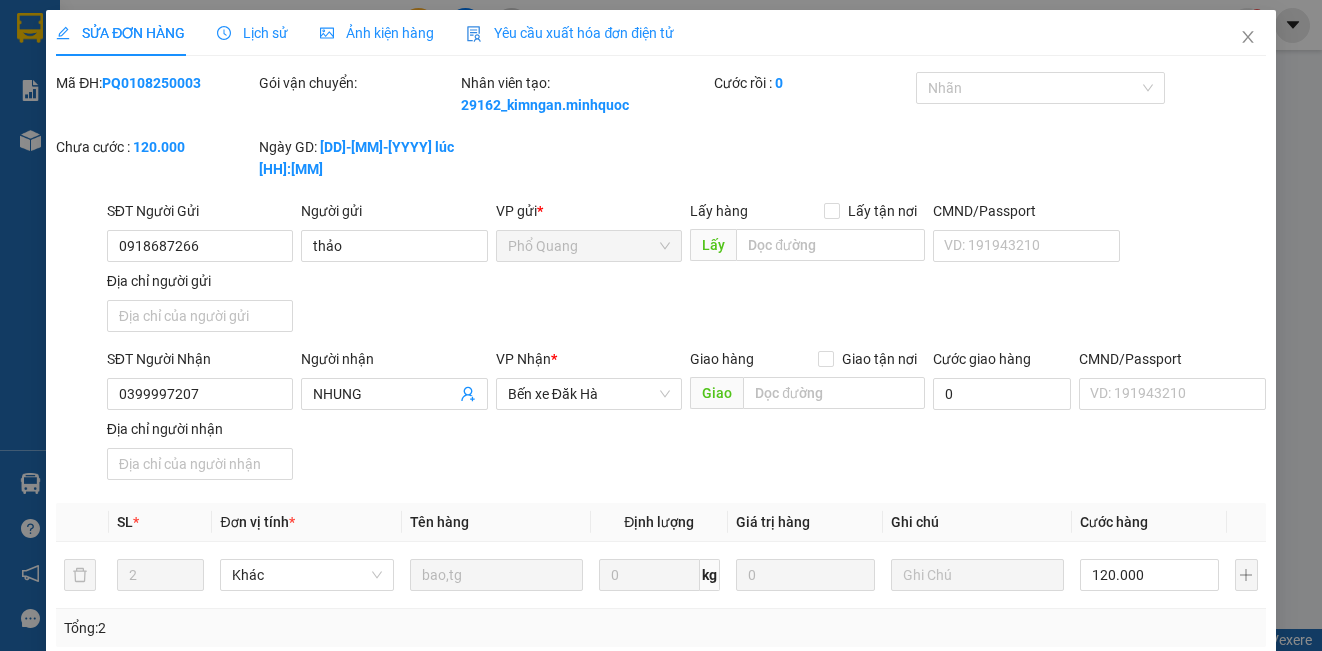 type on "0918687266" 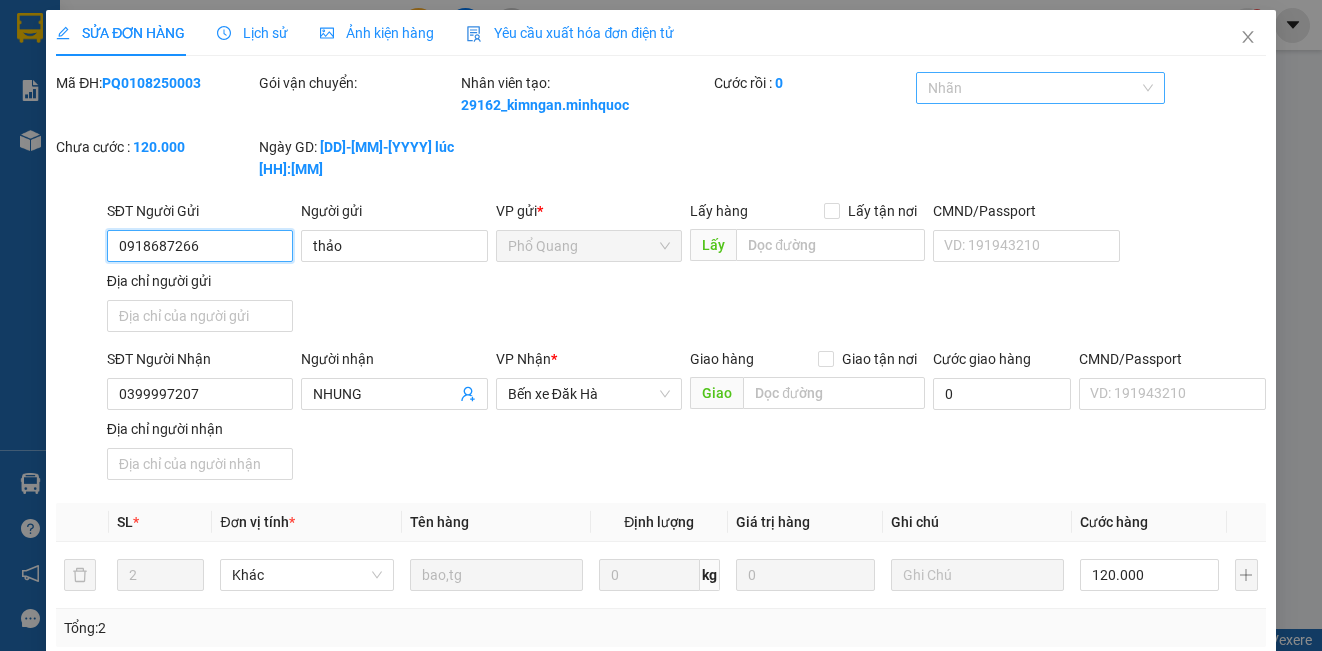 click at bounding box center (1030, 88) 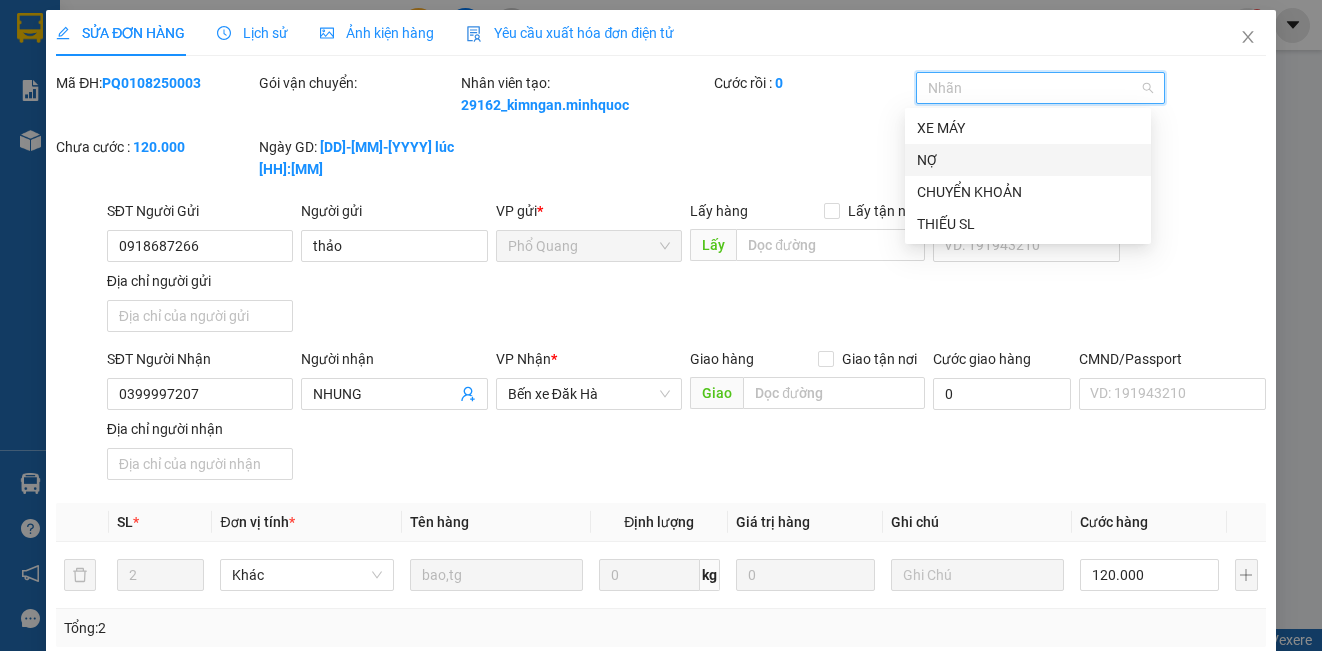 click on "NỢ" at bounding box center [1028, 160] 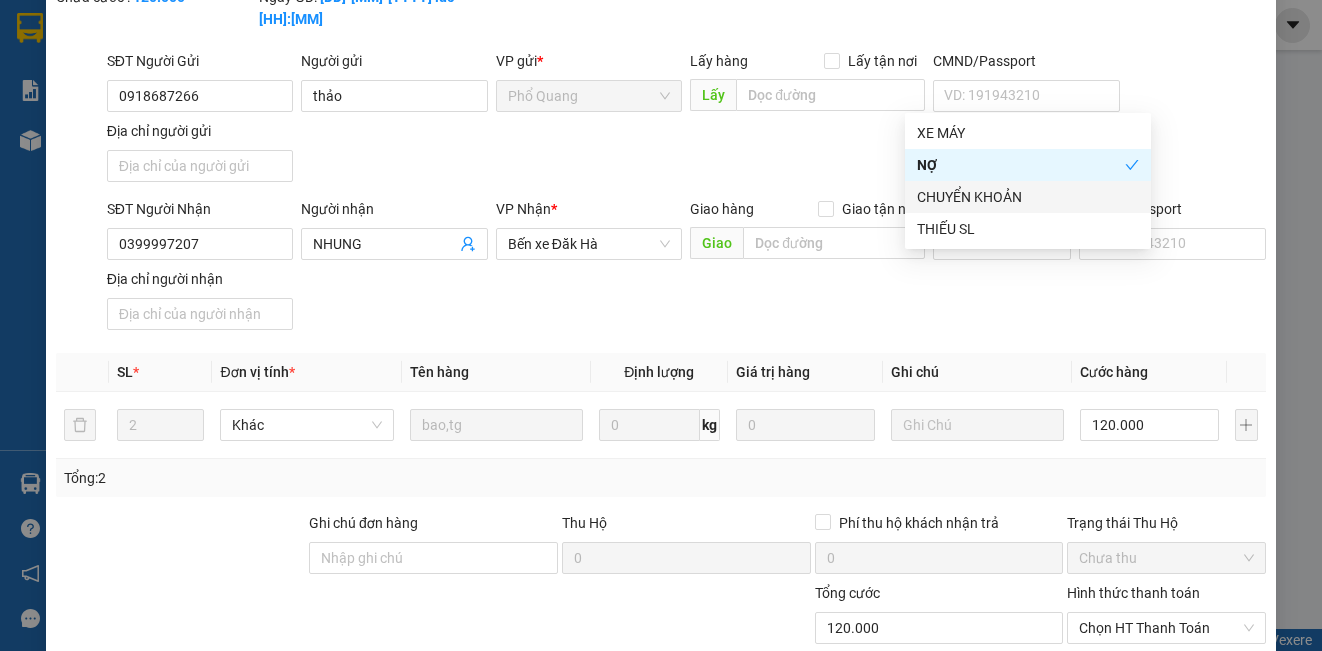 scroll, scrollTop: 277, scrollLeft: 0, axis: vertical 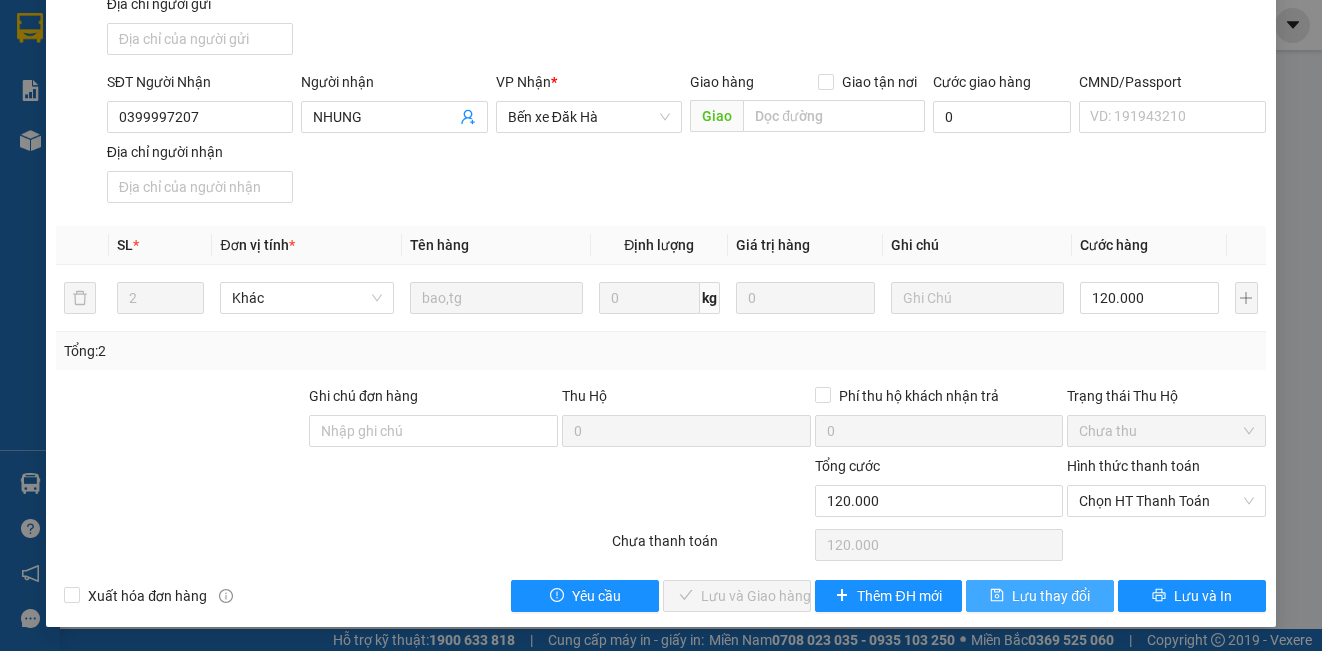 click on "Lưu thay đổi" at bounding box center (1051, 596) 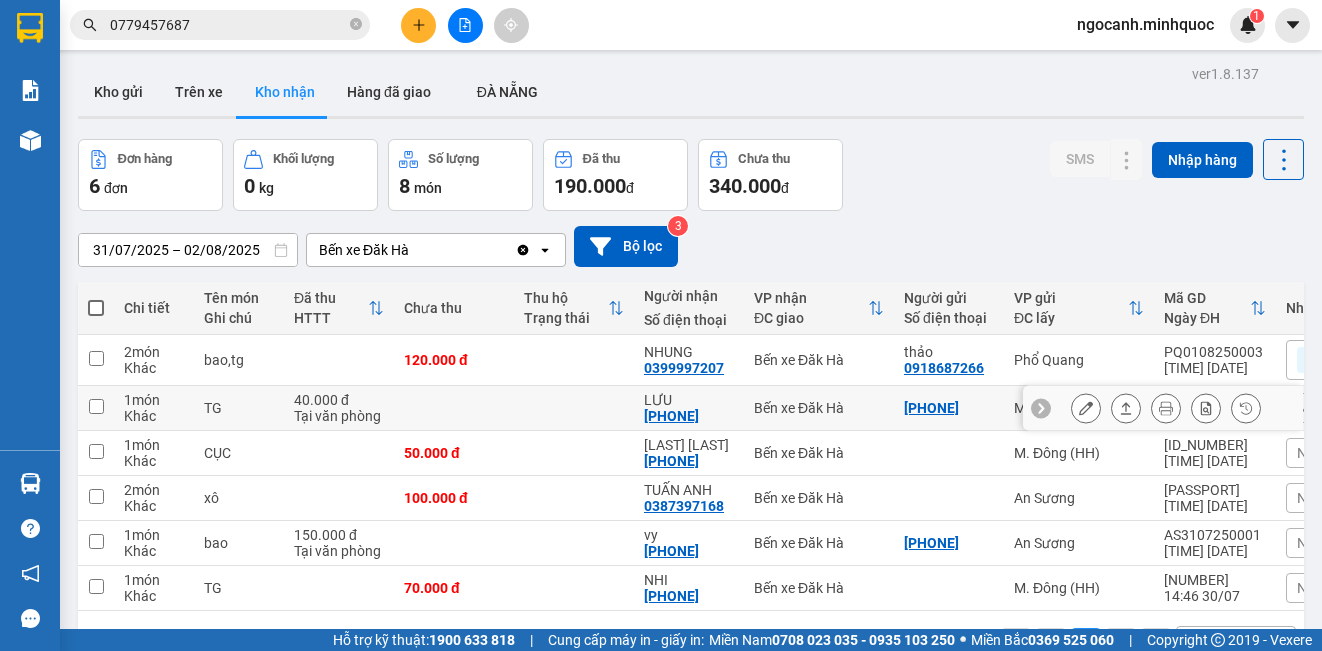 drag, startPoint x: 1080, startPoint y: 411, endPoint x: 1109, endPoint y: 407, distance: 29.274563 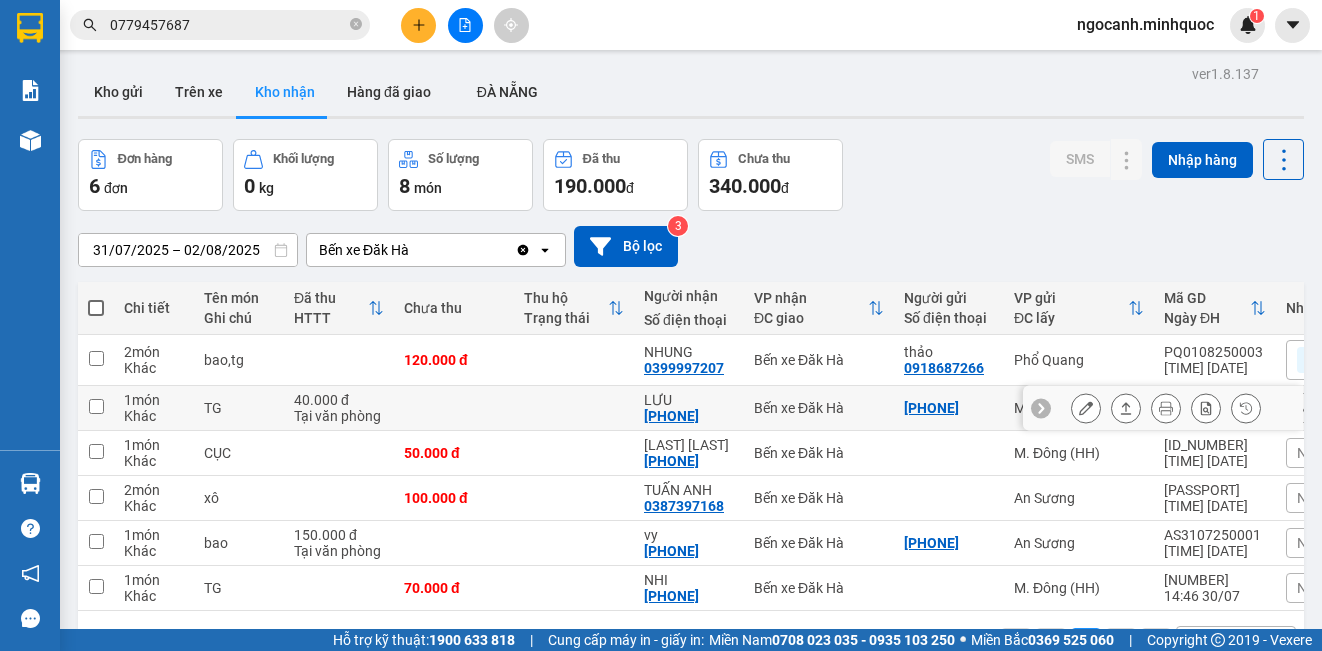 click at bounding box center [1166, 408] 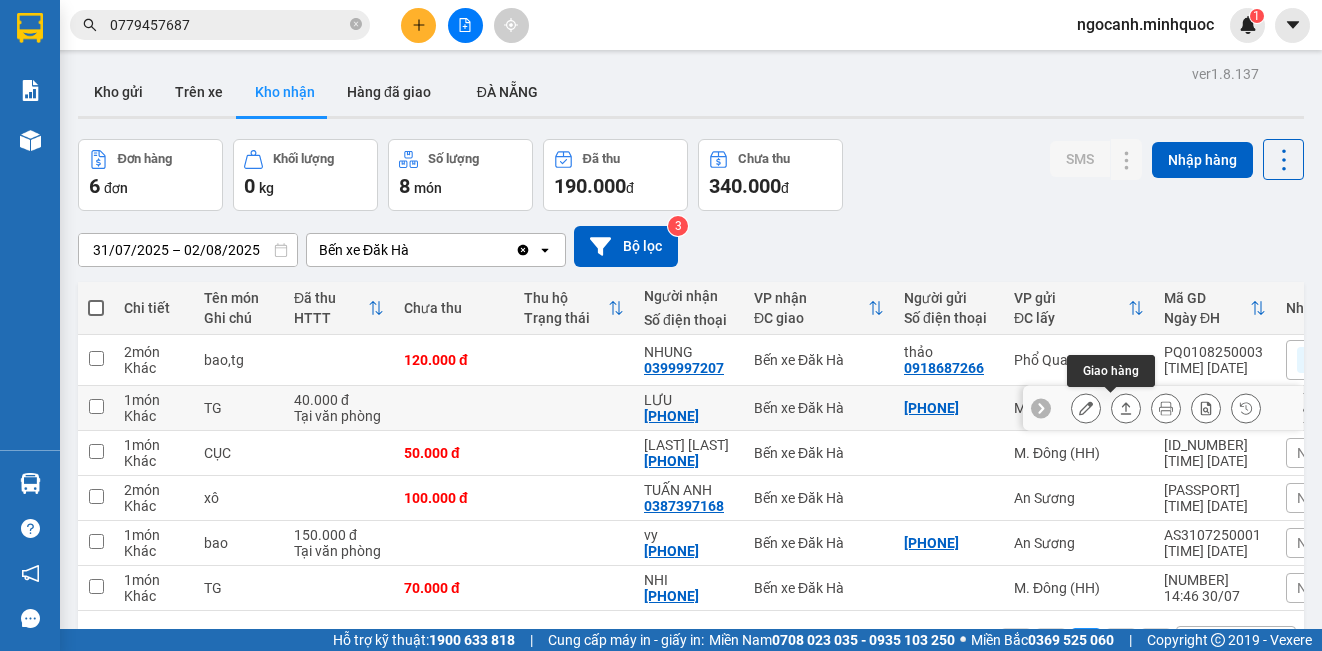 click 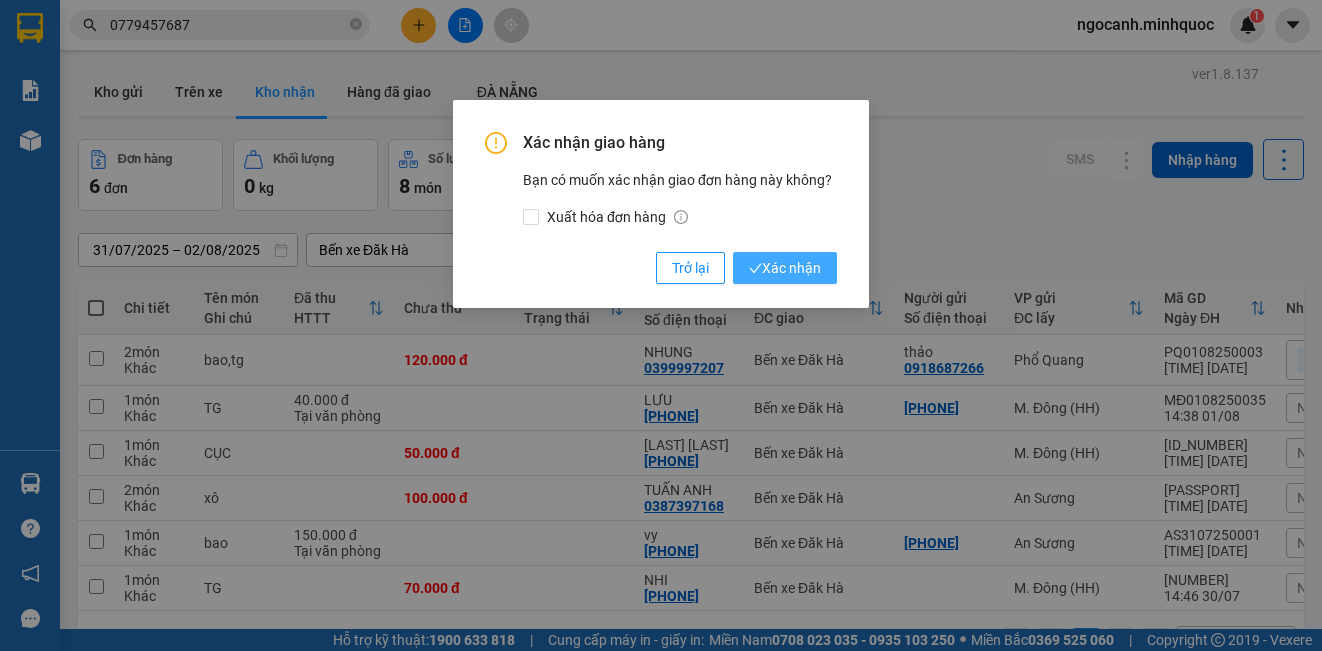 click on "Xác nhận" at bounding box center (785, 268) 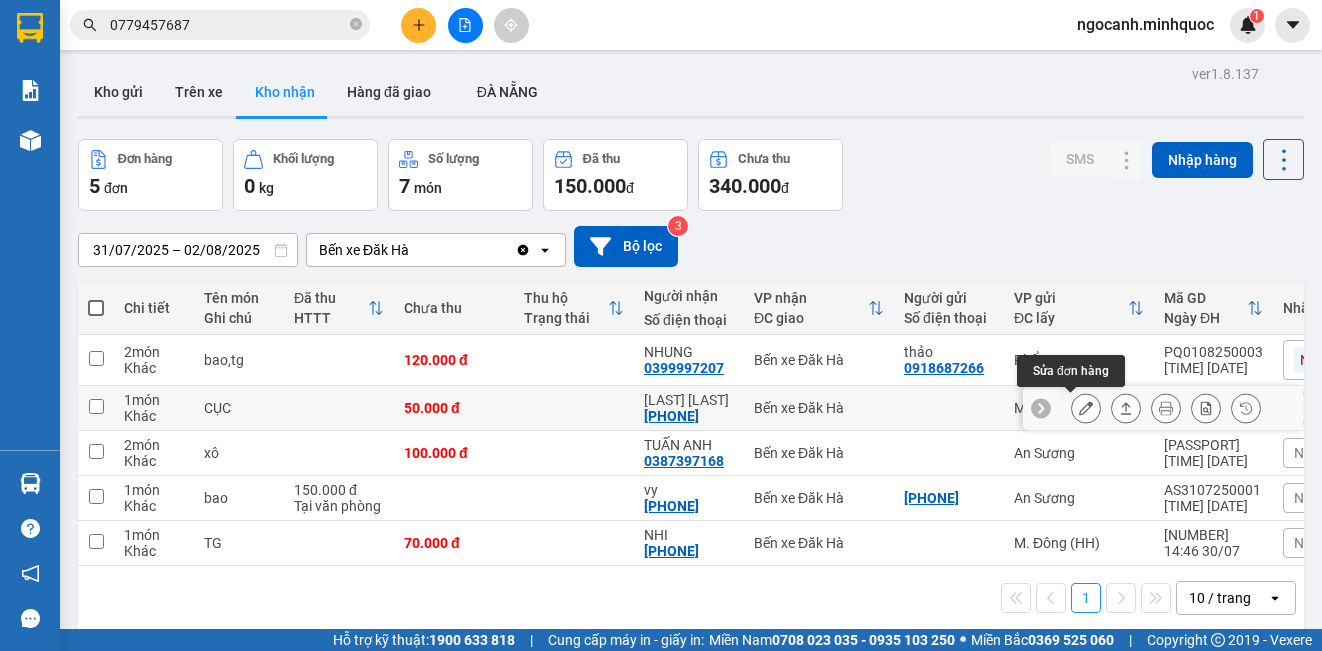 click 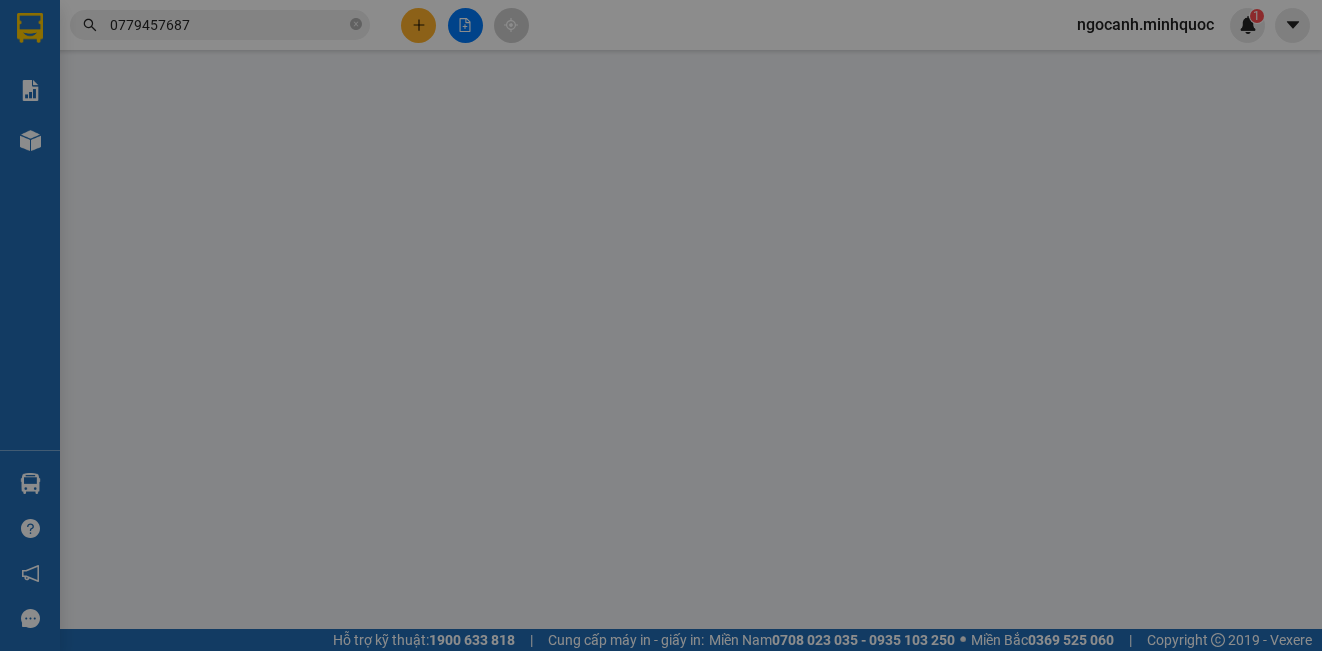 type on "[PHONE]" 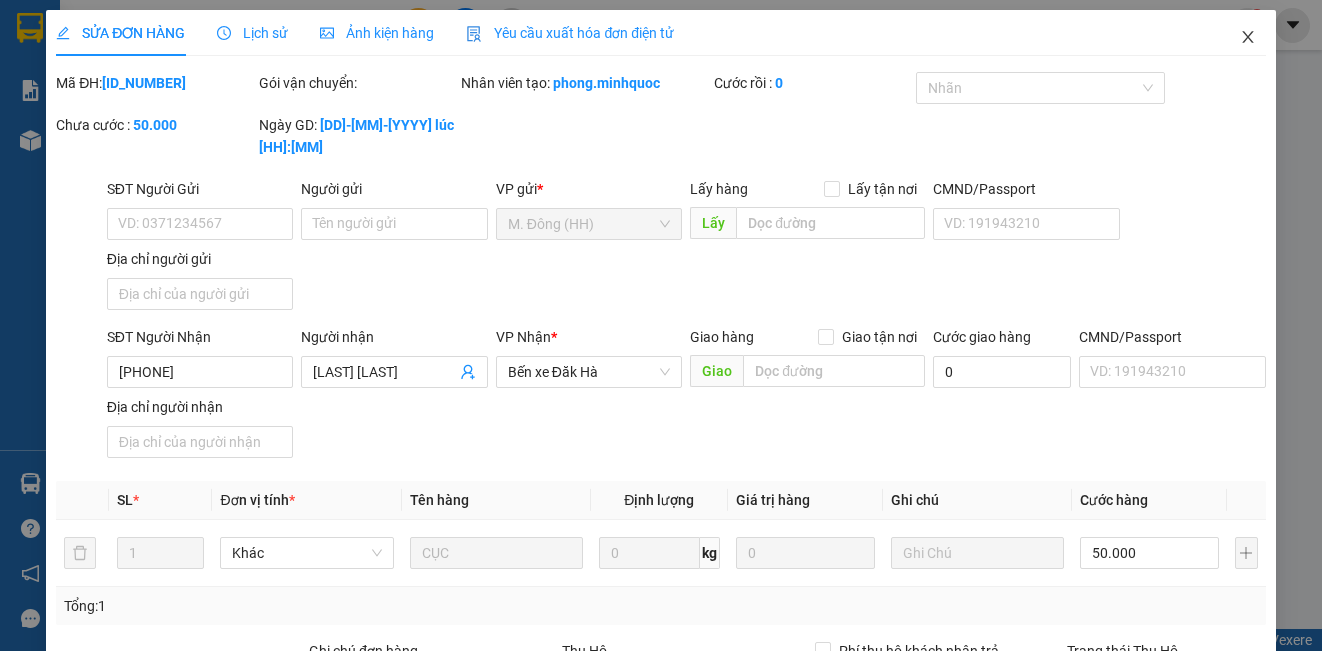 click 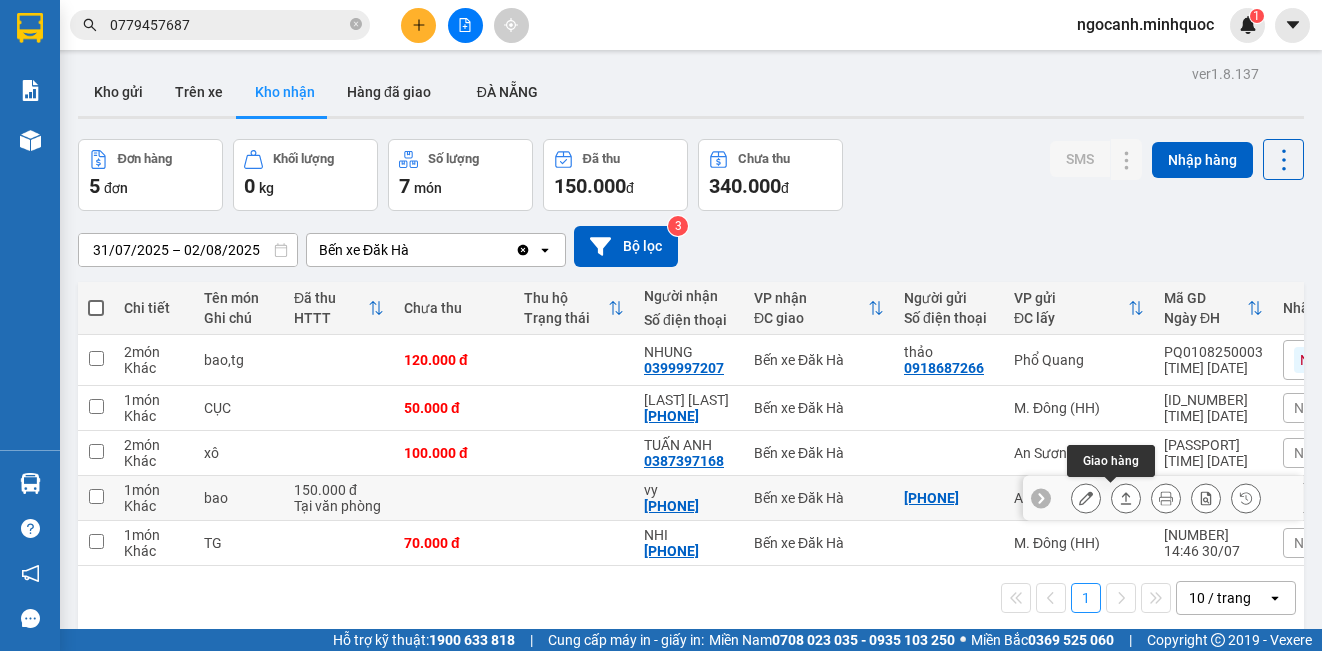 click 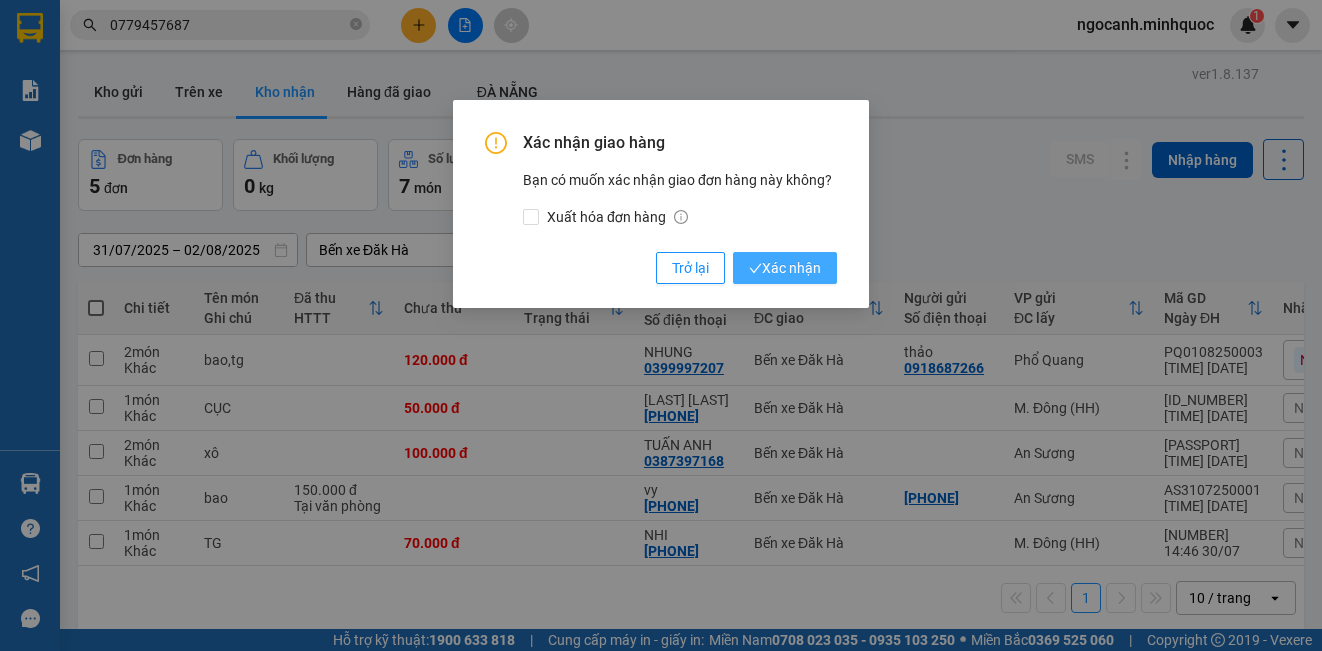 click on "Xác nhận" at bounding box center [785, 268] 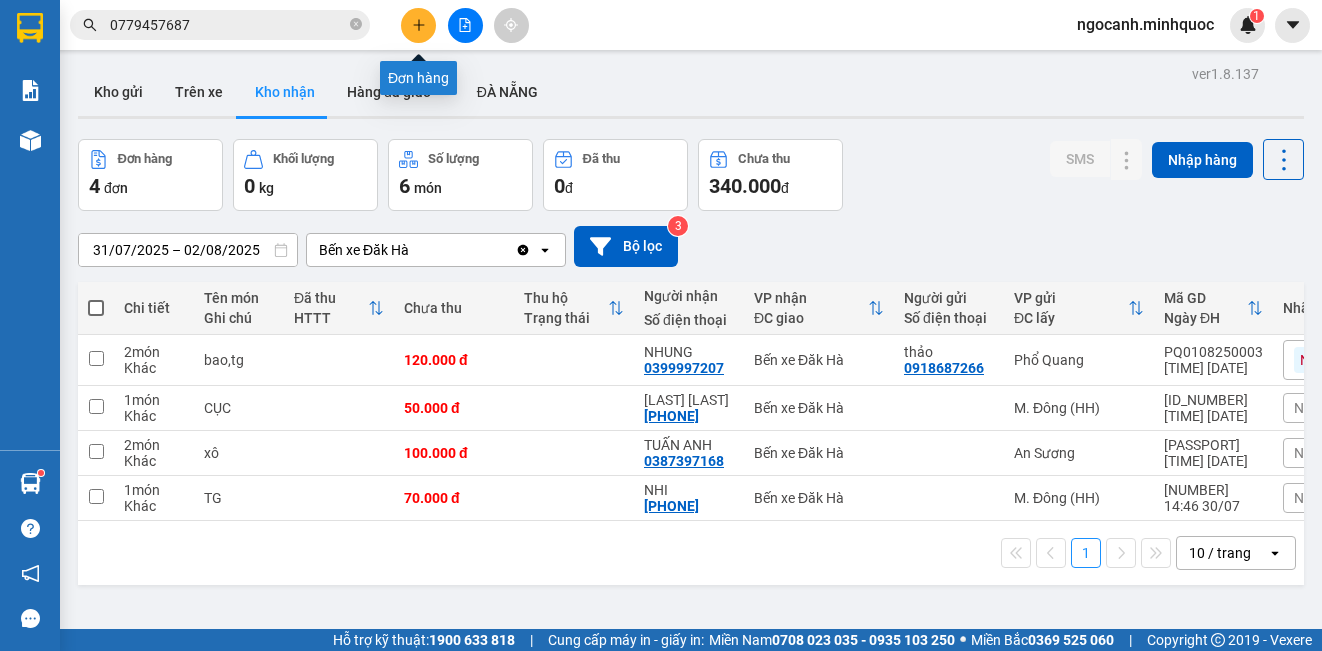 click 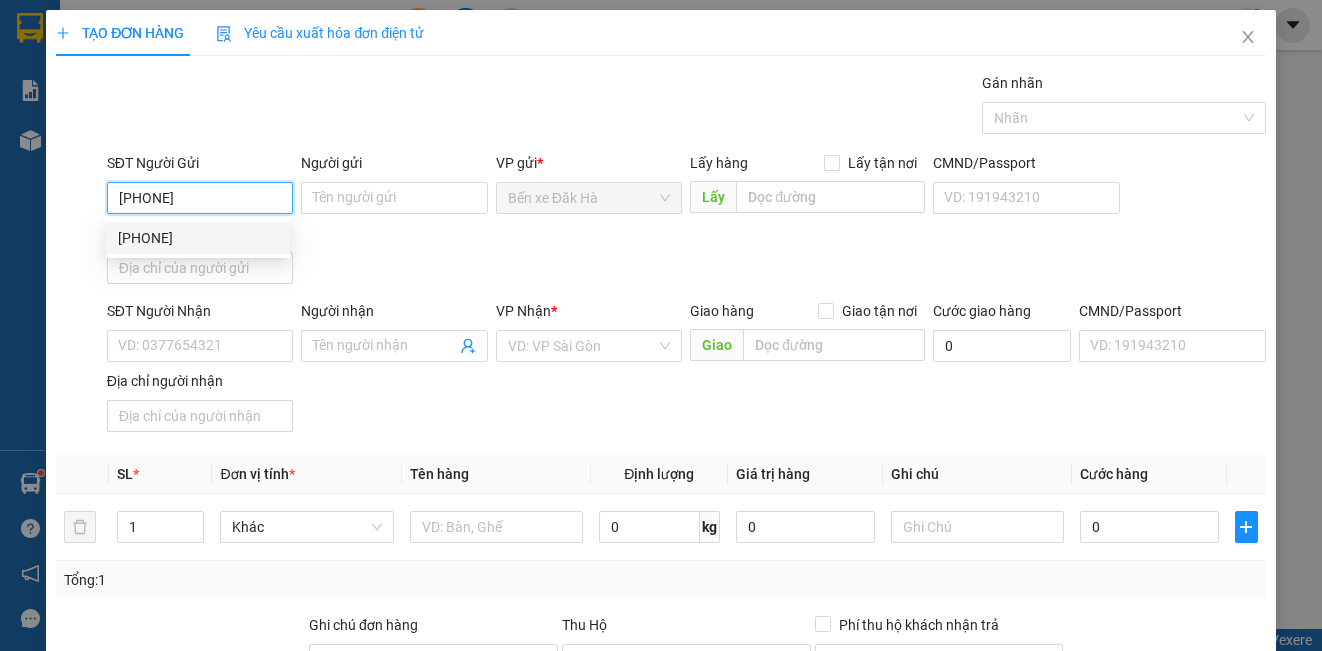 click on "[PHONE]" at bounding box center [198, 238] 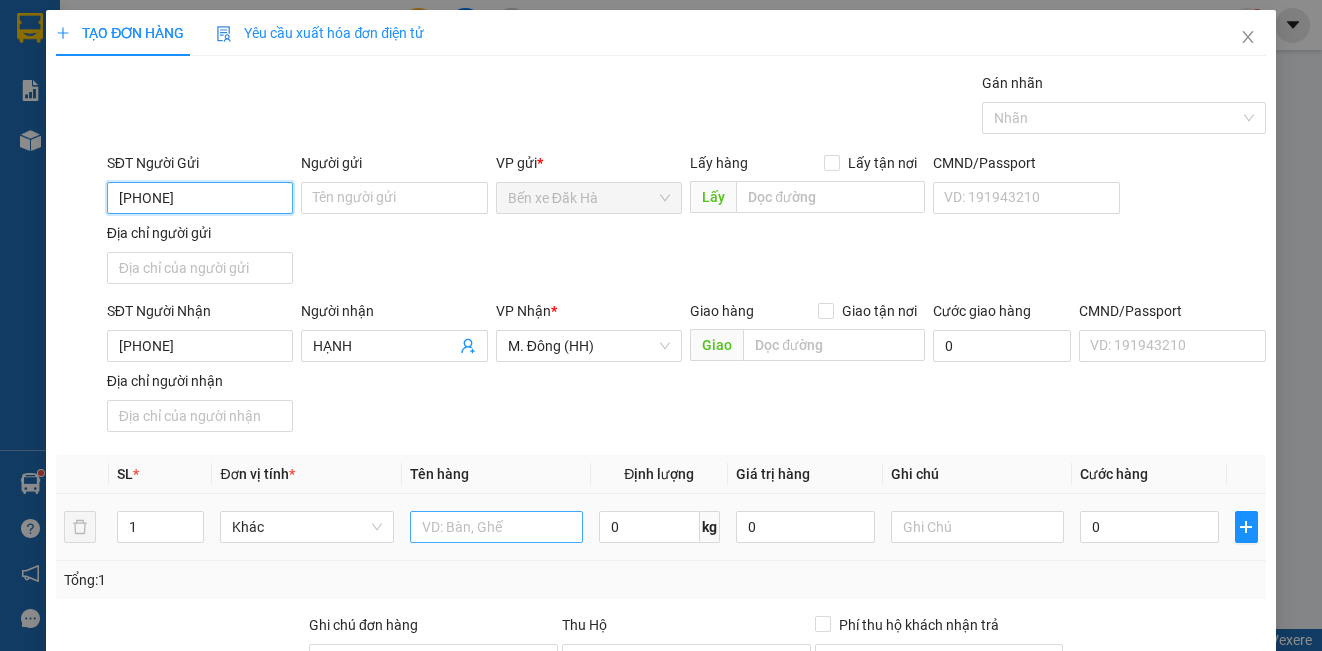 type on "[PHONE]" 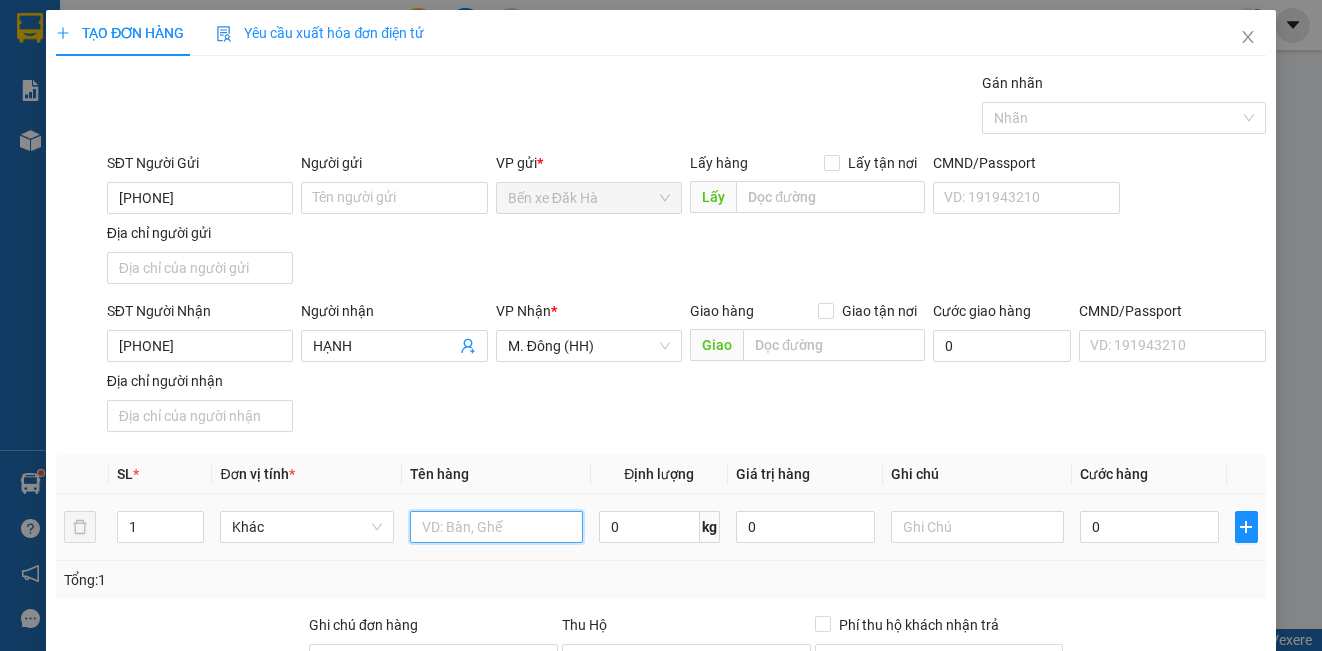 click at bounding box center (496, 527) 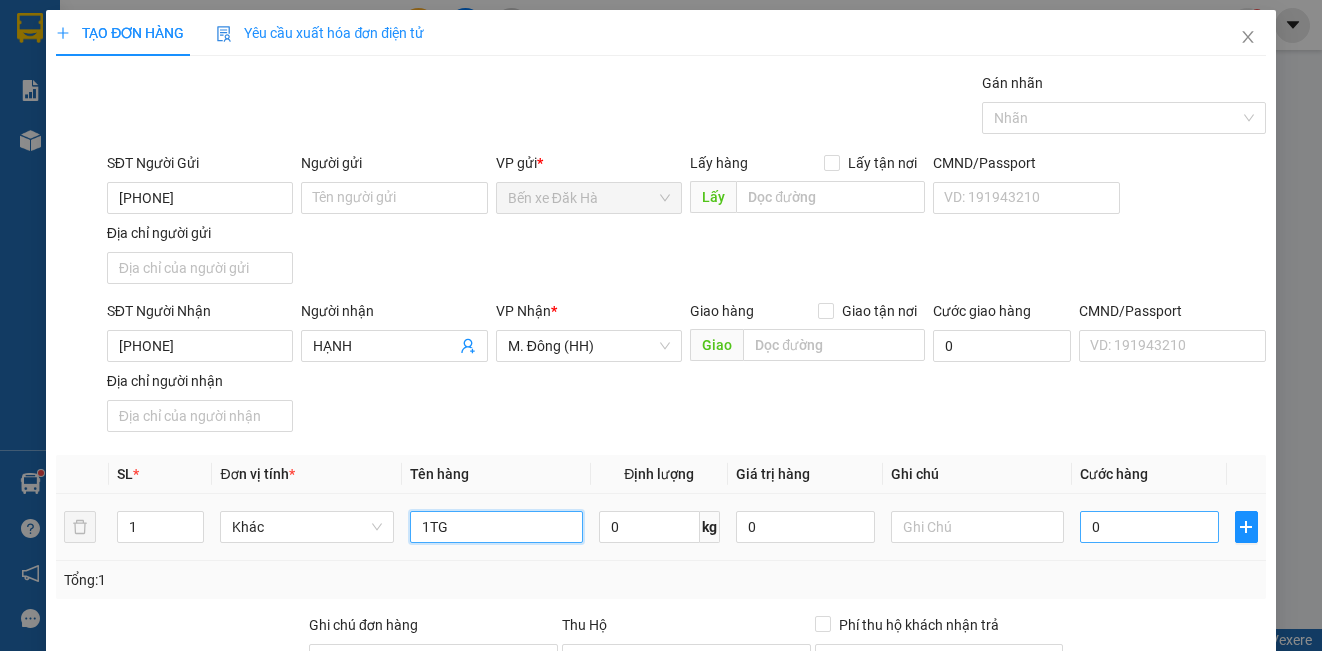 type on "1TG" 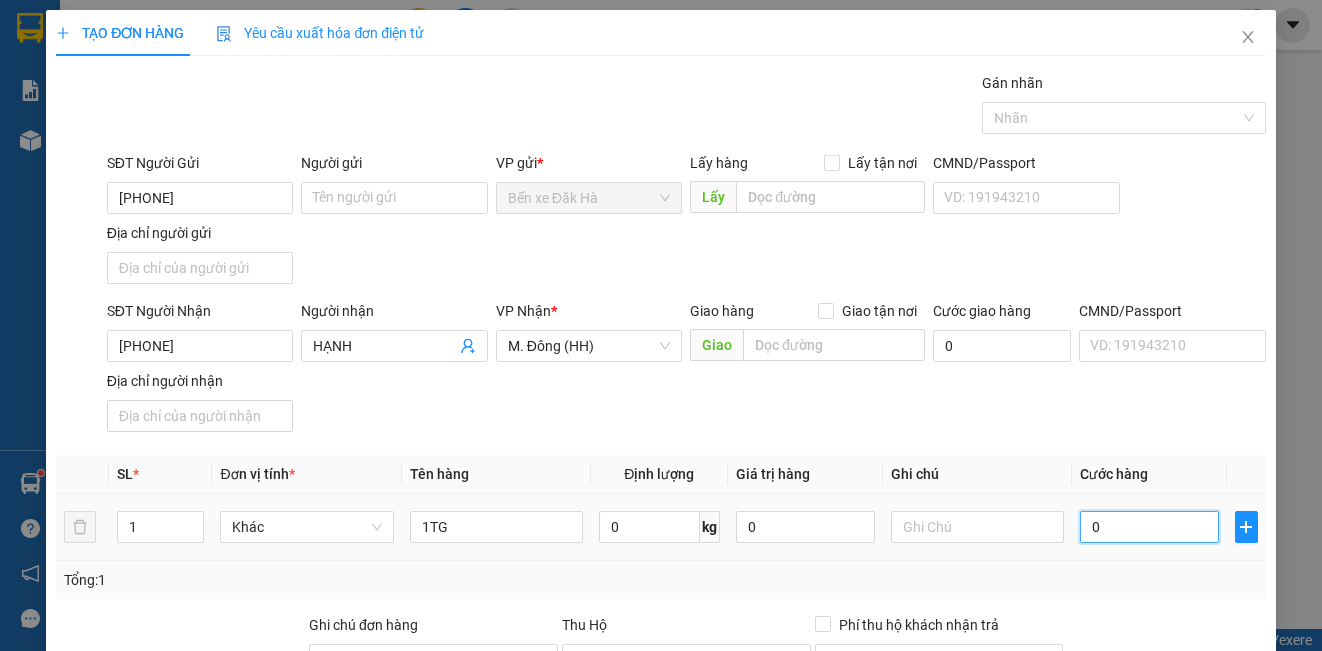 click on "0" at bounding box center [1149, 527] 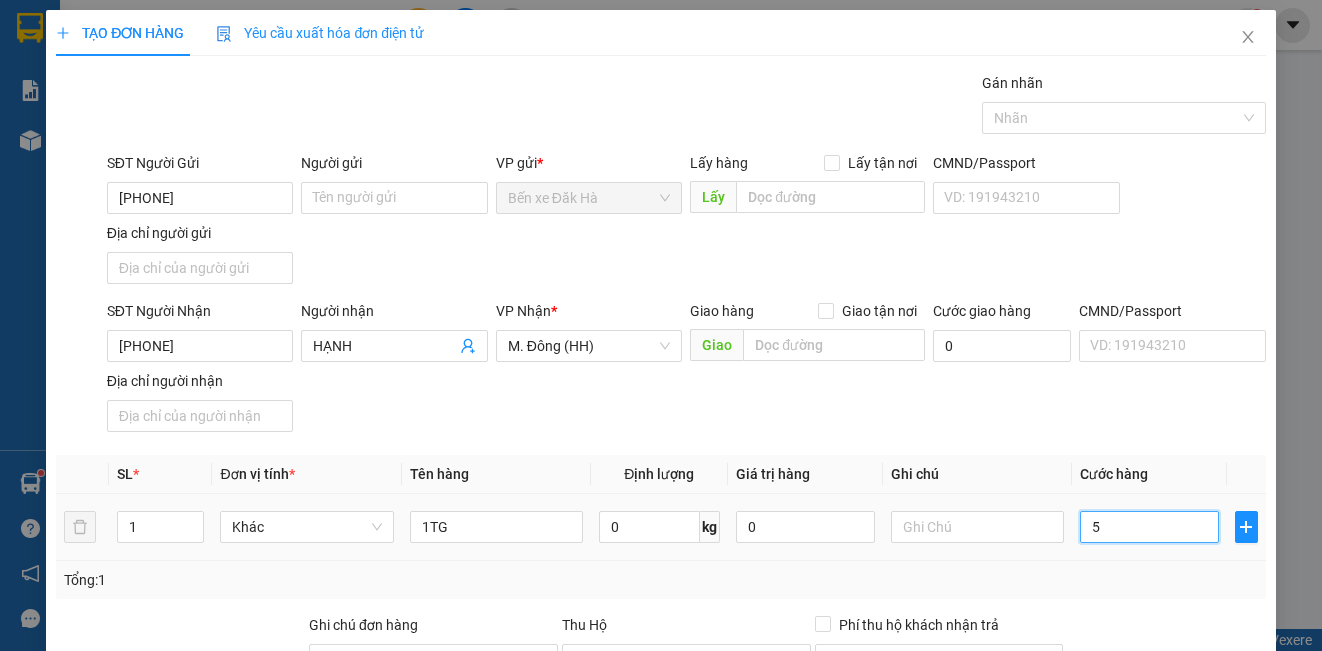 type on "50" 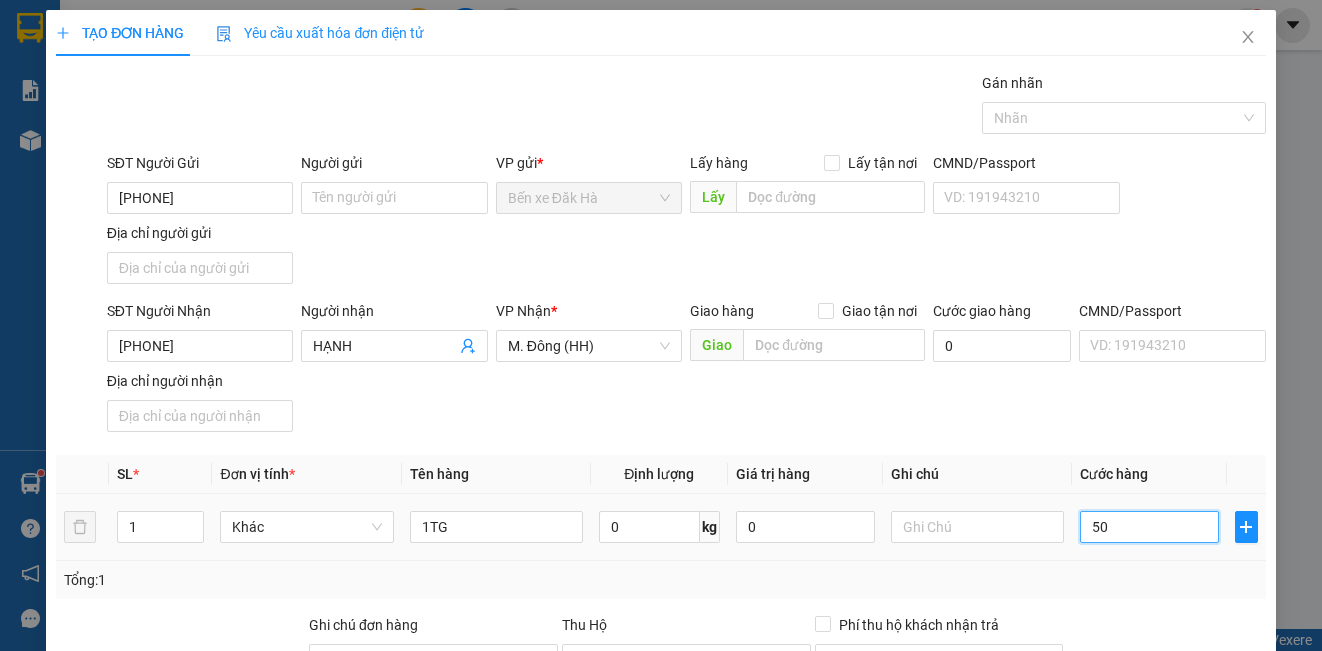 type on "50" 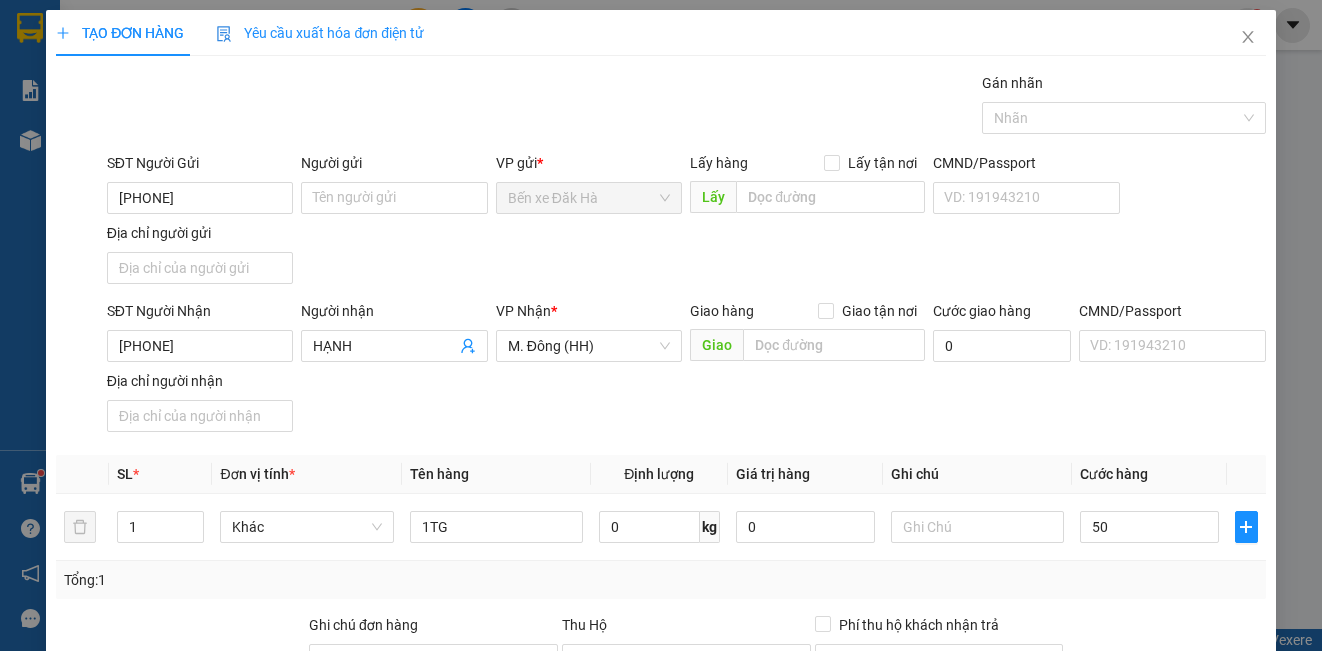 type on "50.000" 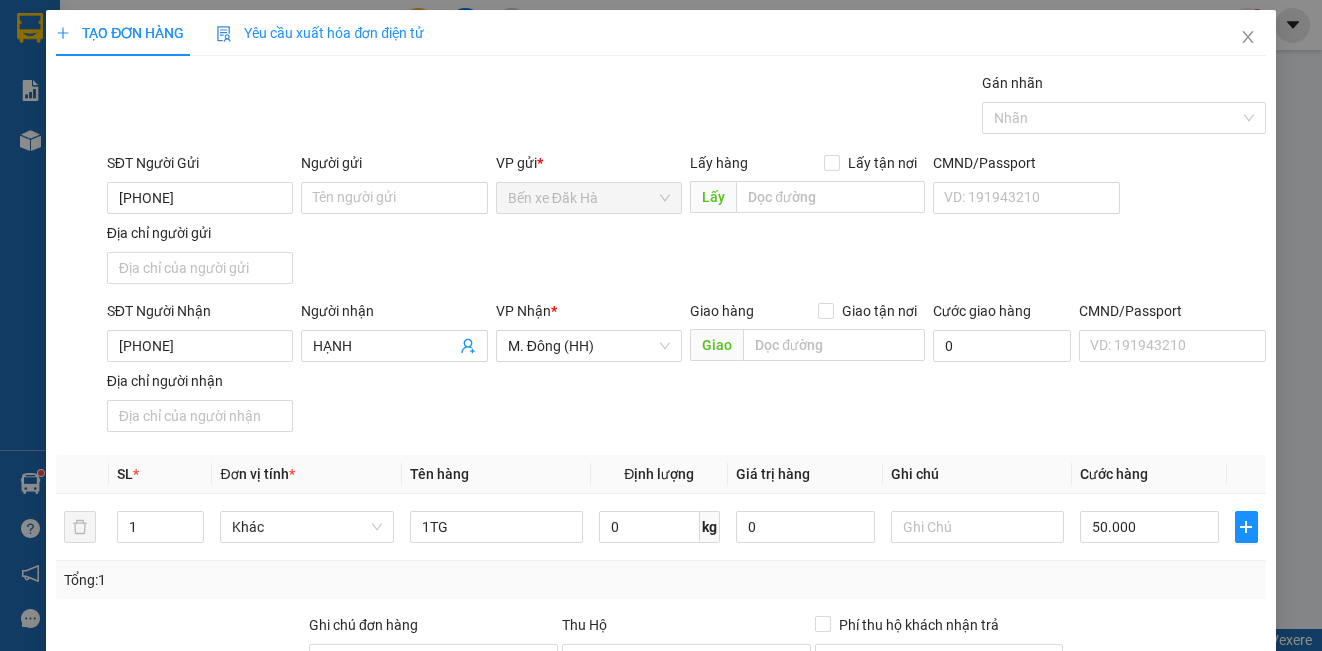 click on "SĐT Người Nhận [PHONE] Người nhận [LAST] VP Nhận  * M. Đông (HH) Giao hàng Giao tận nơi Giao Cước giao hàng 0 CMND/Passport VD: [ID_NUMBER] Địa chỉ người nhận" at bounding box center [686, 370] 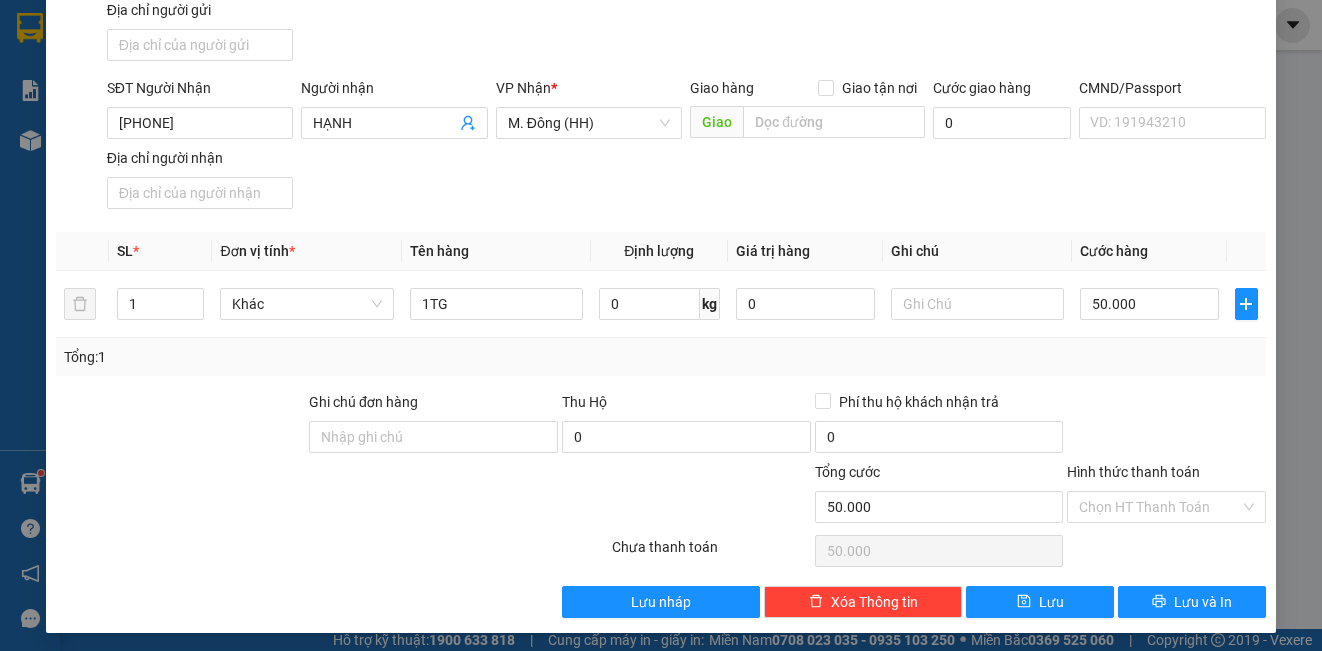 scroll, scrollTop: 229, scrollLeft: 0, axis: vertical 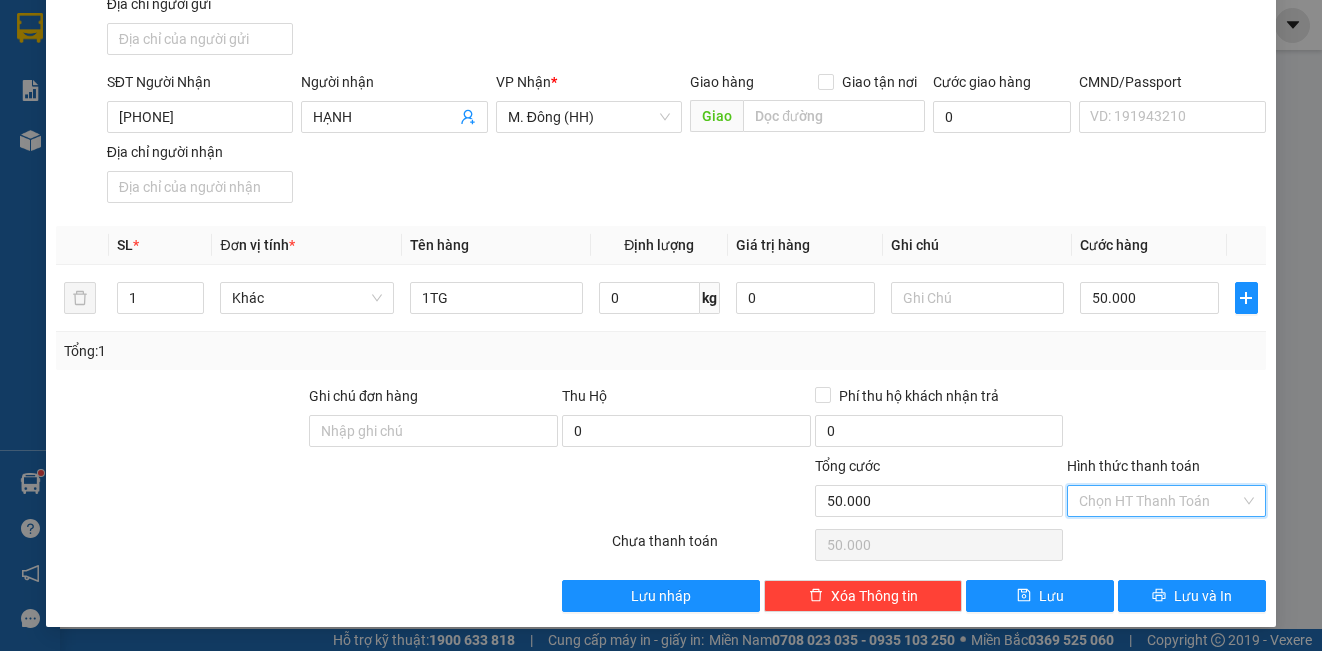 click on "Hình thức thanh toán" at bounding box center [1159, 501] 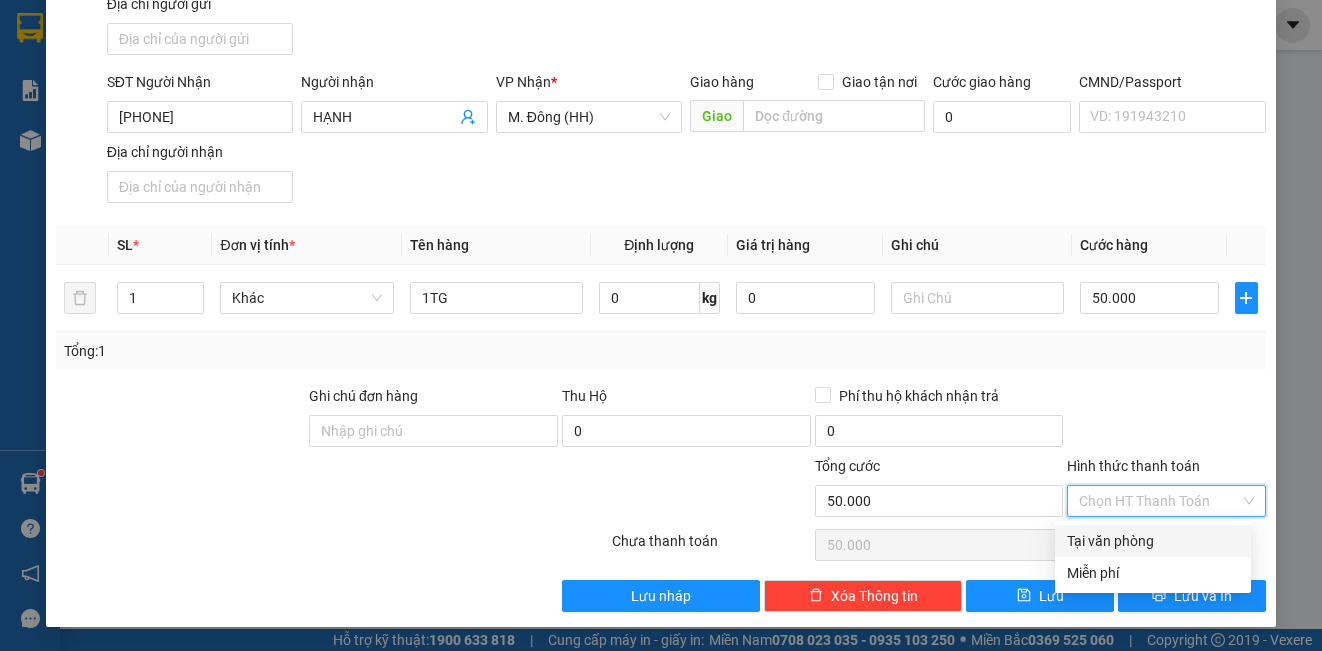 click on "Tại văn phòng" at bounding box center (1153, 541) 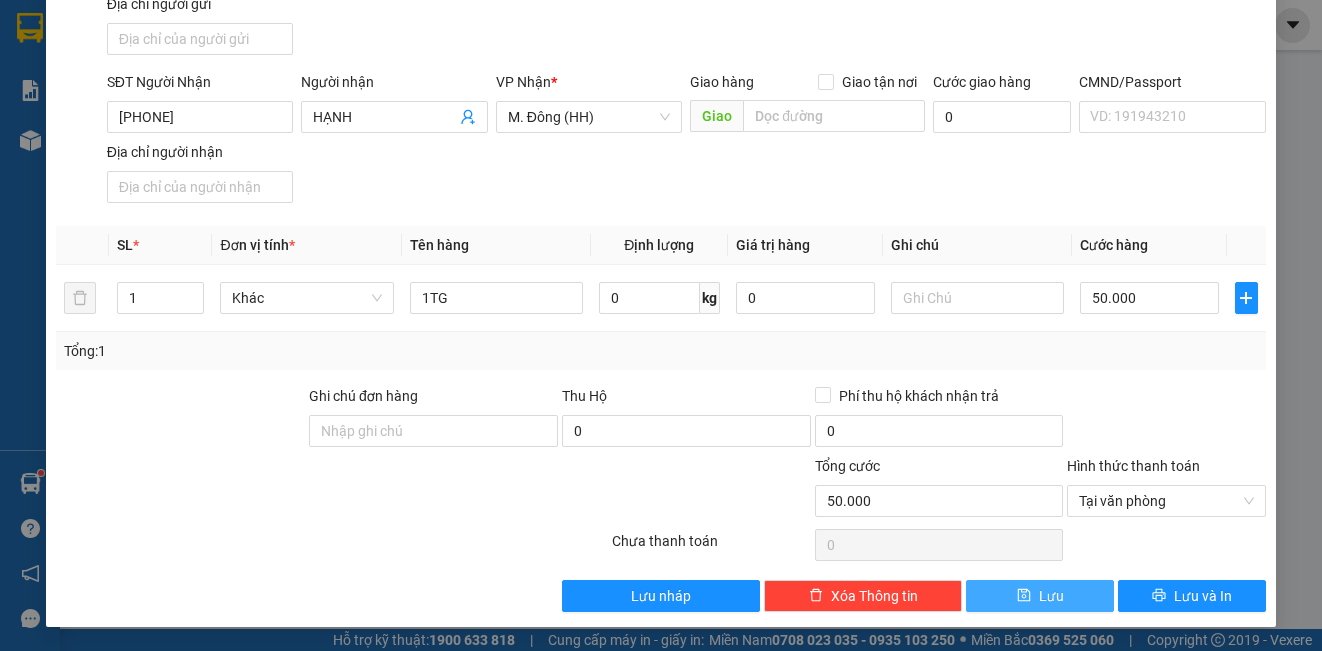click on "Lưu" at bounding box center (1051, 596) 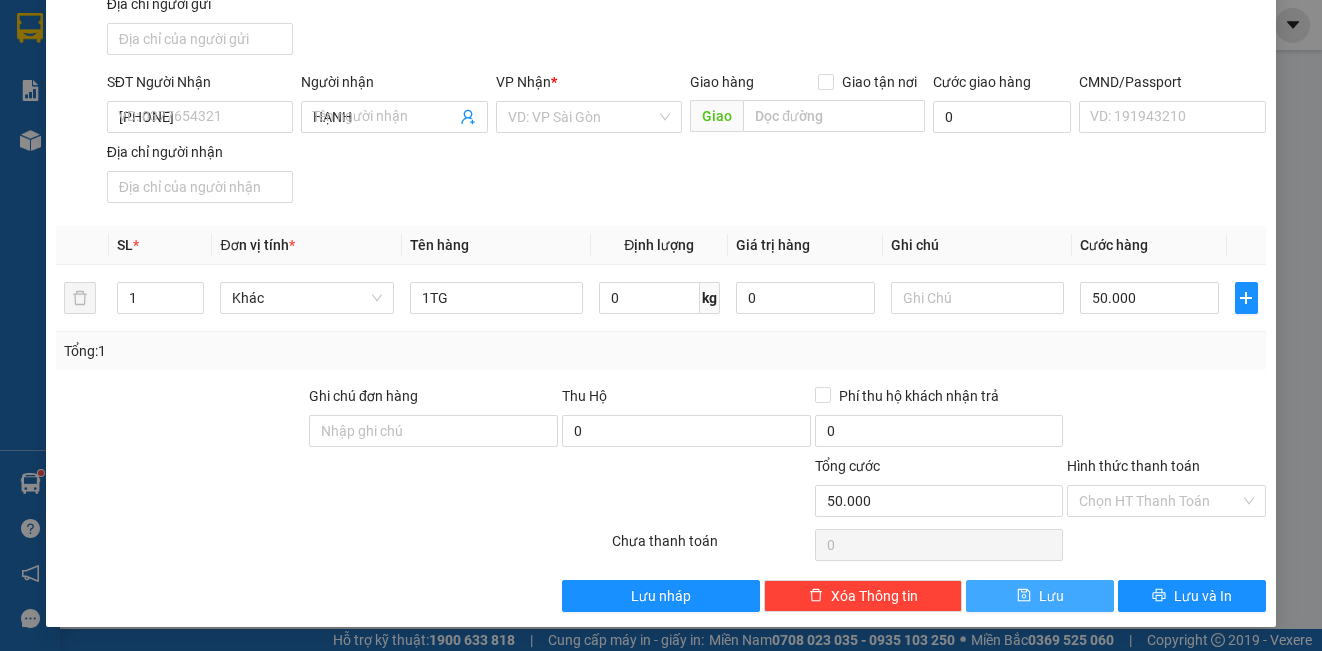 type 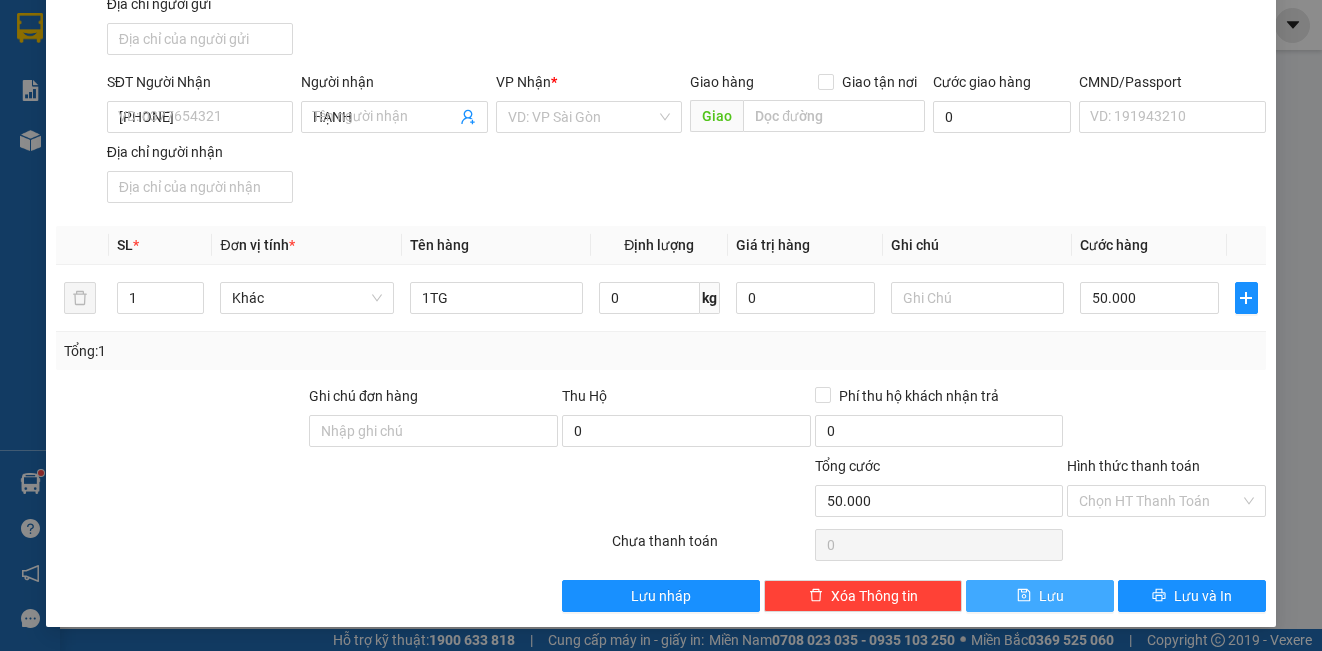 type 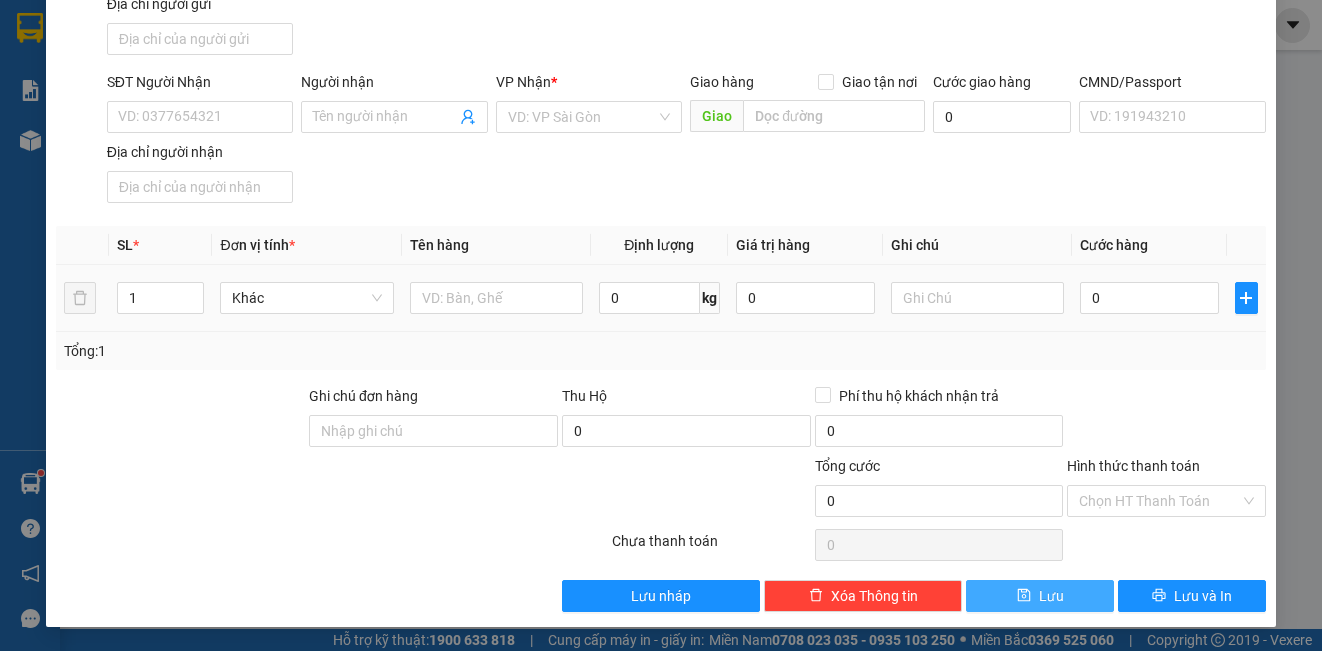 scroll, scrollTop: 0, scrollLeft: 0, axis: both 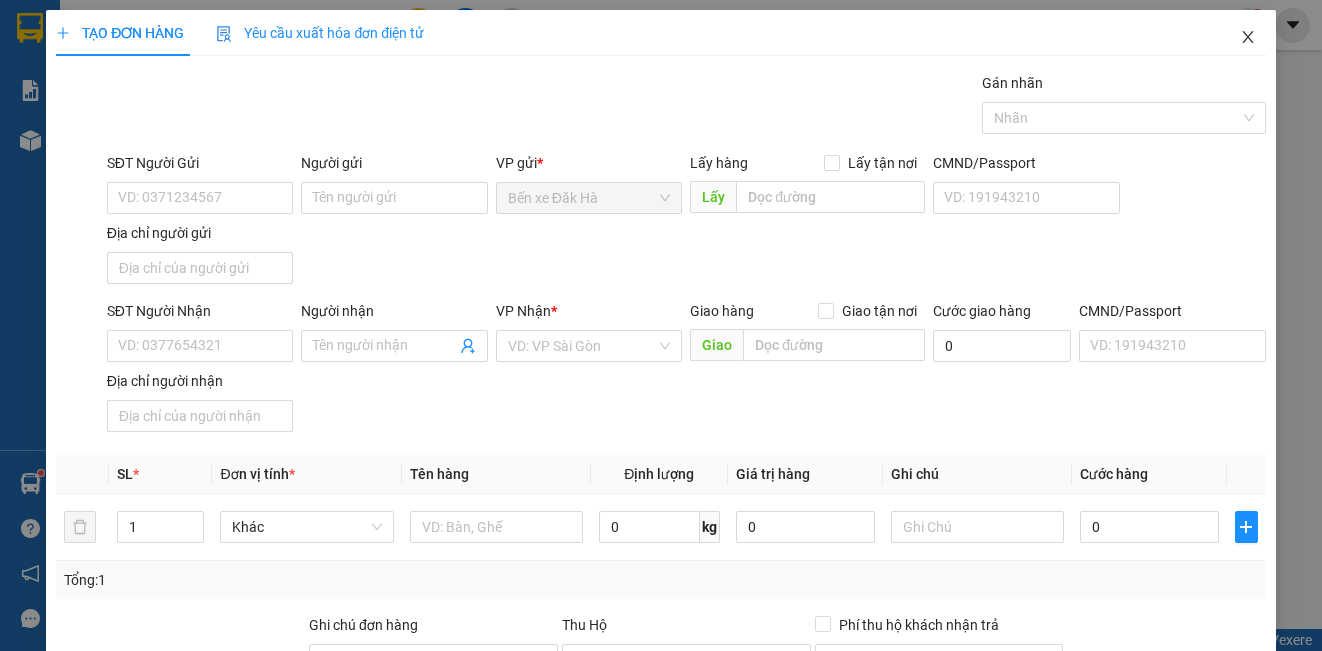 click at bounding box center (1248, 38) 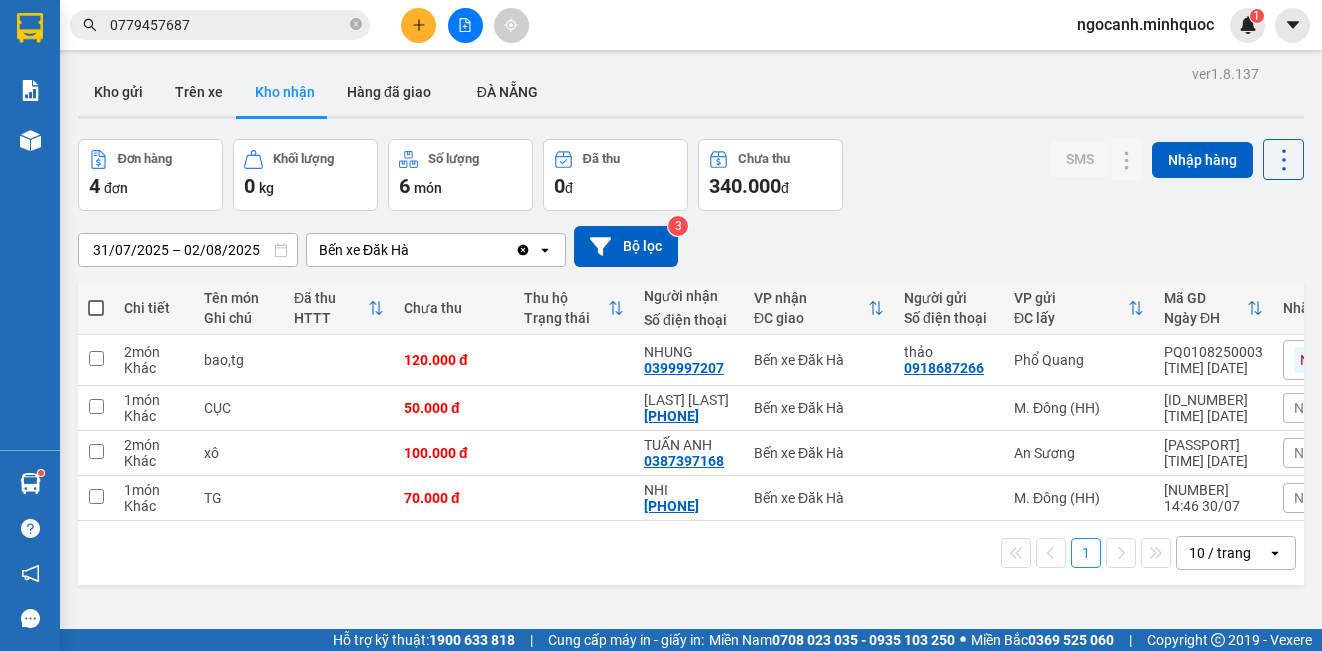 click on "Kho gửi" at bounding box center [118, 92] 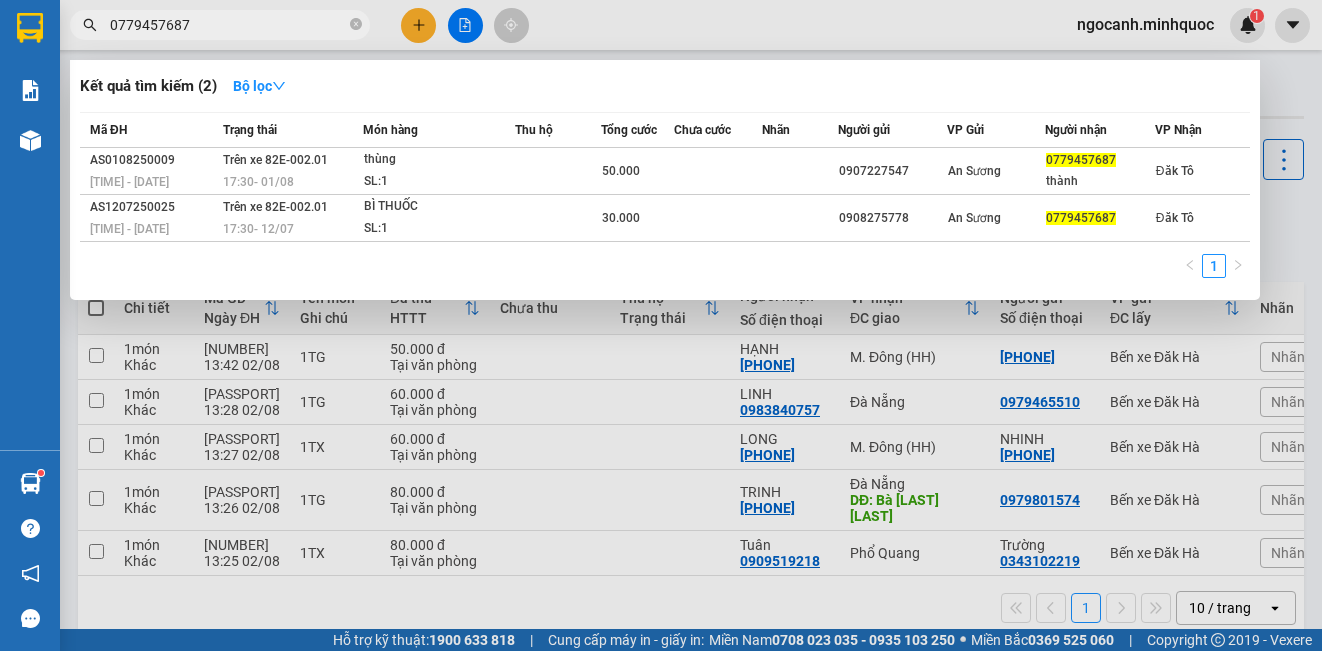click on "0779457687" at bounding box center (220, 25) 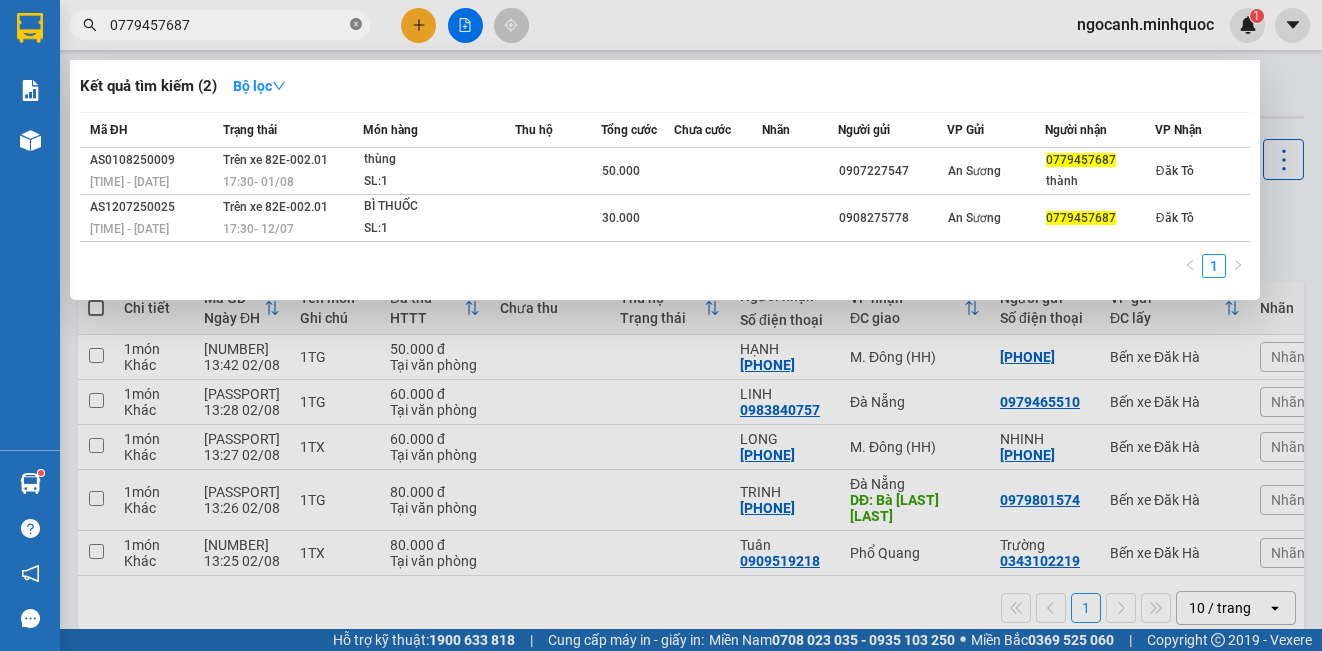 click 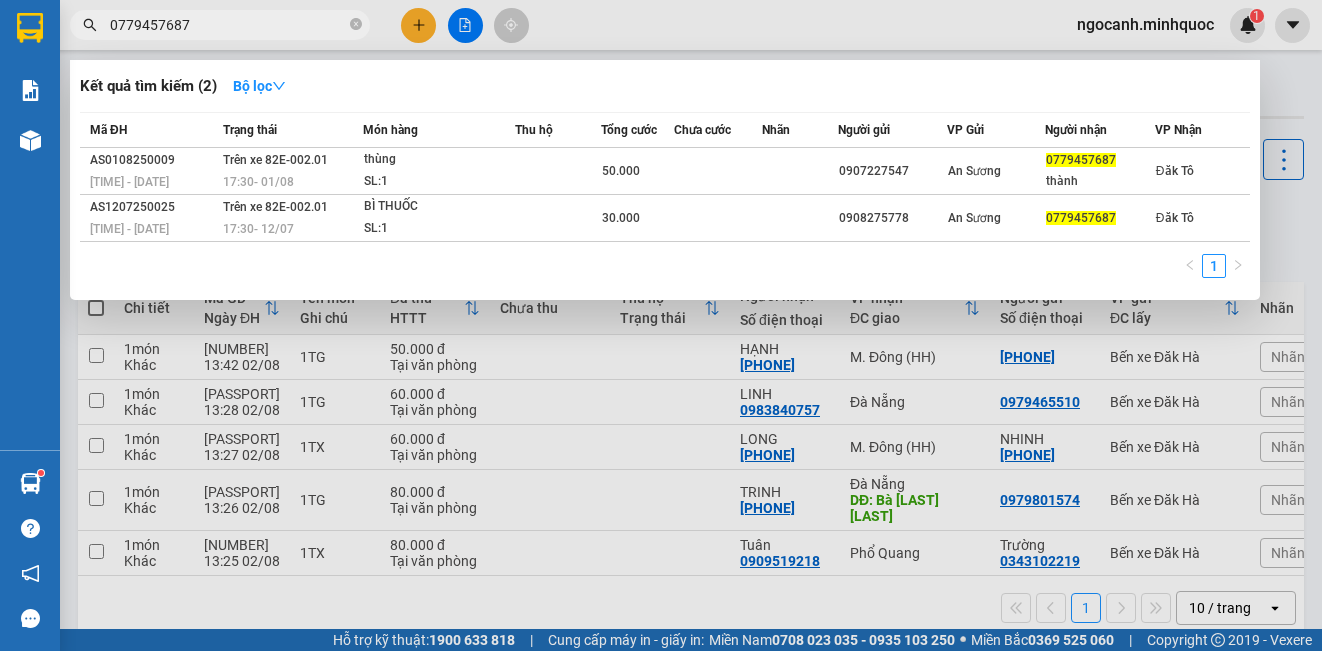 type 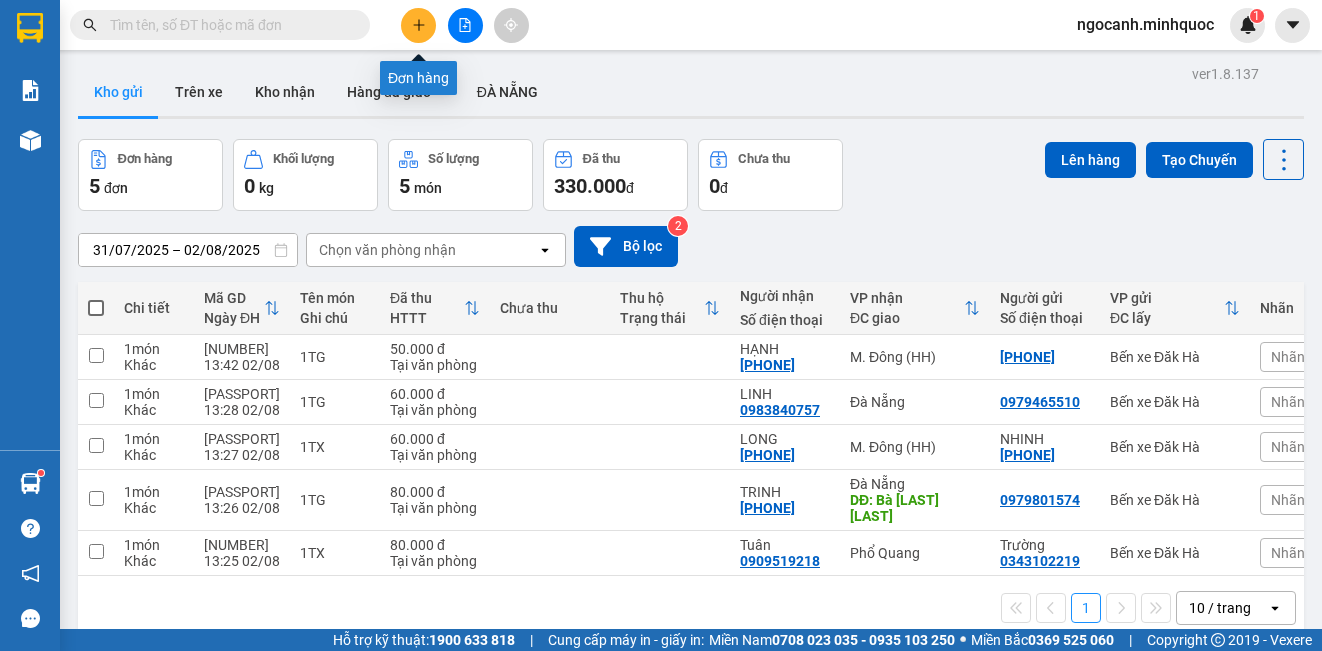 click 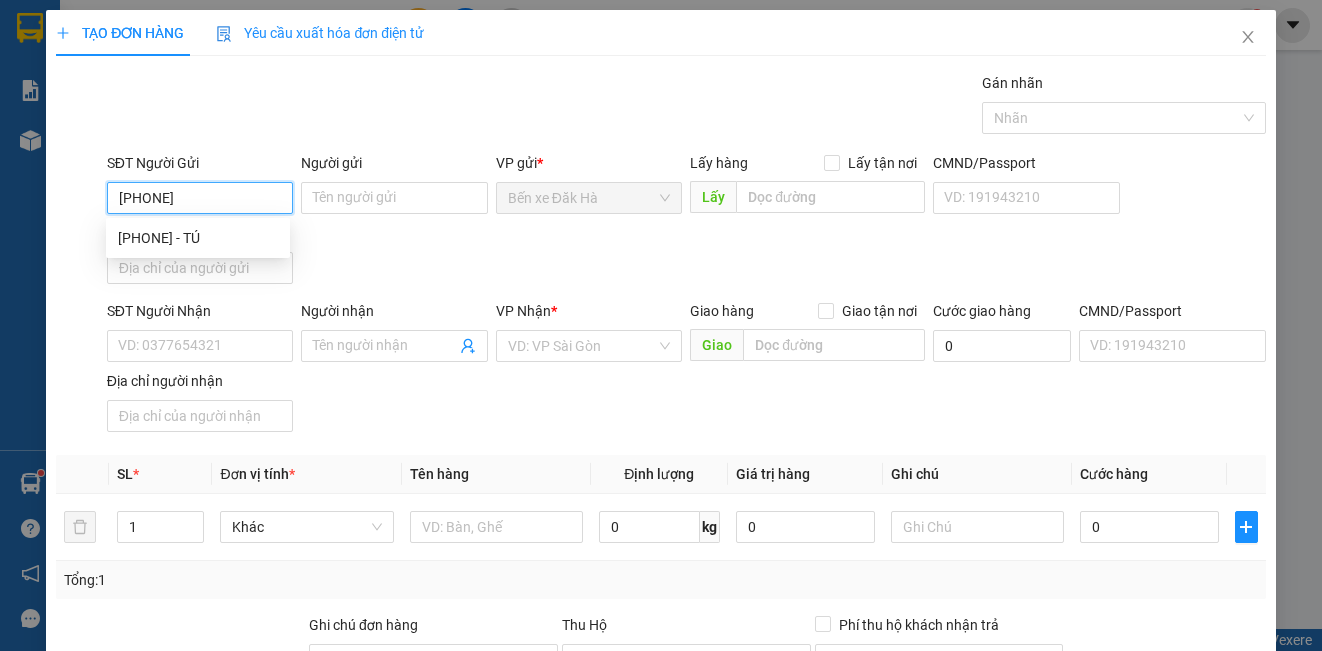 type on "[PHONE]" 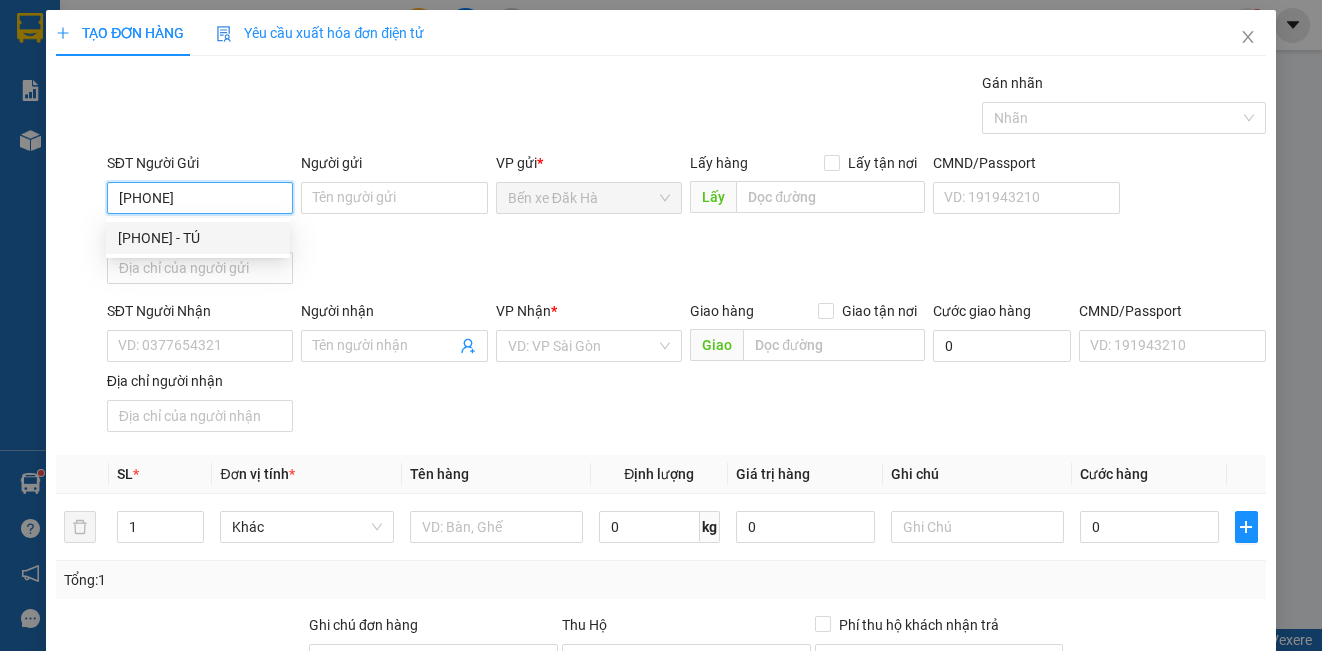 click on "[PHONE] - TÚ" at bounding box center (198, 238) 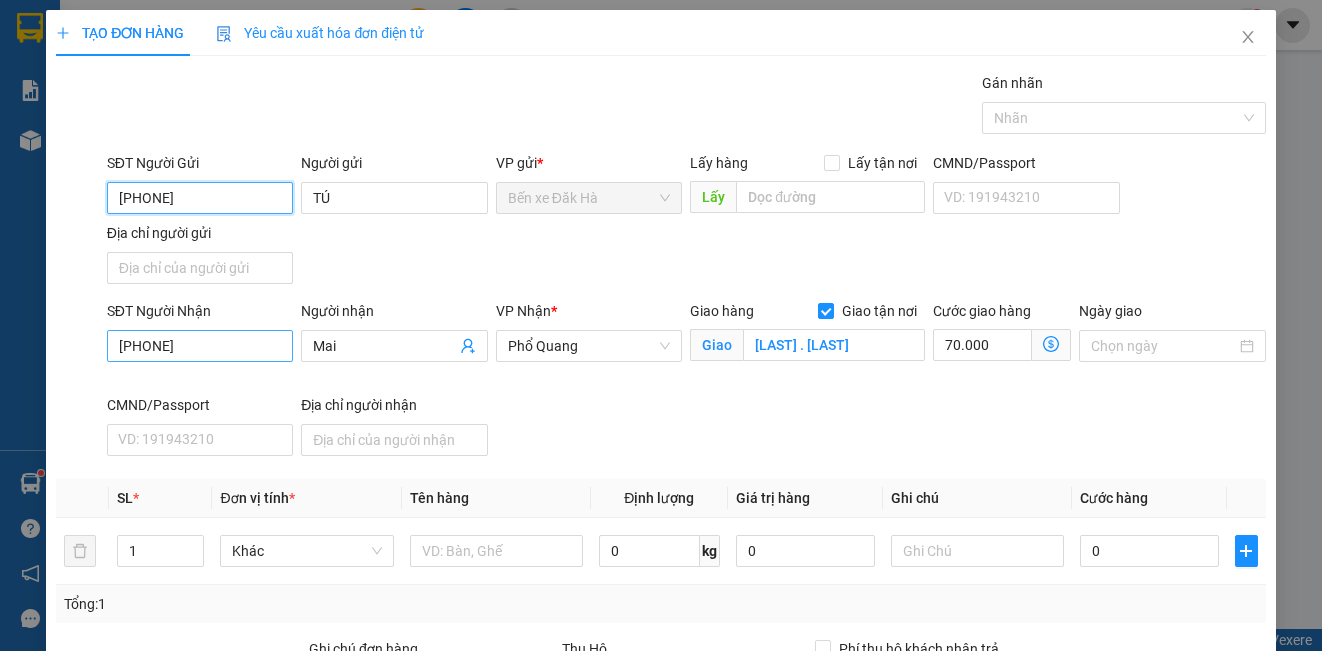 type on "[PHONE]" 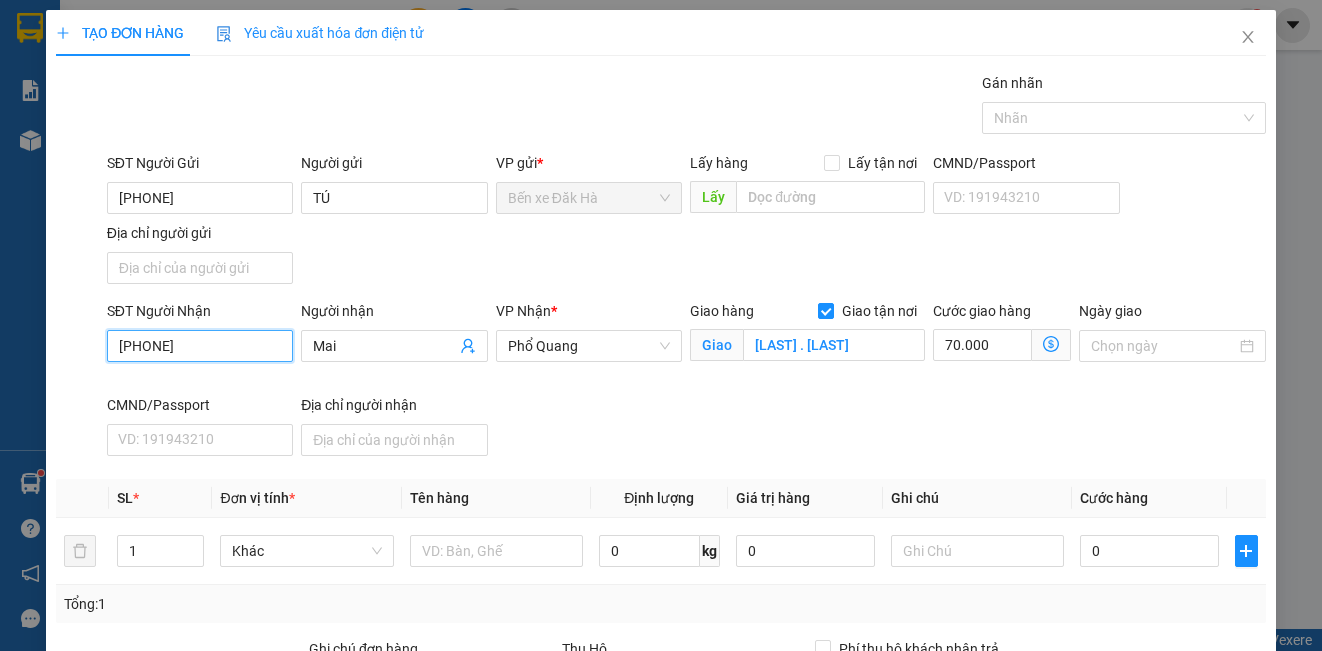 click on "[PHONE]" at bounding box center (200, 346) 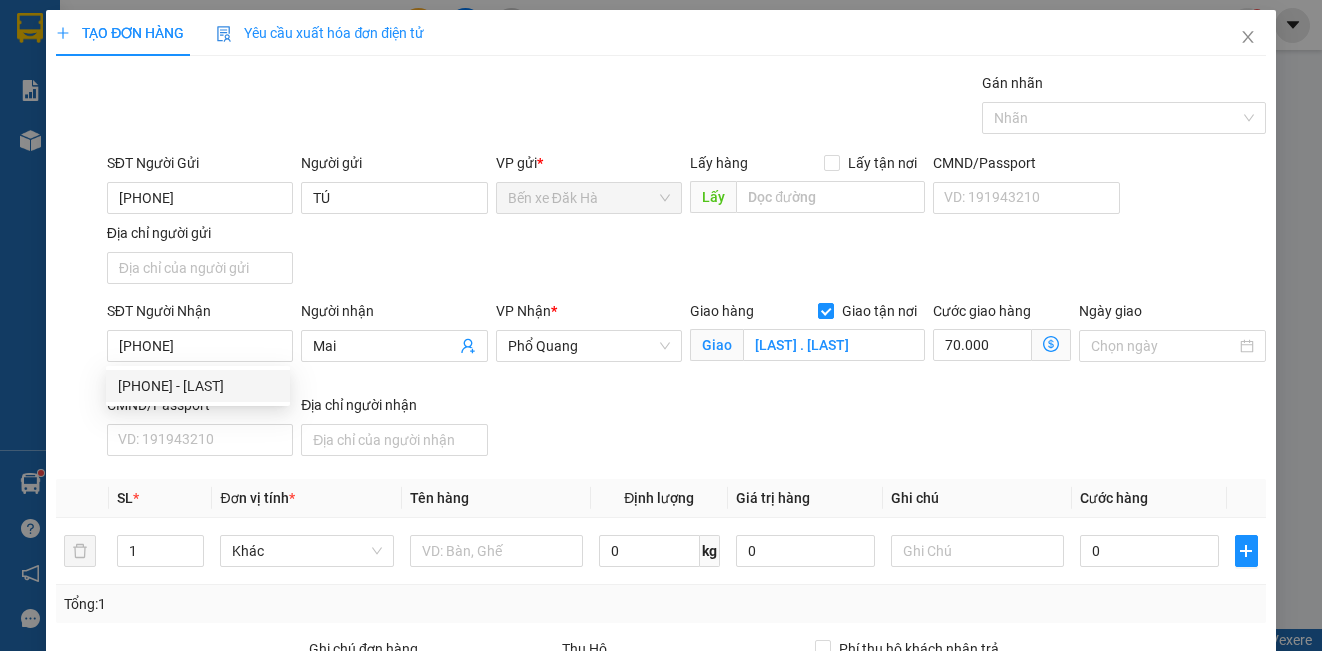 click on "SĐT Người Nhận [PHONE] Người nhận Mai VP Nhận  * Phổ Quang Giao hàng Giao tận nơi Giao P4 .Q5 Cước giao hàng 70.000 Ngày giao CMND/Passport VD: [ID_NUMBER] Địa chỉ người nhận" at bounding box center [686, 382] 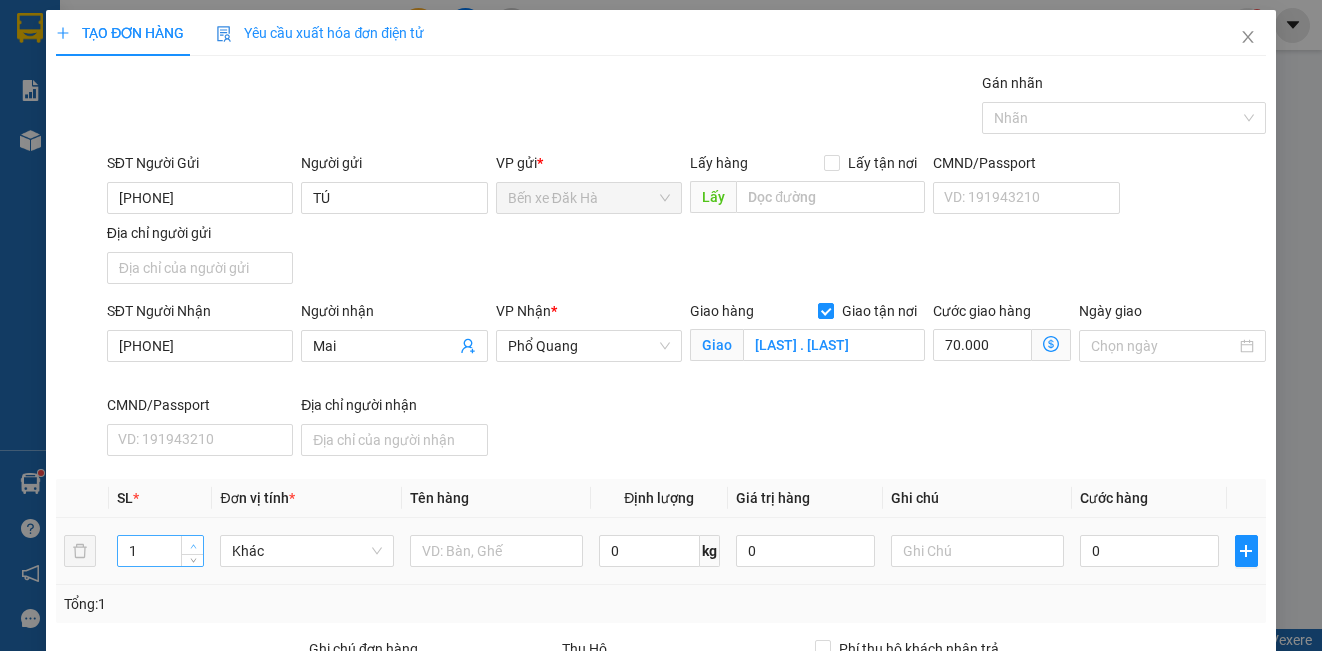 type on "2" 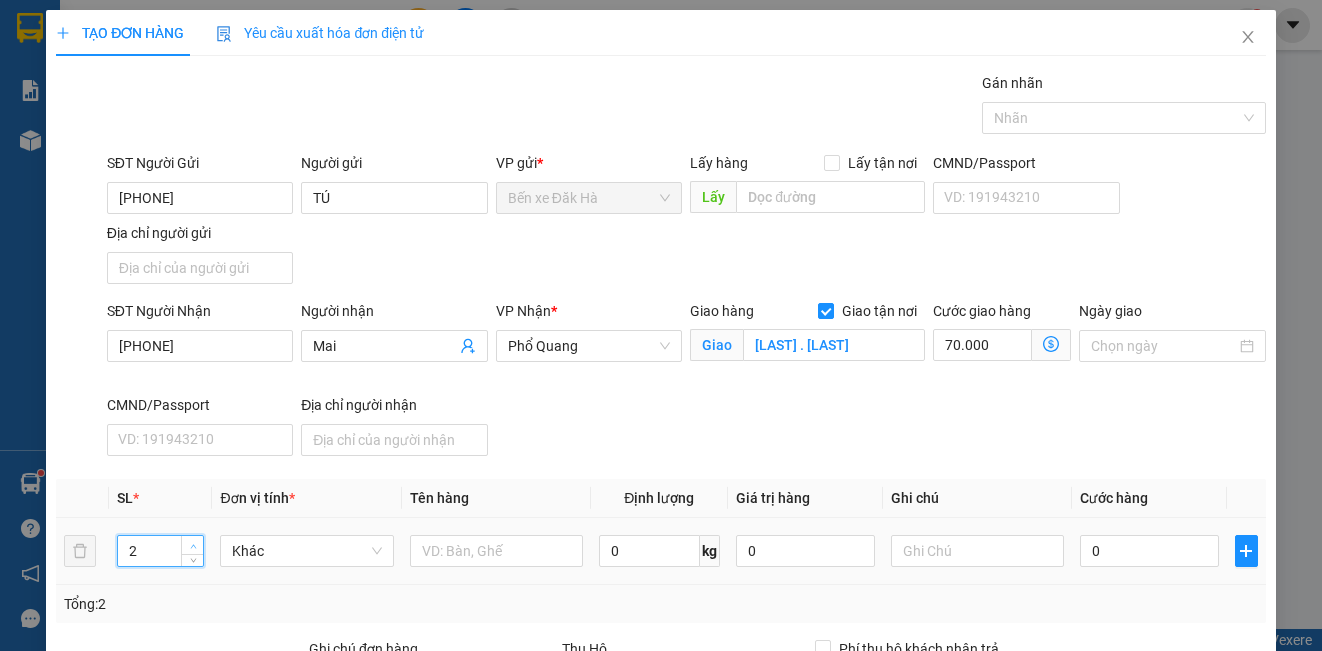 click 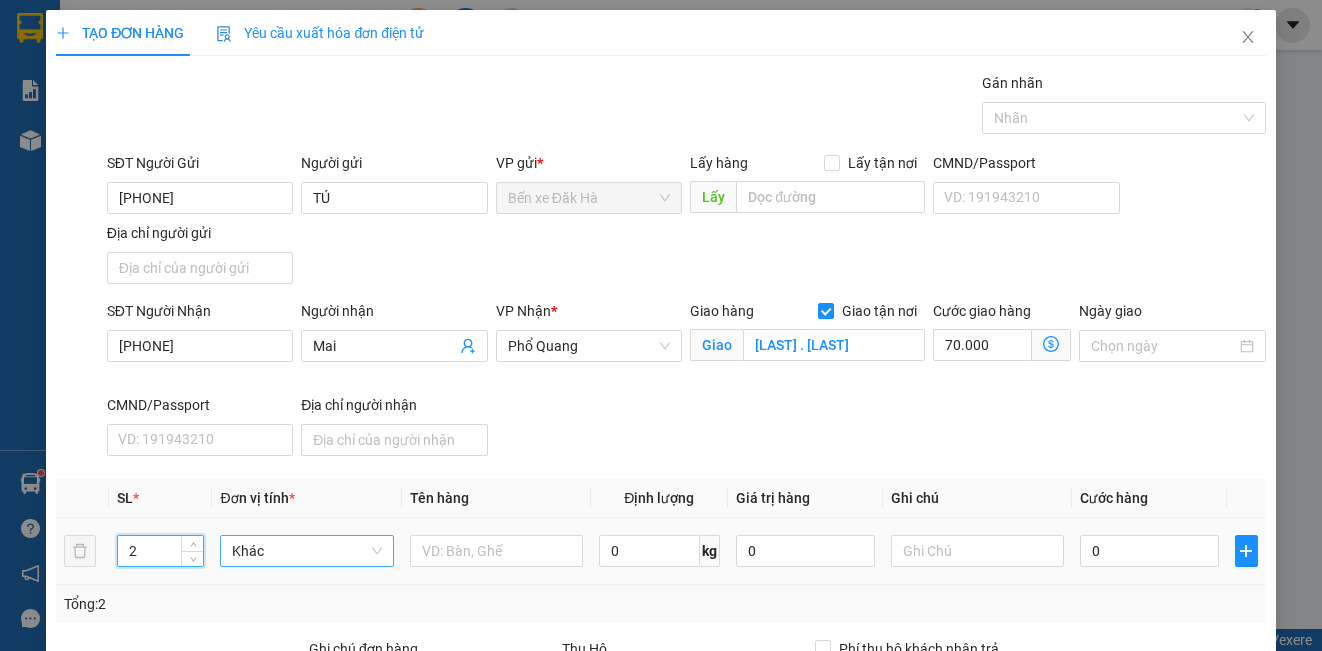 click on "Khác" at bounding box center [306, 551] 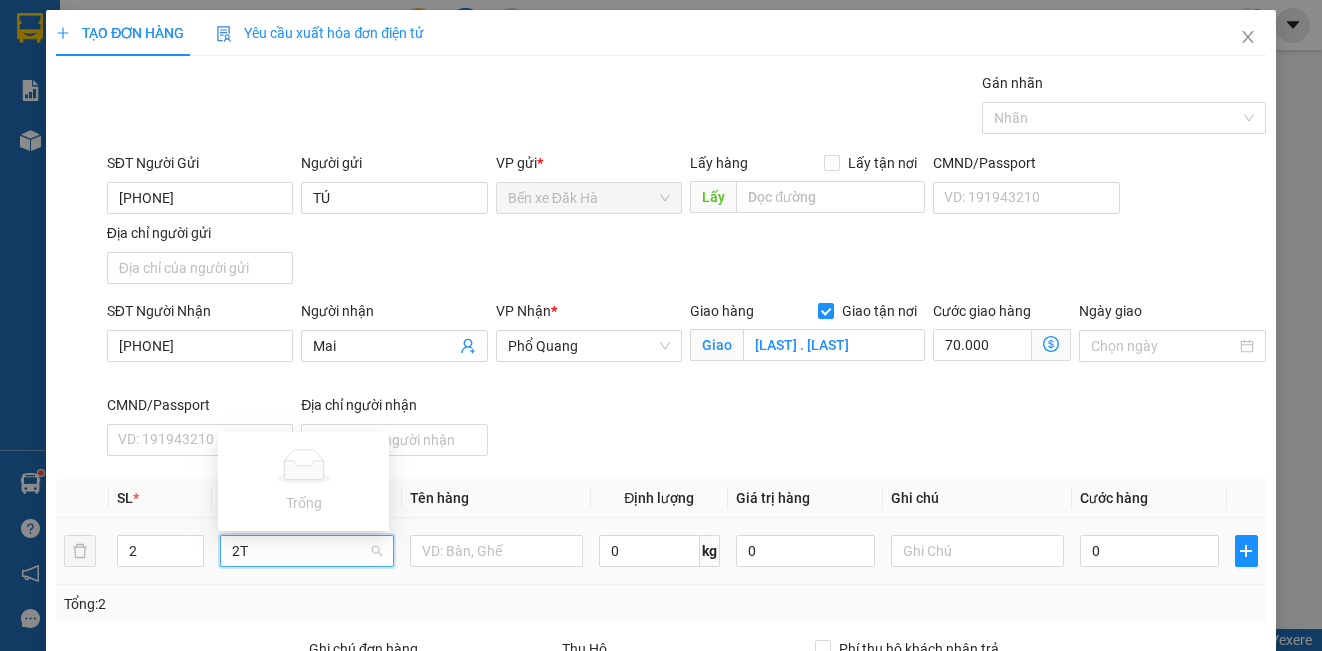 type on "2TX" 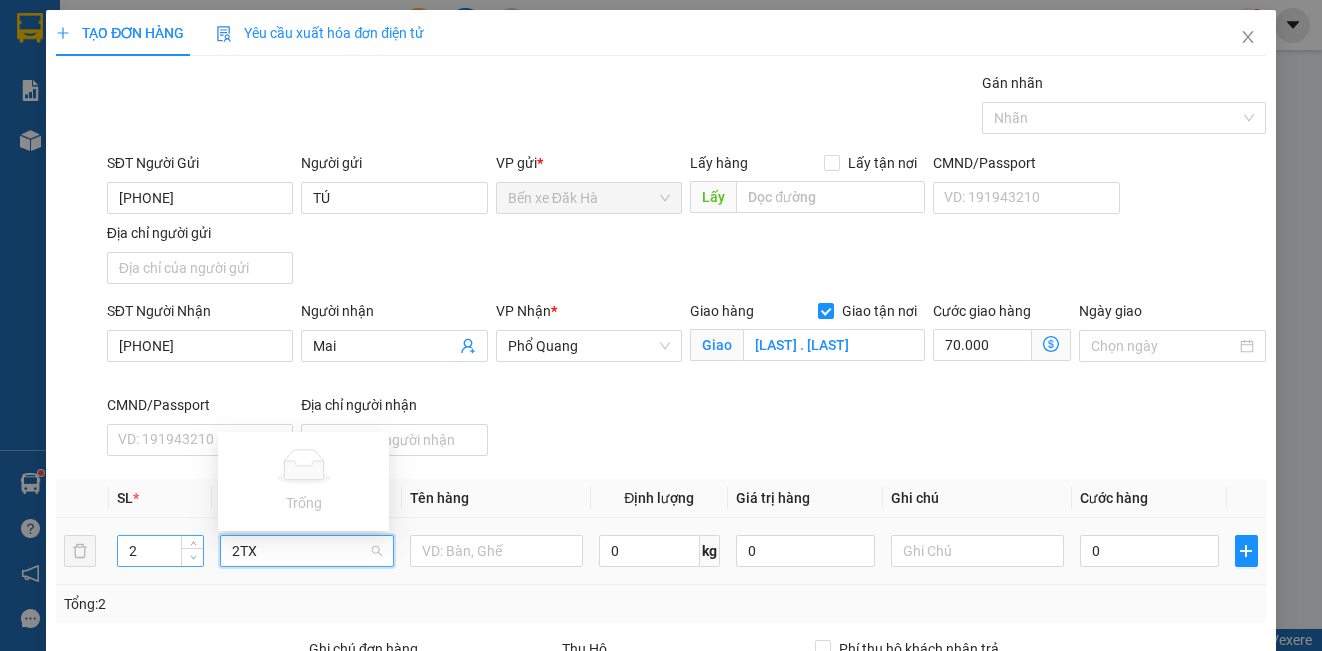 drag, startPoint x: 271, startPoint y: 540, endPoint x: 180, endPoint y: 552, distance: 91.787796 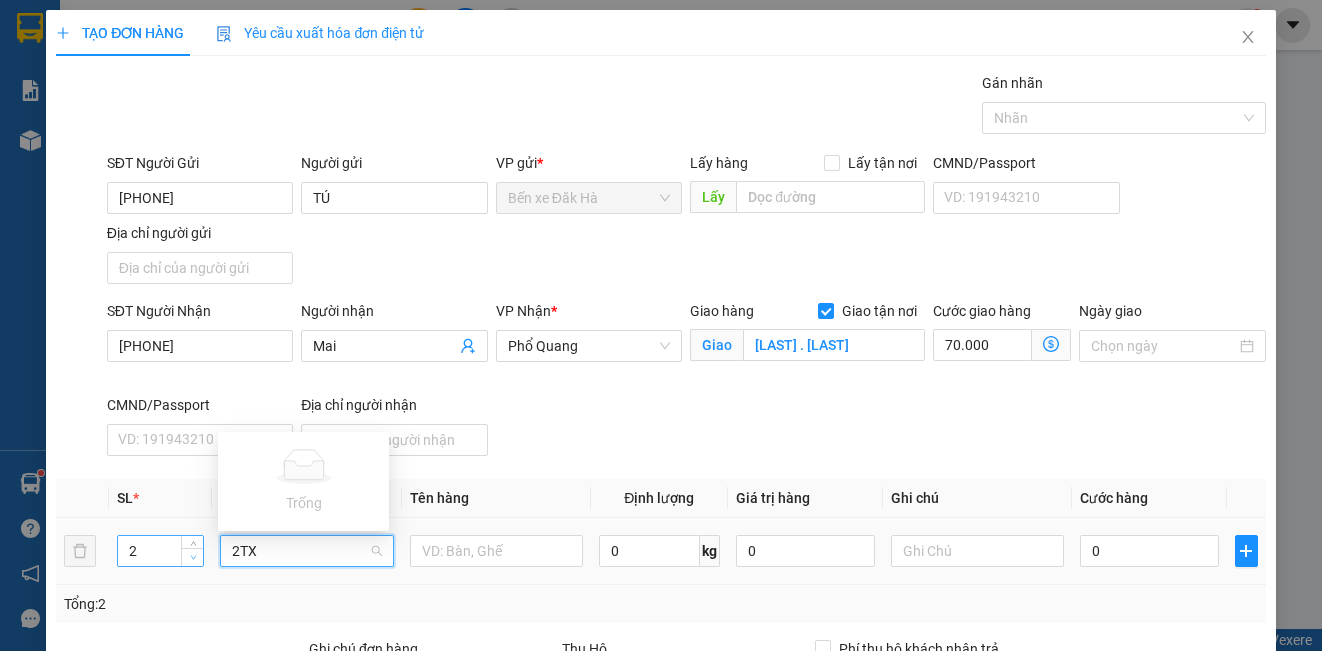 click on "2 2TX 0 kg 0 0" at bounding box center [660, 551] 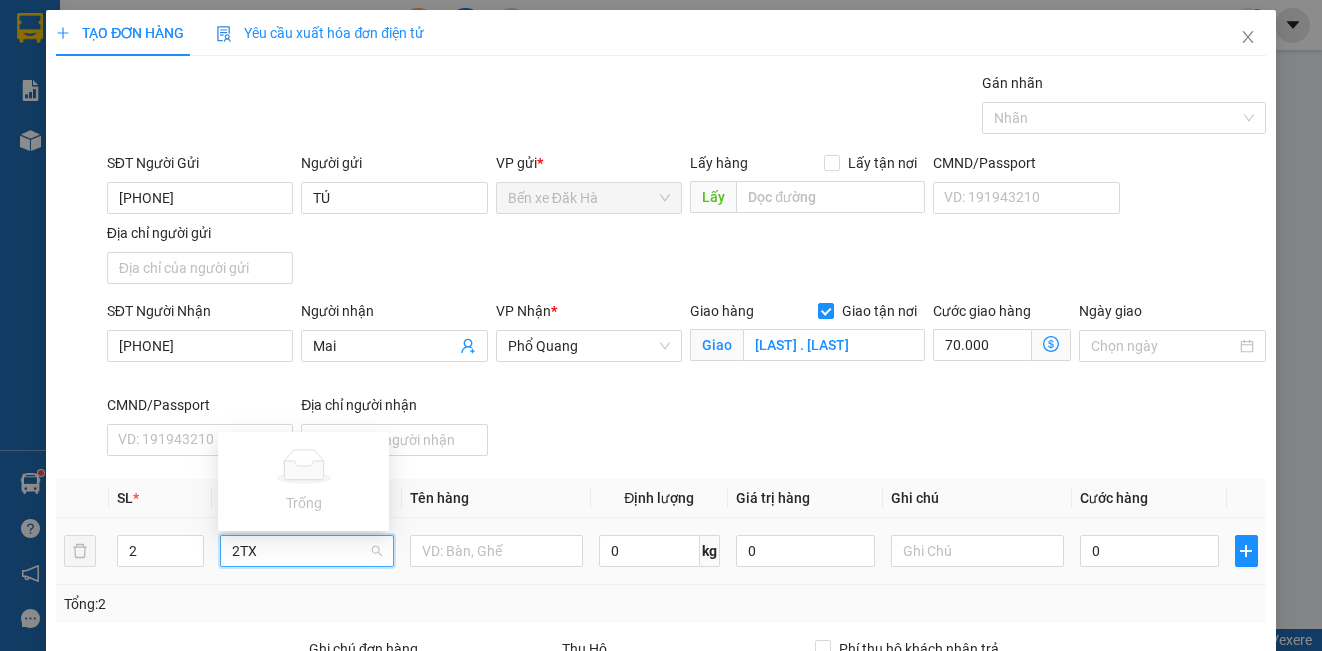 type 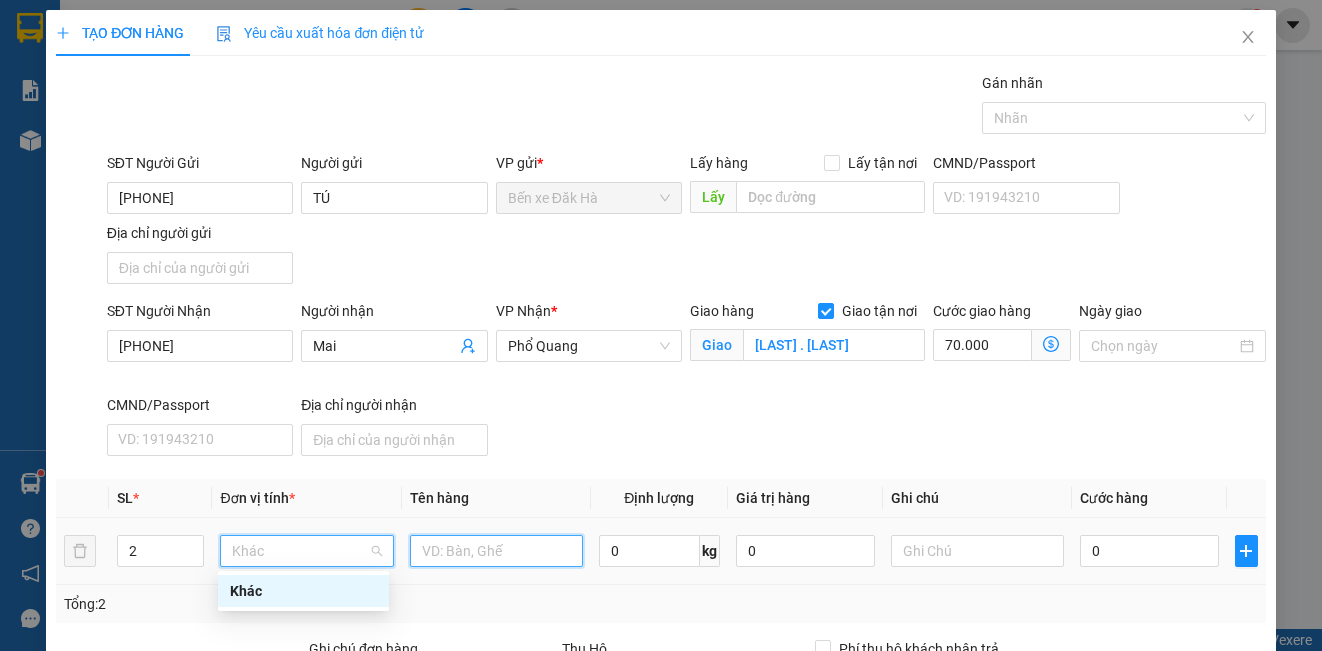 click at bounding box center [496, 551] 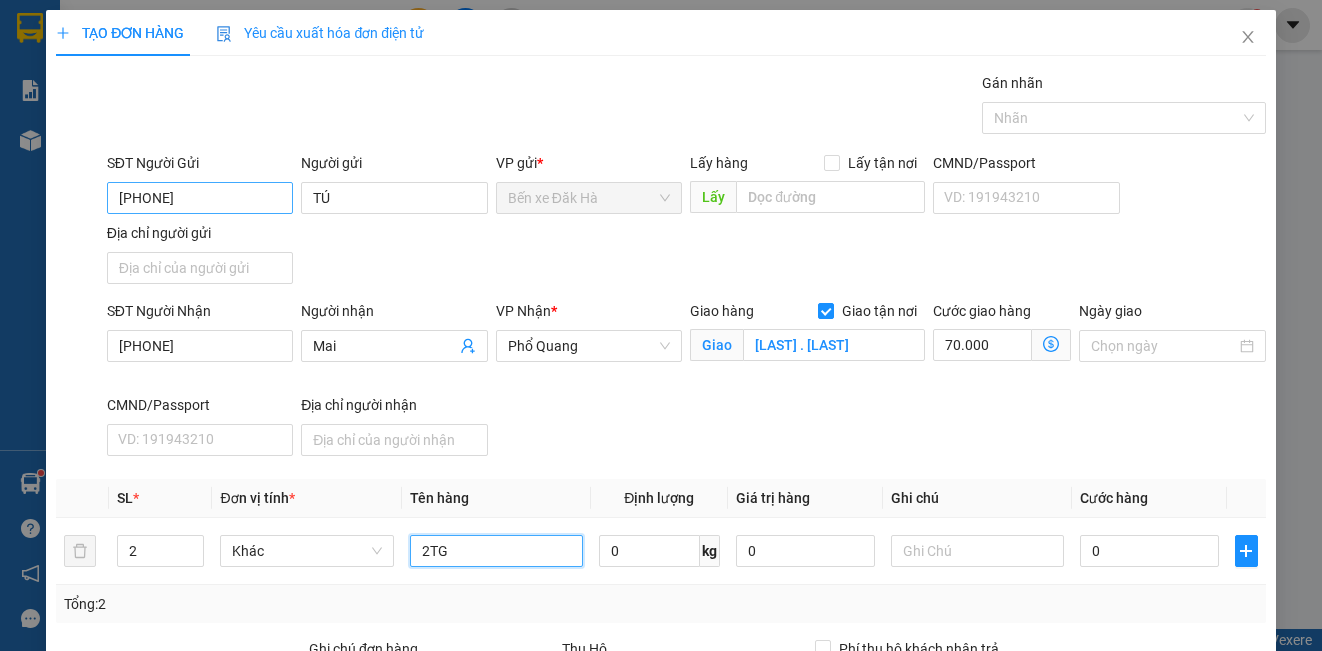 type on "2TG" 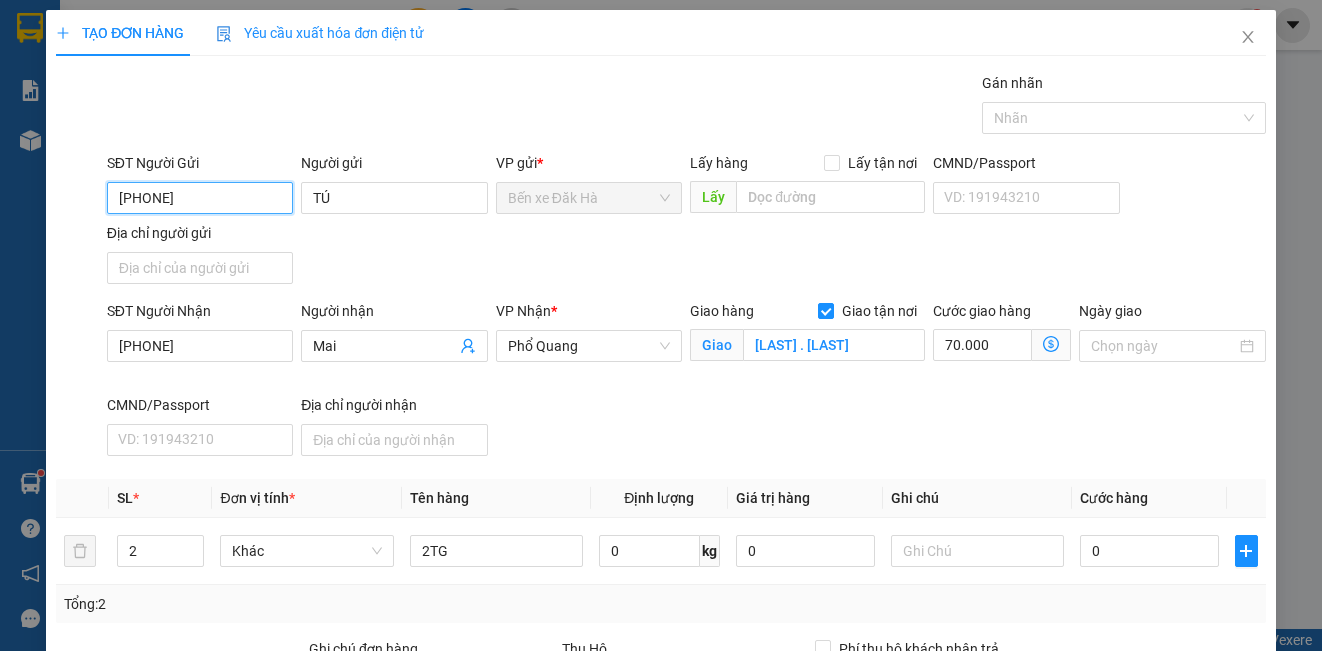 drag, startPoint x: 229, startPoint y: 194, endPoint x: 79, endPoint y: 217, distance: 151.75308 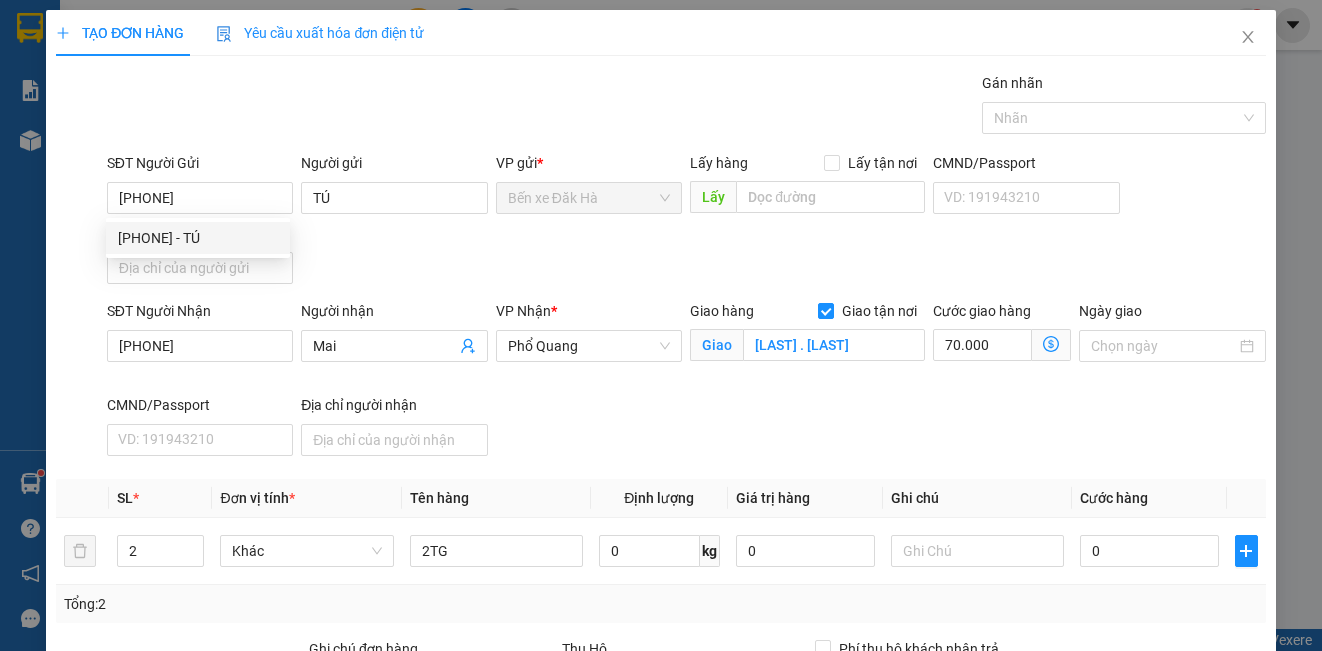 click on "SĐT Người Gửi [PHONE] Người gửi TÚ VP gửi  * Bến xe Đăk Hà Lấy hàng Lấy tận nơi Lấy CMND/Passport VD: [ID_NUMBER] Địa chỉ người gửi" at bounding box center [686, 222] 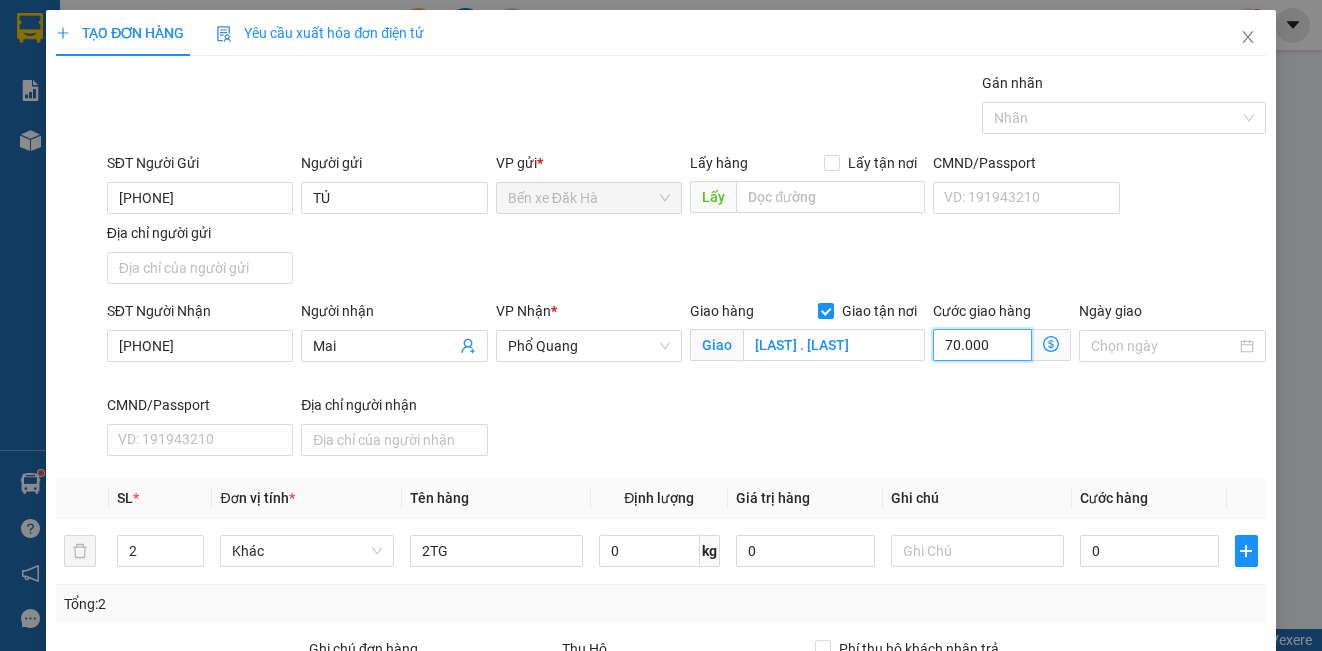 click on "70.000" at bounding box center [982, 345] 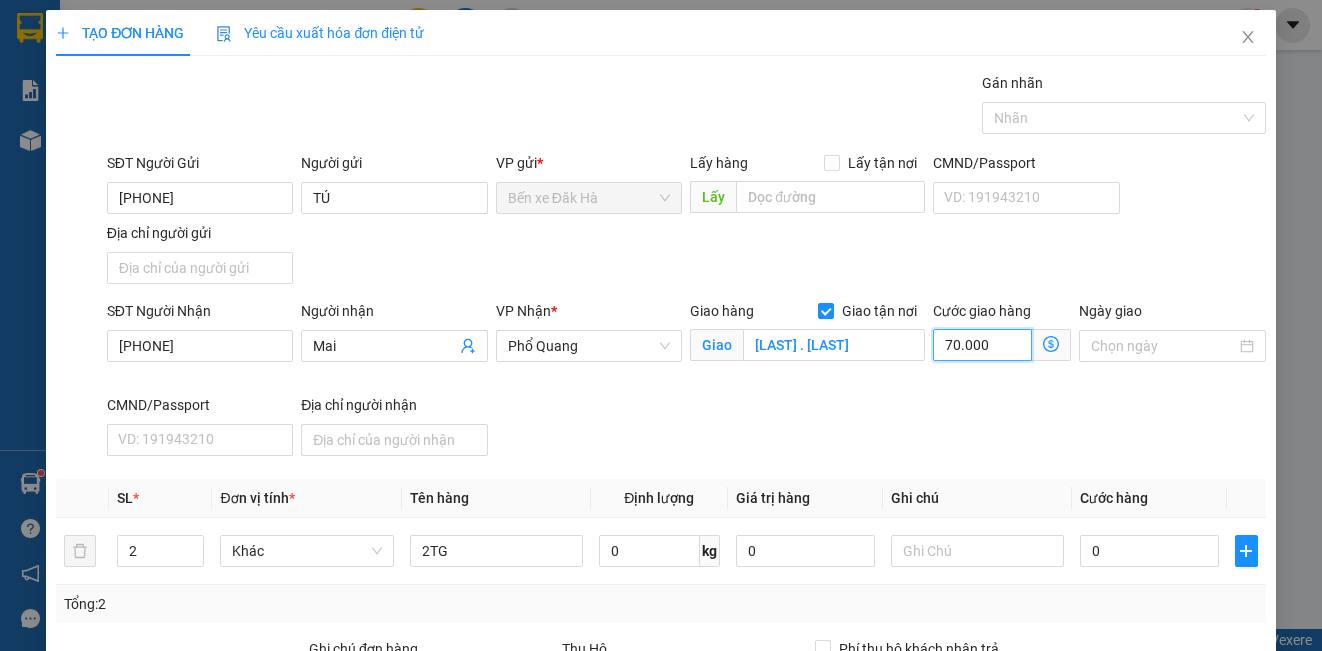 type on "1" 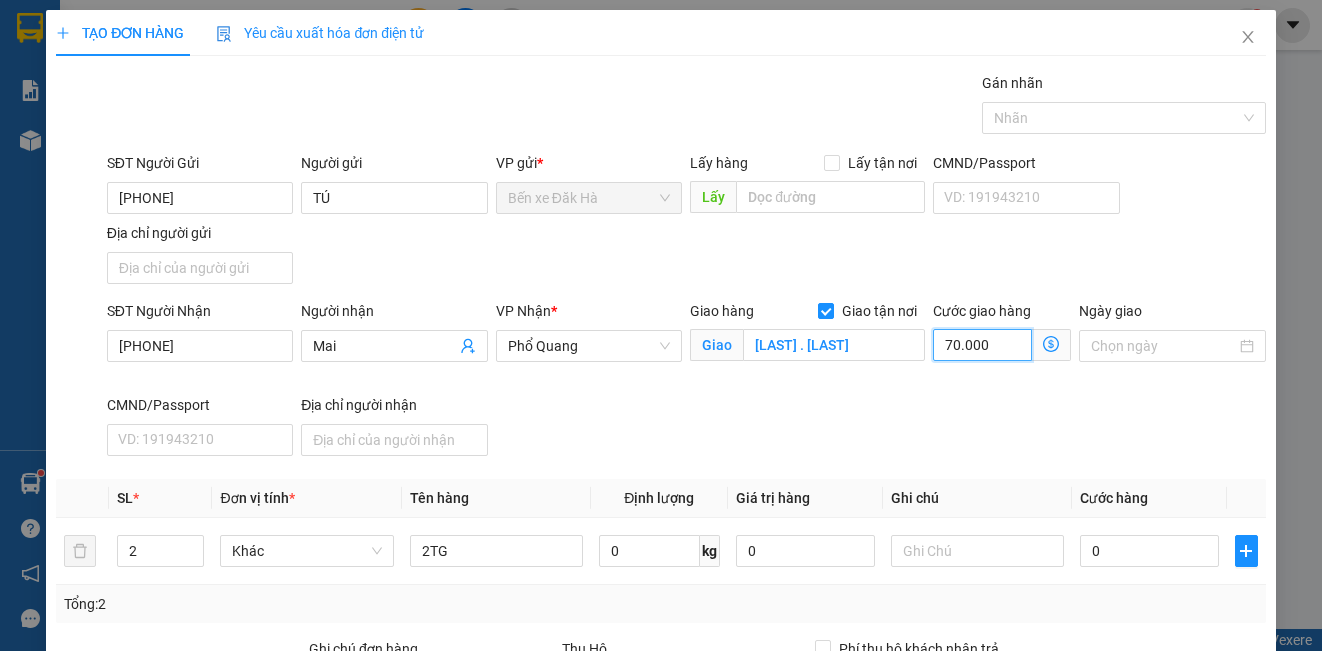 type on "1" 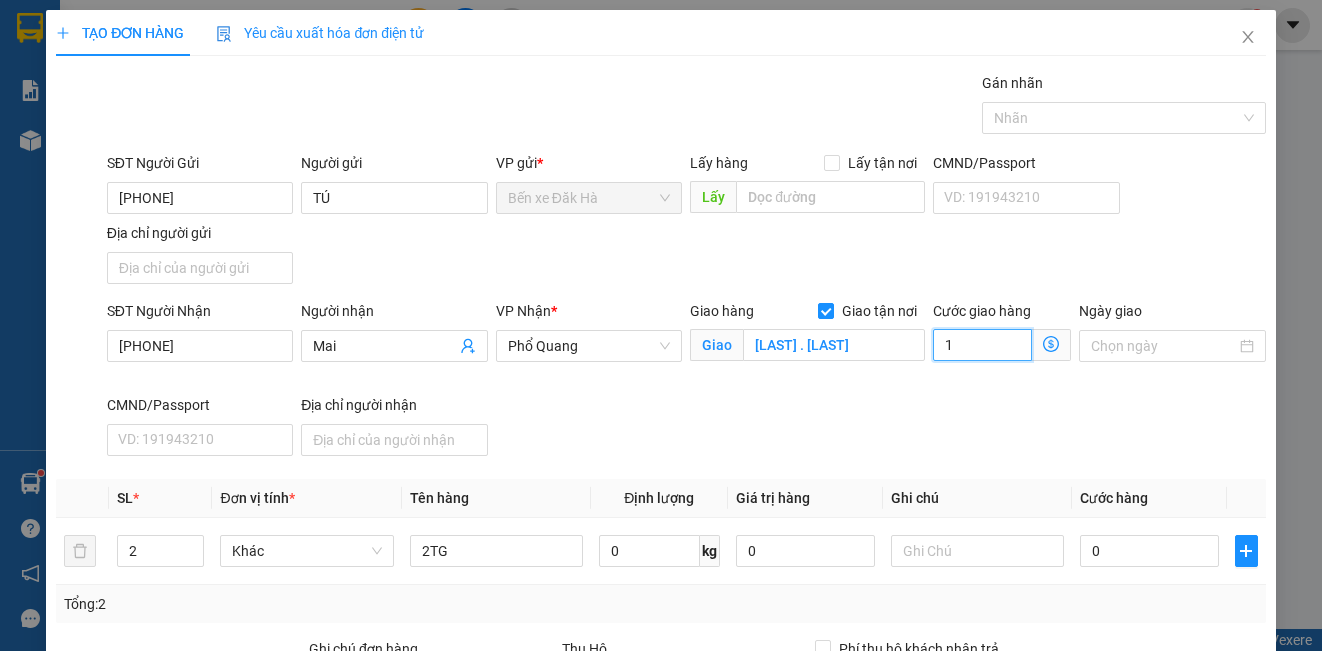 type on "10" 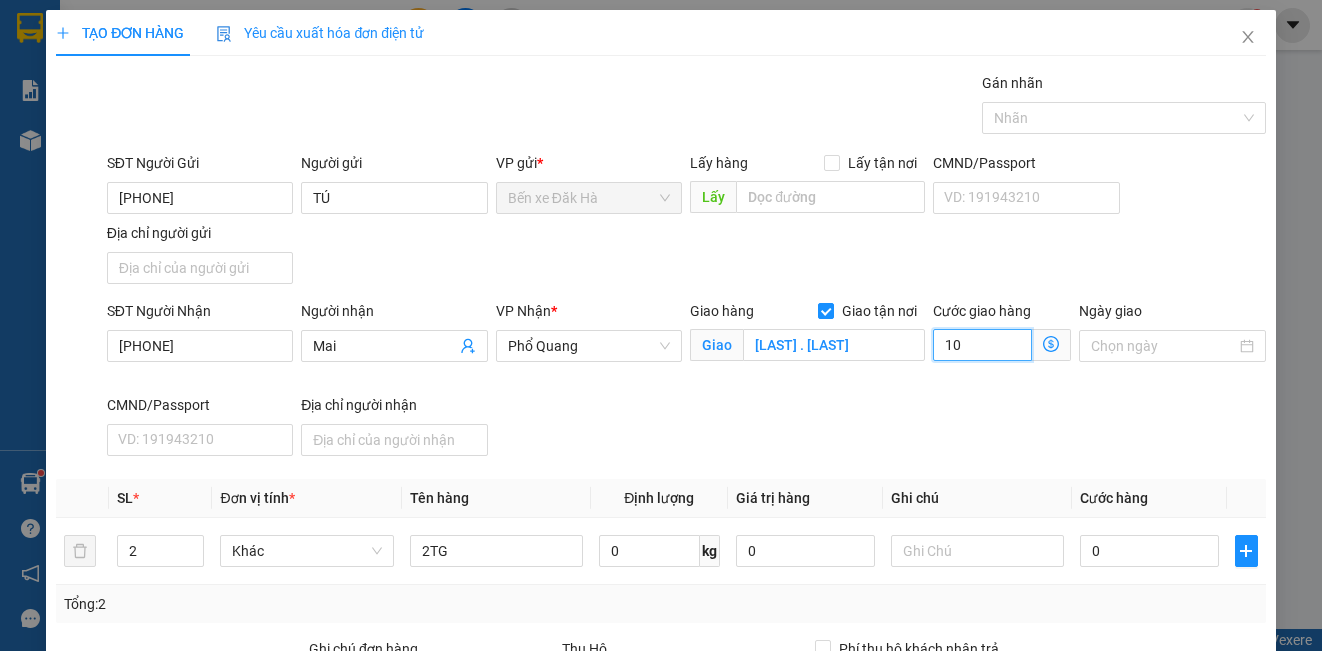 type on "10" 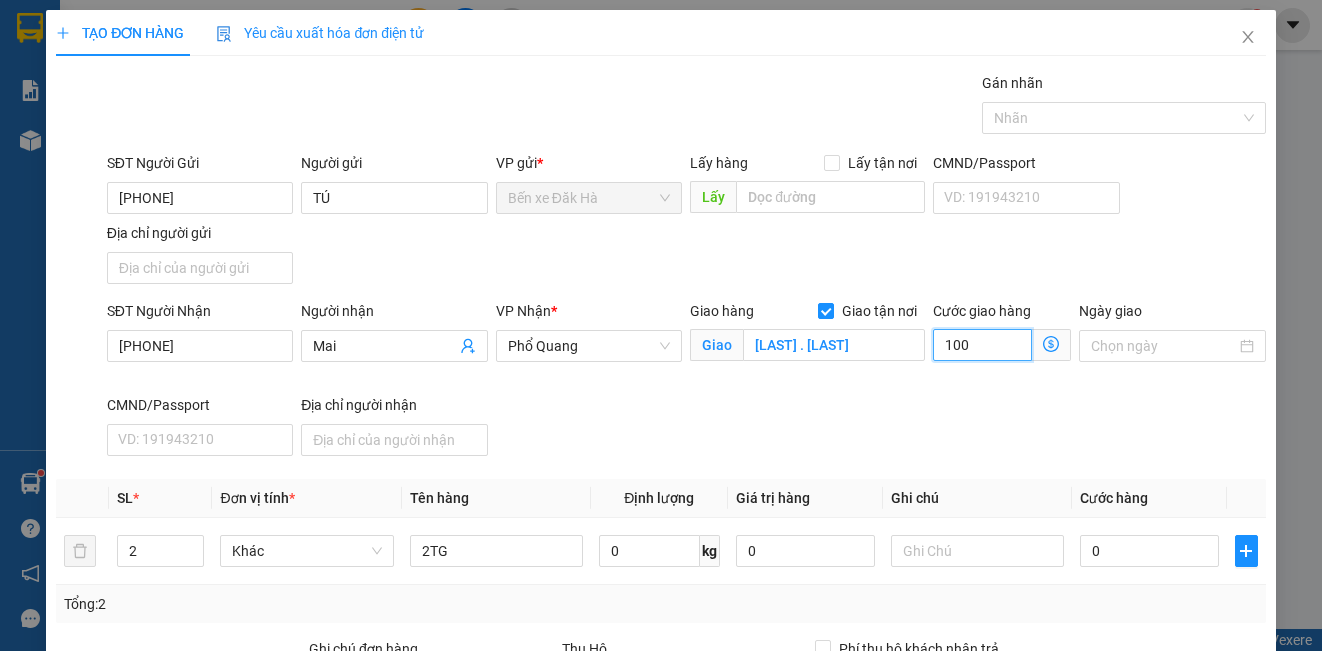 type on "100" 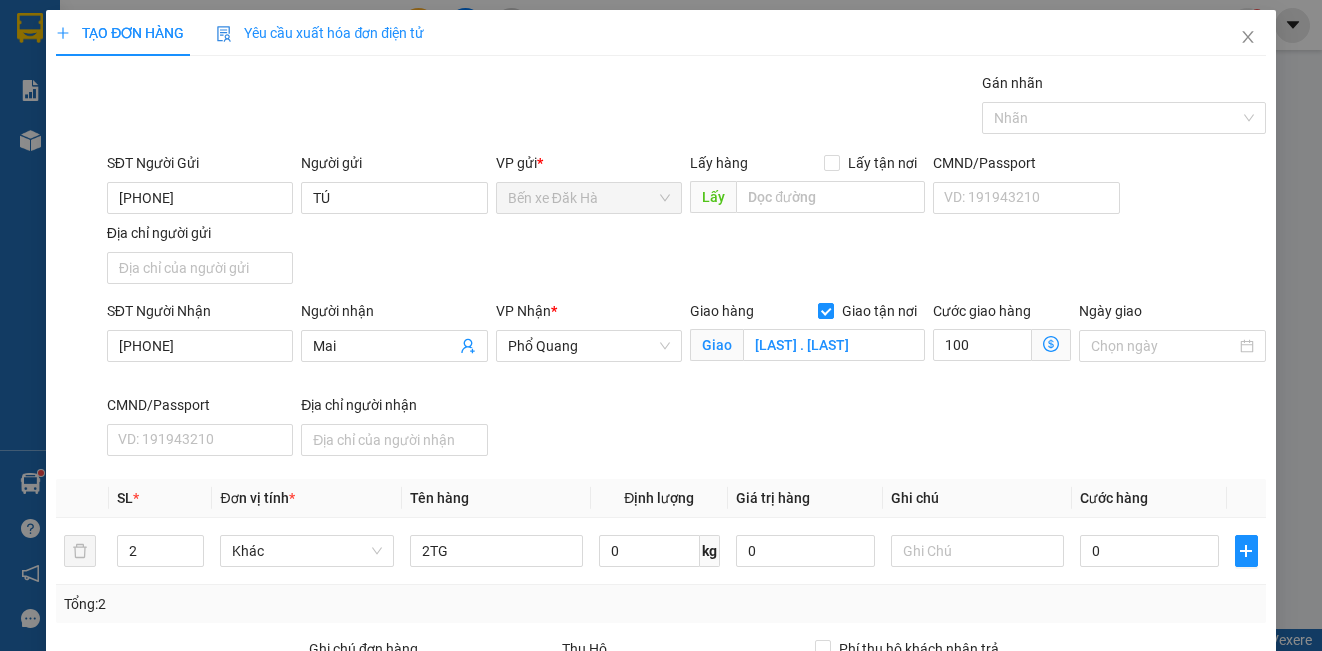 type on "100.000" 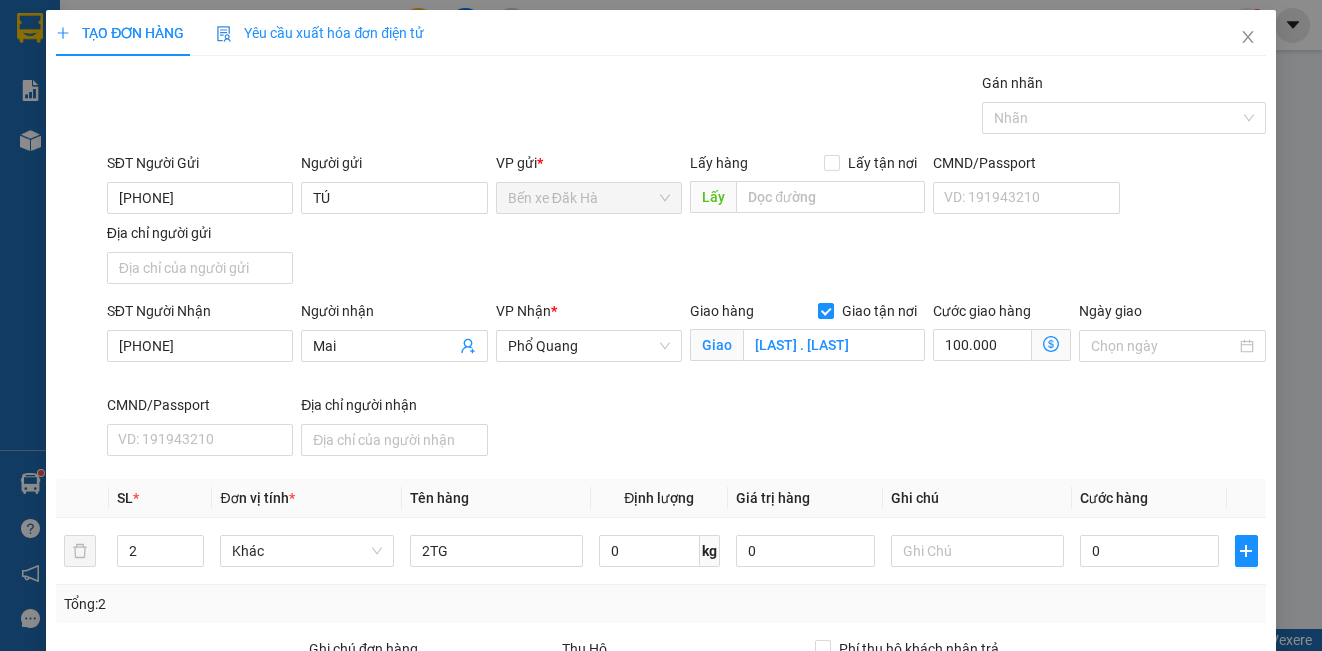 click on "SĐT Người Nhận [PHONE] Người nhận [NAME] VP Nhận  * Phổ Quang Giao hàng Giao tận nơi Giao P4 .Q5 Cước giao hàng 100.000 Ngày giao CMND/Passport VD: [NUMBER] Địa chỉ người nhận" at bounding box center (686, 382) 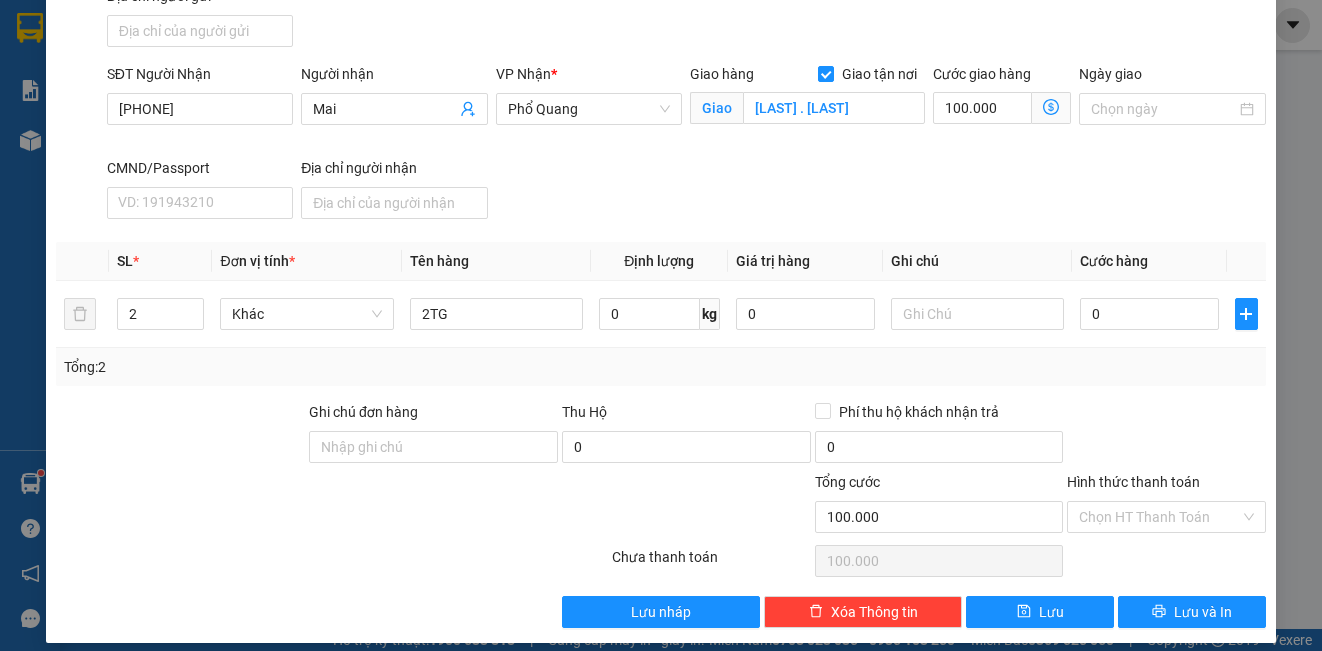 scroll, scrollTop: 253, scrollLeft: 0, axis: vertical 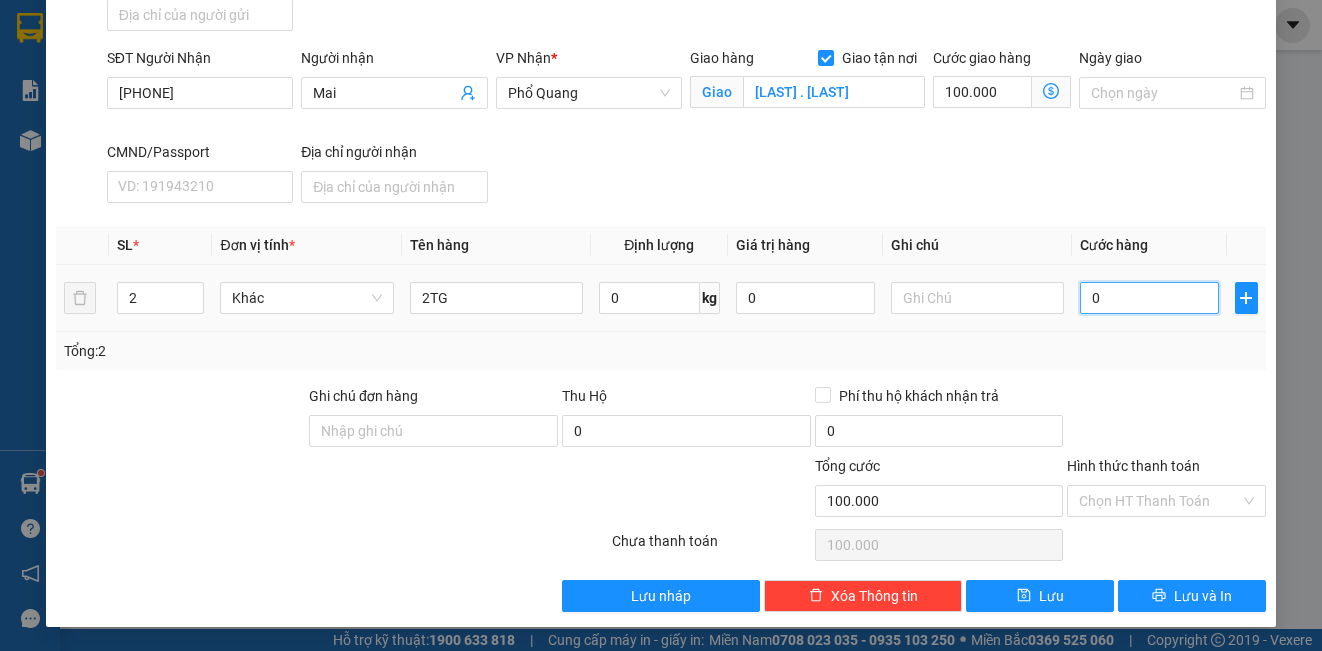 click on "0" at bounding box center (1149, 298) 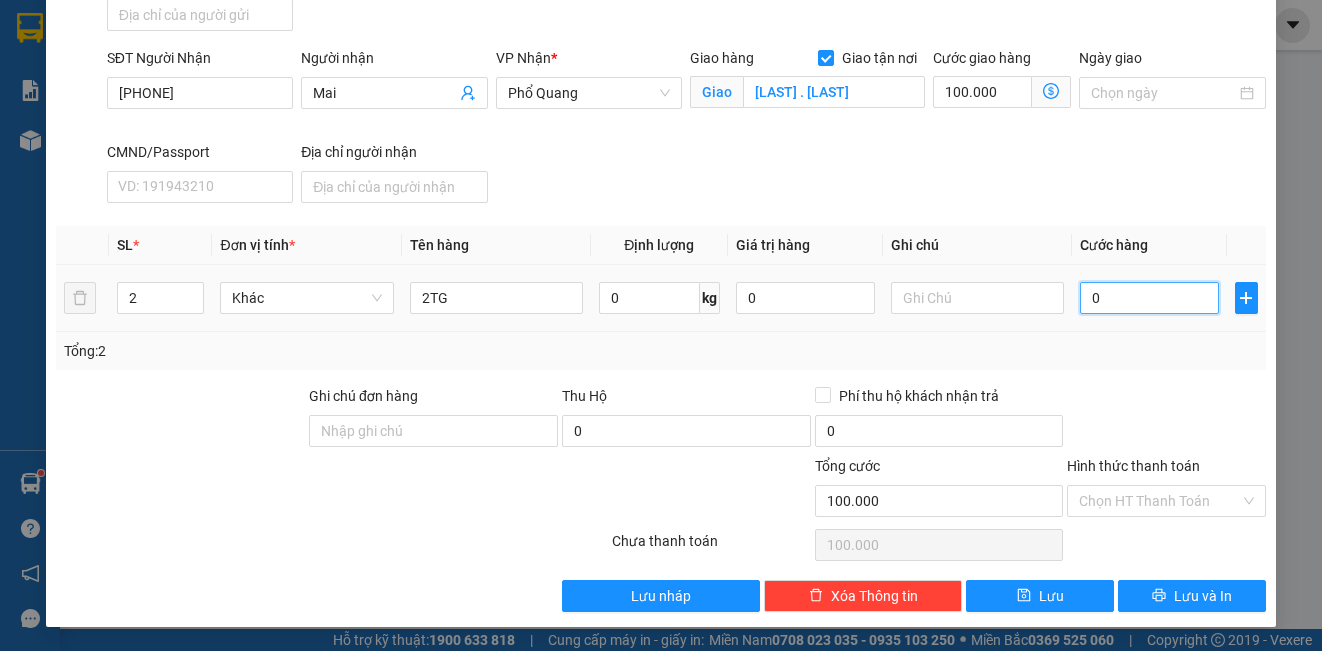 type on "1" 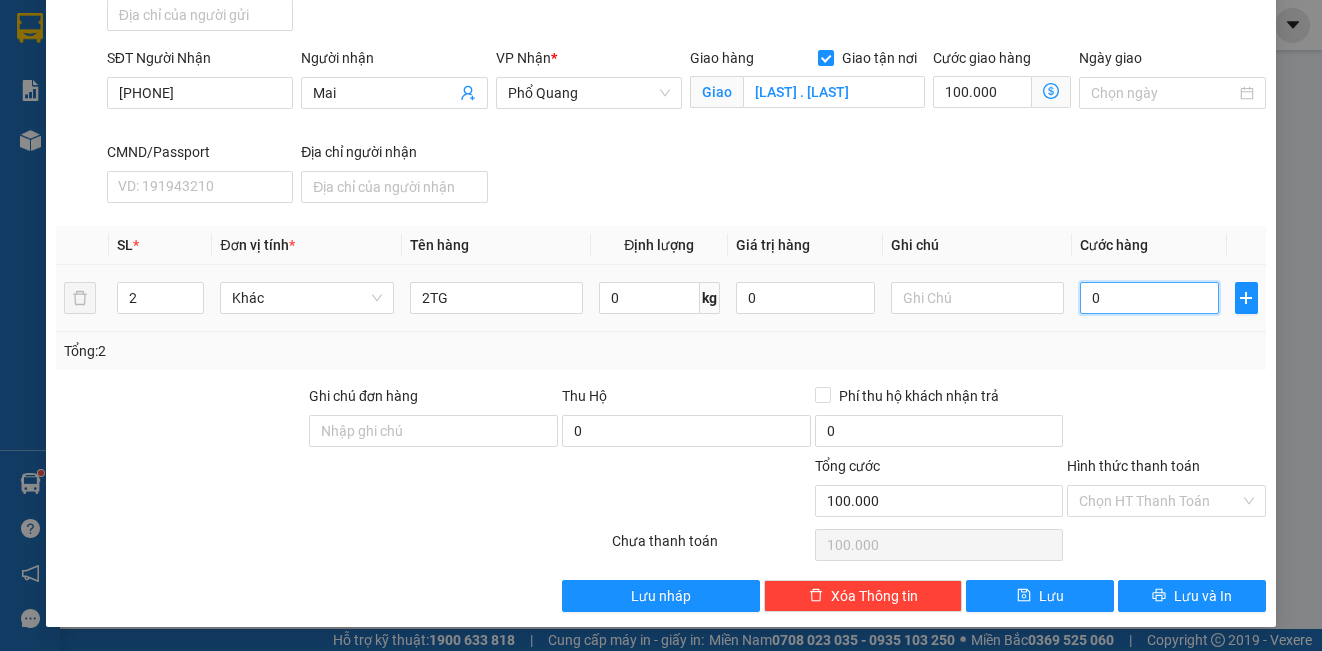 type on "100.001" 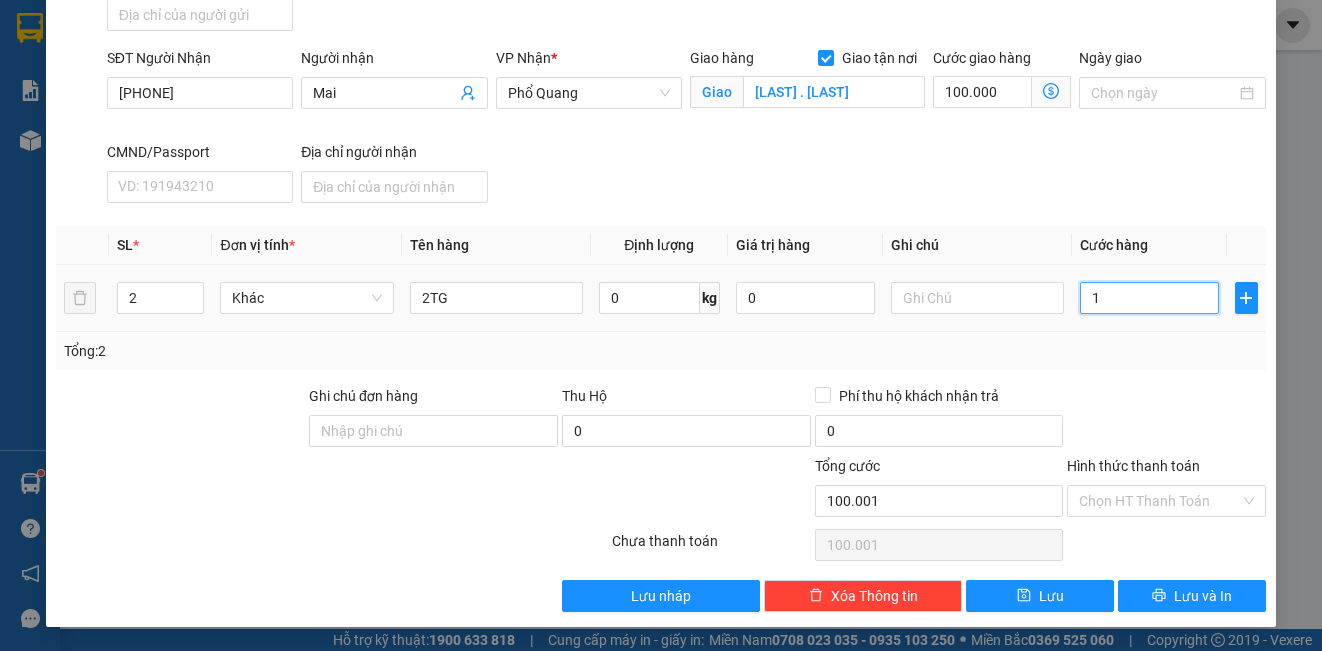 type on "10" 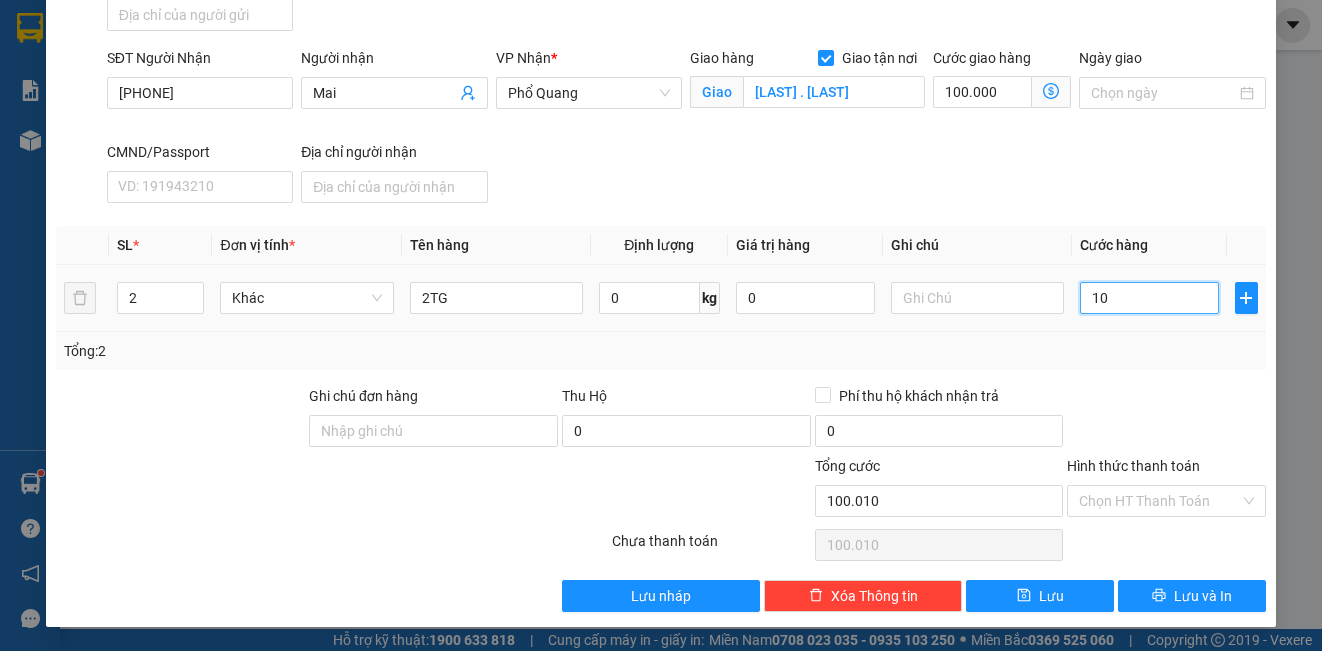 type on "100" 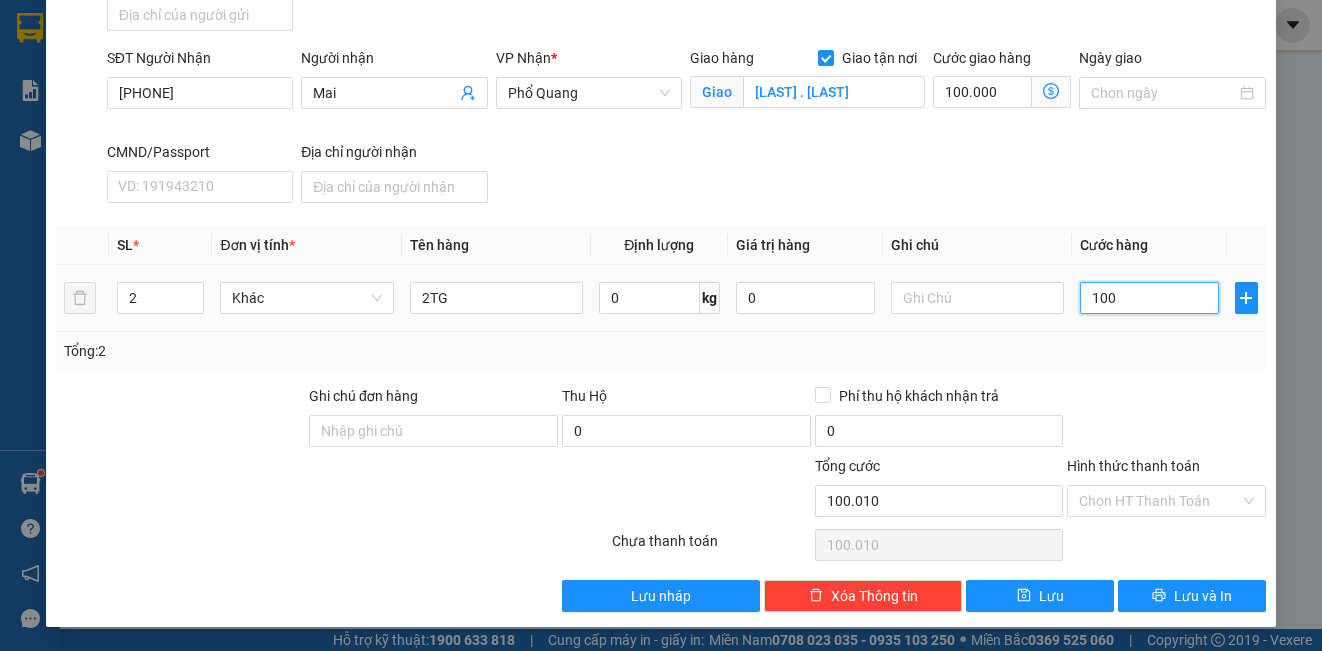 type on "100.100" 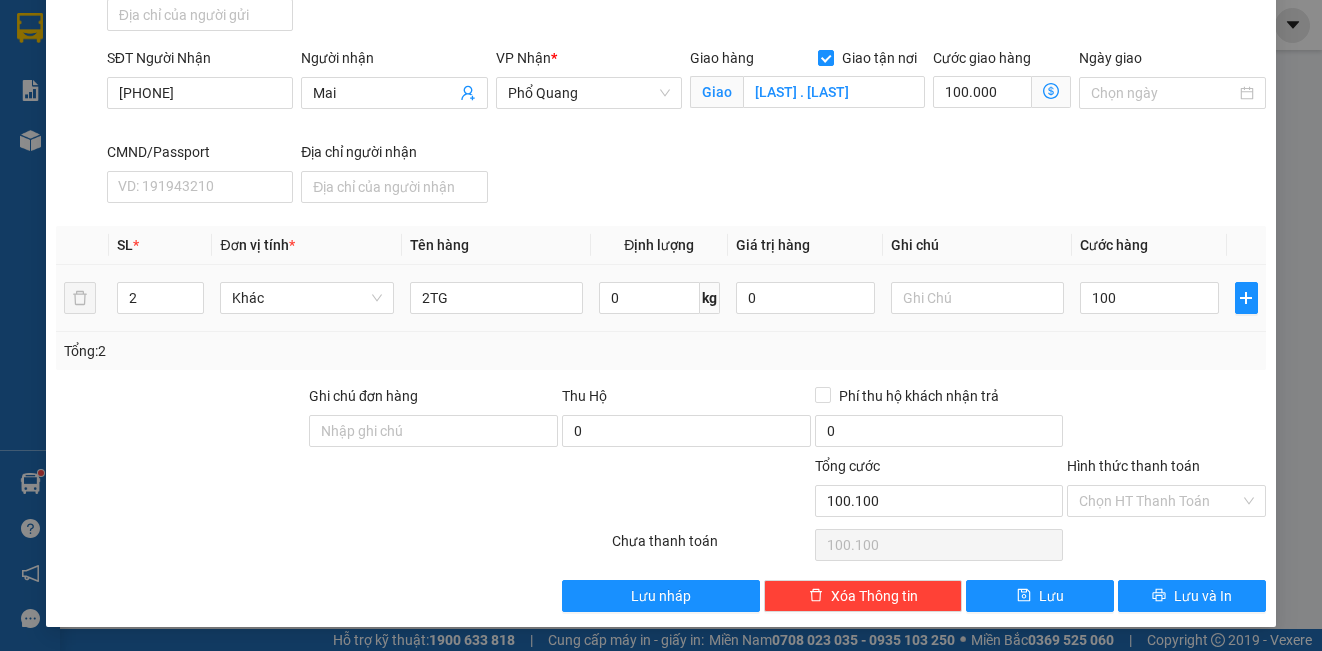 type on "100.000" 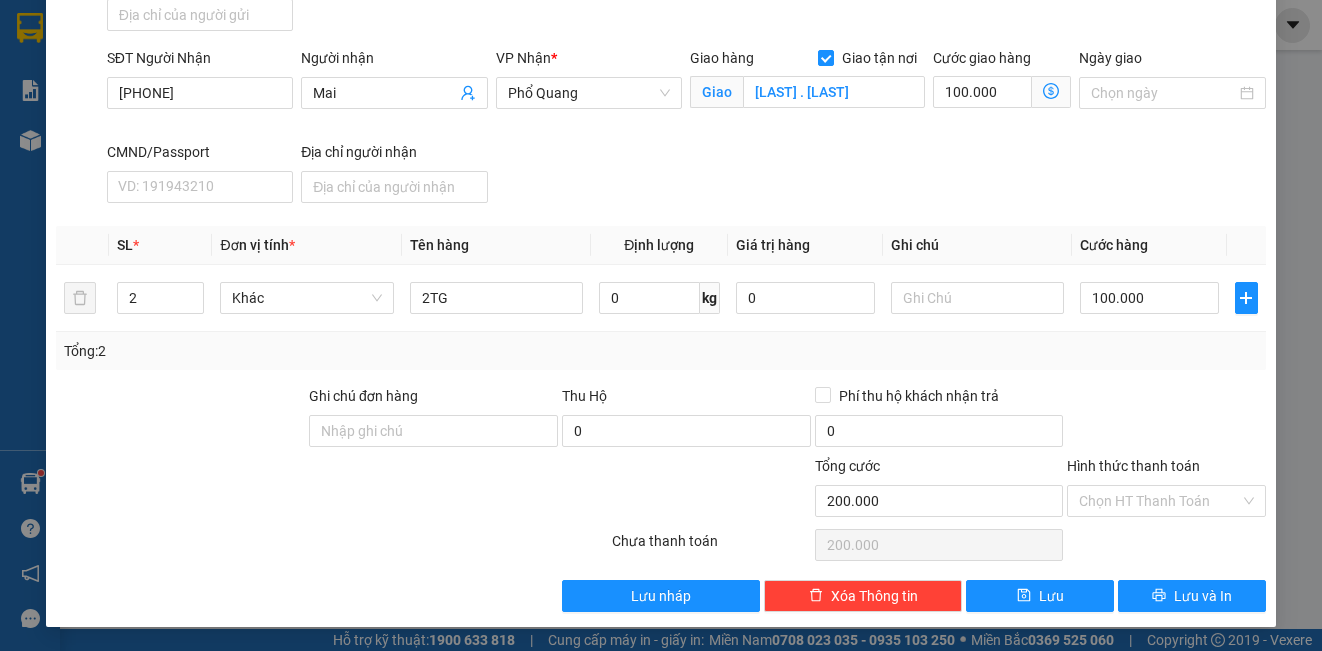 click on "Tổng:  2" at bounding box center [660, 351] 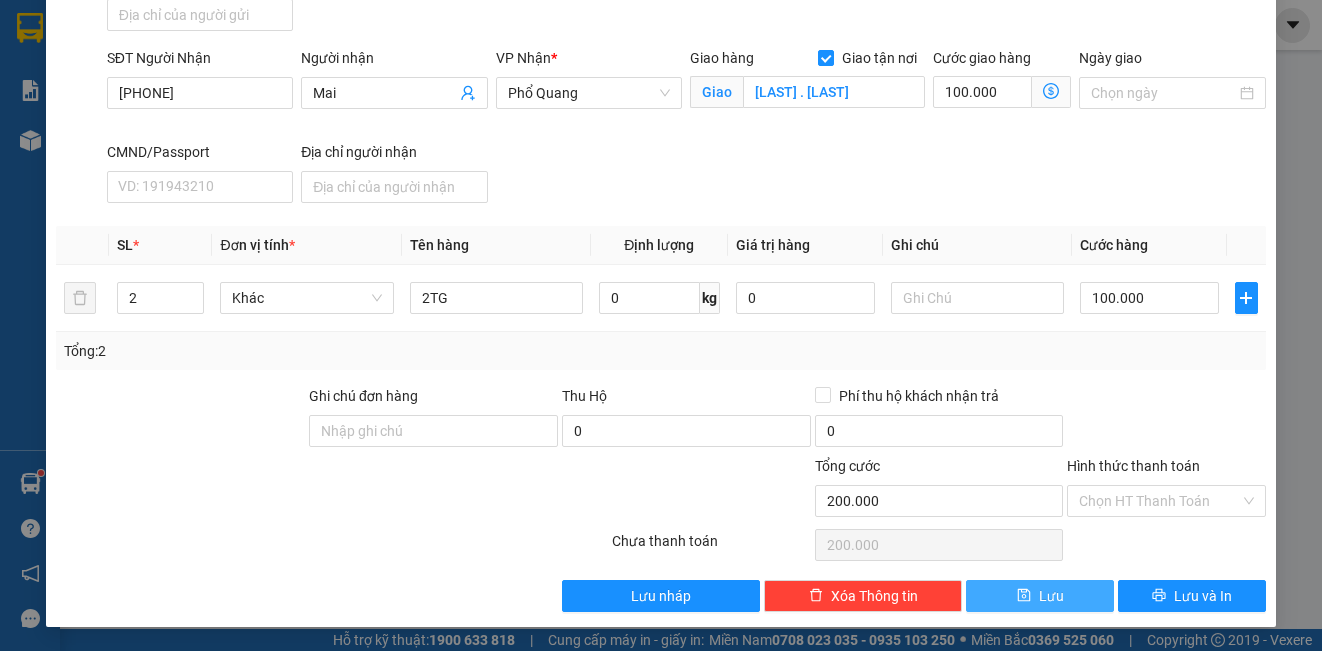 click on "Lưu" at bounding box center (1051, 596) 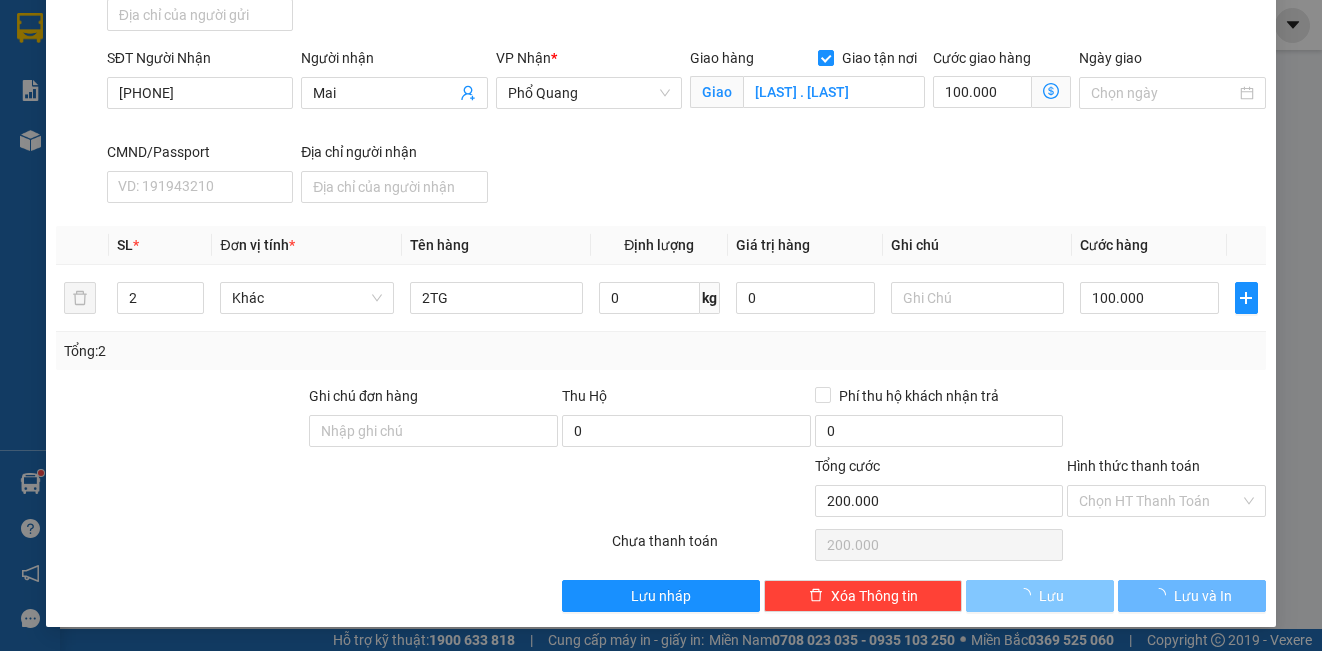 type 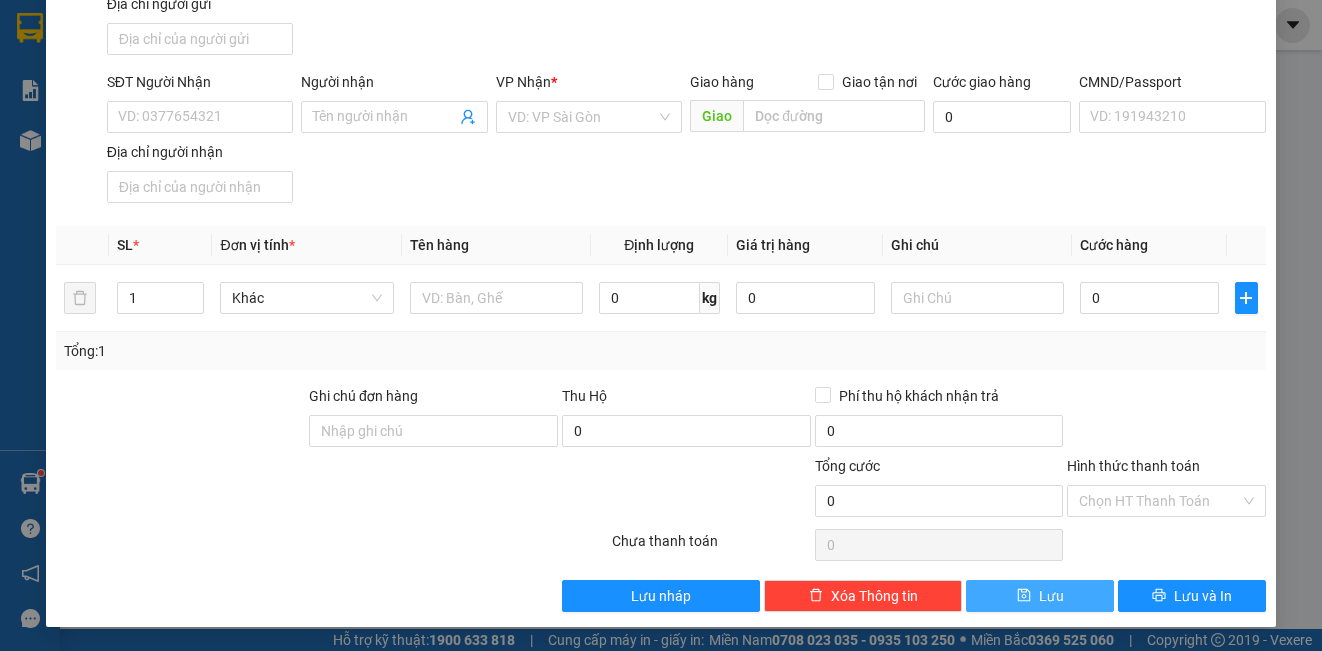scroll, scrollTop: 0, scrollLeft: 0, axis: both 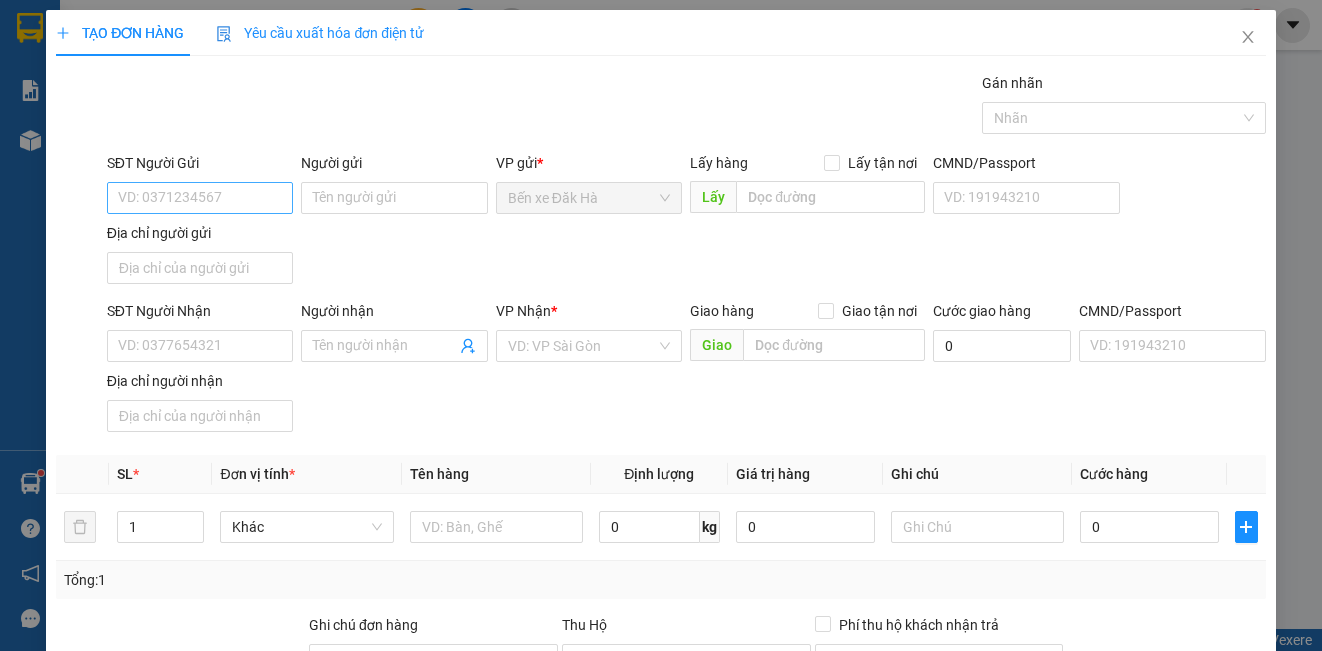 click on "SĐT Người Gửi" at bounding box center [200, 167] 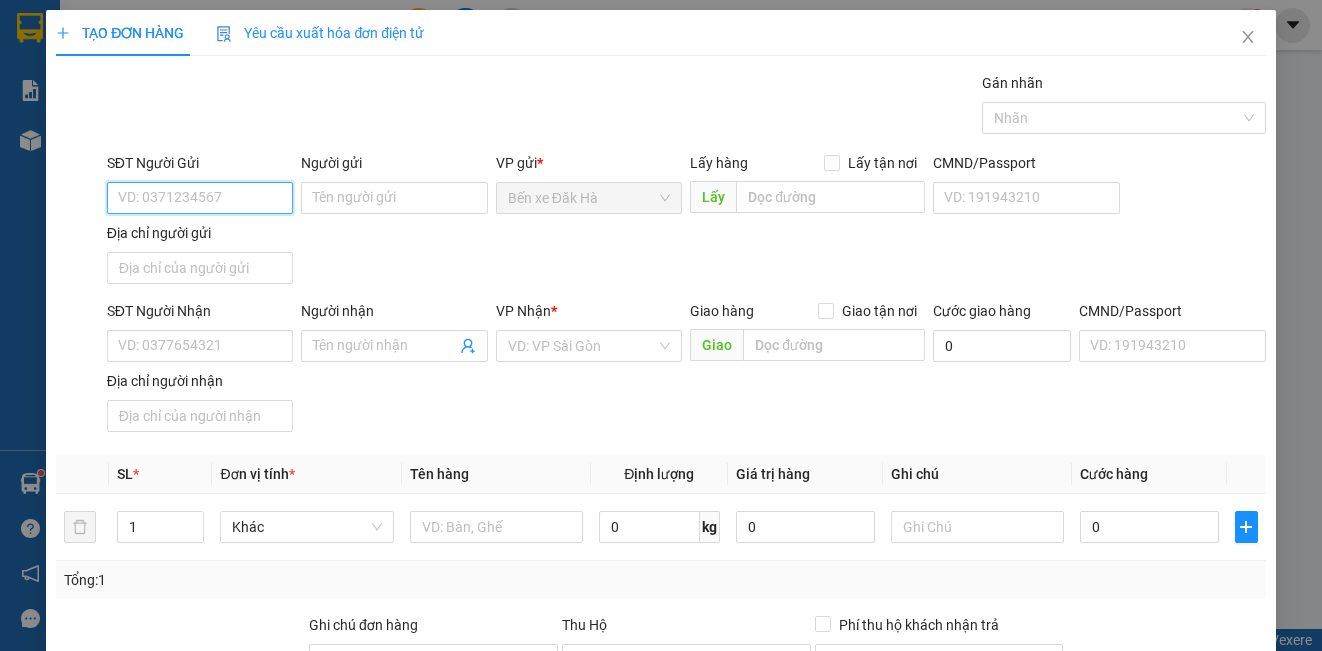click on "SĐT Người Gửi" at bounding box center (200, 198) 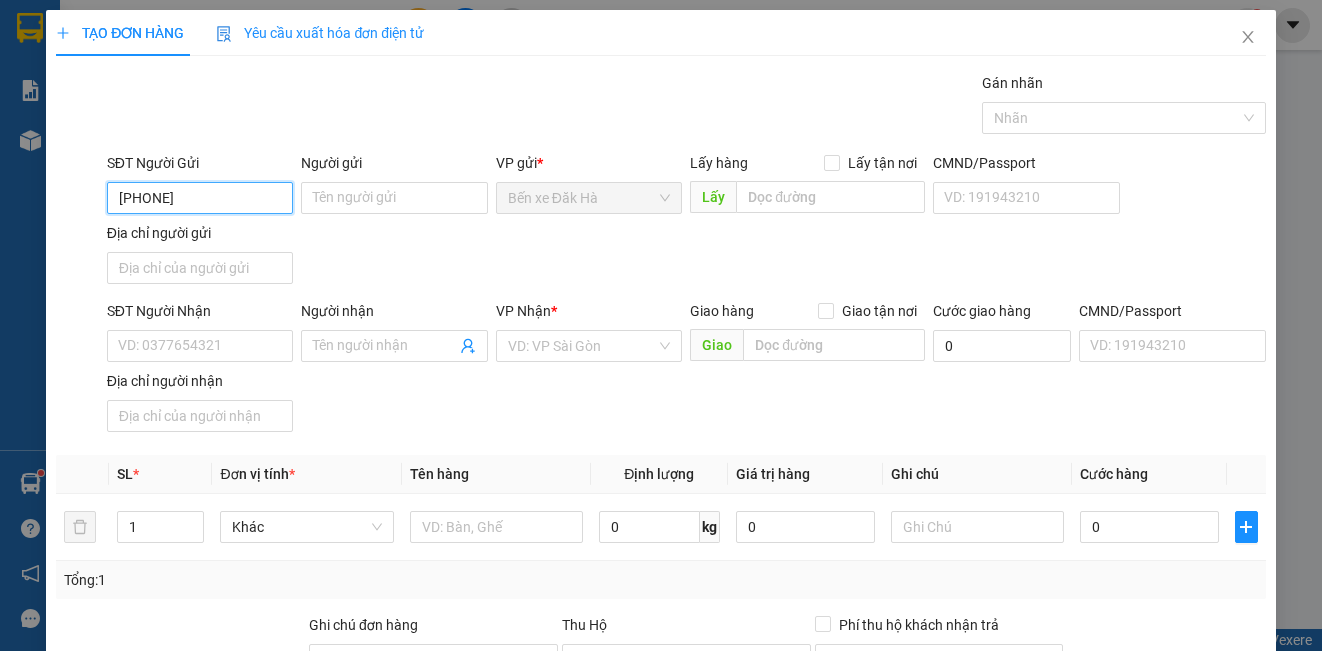type on "[PHONE]" 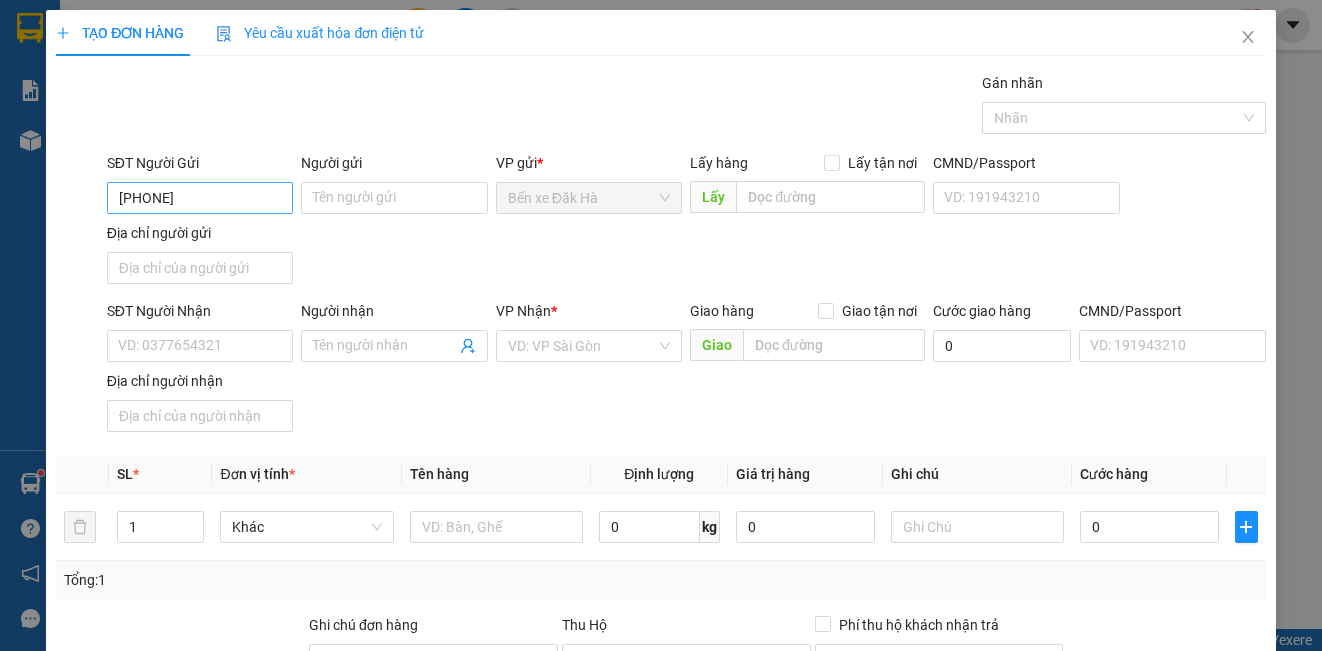 drag, startPoint x: 205, startPoint y: 178, endPoint x: 209, endPoint y: 198, distance: 20.396078 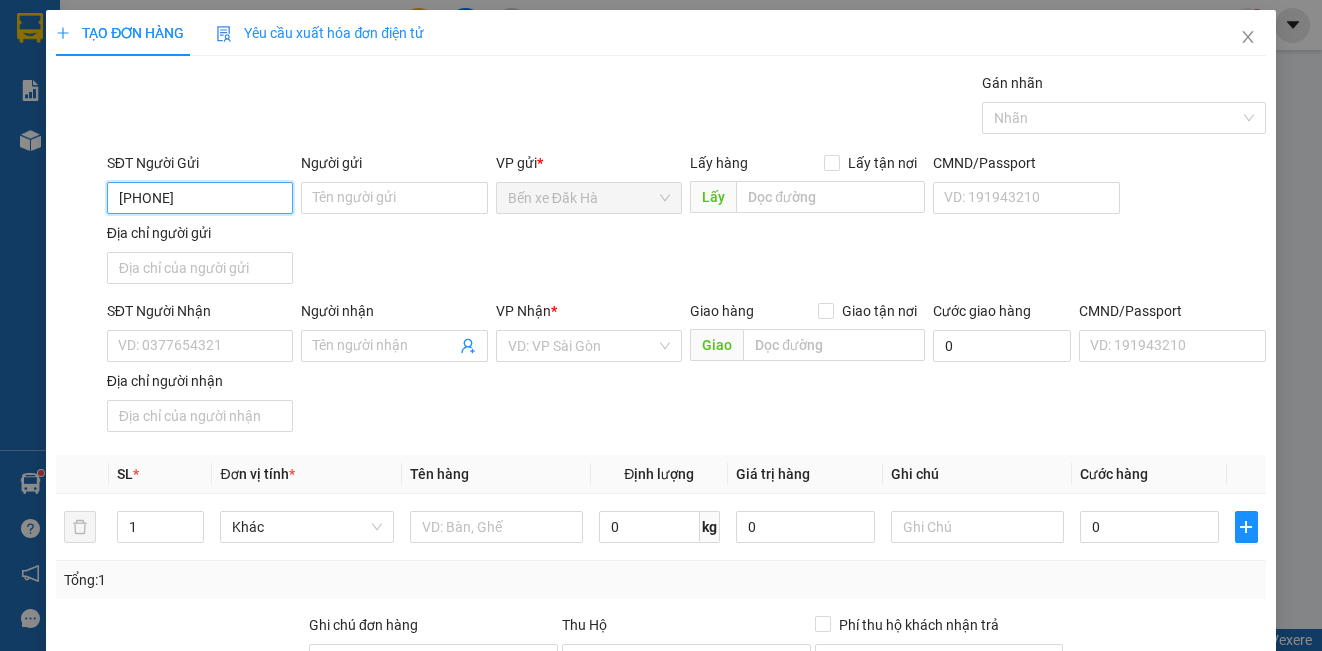 click on "[PHONE]" at bounding box center (200, 198) 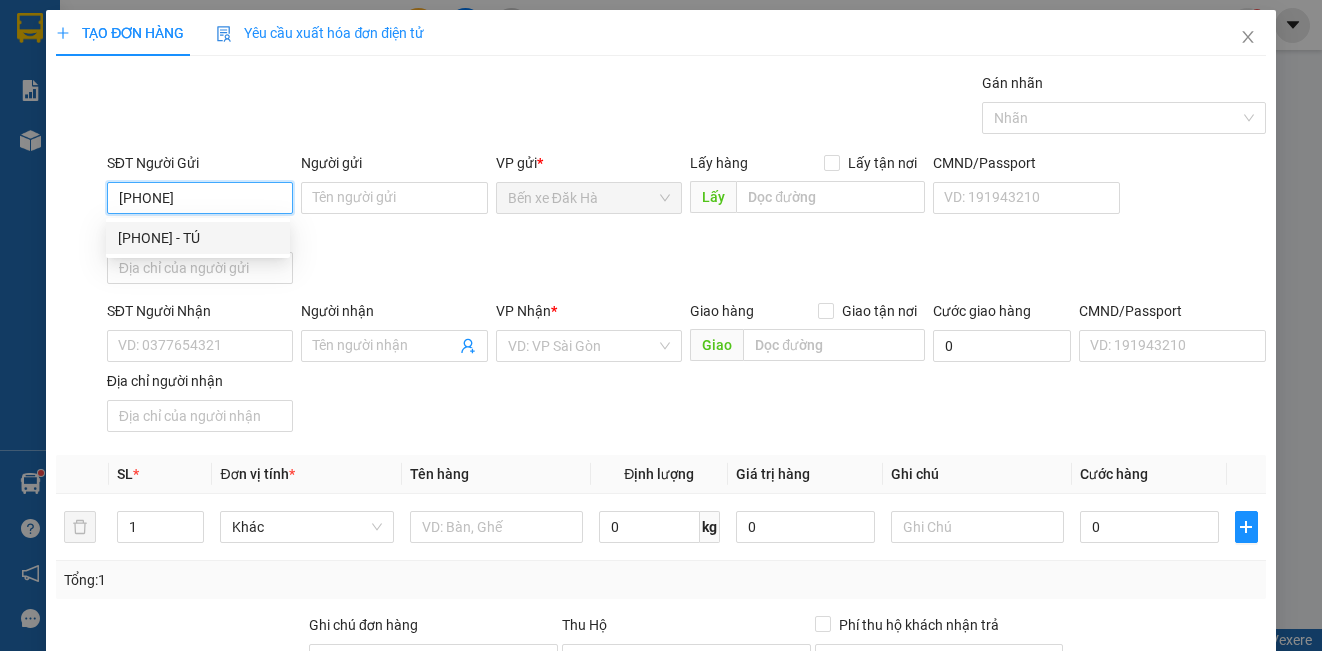 click on "[PHONE] - TÚ" at bounding box center (198, 238) 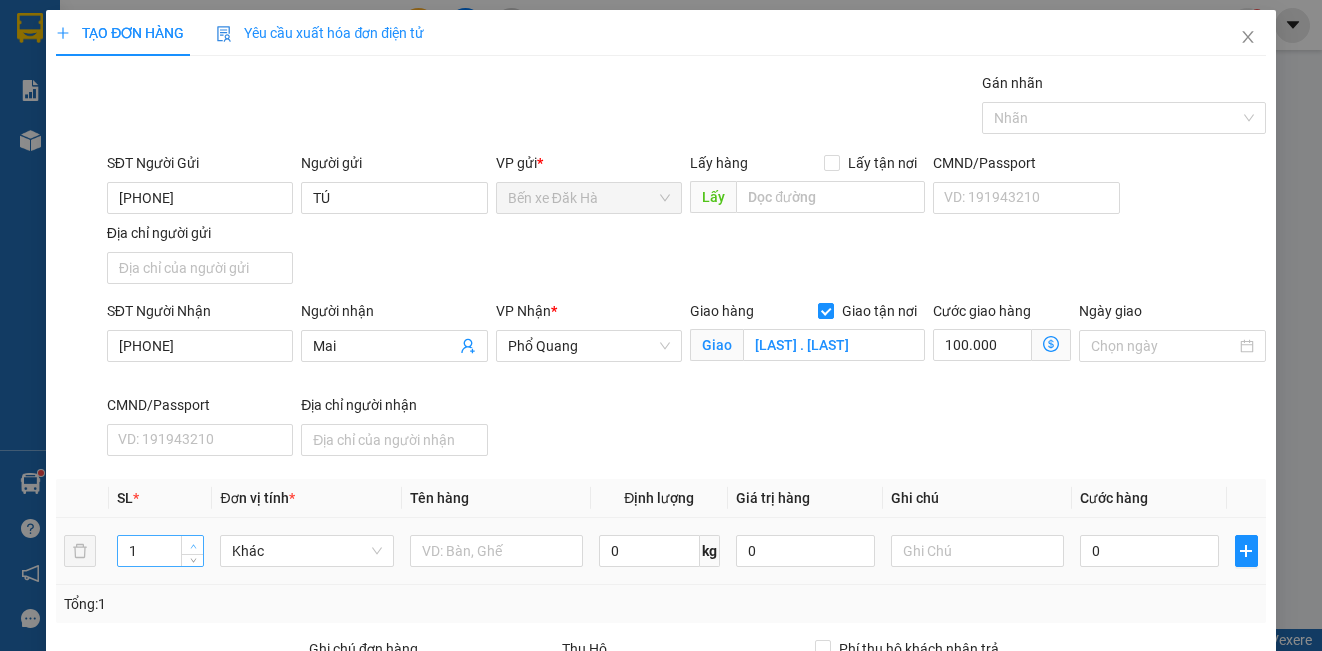 click at bounding box center (192, 545) 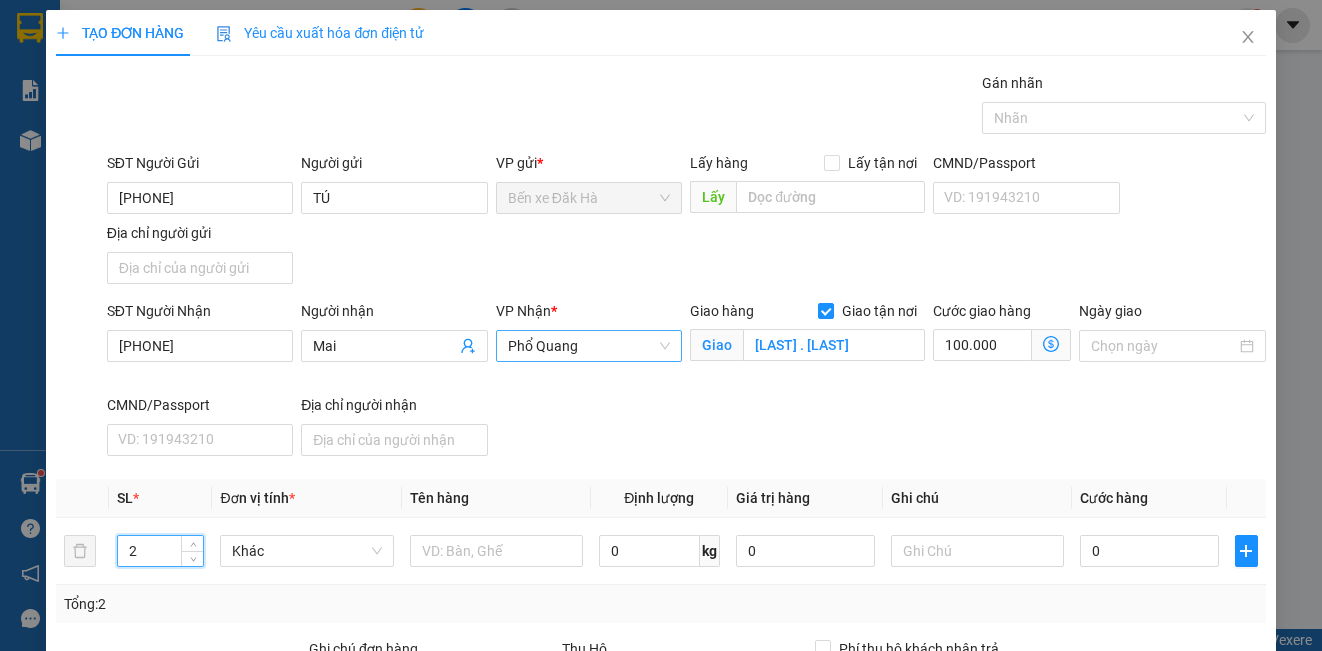 click on "Phổ Quang" at bounding box center [589, 346] 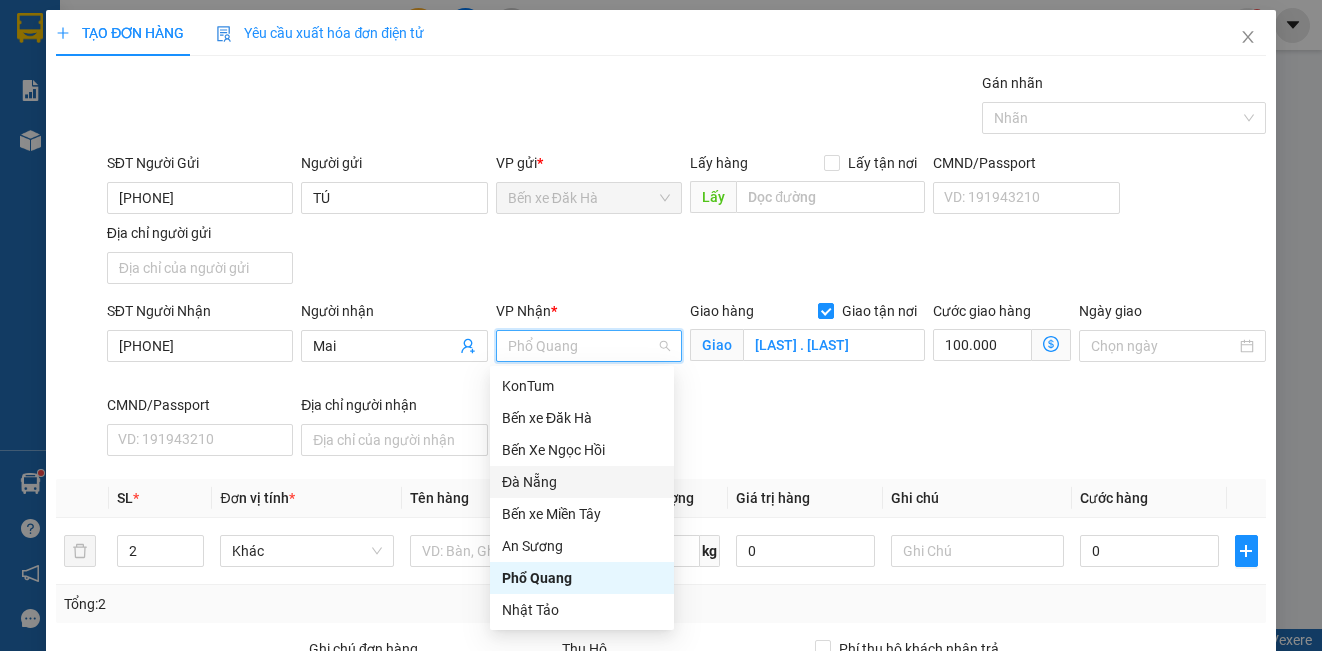scroll, scrollTop: 184, scrollLeft: 0, axis: vertical 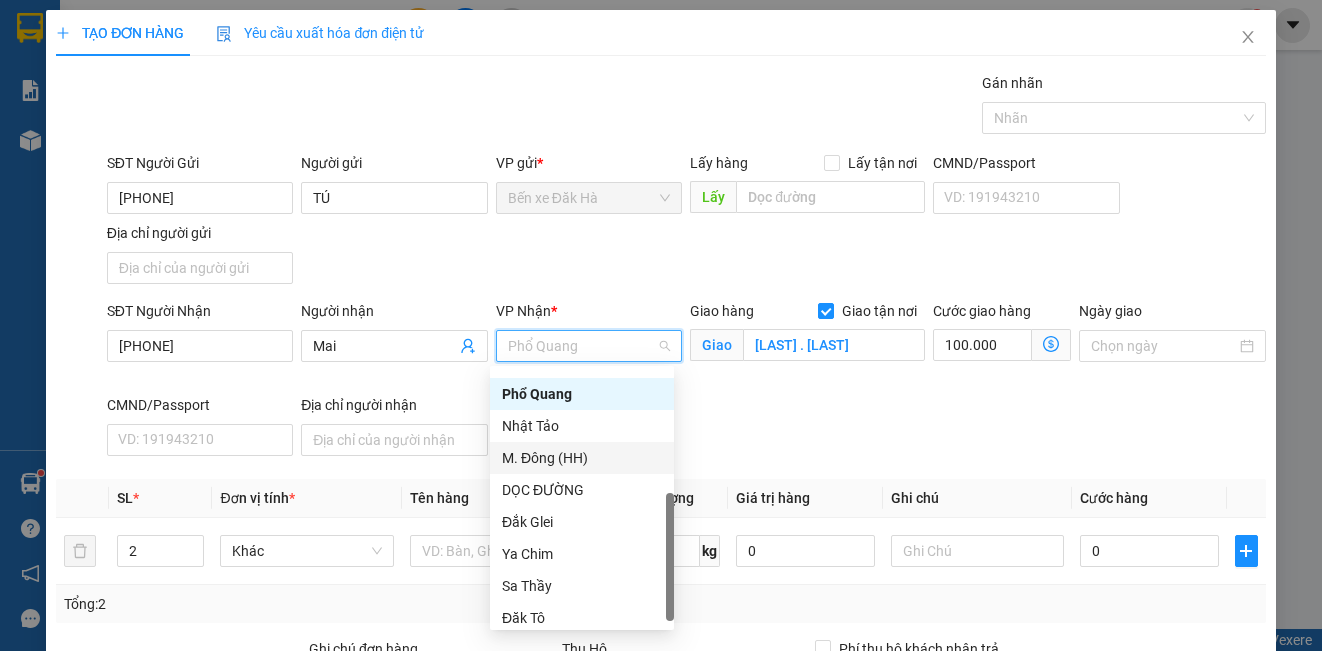 click on "M. Đông (HH)" at bounding box center [582, 458] 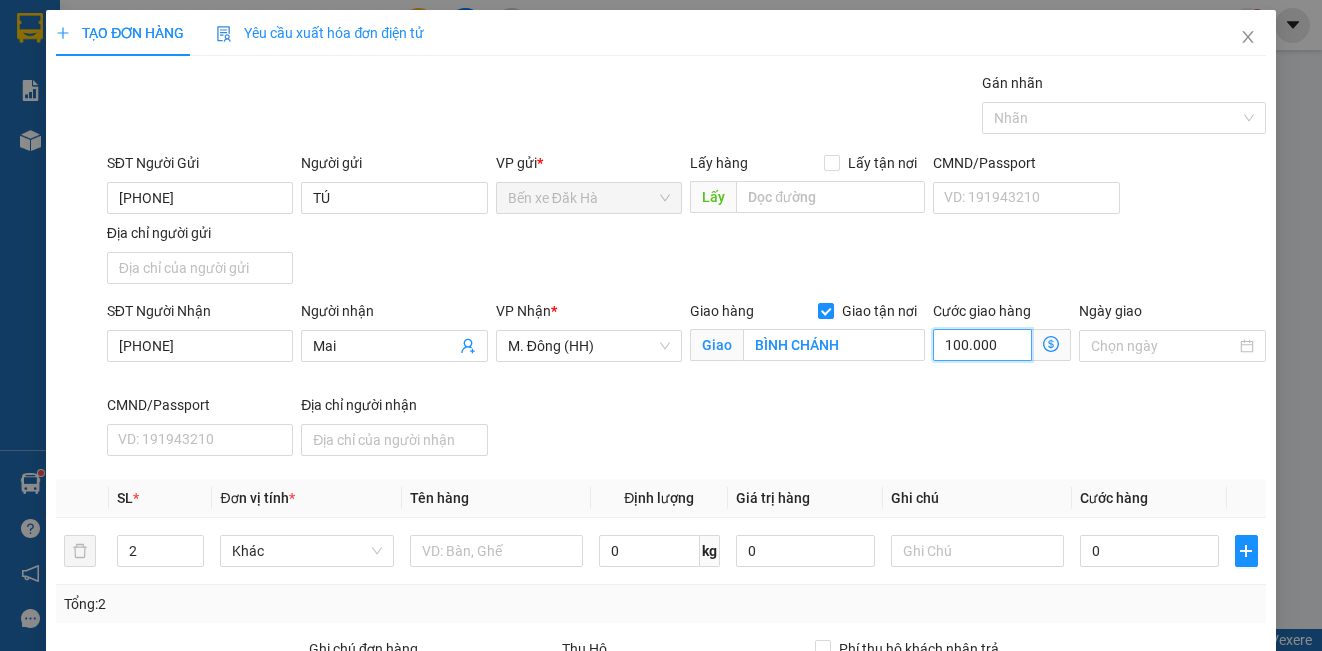 click on "100.000" at bounding box center [982, 345] 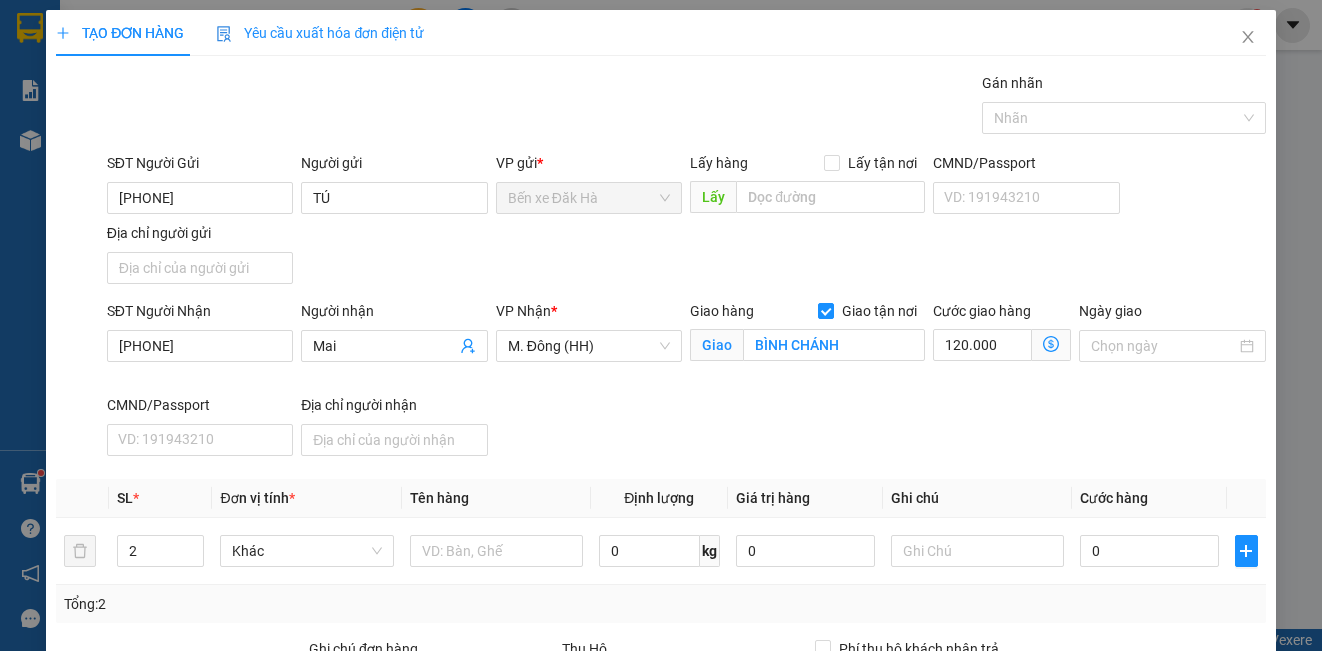 click on "SĐT Người Nhận [PHONE] Người nhận [LAST] VP Nhận  * M. Đông (HH) Giao hàng Giao tận nơi Giao [LAST] Cước giao hàng 120.000 Ngày giao CMND/Passport VD: [ID_NUMBER] Địa chỉ người nhận" at bounding box center [686, 382] 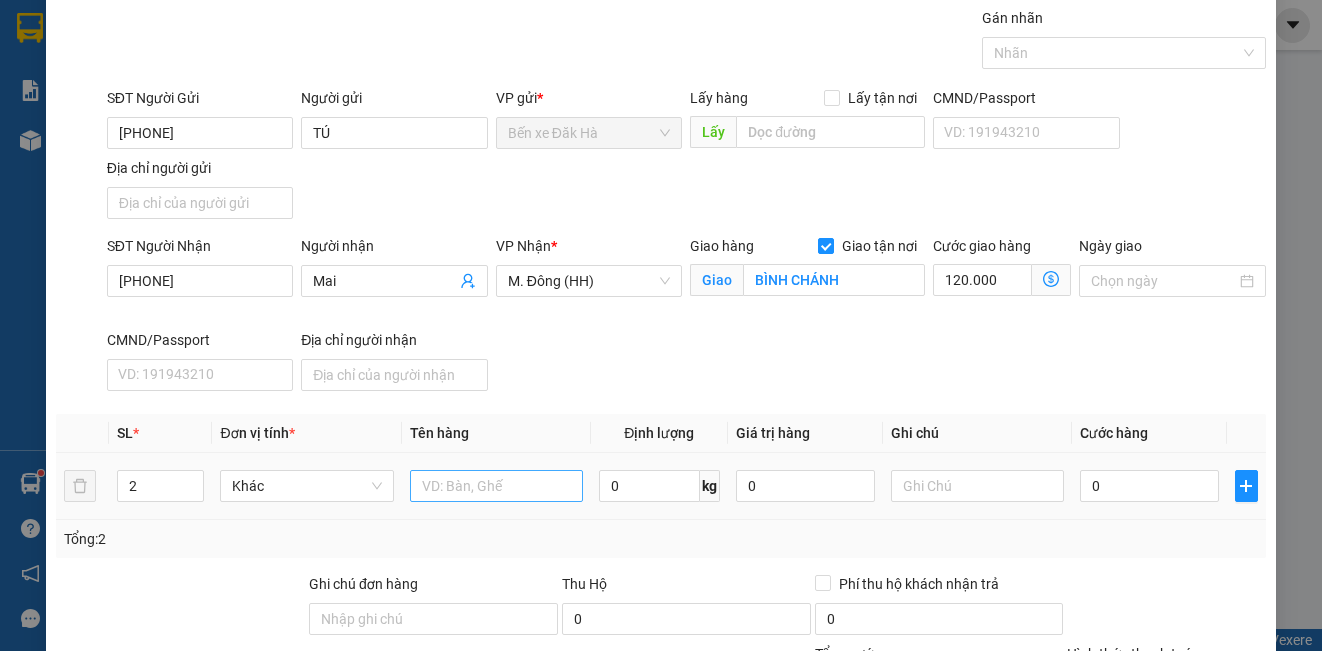 scroll, scrollTop: 100, scrollLeft: 0, axis: vertical 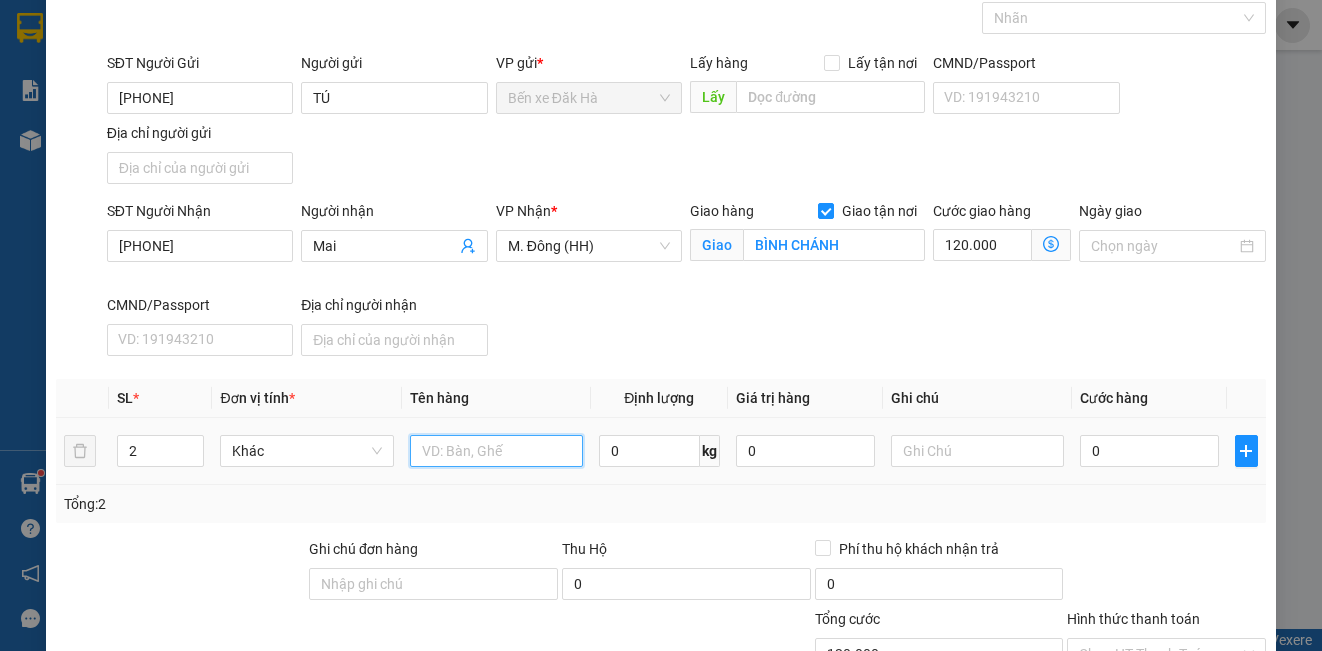 click at bounding box center [496, 451] 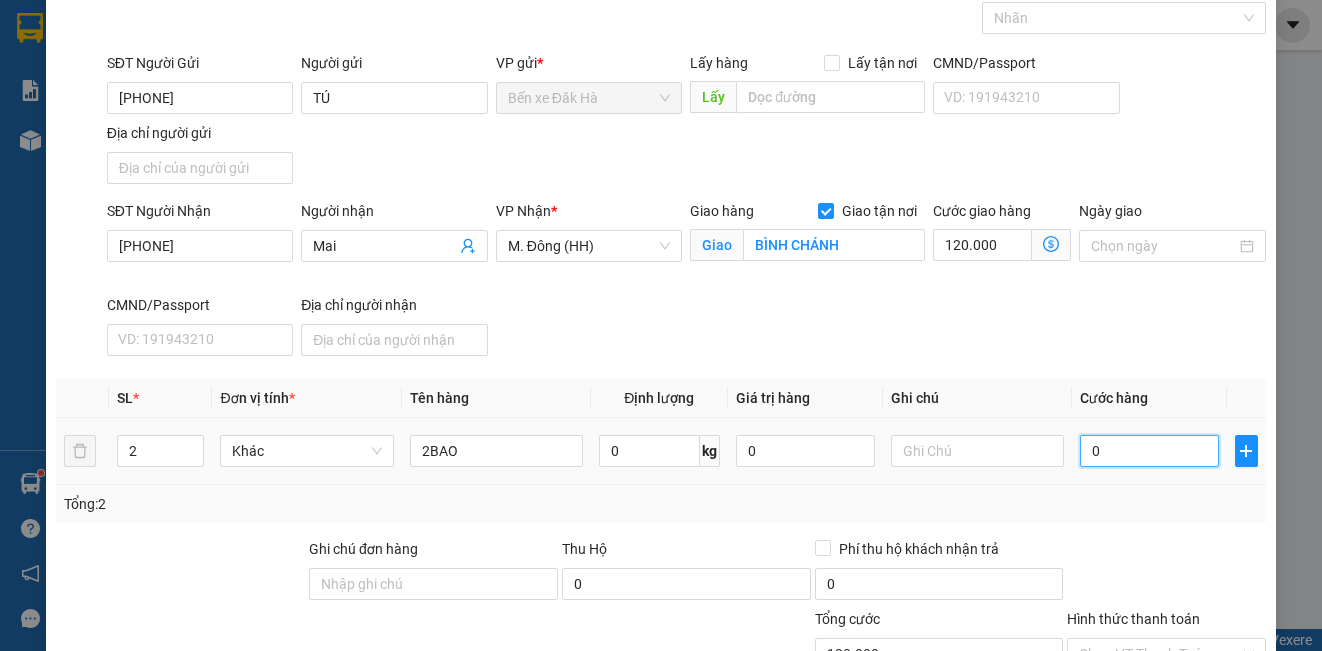 click on "0" at bounding box center (1149, 451) 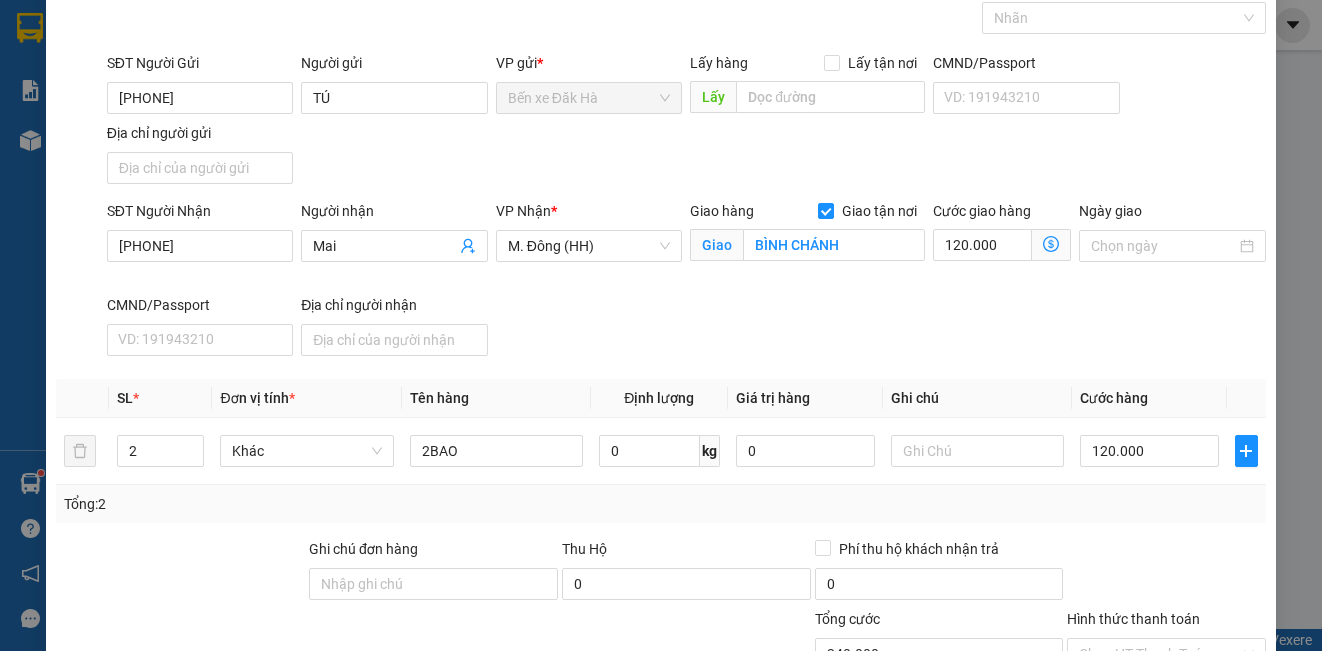 click on "SĐT Người Nhận [PHONE] Người nhận [LAST] VP Nhận  * M. Đông (HH) Giao hàng Giao tận nơi Giao [LAST] Cước giao hàng 120.000 Ngày giao CMND/Passport VD: [ID_NUMBER] Địa chỉ người nhận" at bounding box center [686, 282] 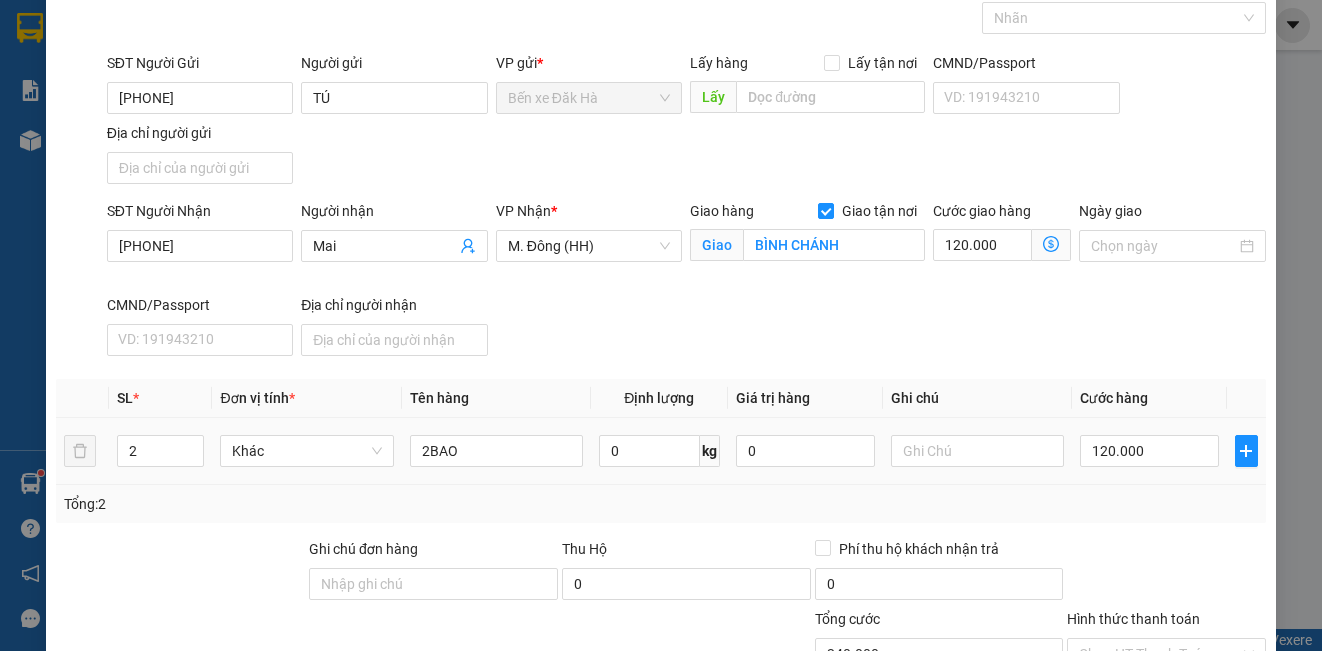 scroll, scrollTop: 253, scrollLeft: 0, axis: vertical 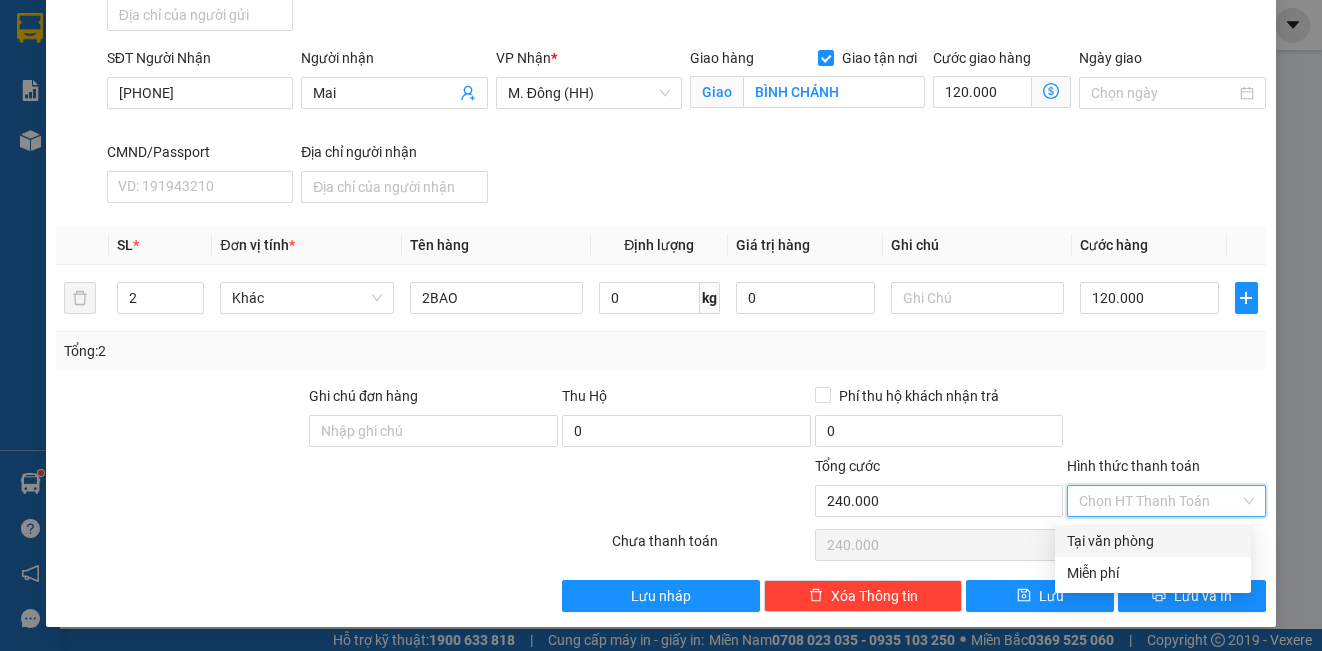 click on "Hình thức thanh toán" at bounding box center [1159, 501] 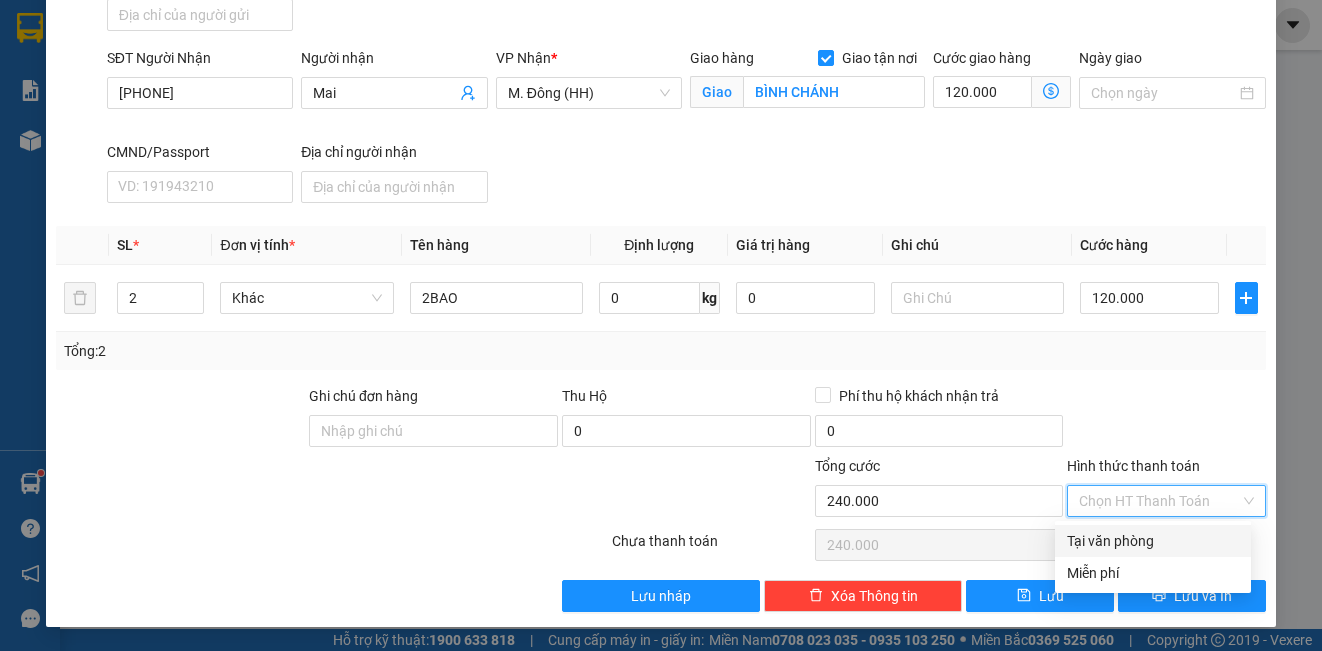 click on "Tại văn phòng" at bounding box center (1153, 541) 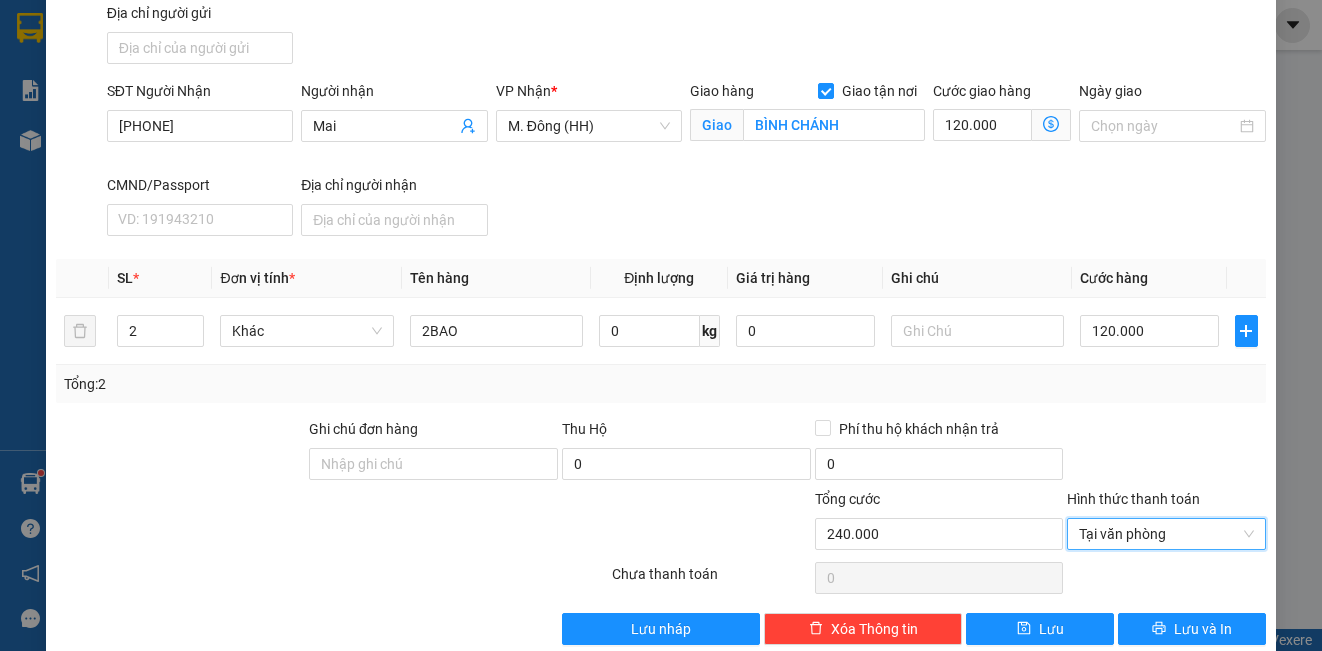 scroll, scrollTop: 253, scrollLeft: 0, axis: vertical 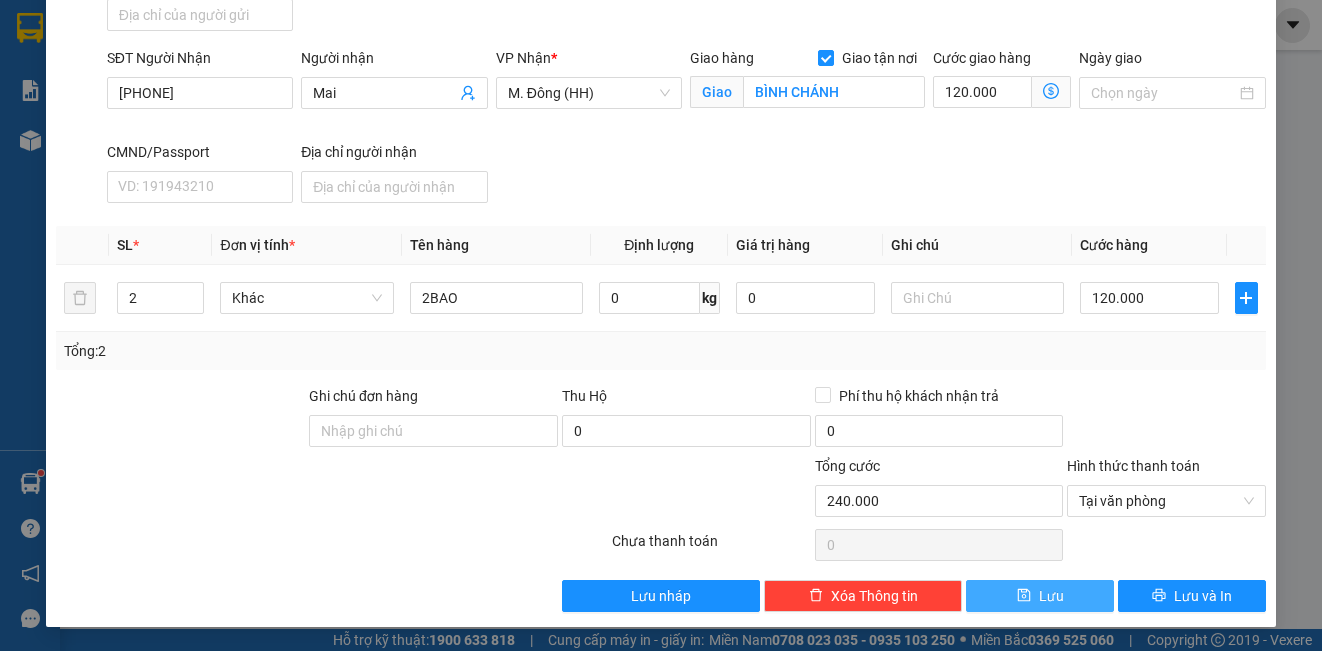 click on "Lưu" at bounding box center [1051, 596] 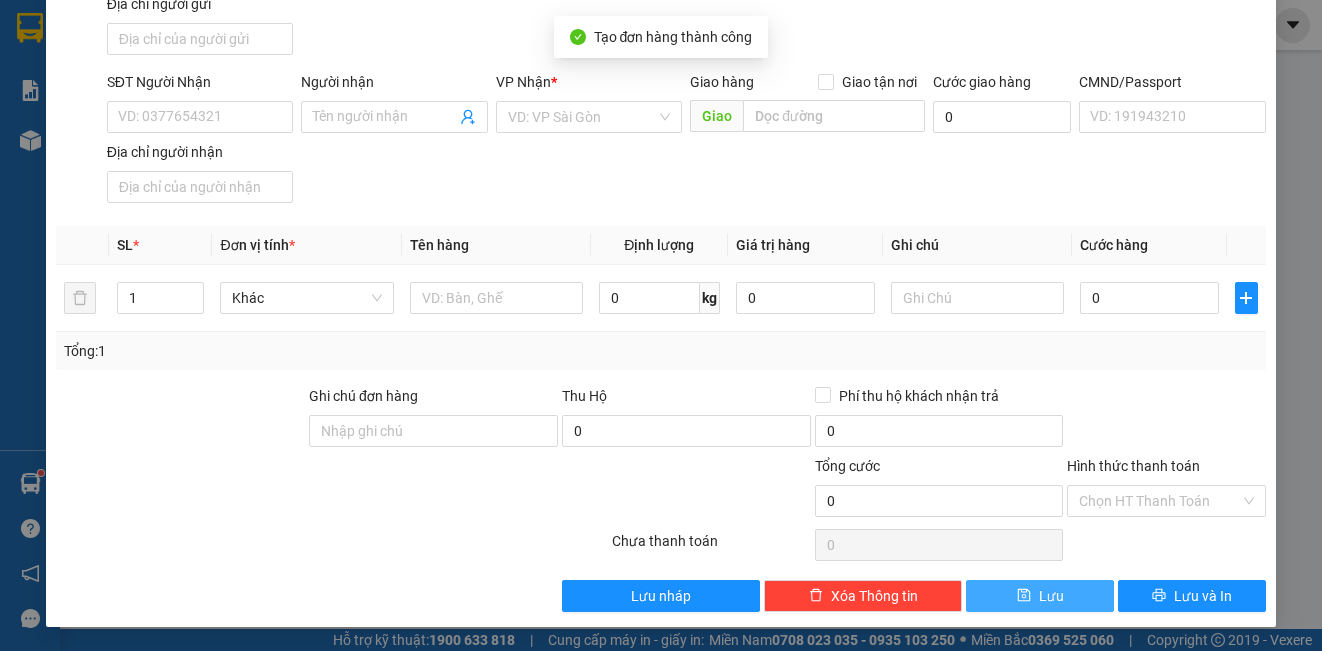 scroll, scrollTop: 0, scrollLeft: 0, axis: both 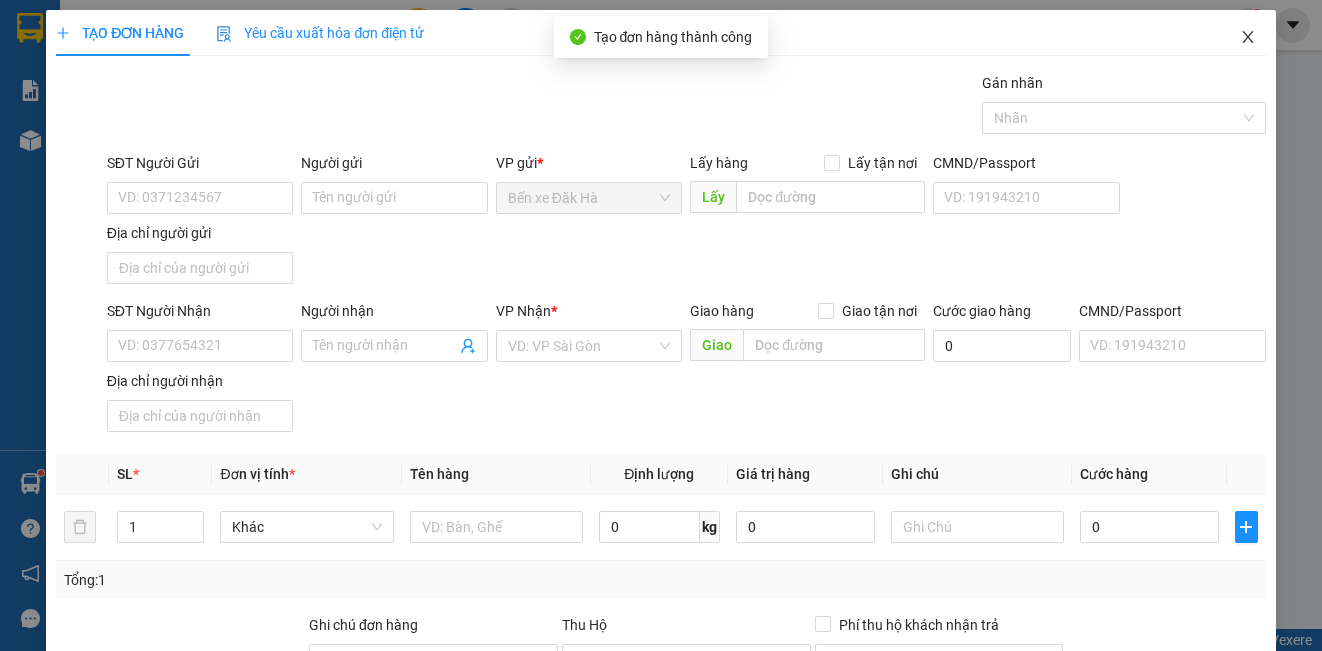 click at bounding box center (1248, 38) 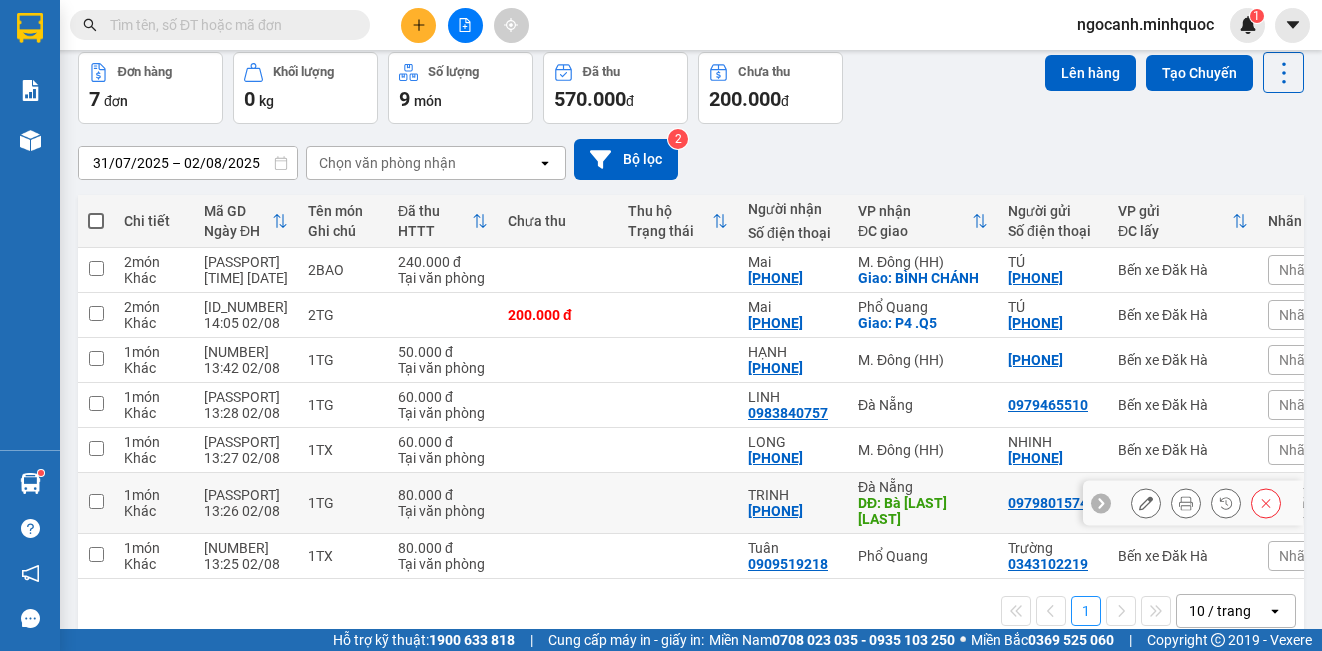 scroll, scrollTop: 100, scrollLeft: 0, axis: vertical 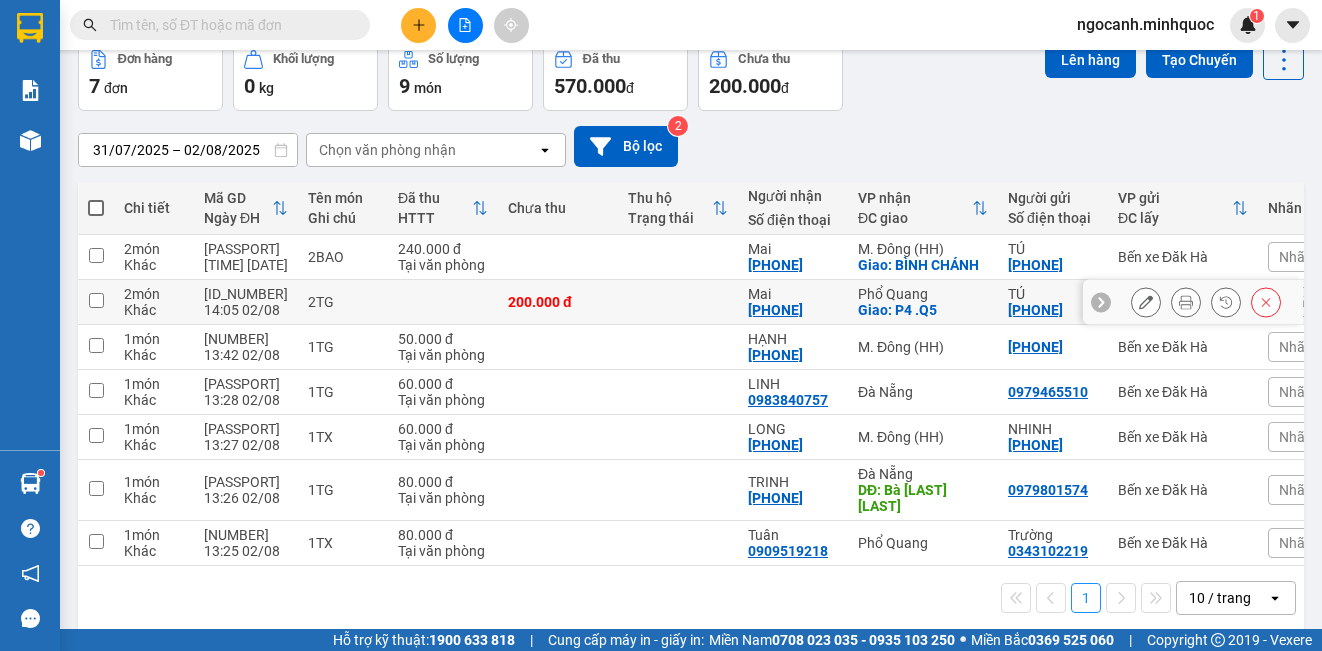 click 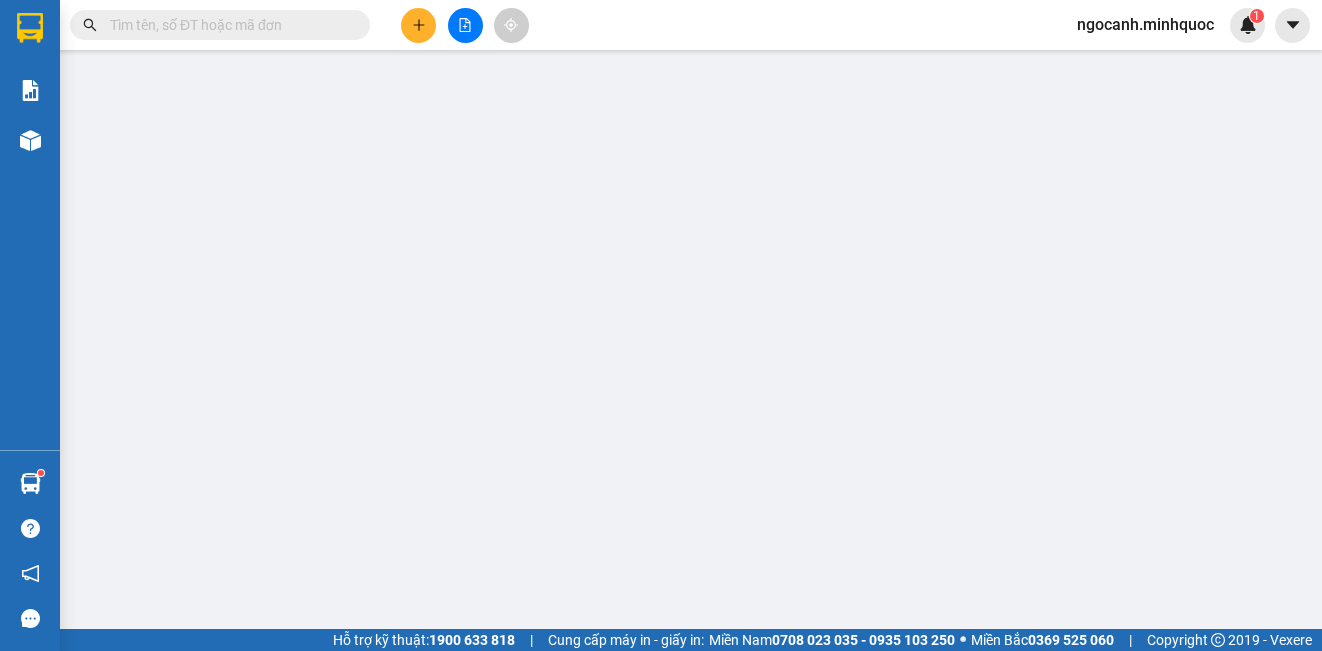scroll, scrollTop: 0, scrollLeft: 0, axis: both 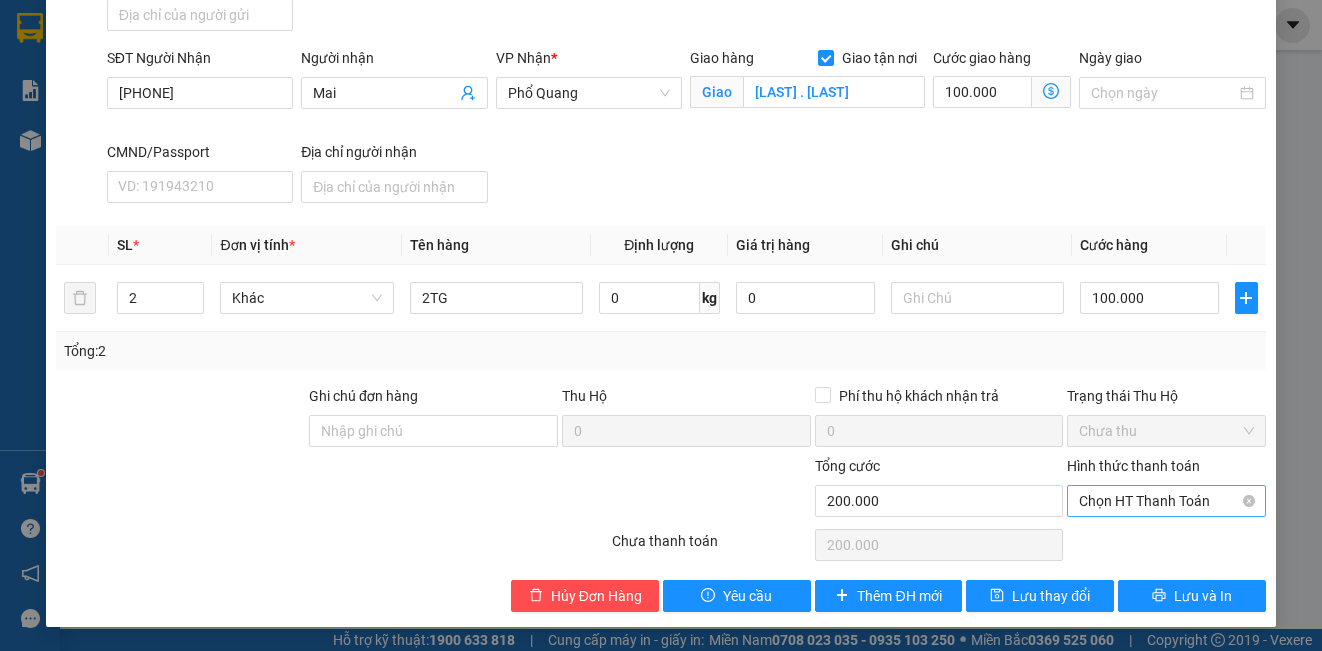 click on "Chọn HT Thanh Toán" at bounding box center [1166, 501] 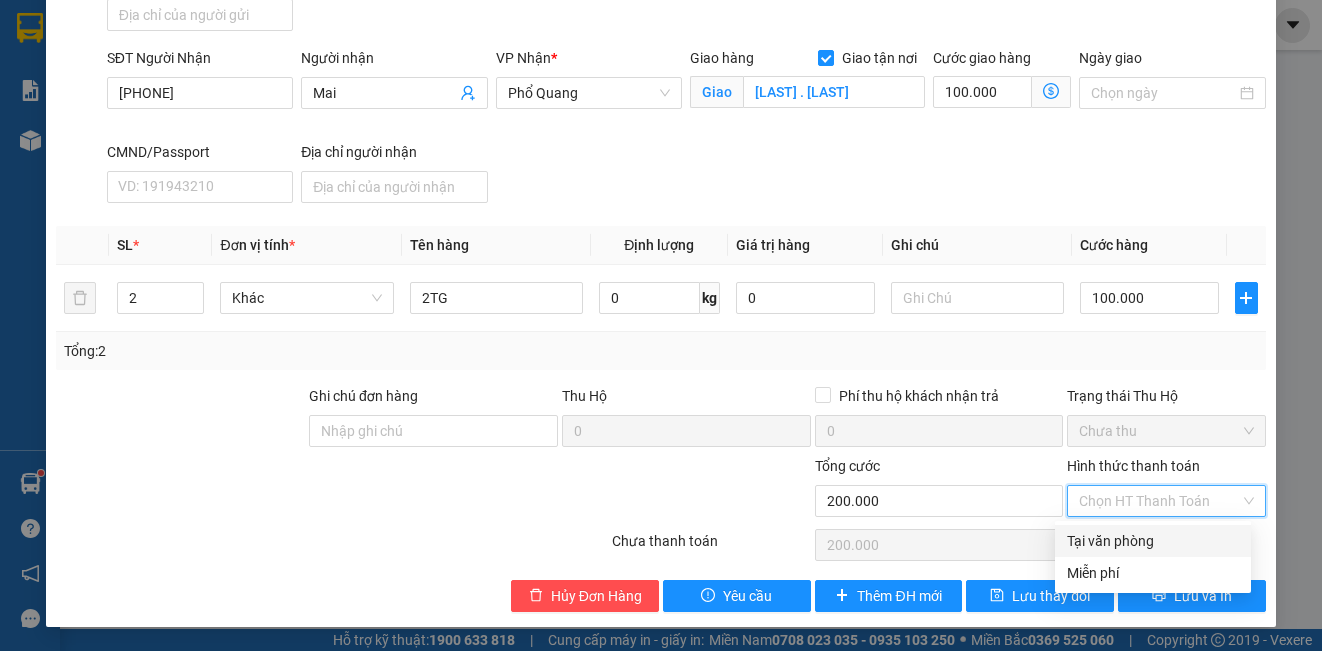 click on "Tại văn phòng" at bounding box center (1153, 541) 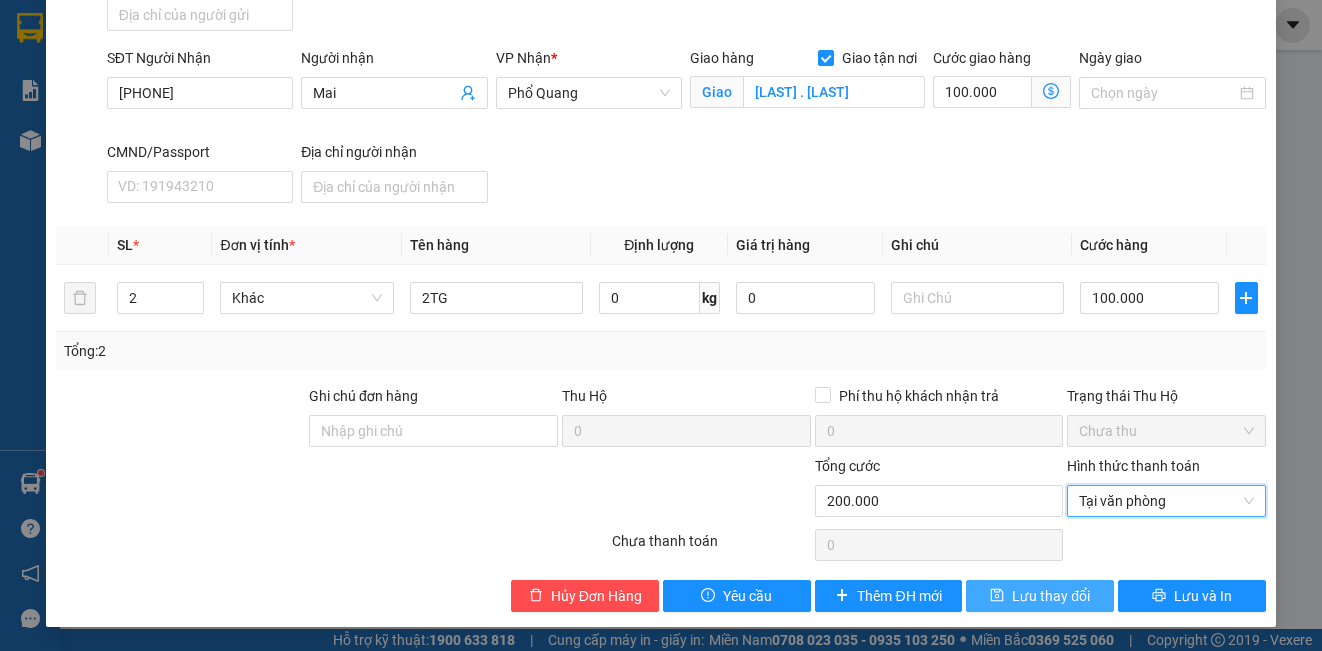 click on "Lưu thay đổi" at bounding box center [1040, 596] 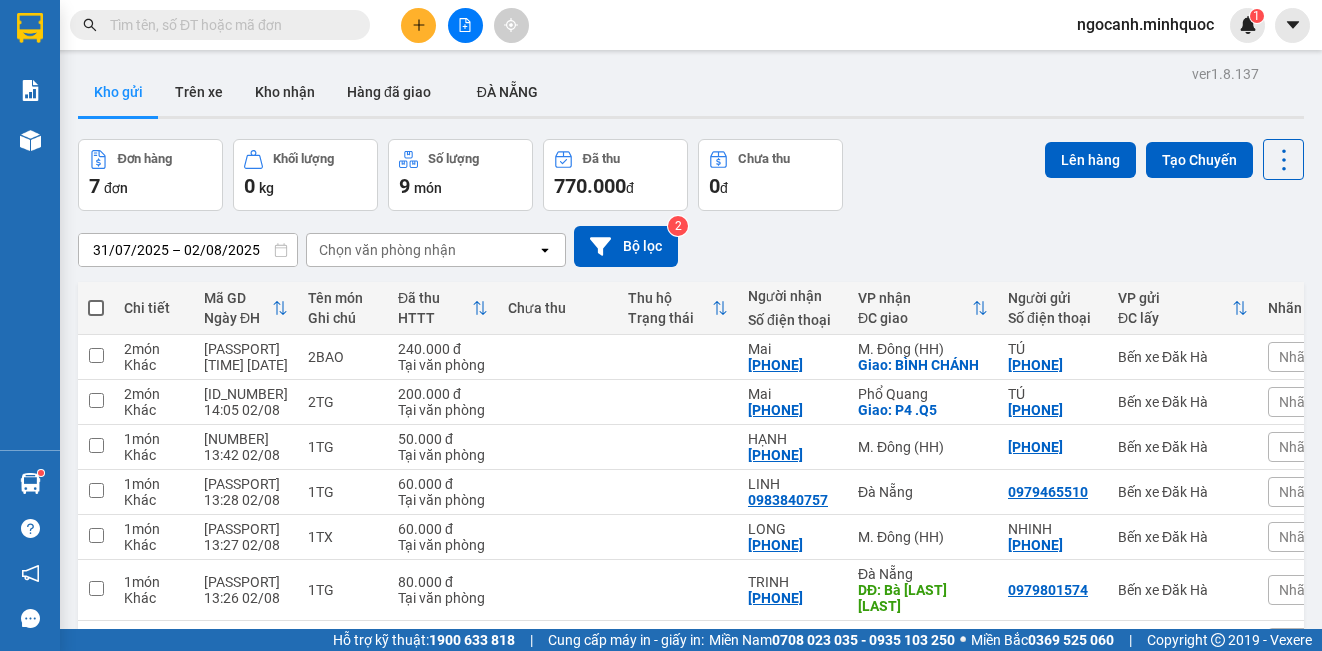 click 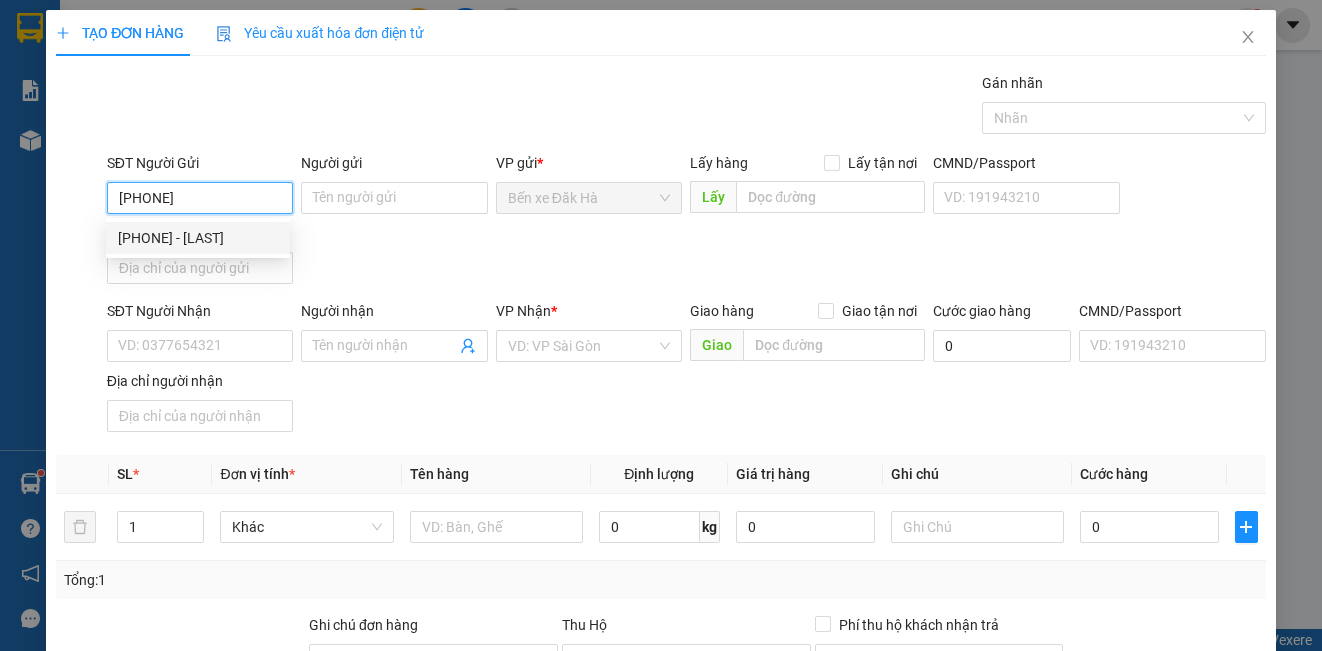 click on "[PHONE] - [LAST]" at bounding box center (198, 238) 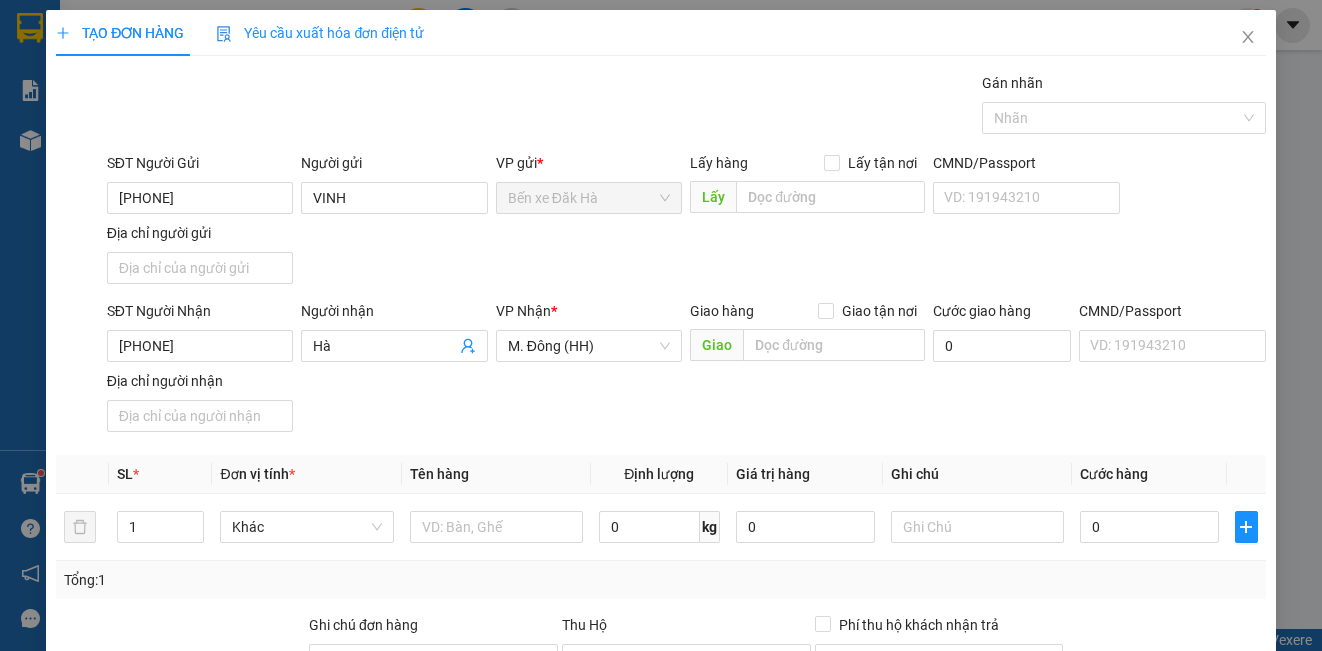 click on "SĐT Người Nhận [PHONE] Người nhận [LAST] VP Nhận  * M. Đông (HH) Giao hàng Giao tận nơi Giao Cước giao hàng 0 CMND/Passport VD: [ID_NUMBER] Địa chỉ người nhận" at bounding box center (686, 370) 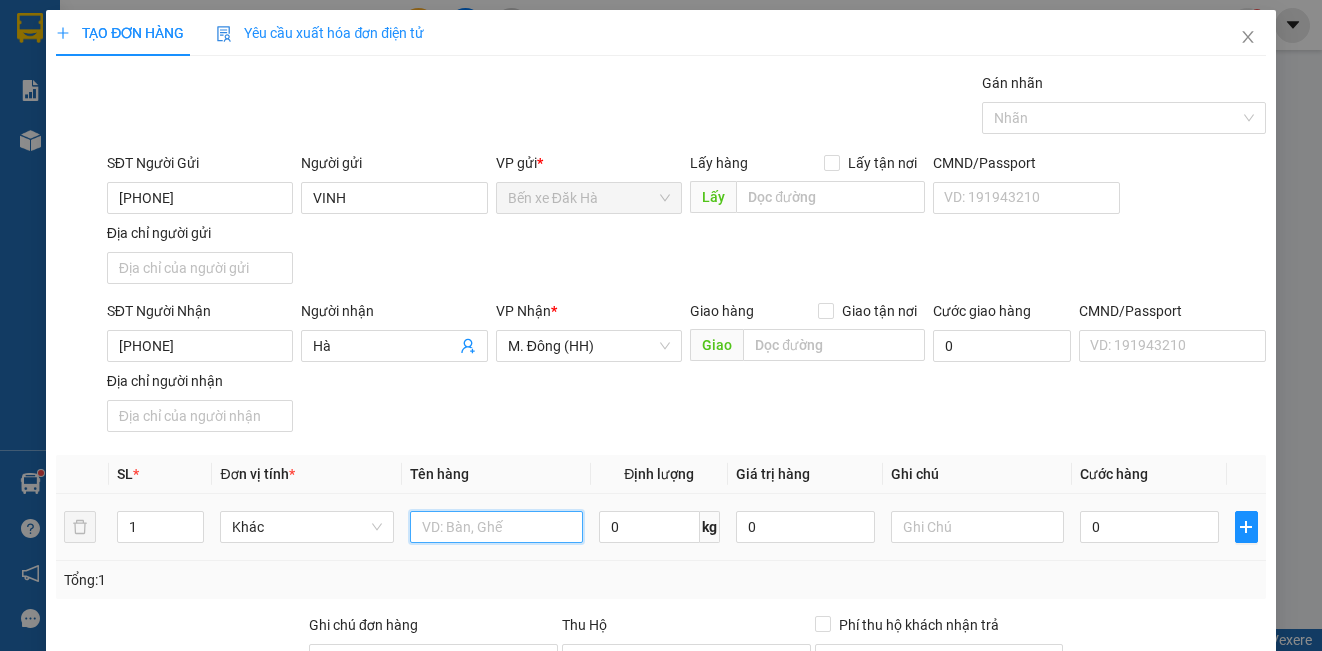 click at bounding box center (496, 527) 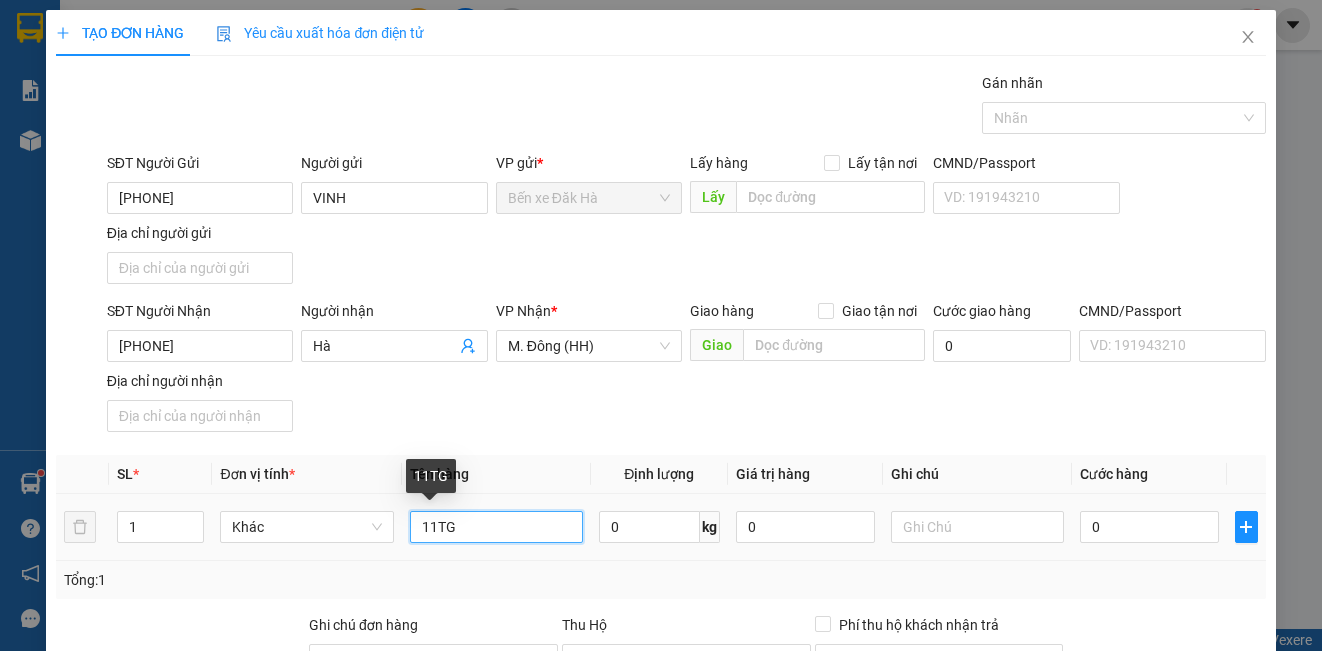 click on "11TG" at bounding box center [496, 527] 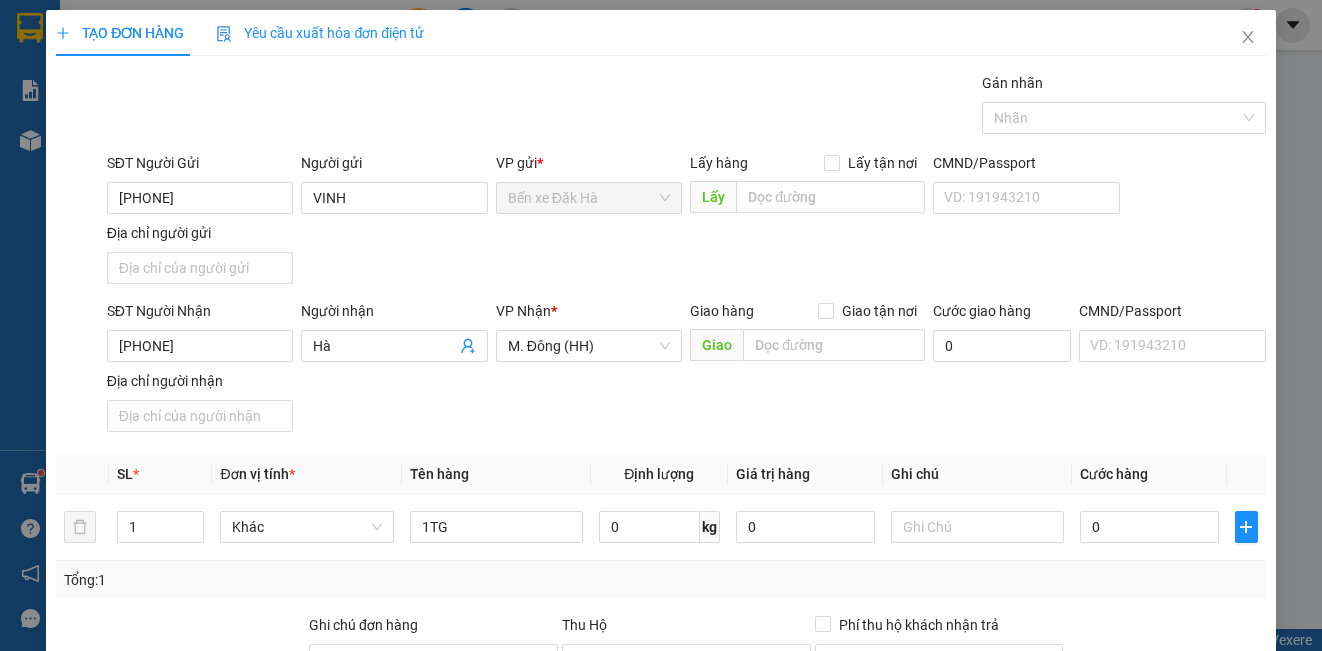 click on "Tên hàng" at bounding box center (439, 474) 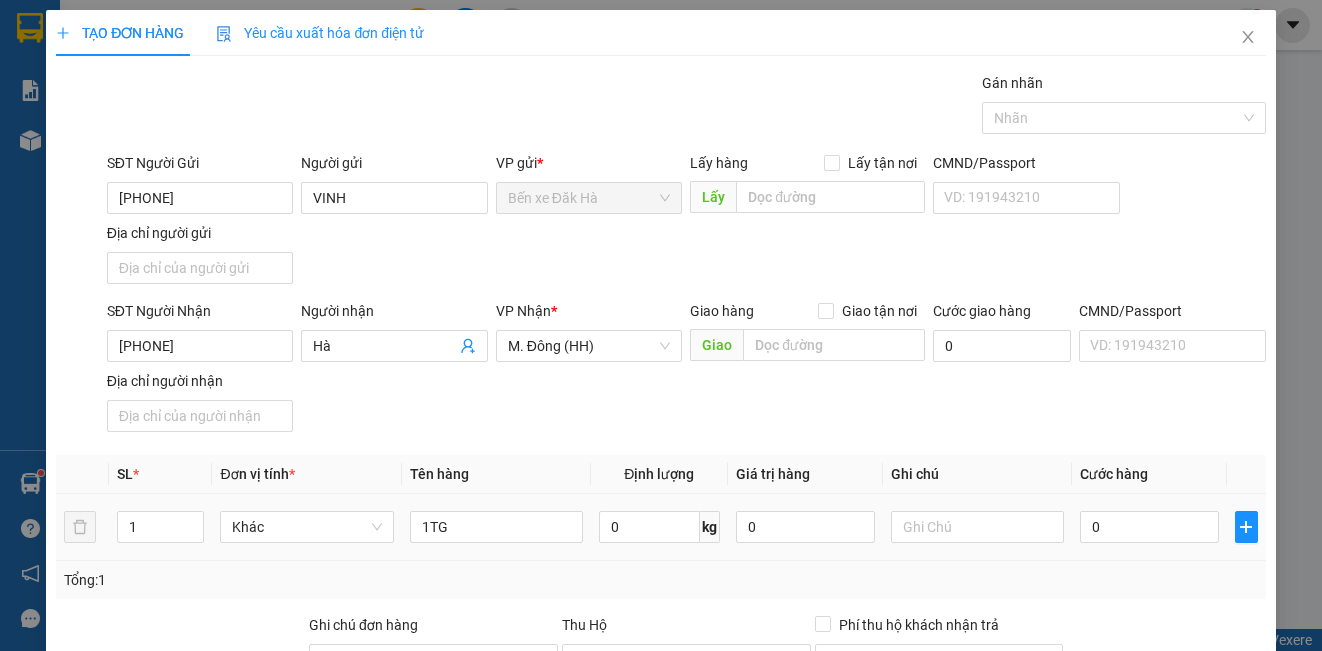 click on "0" at bounding box center [1149, 527] 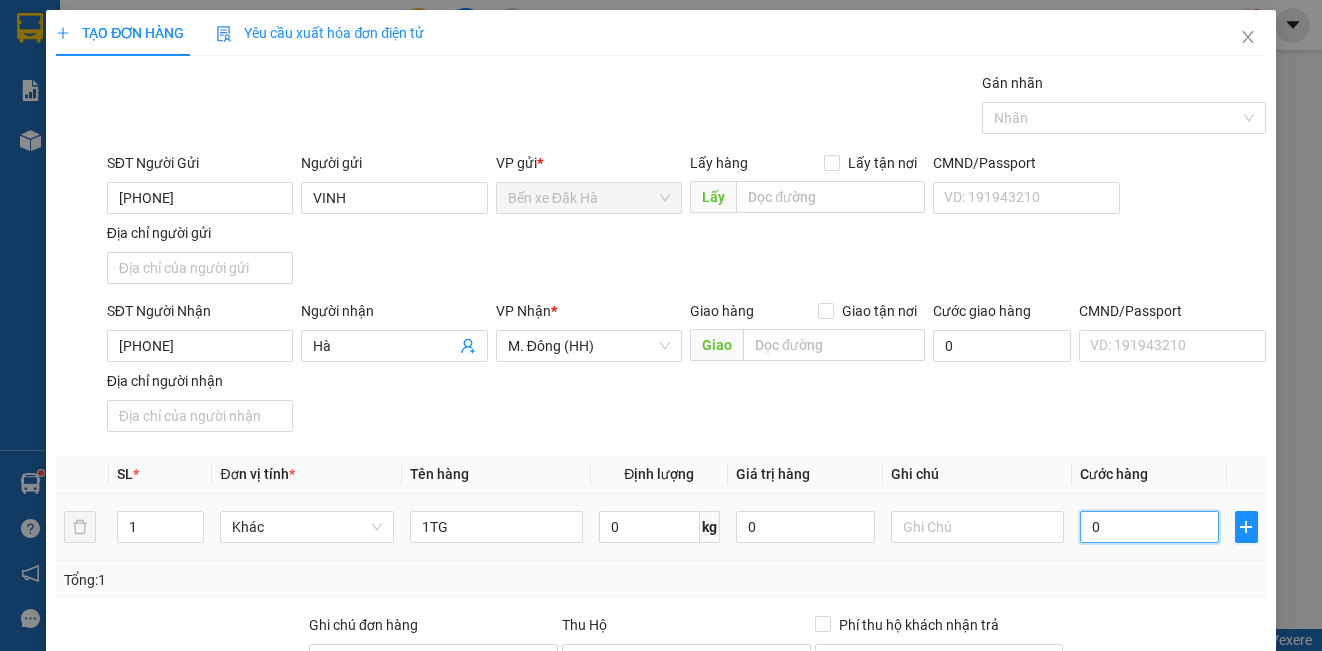 click on "0" at bounding box center (1149, 527) 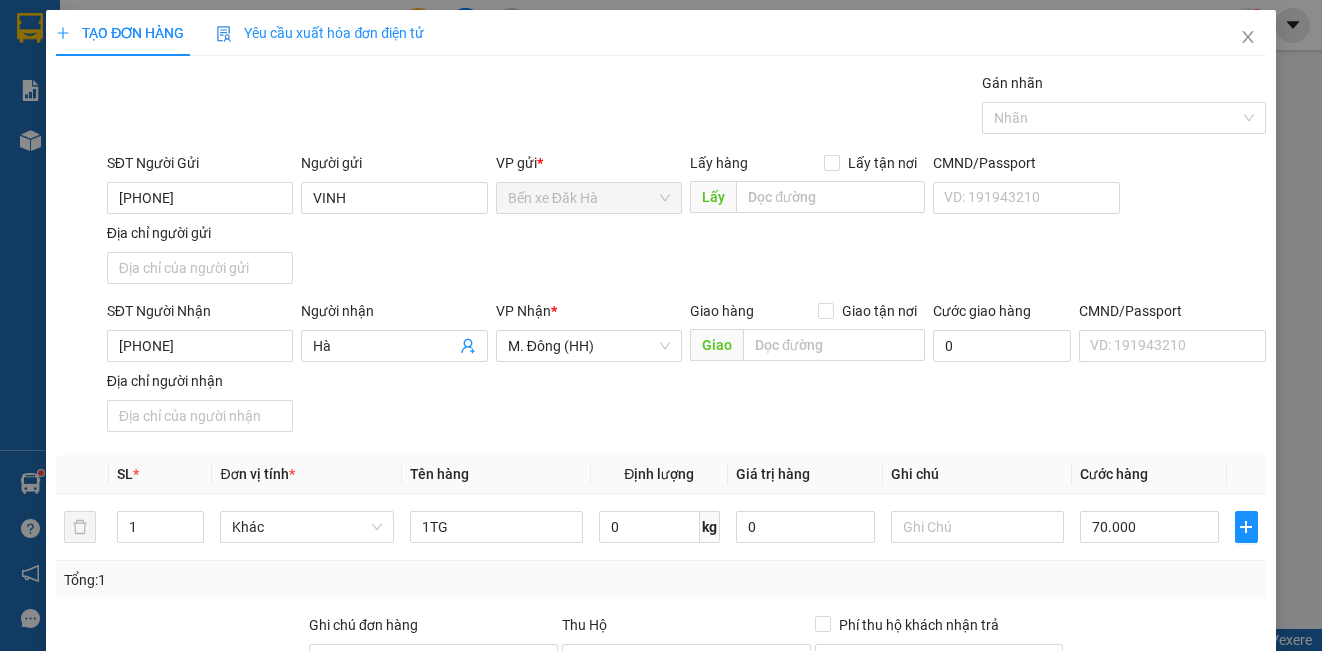 click on "SĐT Người Nhận [PHONE] Người nhận [LAST] VP Nhận  * M. Đông (HH) Giao hàng Giao tận nơi Giao Cước giao hàng 0 CMND/Passport VD: [ID_NUMBER] Địa chỉ người nhận" at bounding box center [686, 370] 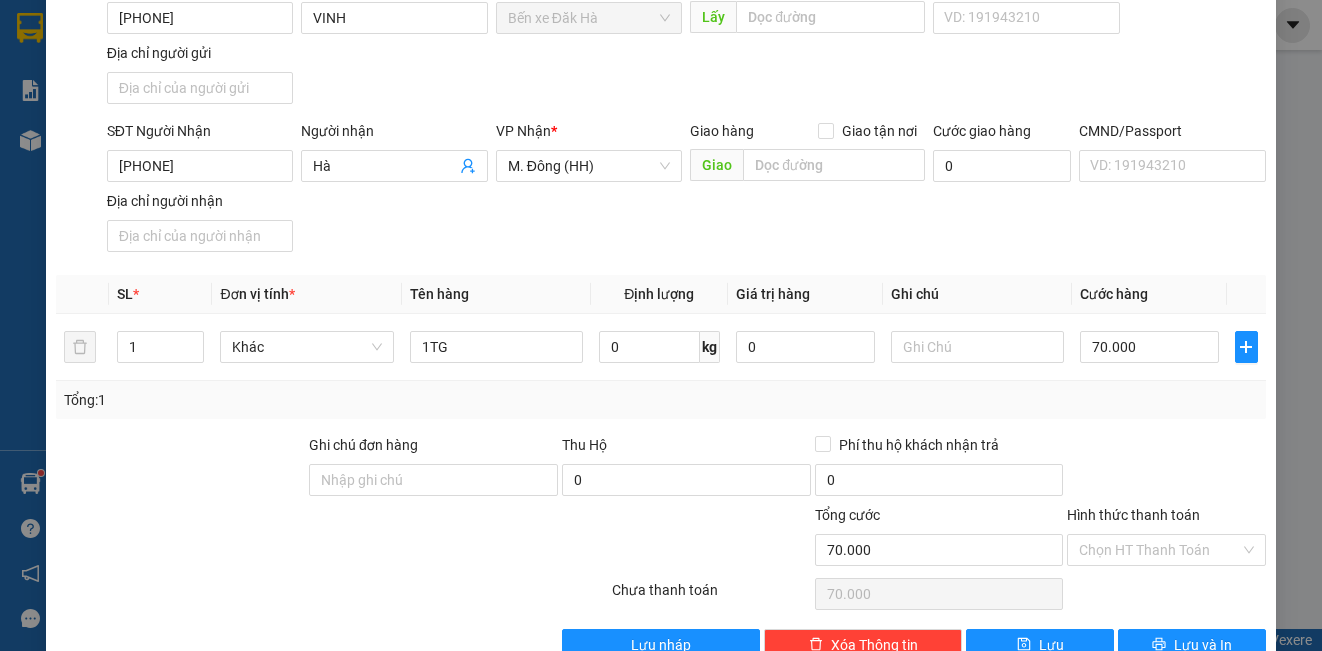 scroll, scrollTop: 229, scrollLeft: 0, axis: vertical 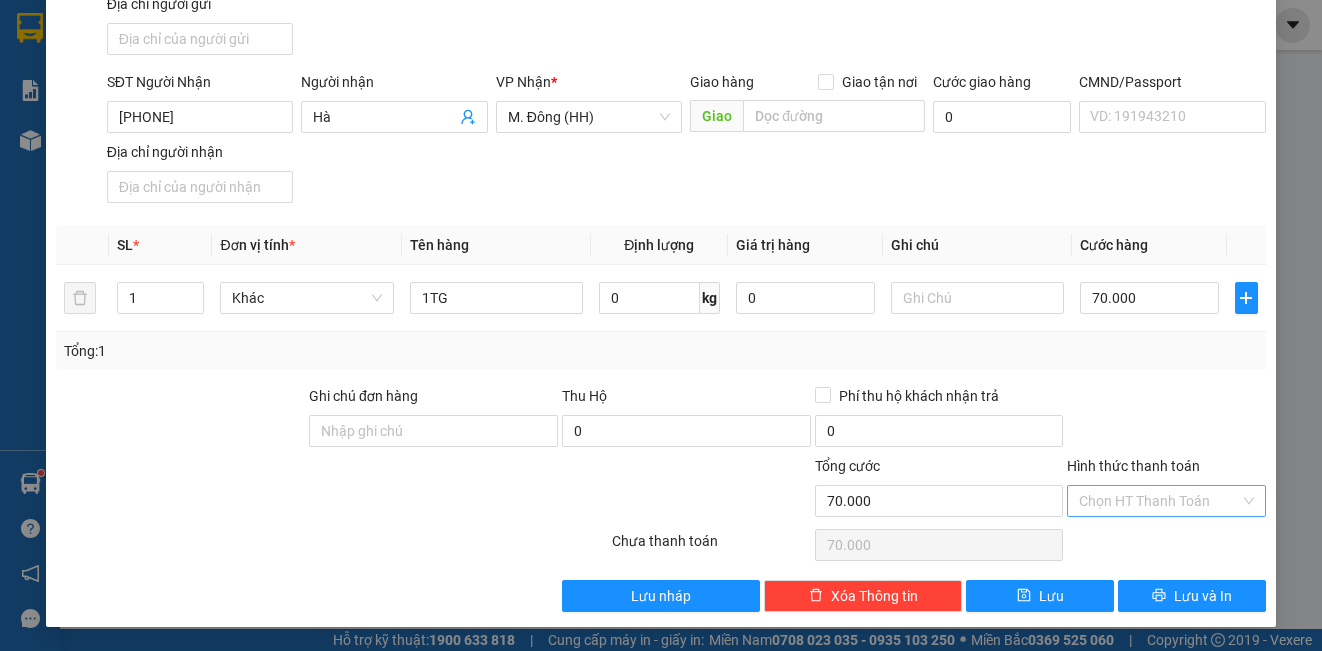 click on "Hình thức thanh toán" at bounding box center [1159, 501] 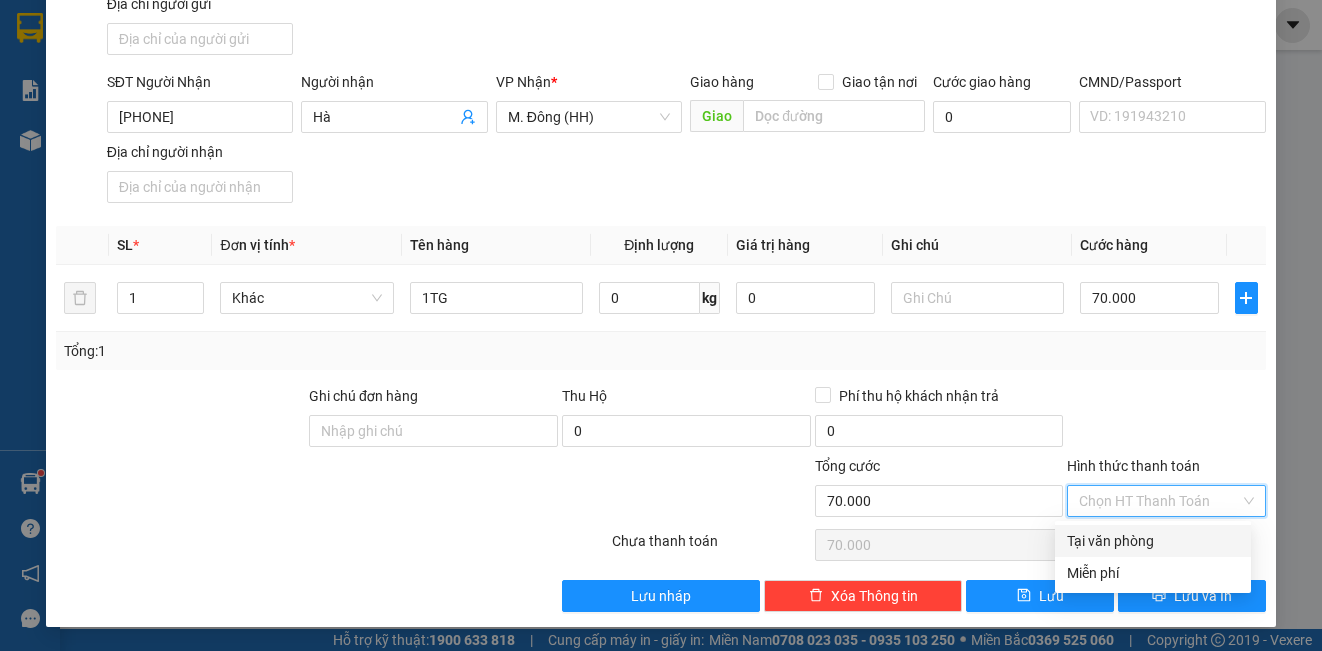 click on "Tại văn phòng" at bounding box center (1153, 541) 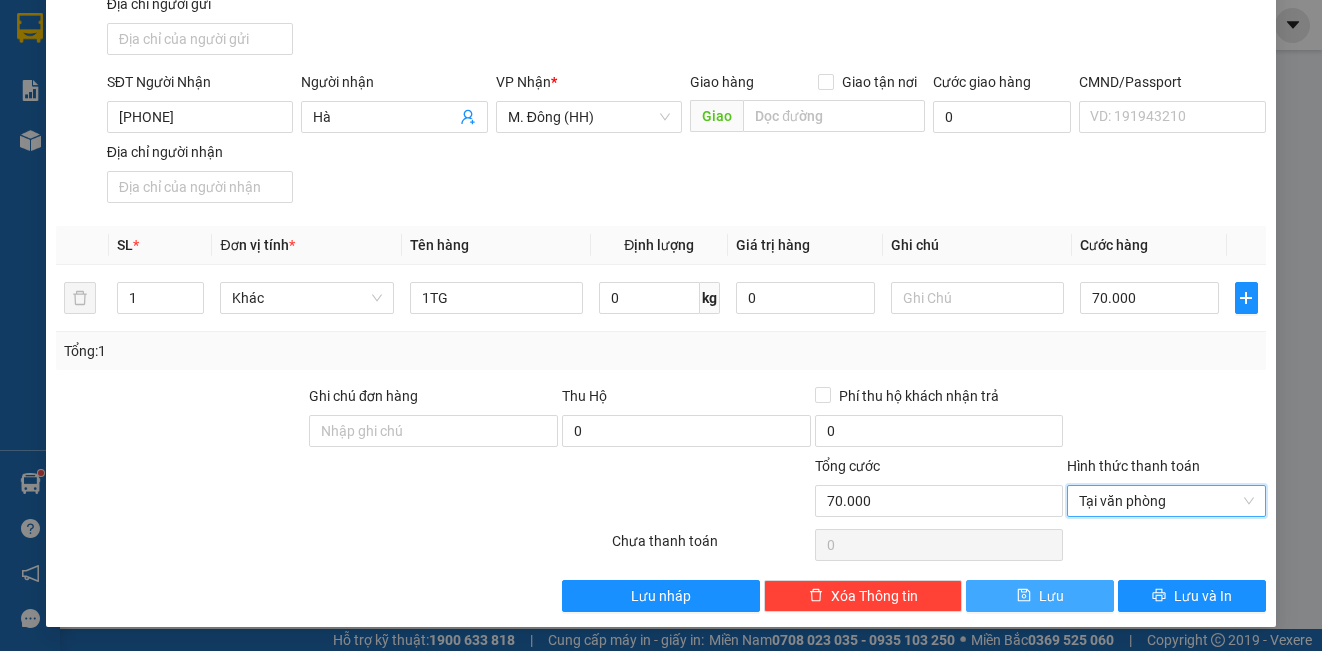 click on "Lưu" at bounding box center [1040, 596] 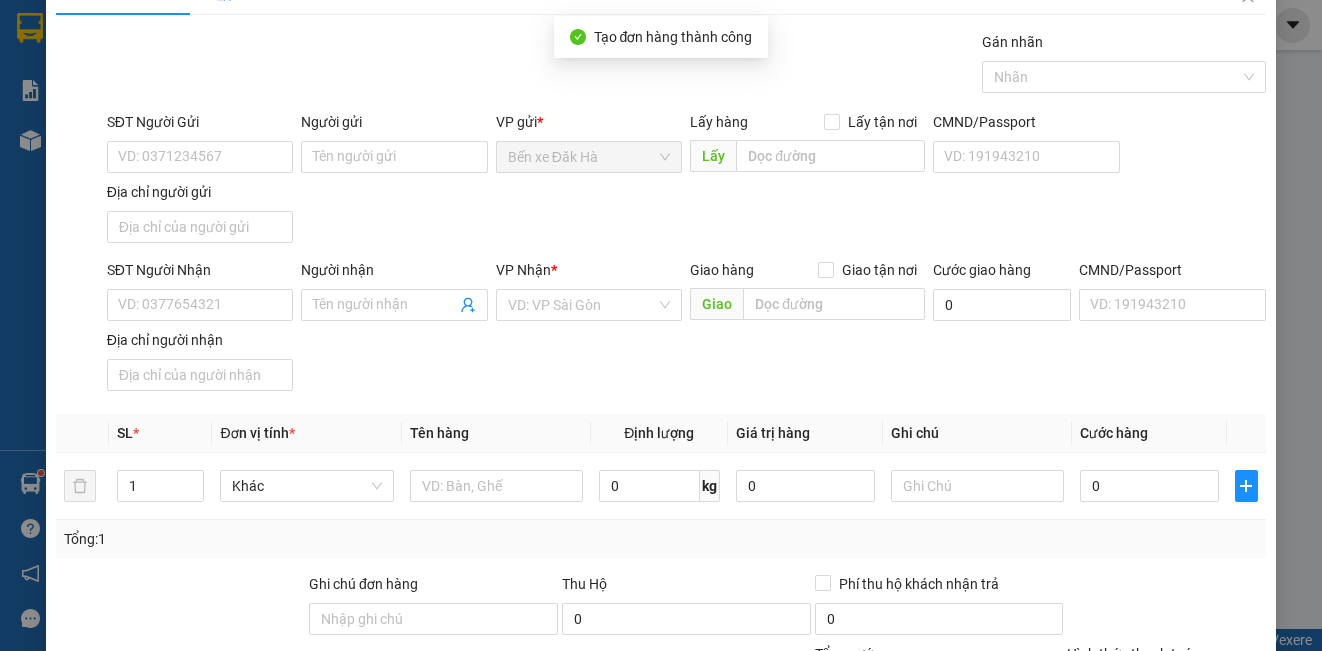 scroll, scrollTop: 0, scrollLeft: 0, axis: both 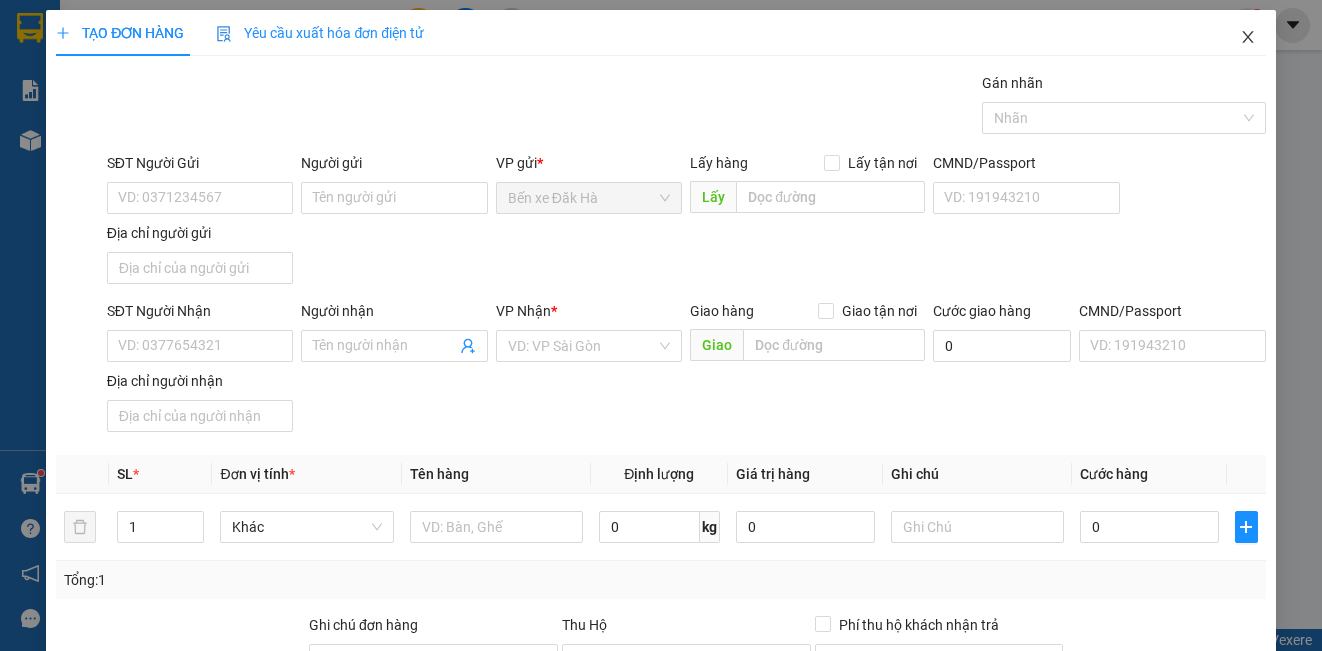 click 